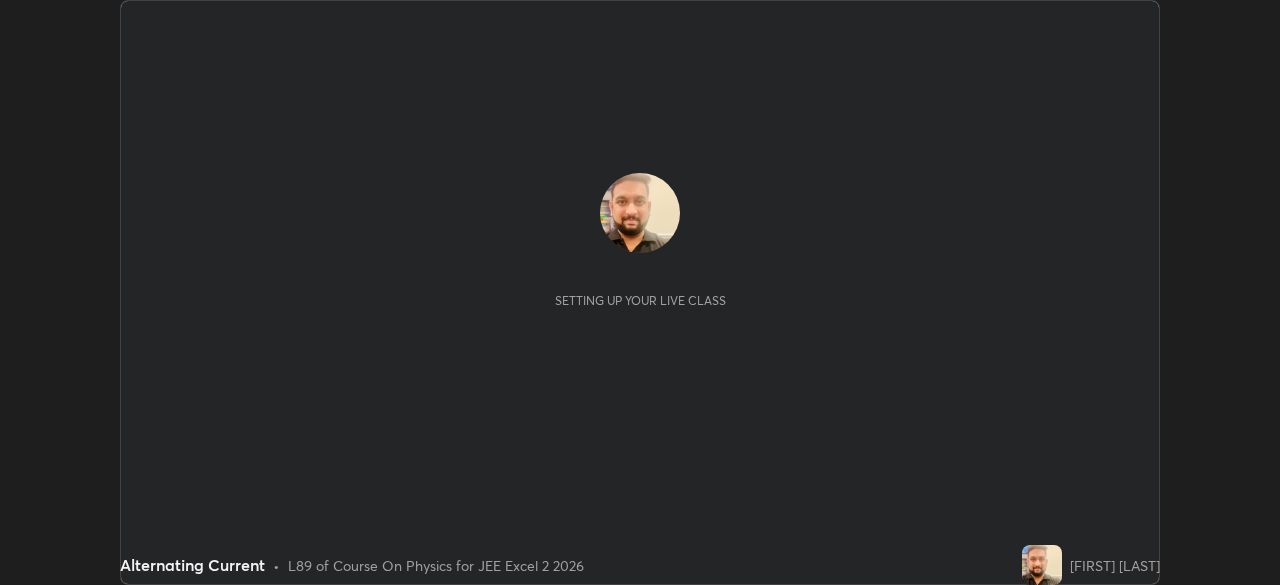 scroll, scrollTop: 0, scrollLeft: 0, axis: both 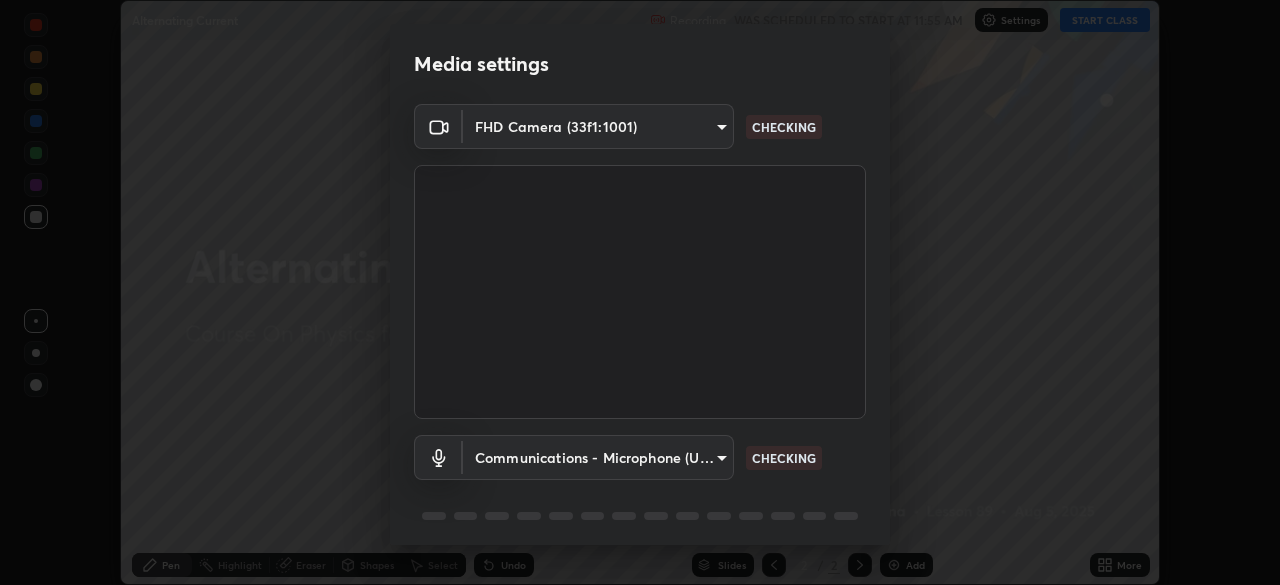 type on "b04d3f4aab0507a607fcb058103082b40897ea5b56942dd6fa8112f95d025699" 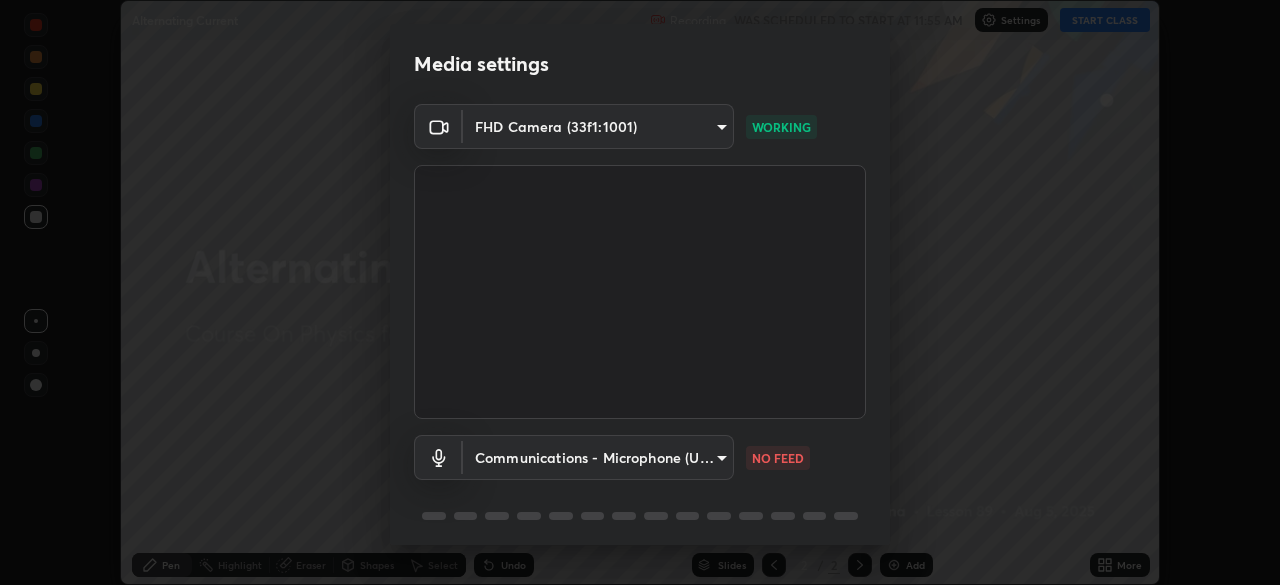 click on "Erase all Alternating Current Recording WAS SCHEDULED TO START AT  11:55 AM Settings START CLASS Setting up your live class Alternating Current • L89 of Course On Physics for JEE Excel 2 2026 [FIRST] [LAST] Pen Highlight Eraser Shapes Select Undo Slides 2 / 2 Add More No doubts shared Encourage your learners to ask a doubt for better clarity Report an issue Reason for reporting Buffering Chat not working Audio - Video sync issue Educator video quality low ​ Attach an image Report Media settings FHD Camera (33f1:1001) b04d3f4aab0507a607fcb058103082b40897ea5b56942dd6fa8112f95d025699 WORKING Communications - Microphone (USB PnP Sound Device) communications NO FEED 1 / 5 Next" at bounding box center (640, 292) 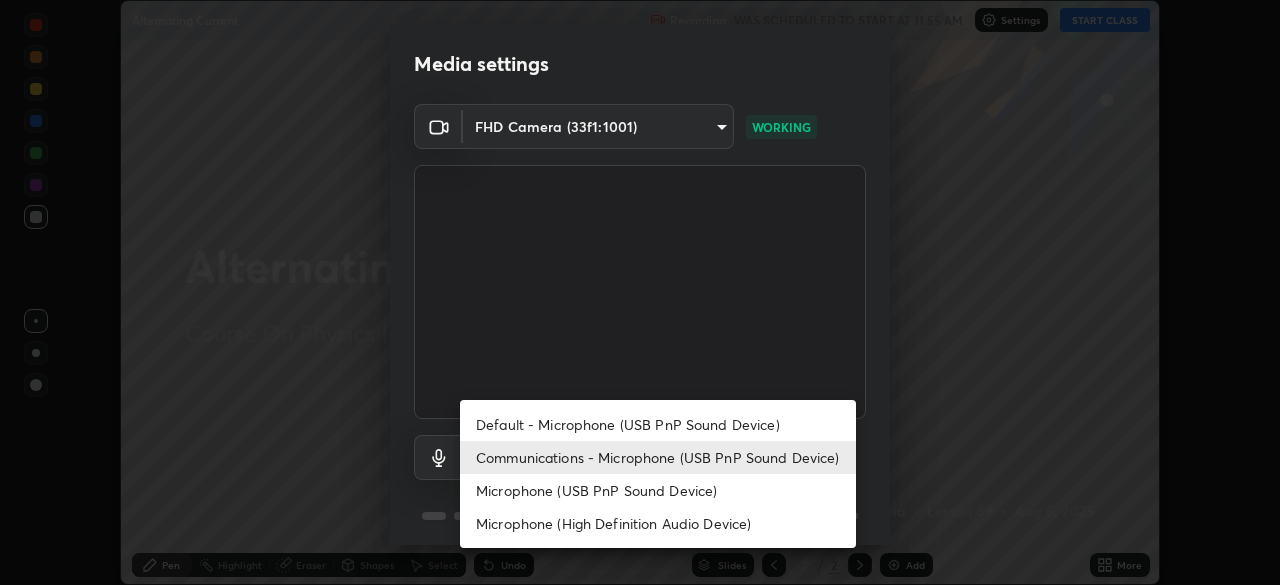 click on "Default - Microphone (USB PnP Sound Device)" at bounding box center (658, 424) 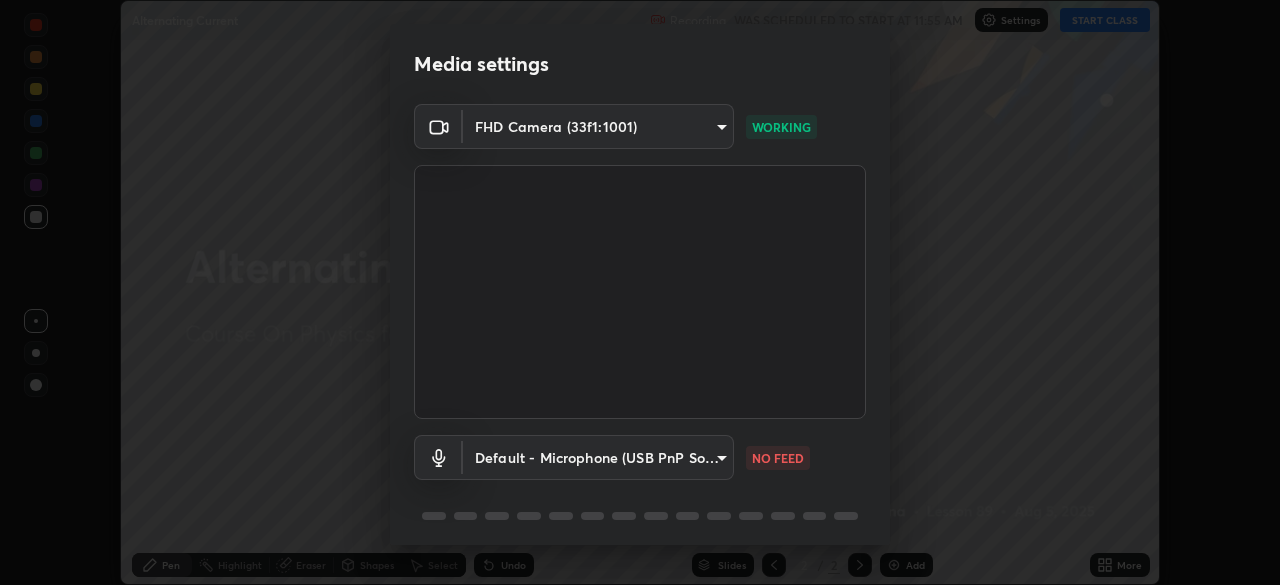 type on "default" 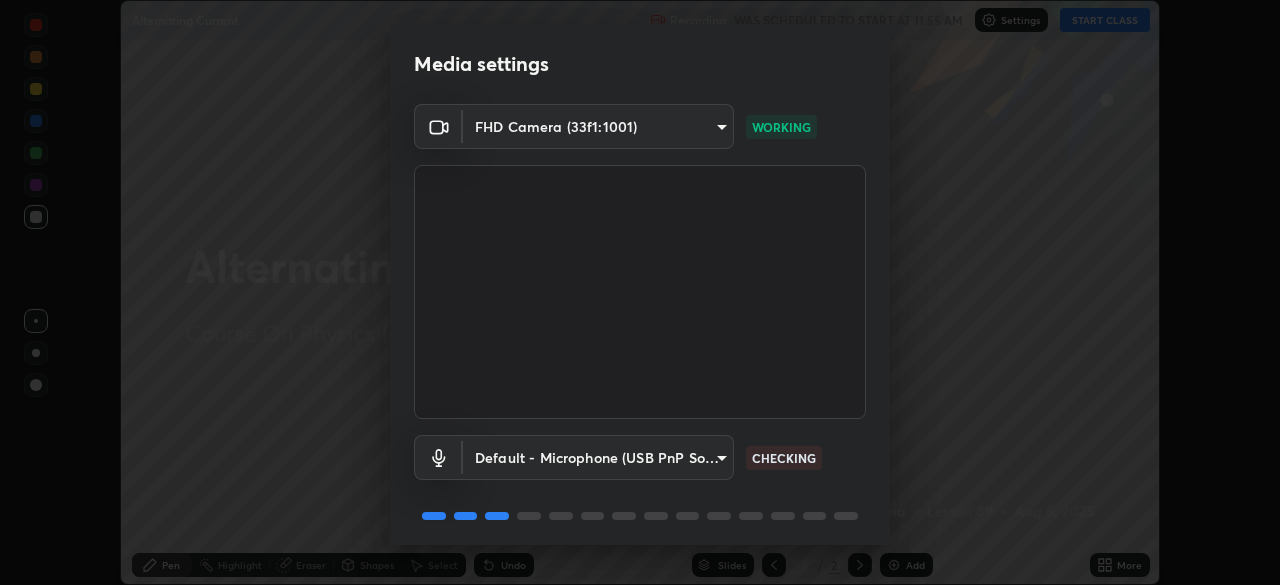 scroll, scrollTop: 71, scrollLeft: 0, axis: vertical 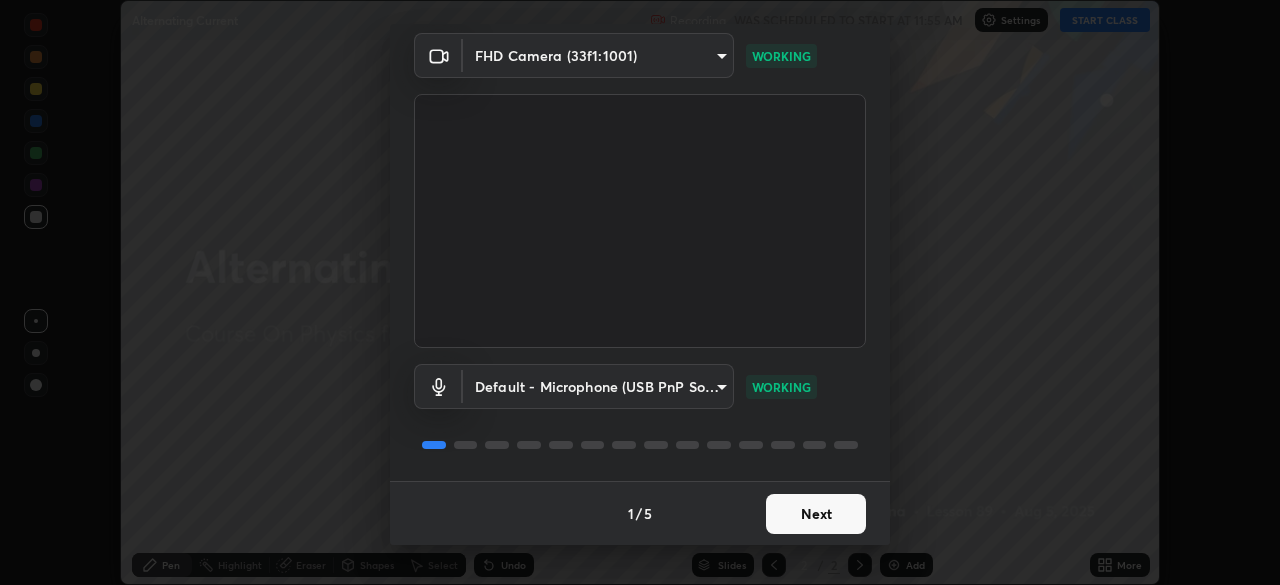 click on "Next" at bounding box center [816, 514] 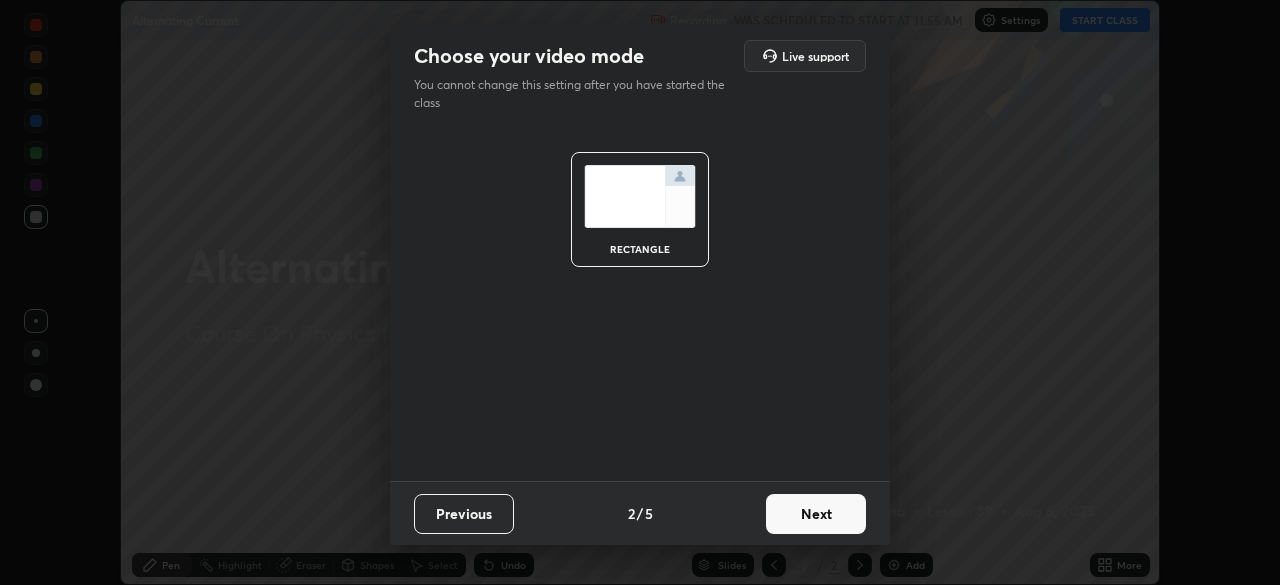 scroll, scrollTop: 0, scrollLeft: 0, axis: both 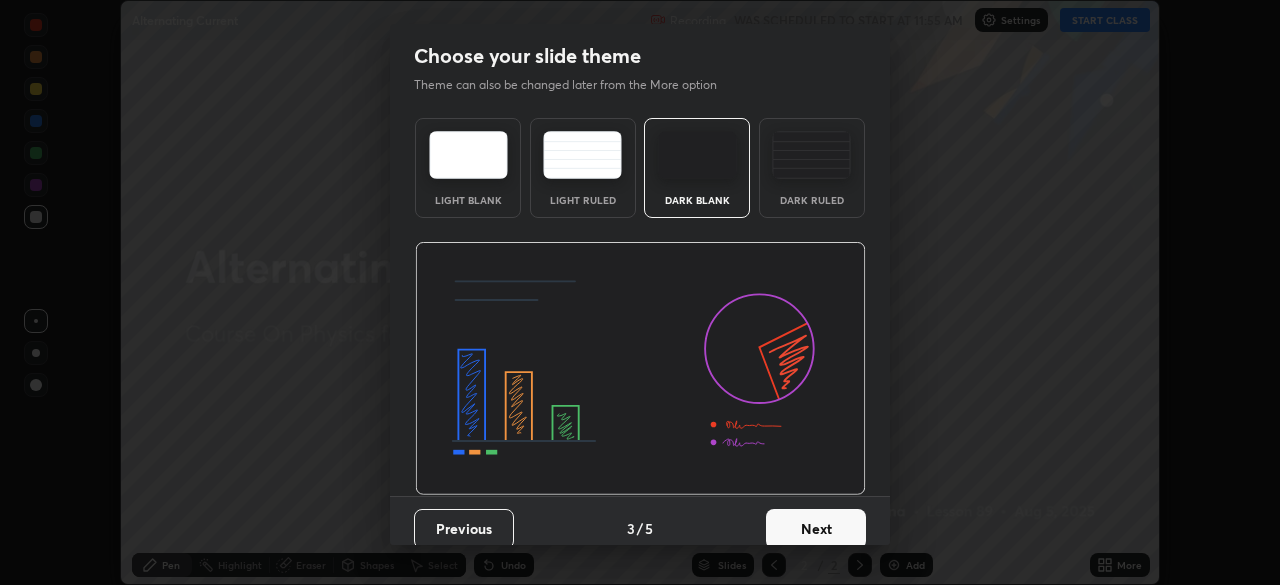 click on "Next" at bounding box center (816, 529) 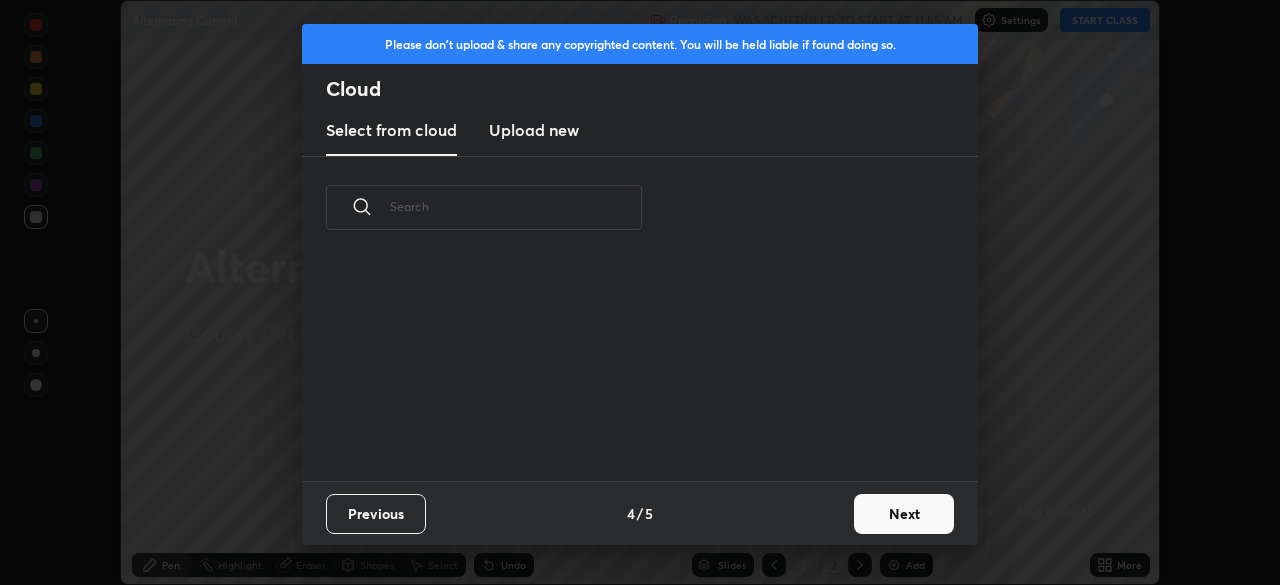 scroll, scrollTop: 222, scrollLeft: 642, axis: both 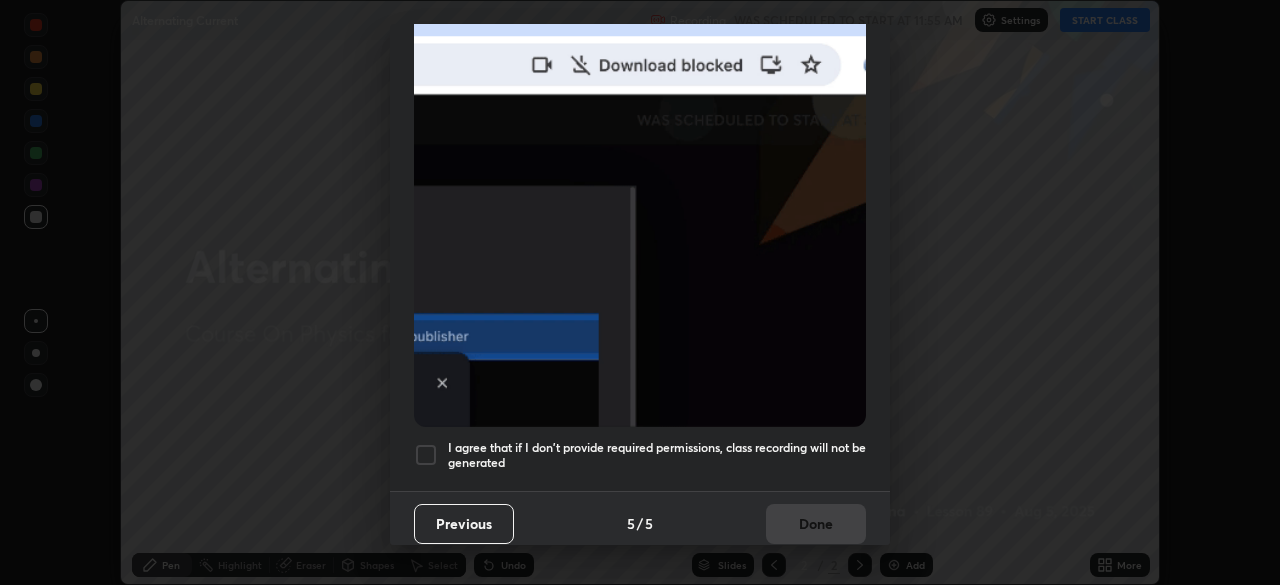 click on "I agree that if I don't provide required permissions, class recording will not be generated" at bounding box center [657, 455] 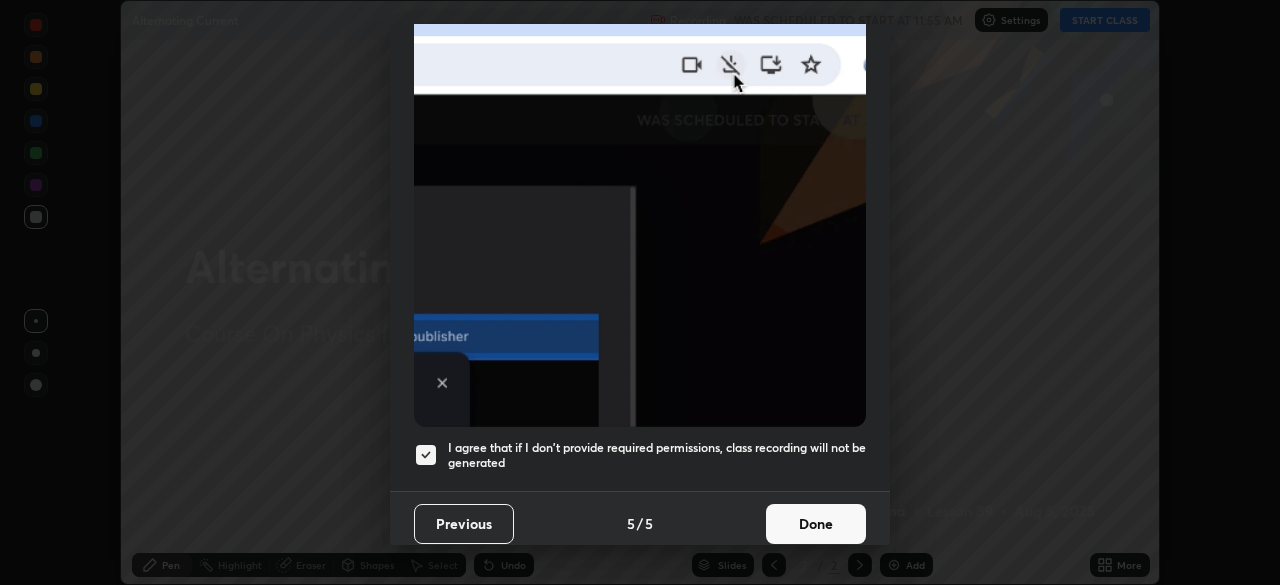 click on "Done" at bounding box center (816, 524) 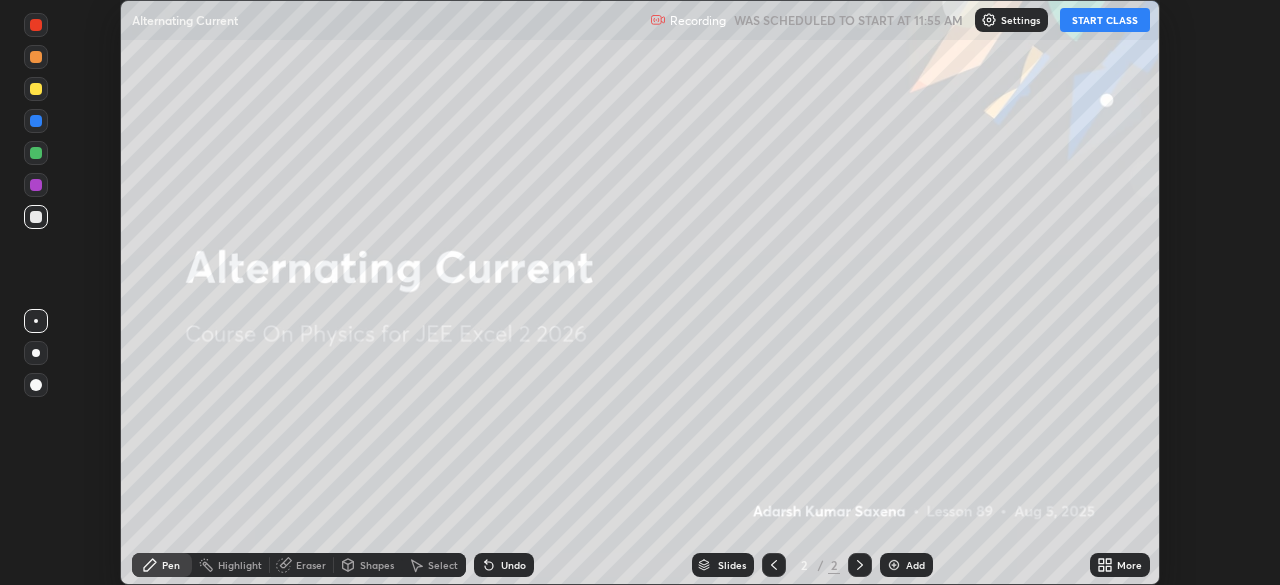 click 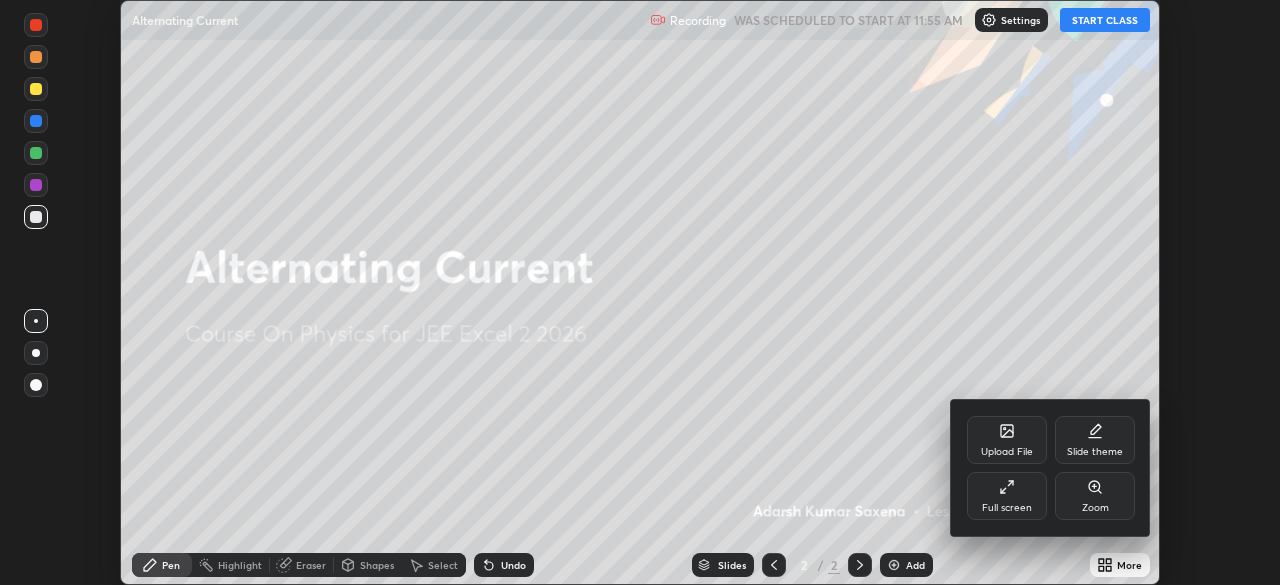 click on "Full screen" at bounding box center (1007, 496) 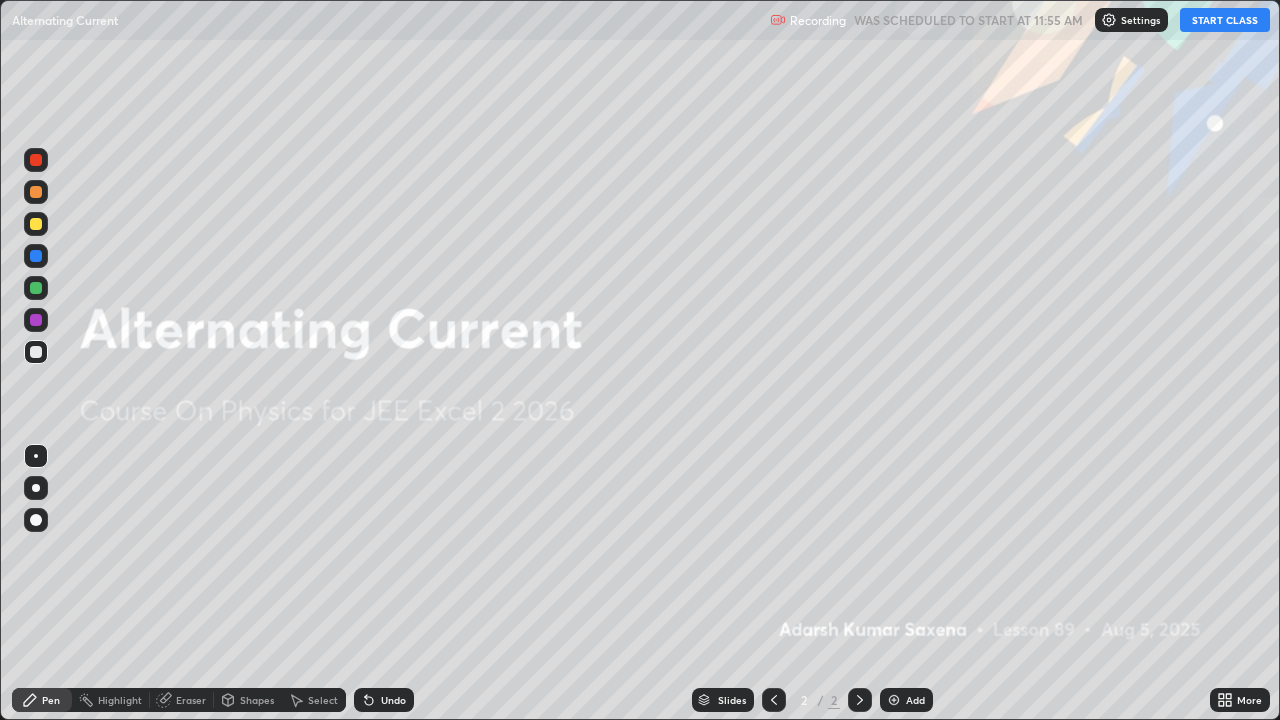 scroll, scrollTop: 99280, scrollLeft: 98720, axis: both 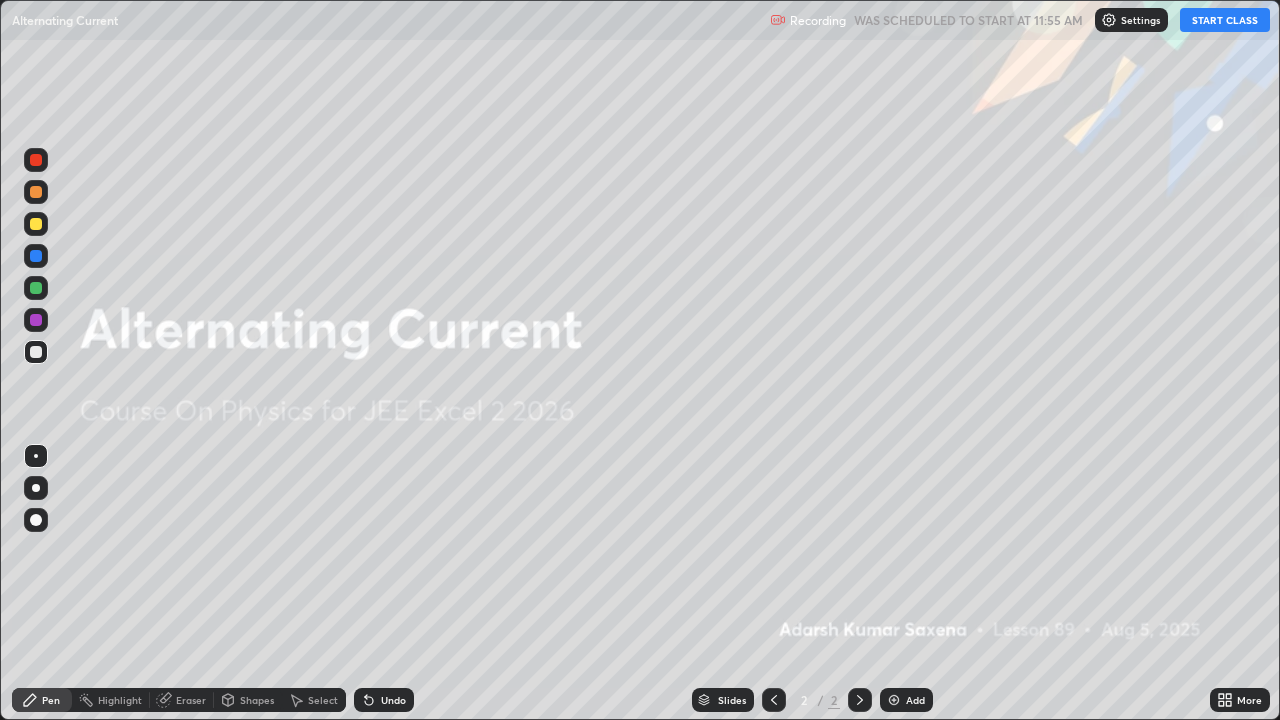 click on "START CLASS" at bounding box center (1225, 20) 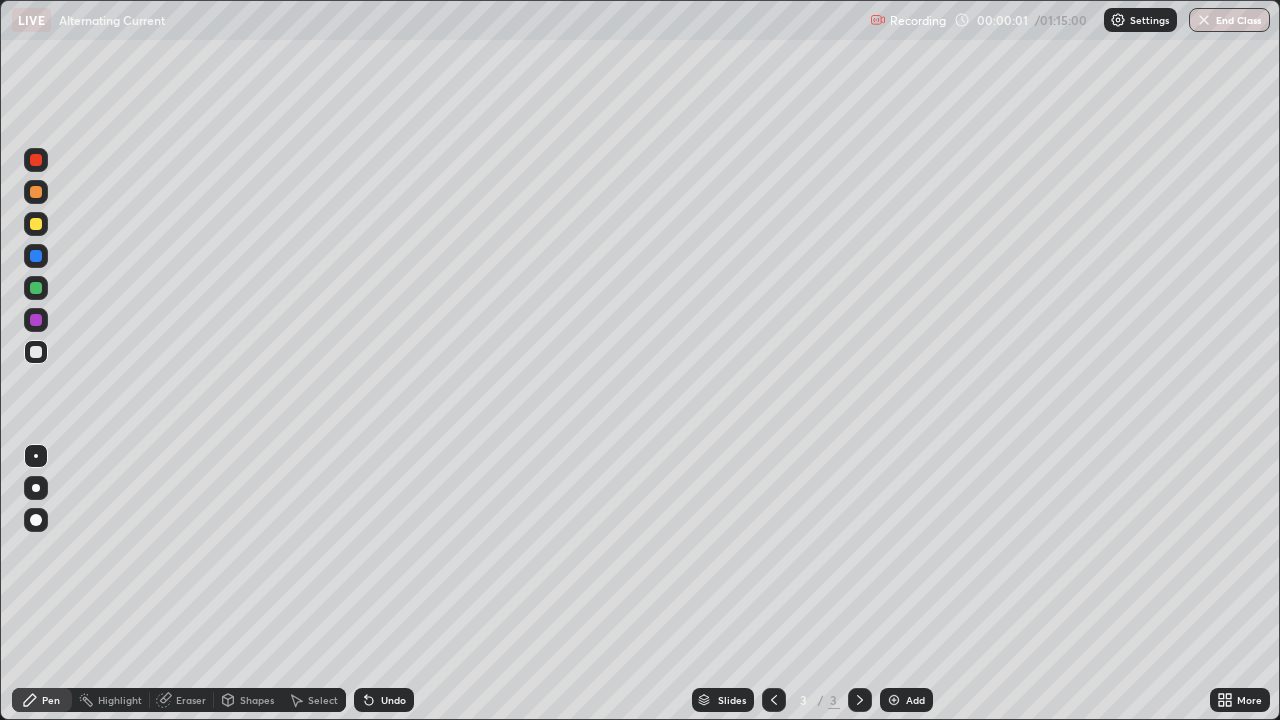click at bounding box center [36, 520] 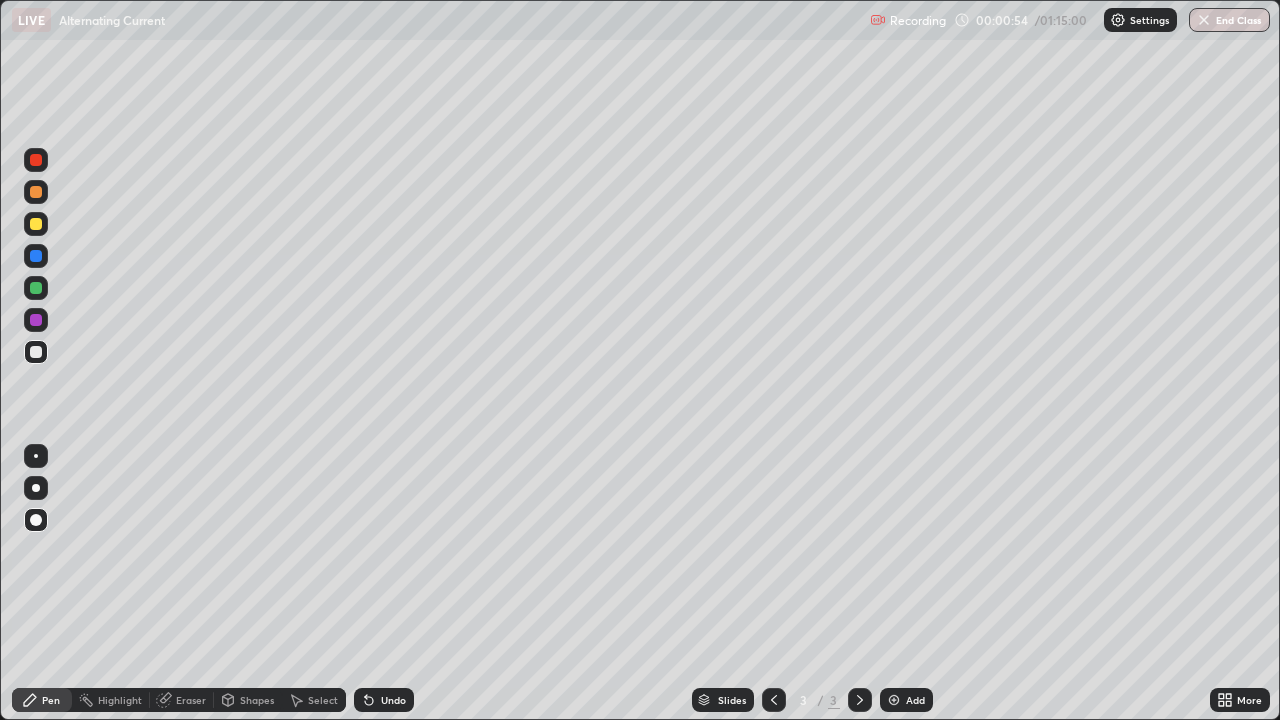click on "Pen" at bounding box center [42, 700] 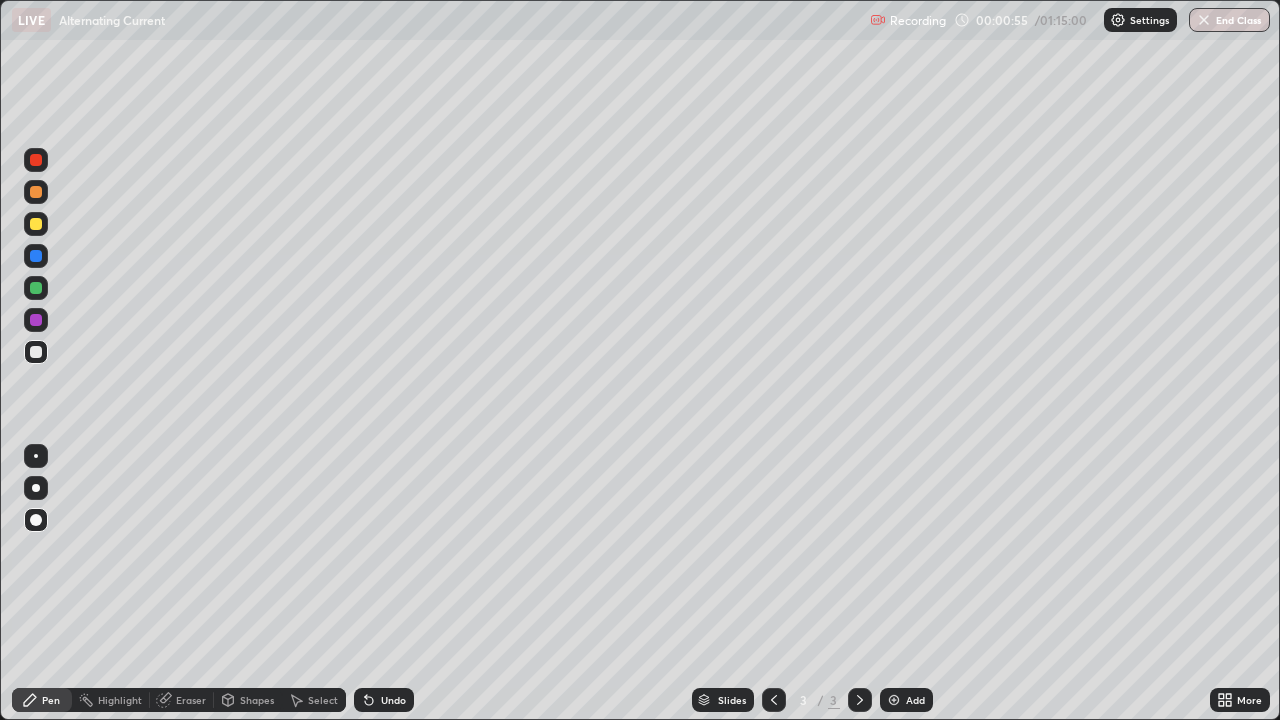 click on "Pen" at bounding box center (42, 700) 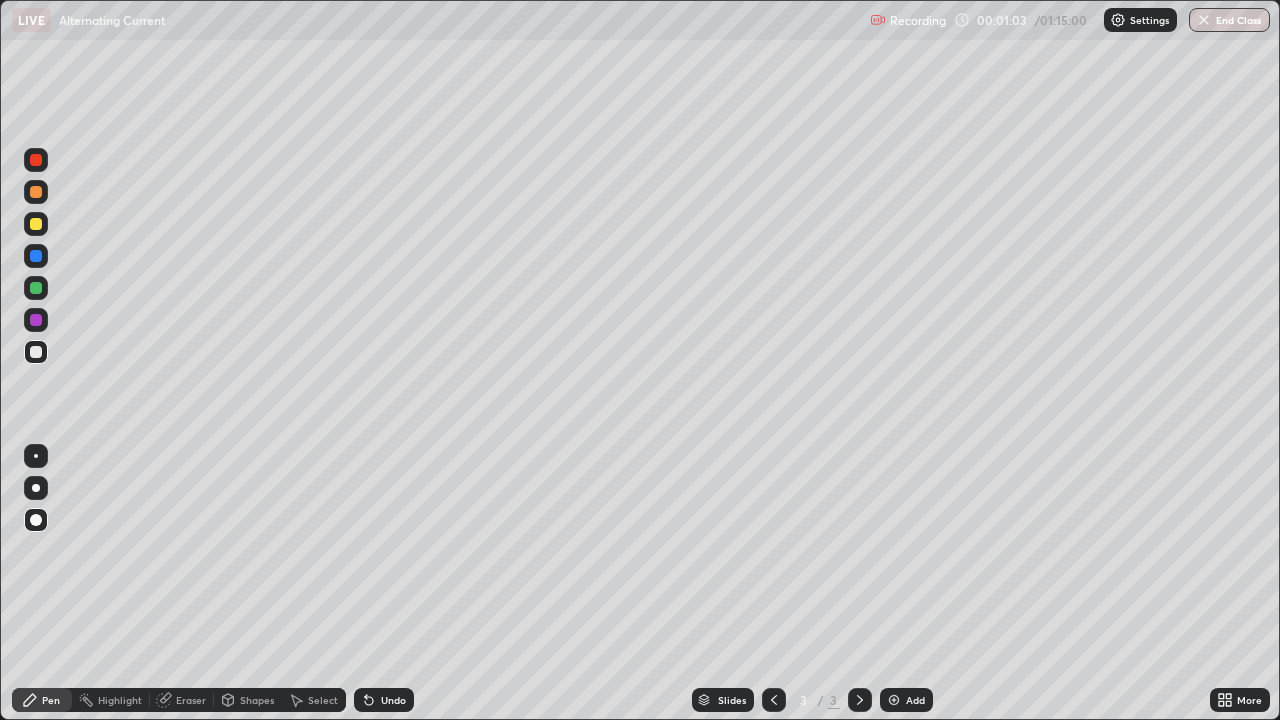 click on "Undo" at bounding box center (393, 700) 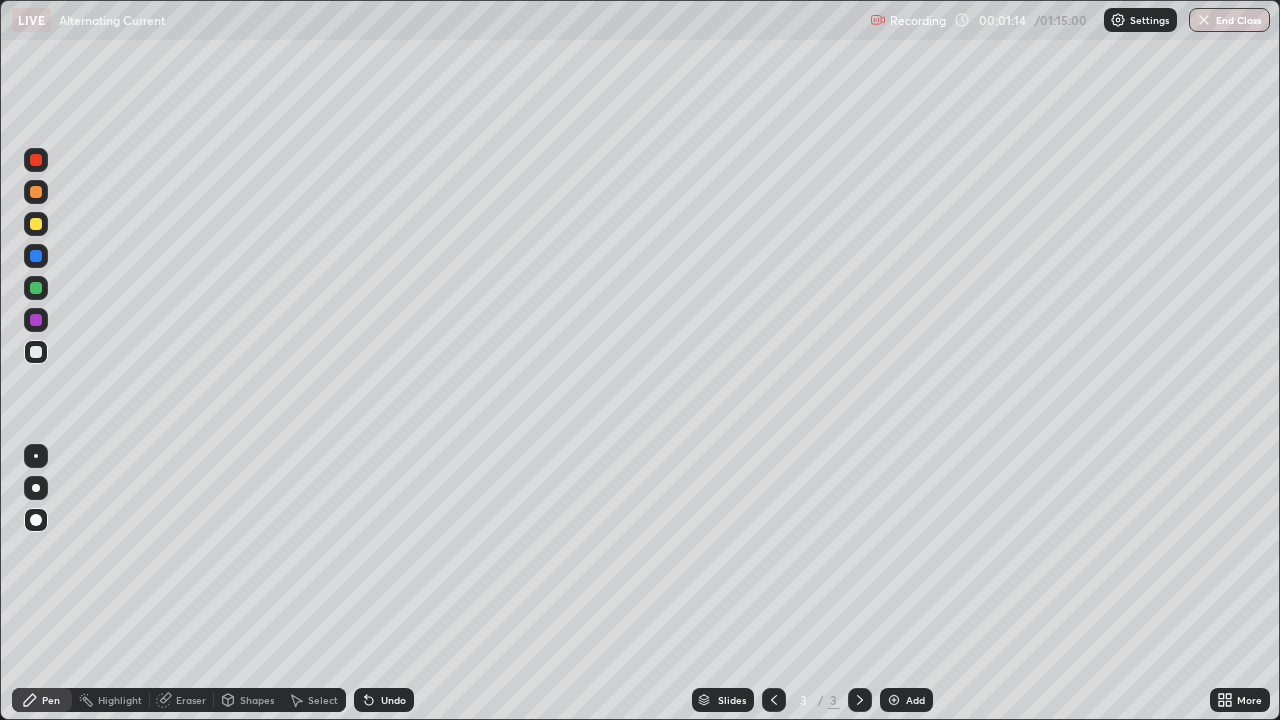 click on "Shapes" at bounding box center [248, 700] 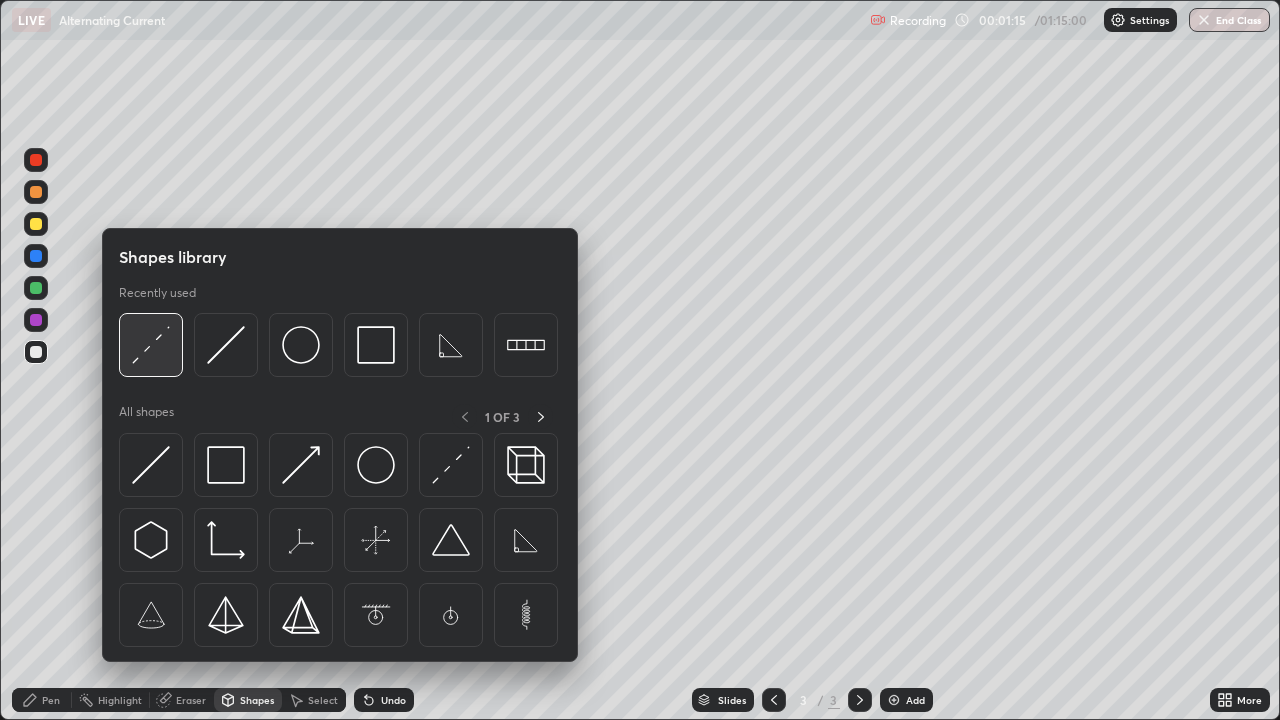 click at bounding box center (151, 345) 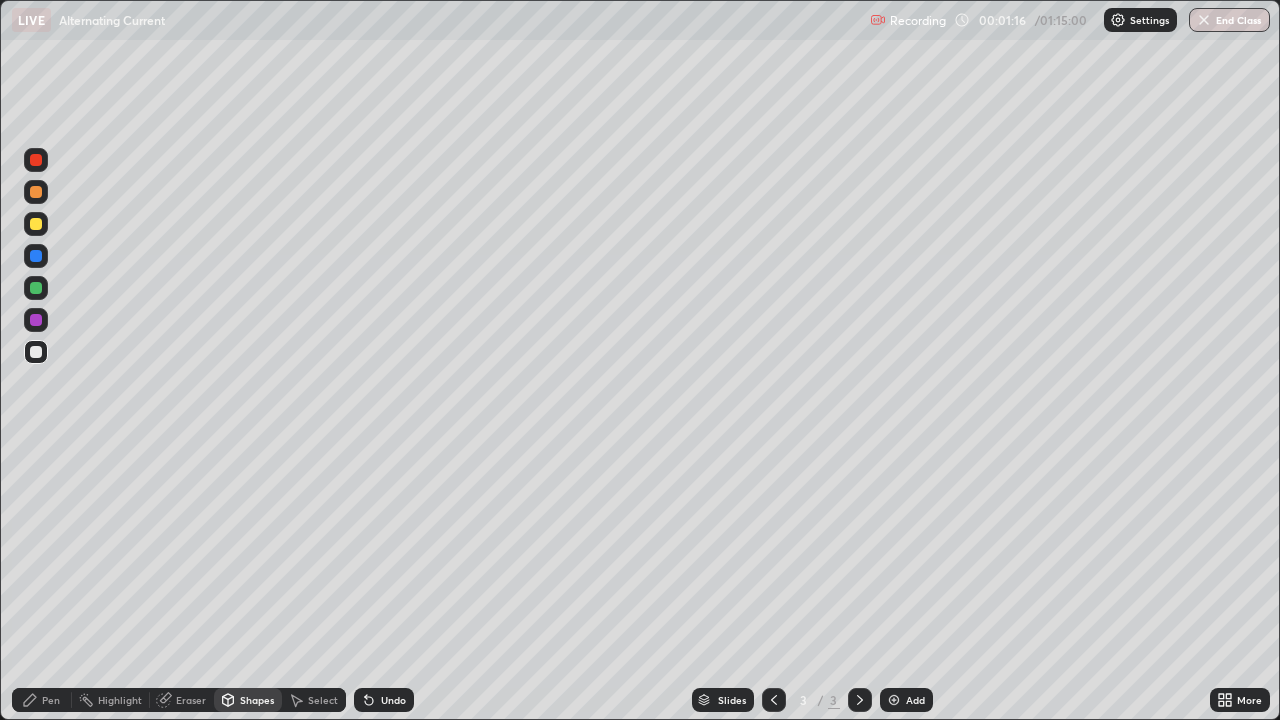click at bounding box center [36, 224] 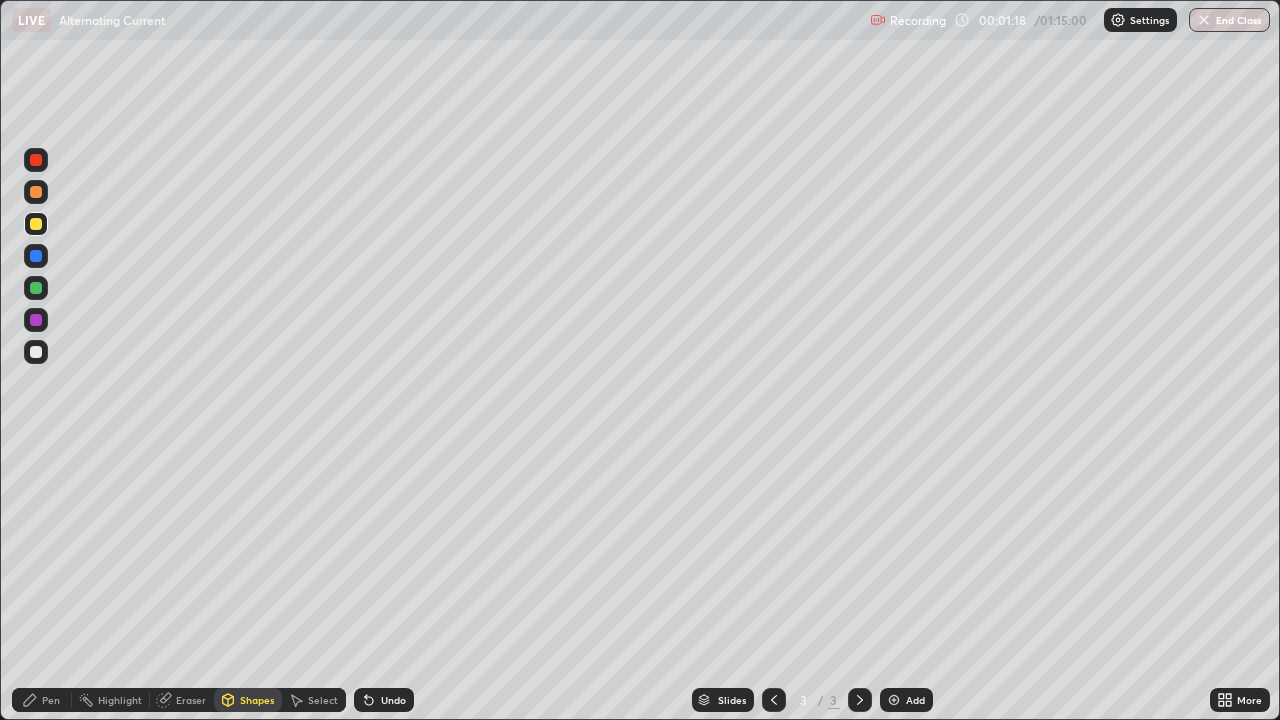 click on "Shapes" at bounding box center (257, 700) 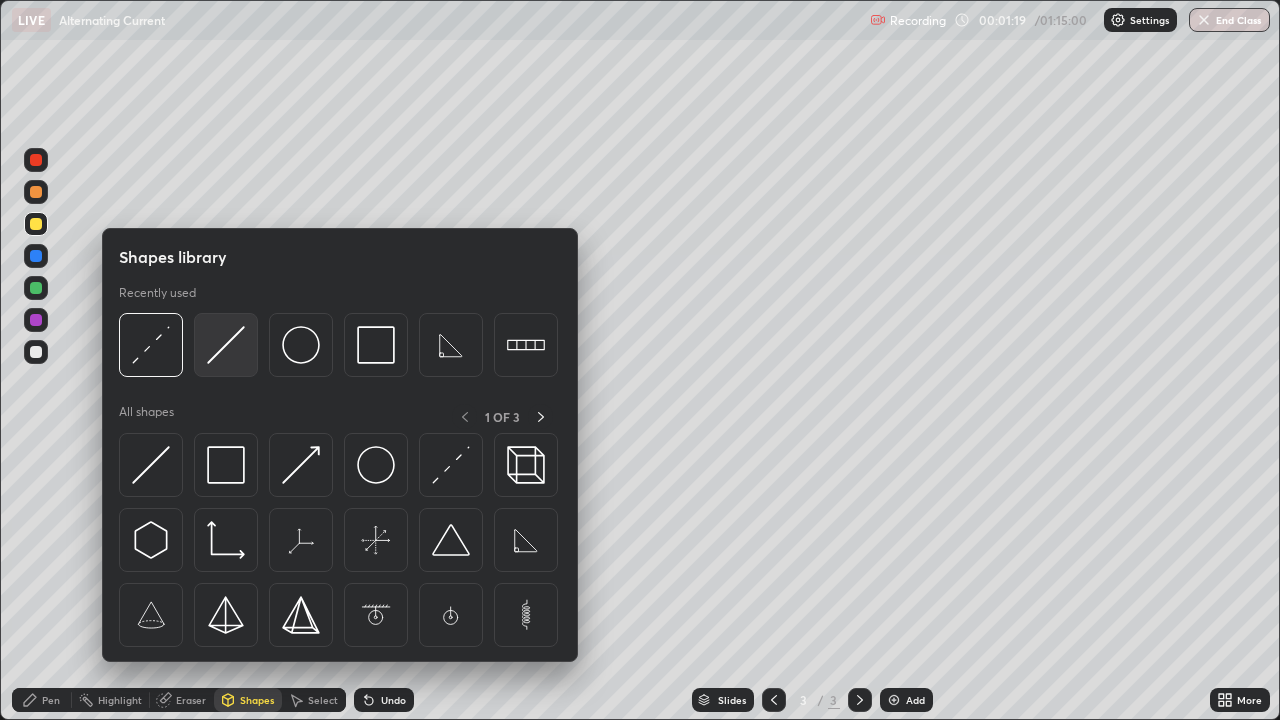 click at bounding box center (226, 345) 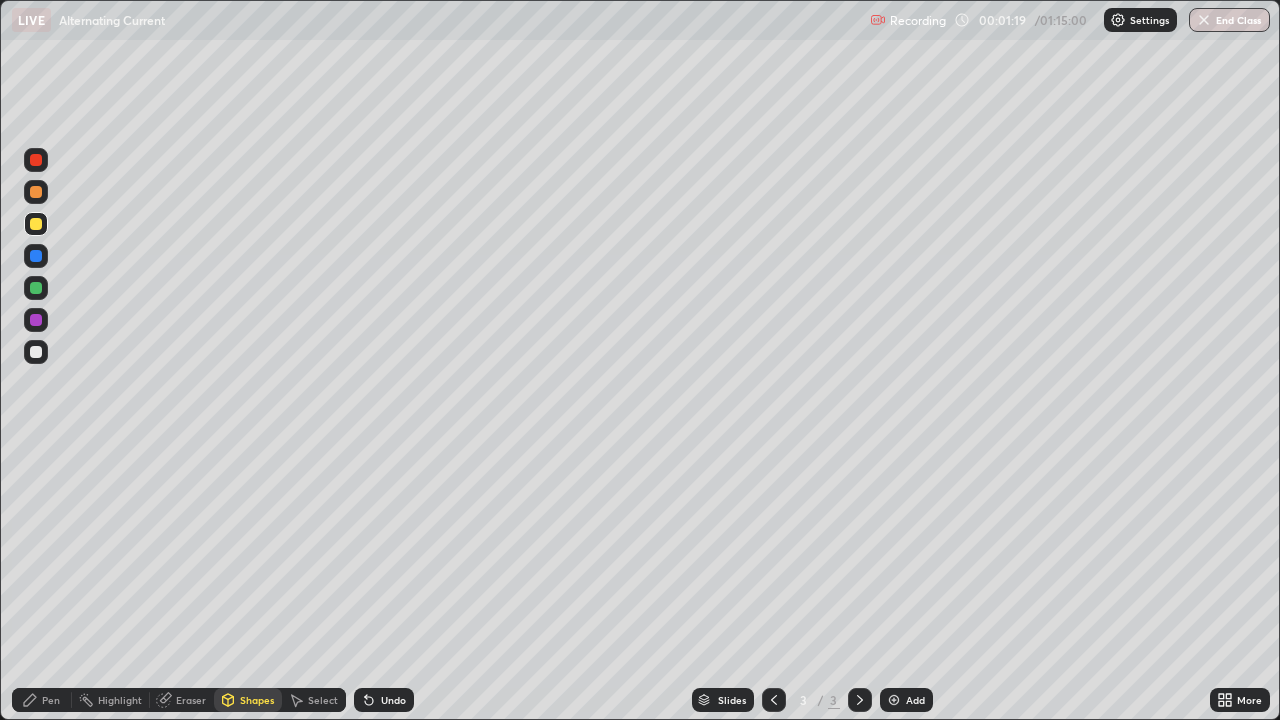click at bounding box center [36, 352] 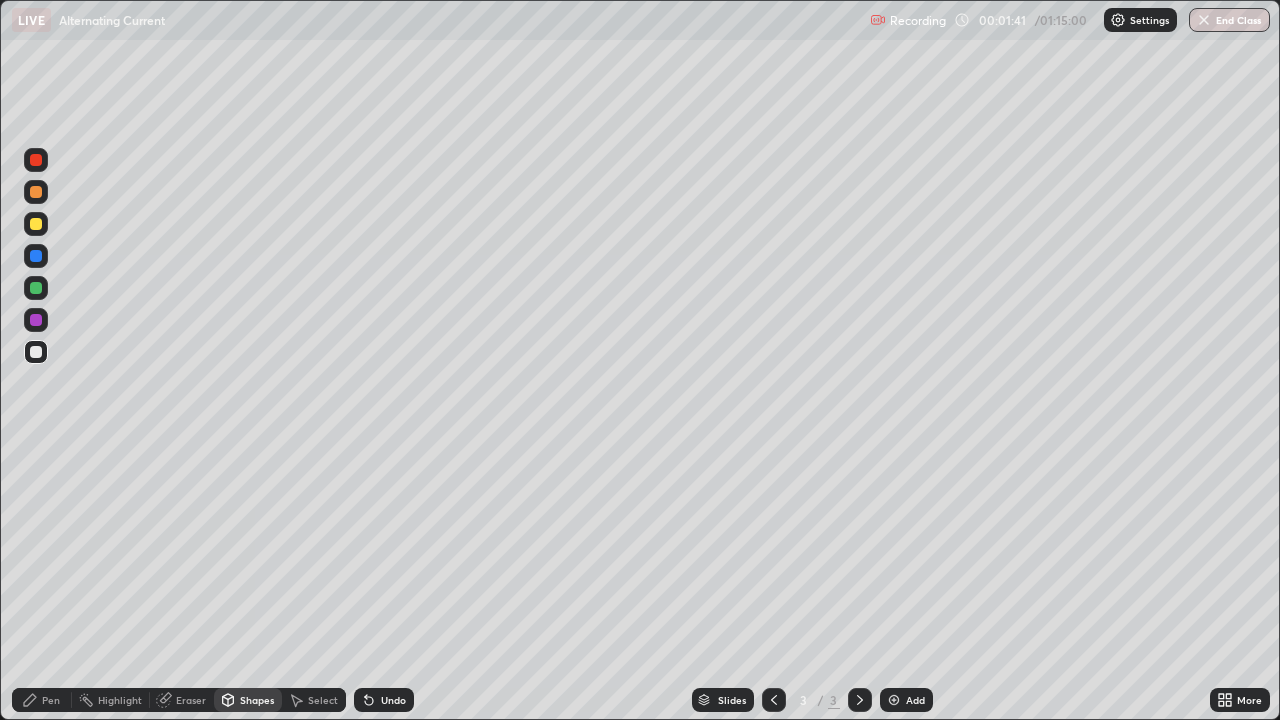 click on "Shapes" at bounding box center (248, 700) 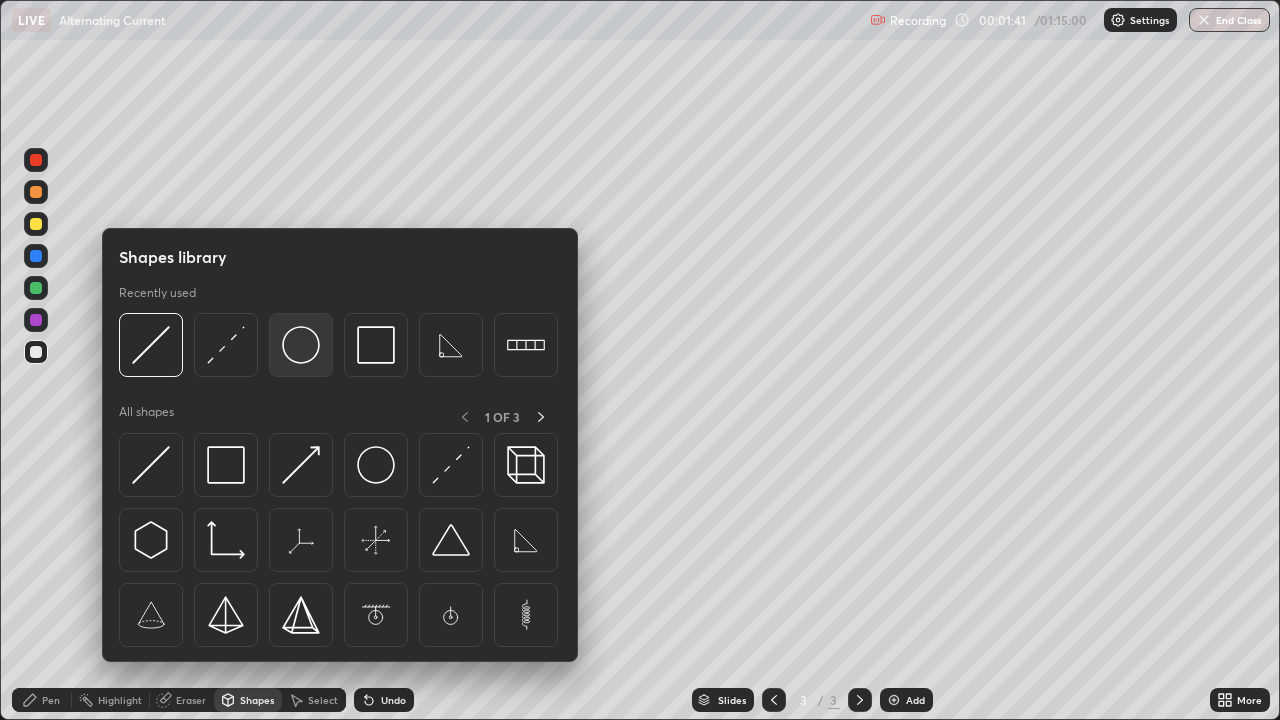 click at bounding box center (301, 345) 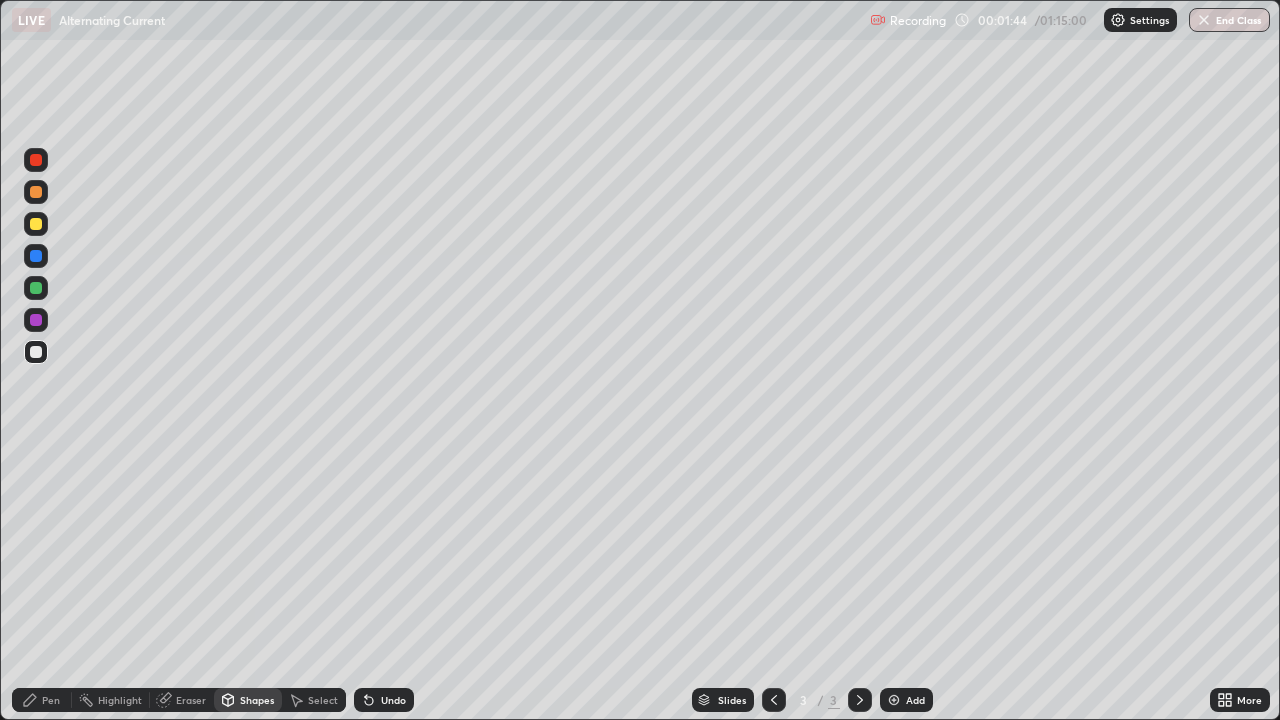 click on "Shapes" at bounding box center [248, 700] 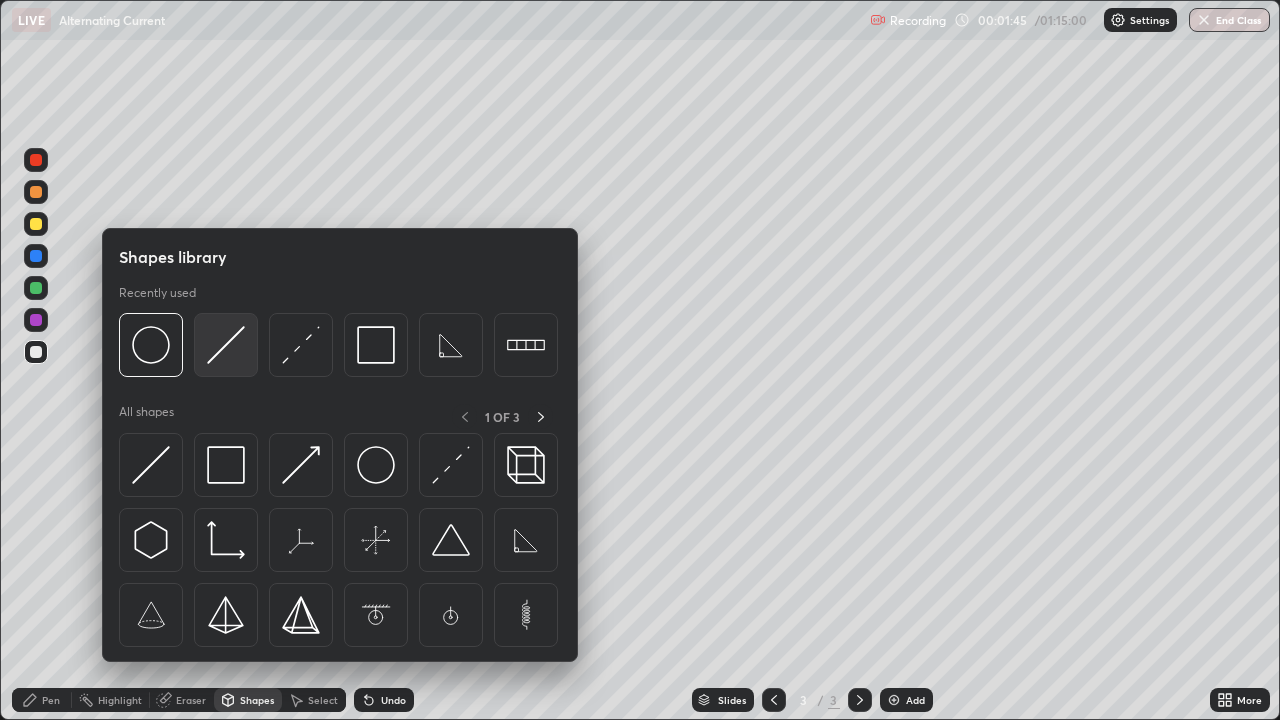 click at bounding box center (226, 345) 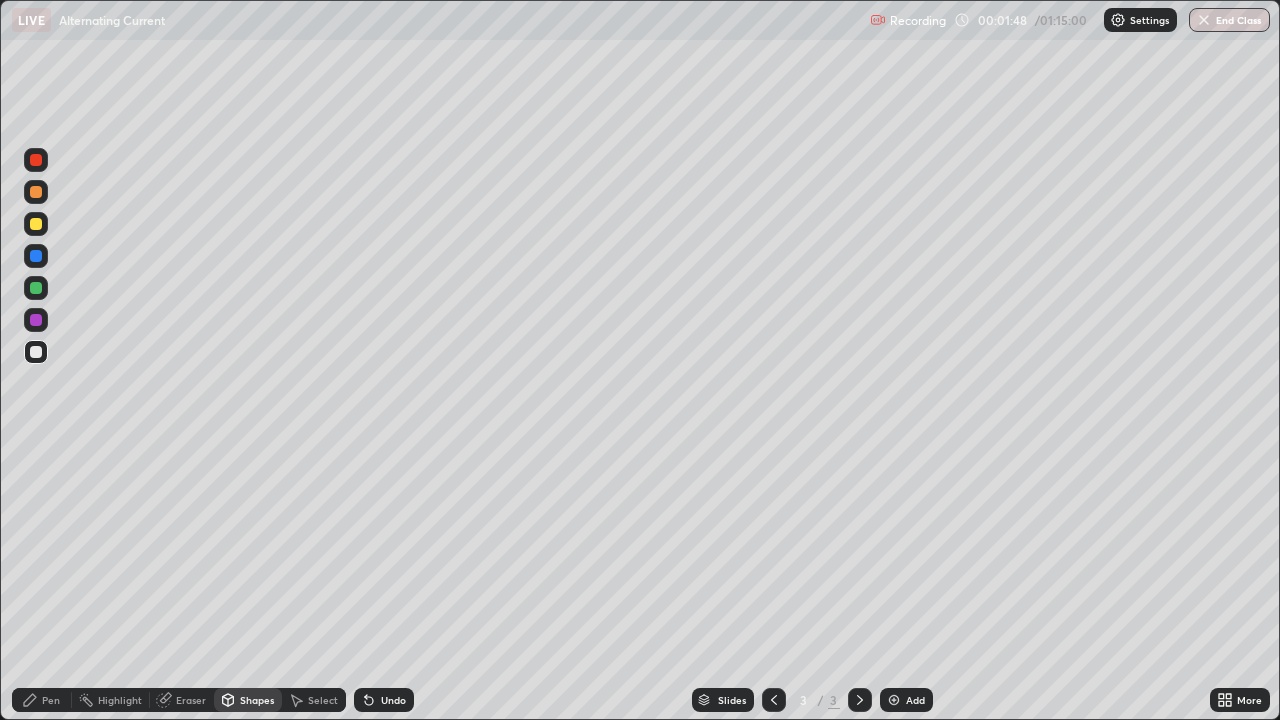 click on "Pen" at bounding box center (42, 700) 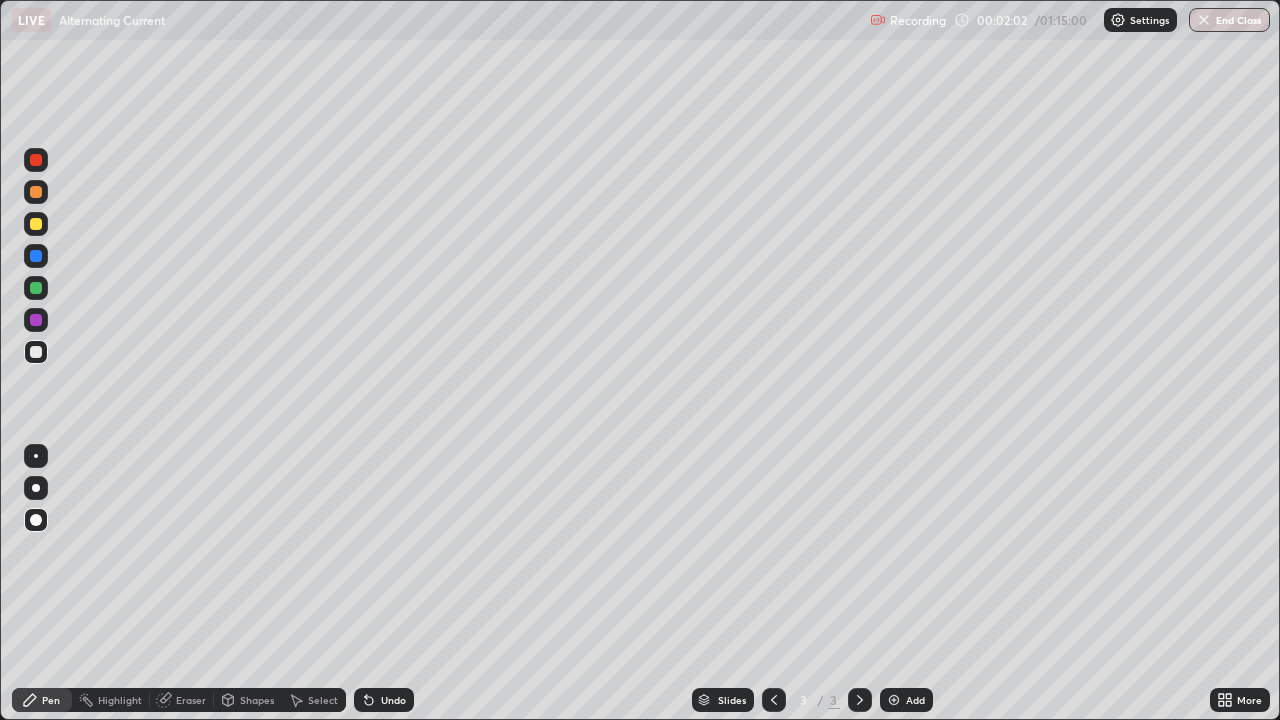click on "Shapes" at bounding box center (248, 700) 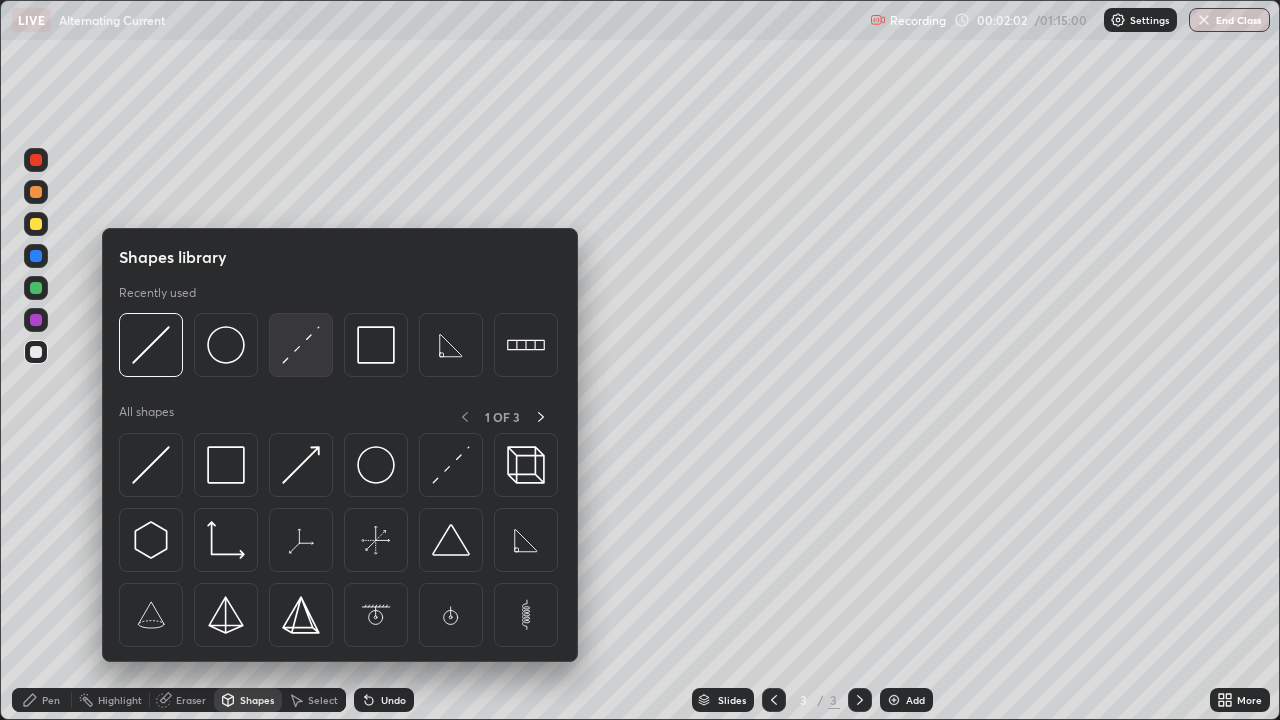click at bounding box center (301, 345) 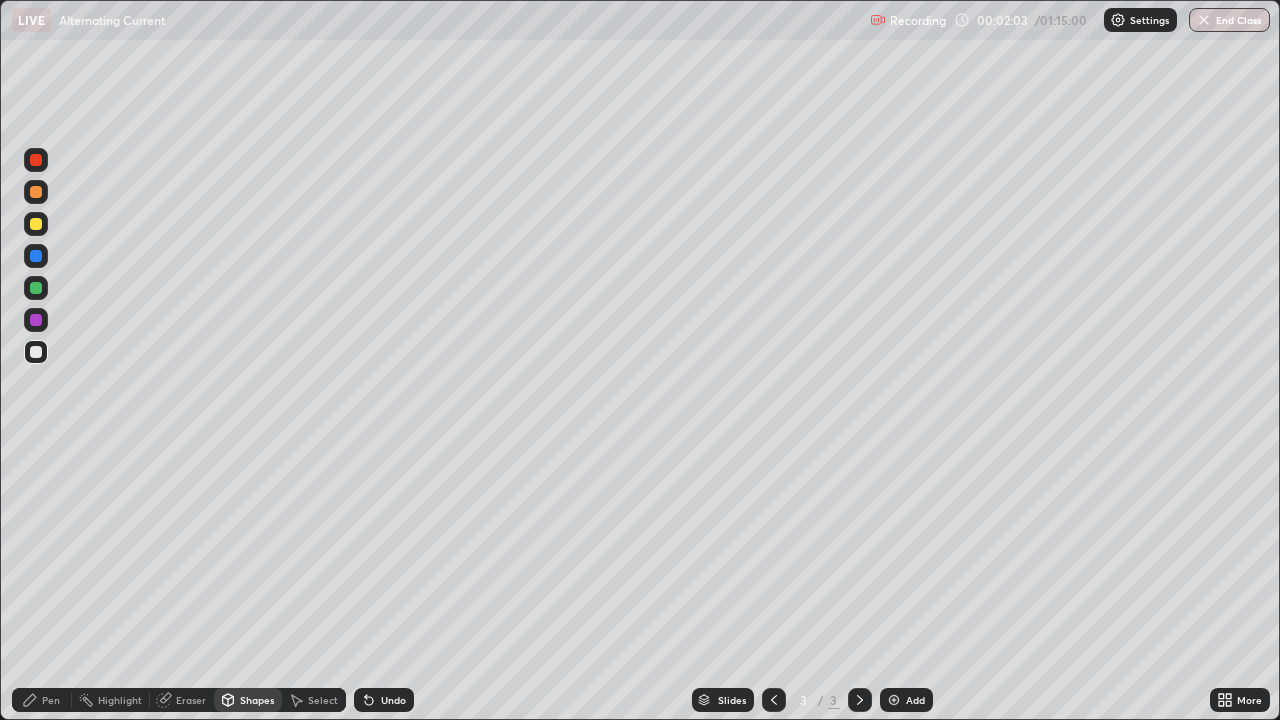 click at bounding box center [36, 224] 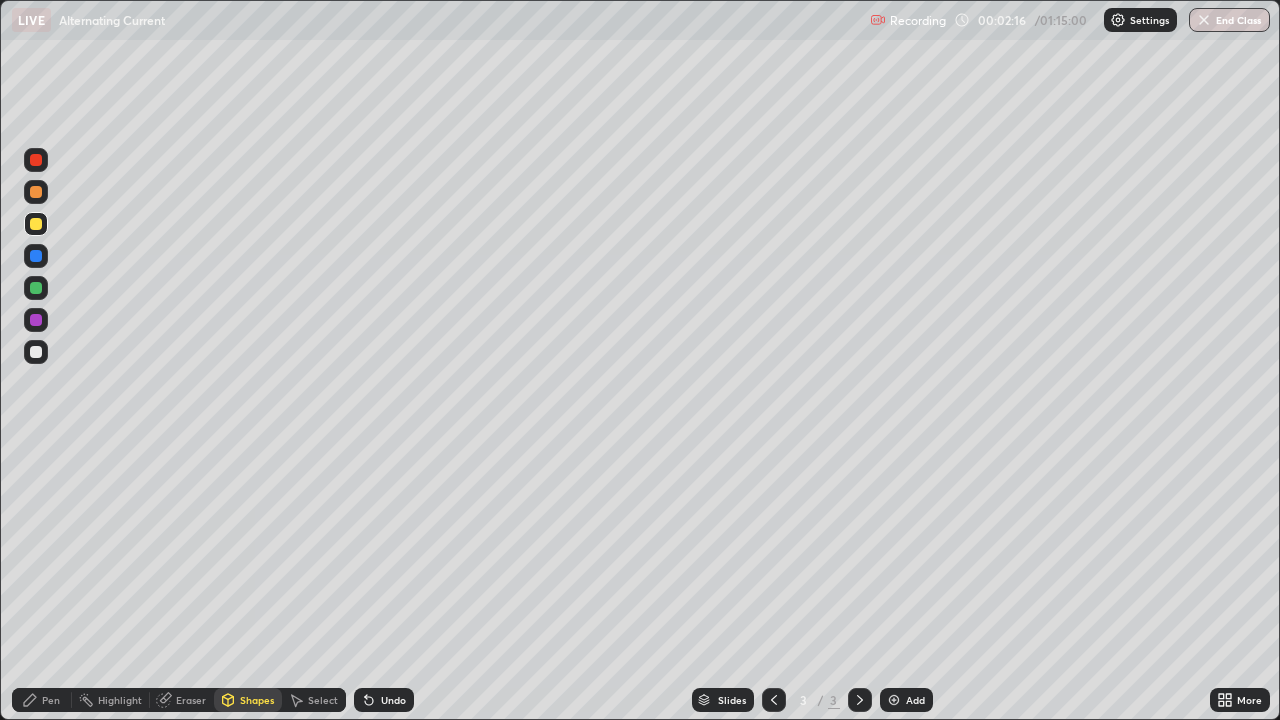 click on "Pen" at bounding box center (42, 700) 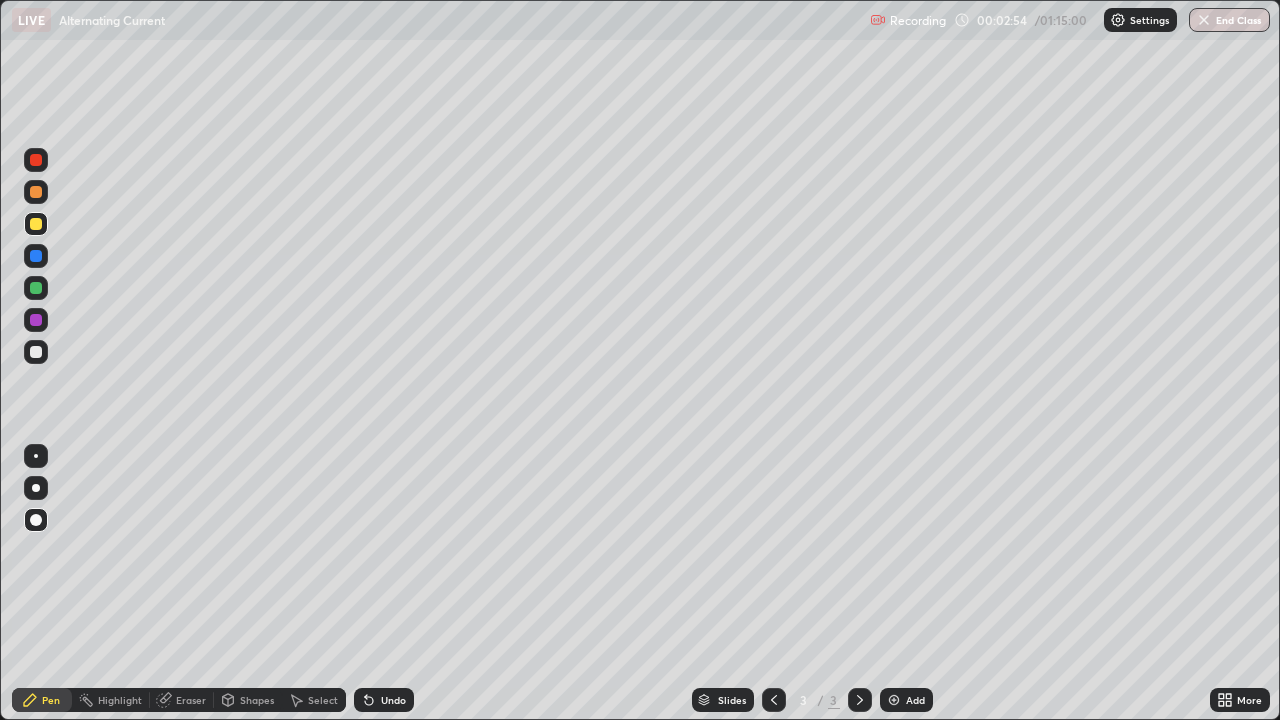 click on "Shapes" at bounding box center (257, 700) 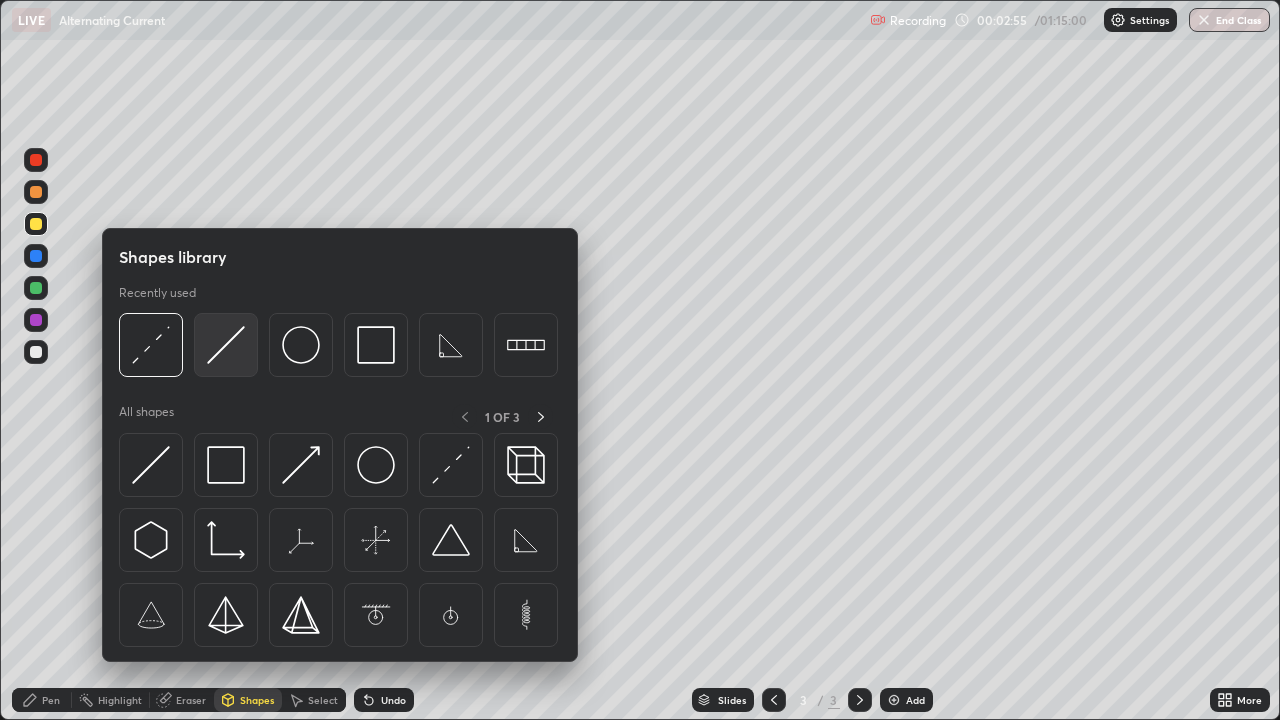 click at bounding box center (226, 345) 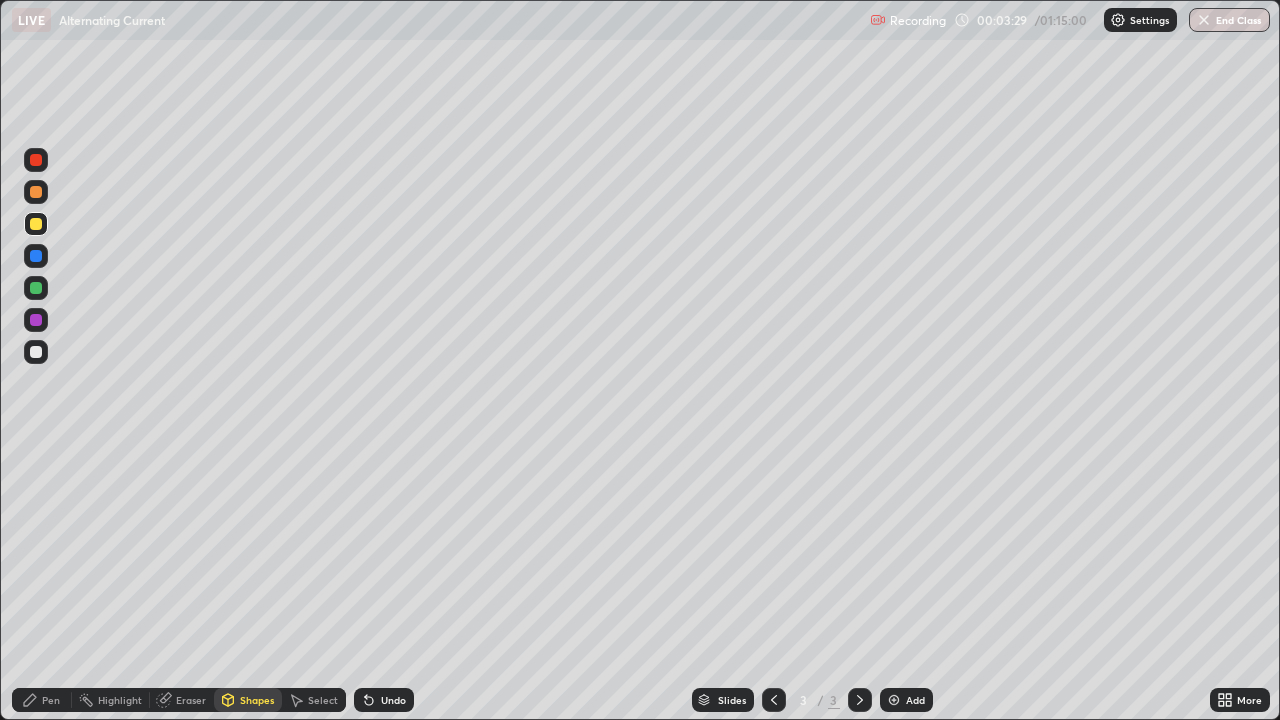 click on "Pen" at bounding box center [42, 700] 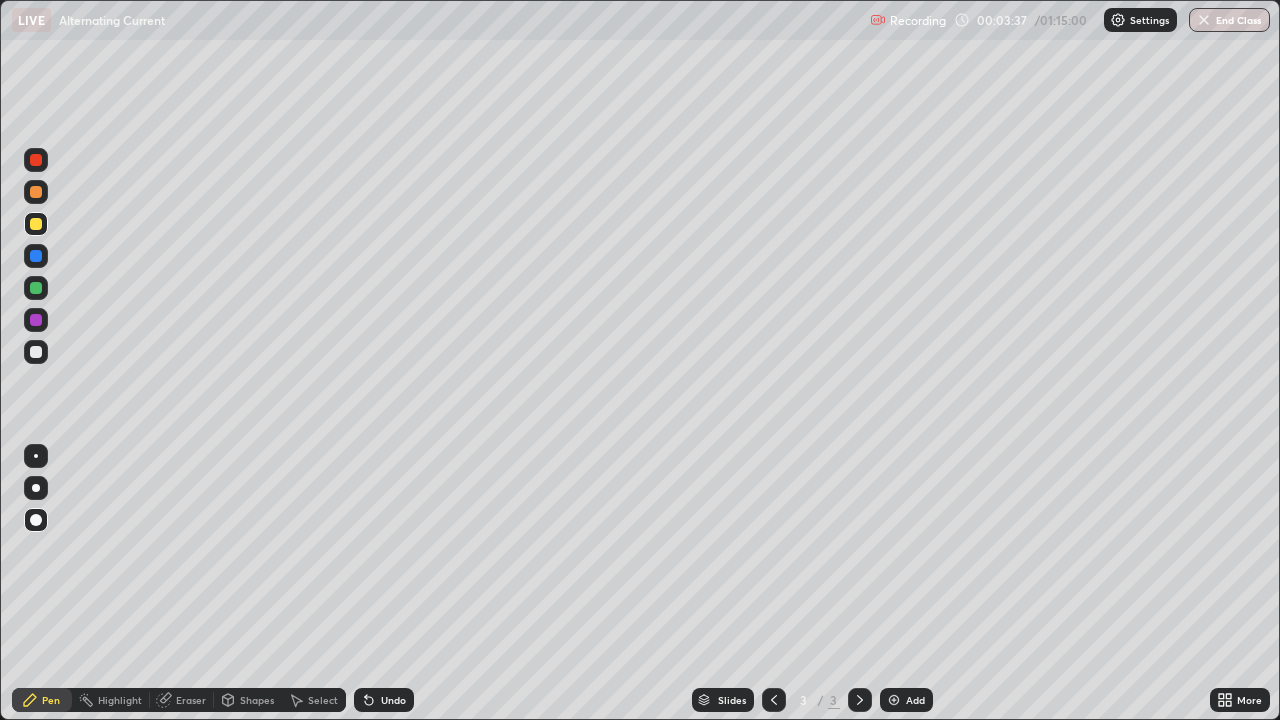 click on "Shapes" at bounding box center (257, 700) 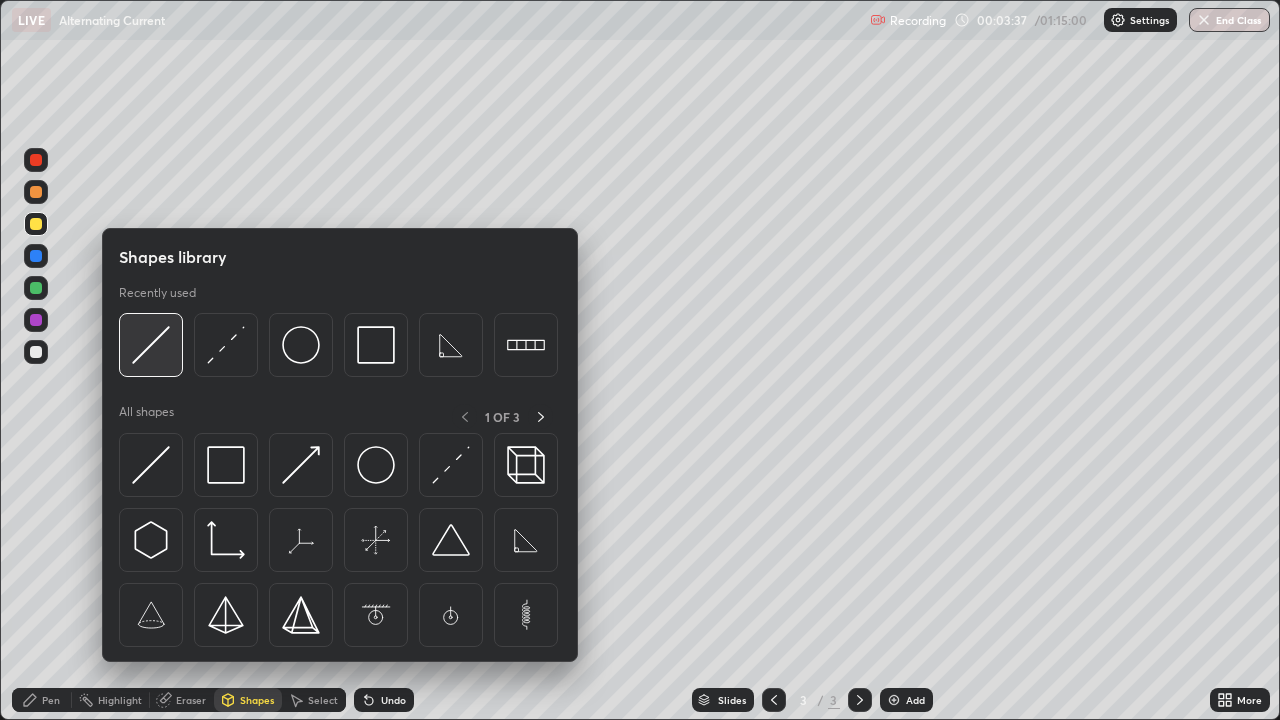 click at bounding box center (151, 345) 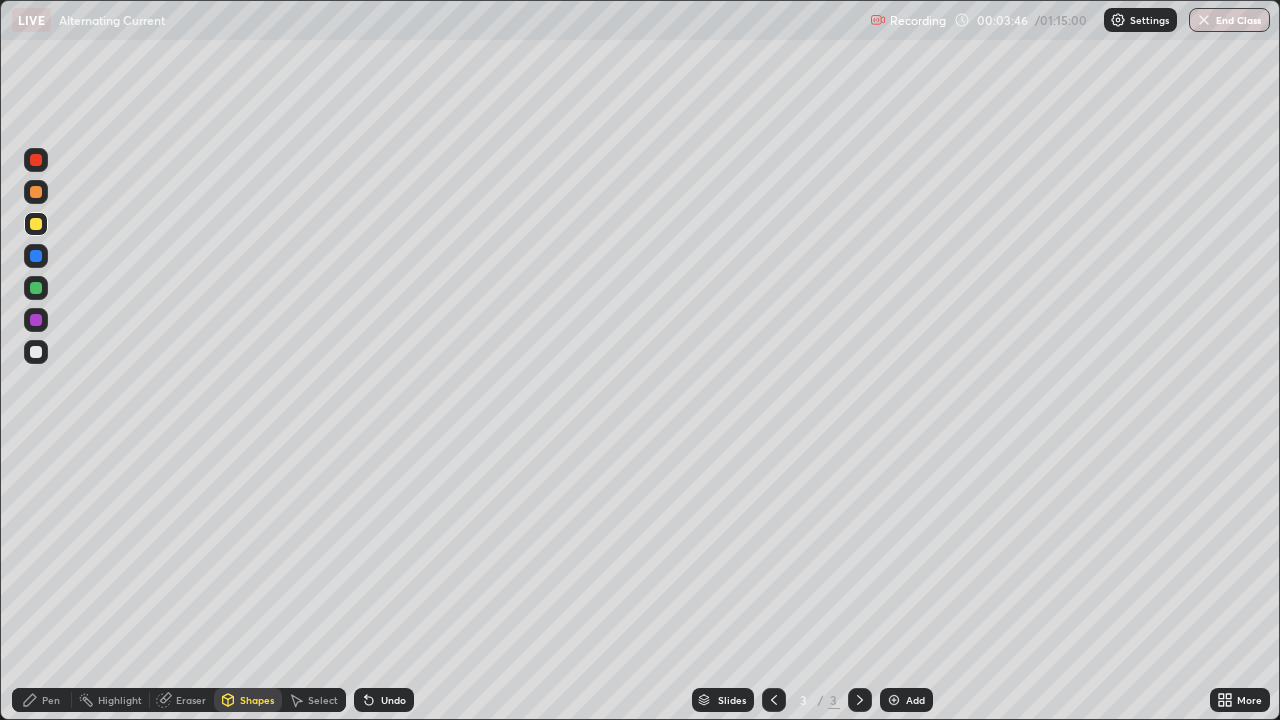 click 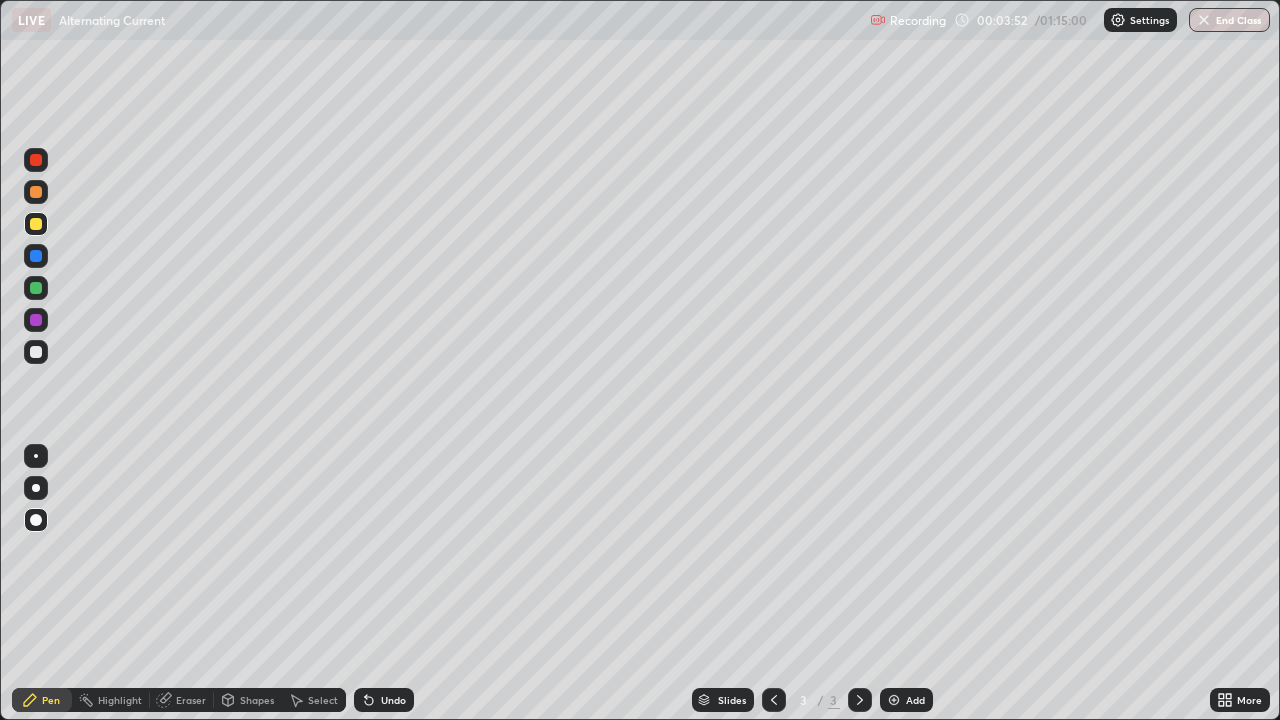 click on "Undo" at bounding box center [393, 700] 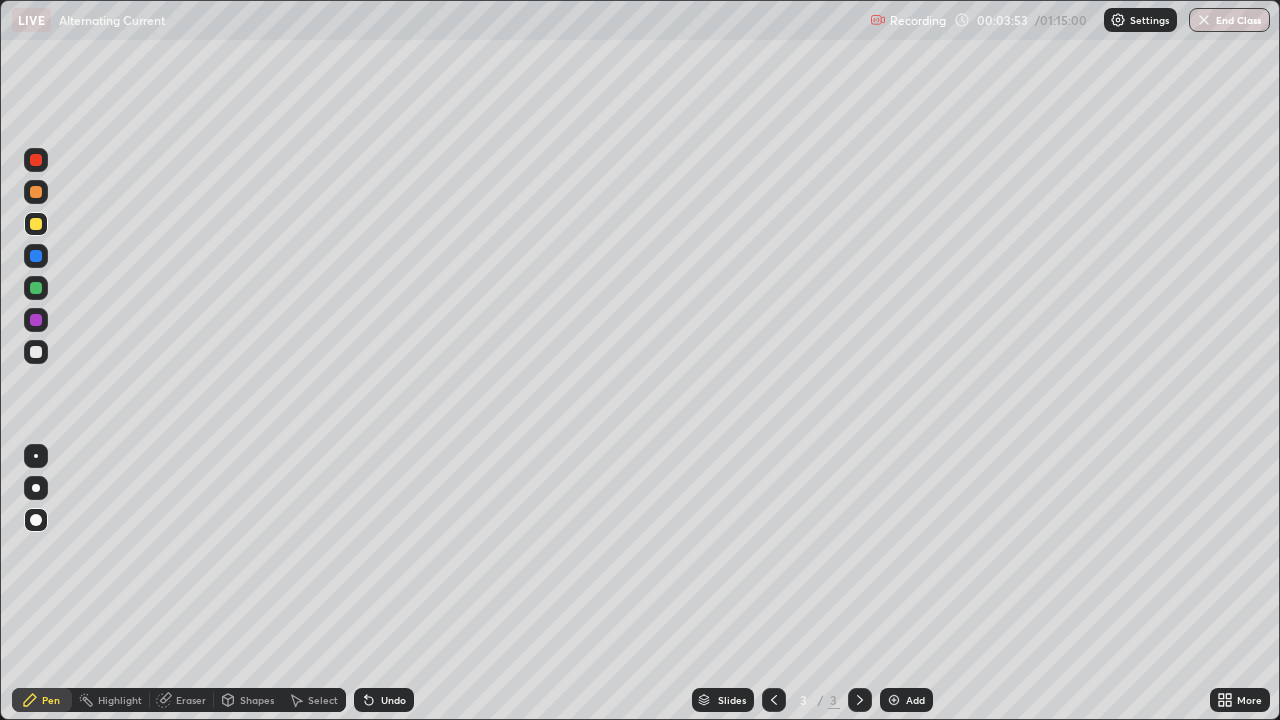 click on "Undo" at bounding box center (393, 700) 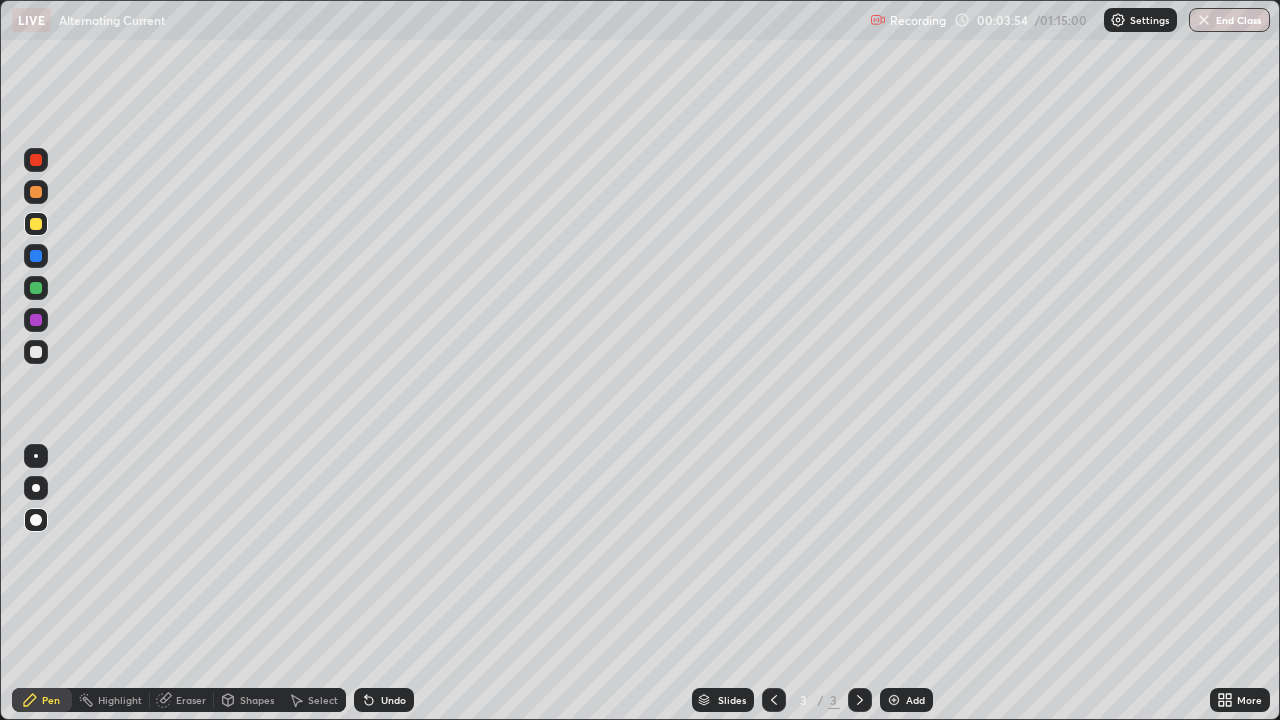 click on "Shapes" at bounding box center [257, 700] 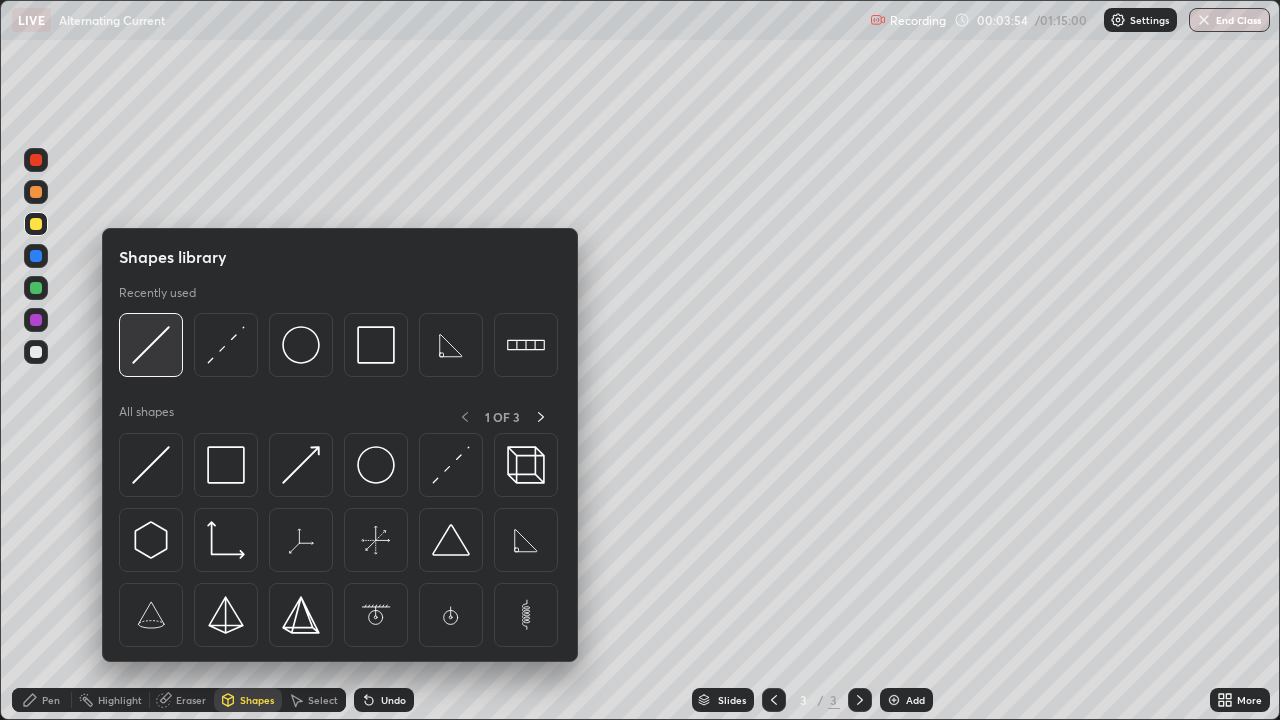 click at bounding box center (151, 345) 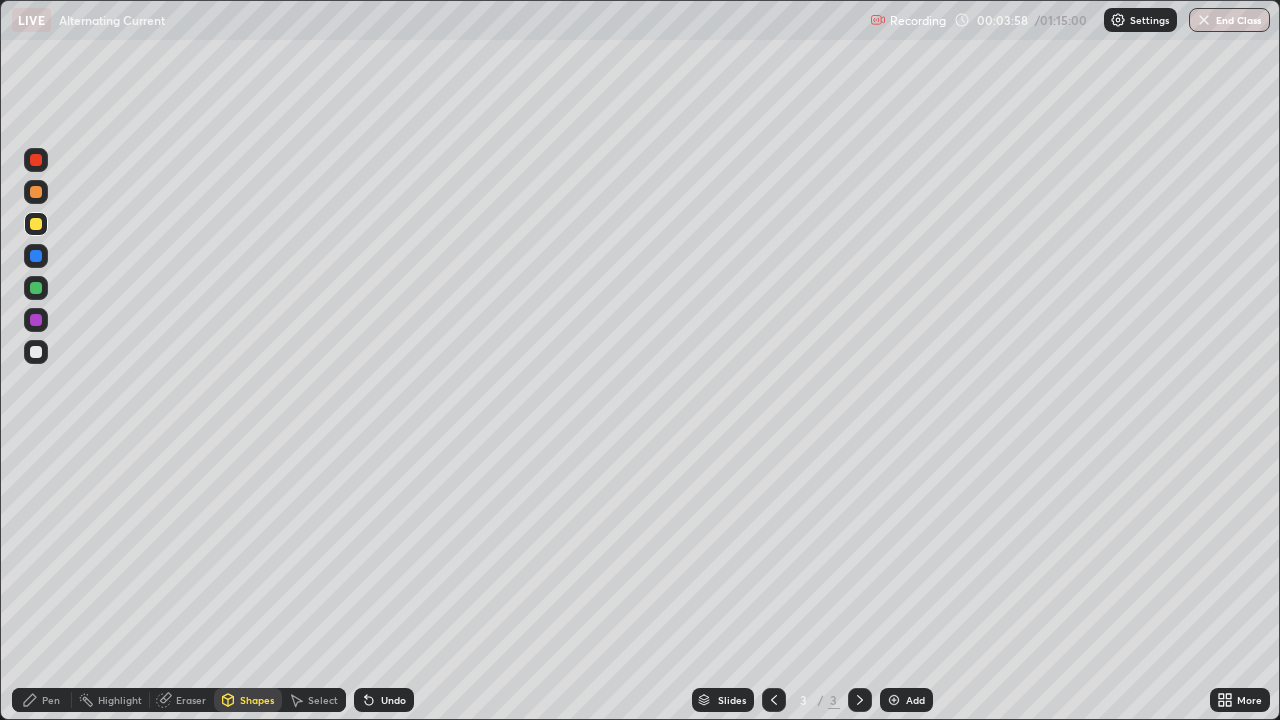 click 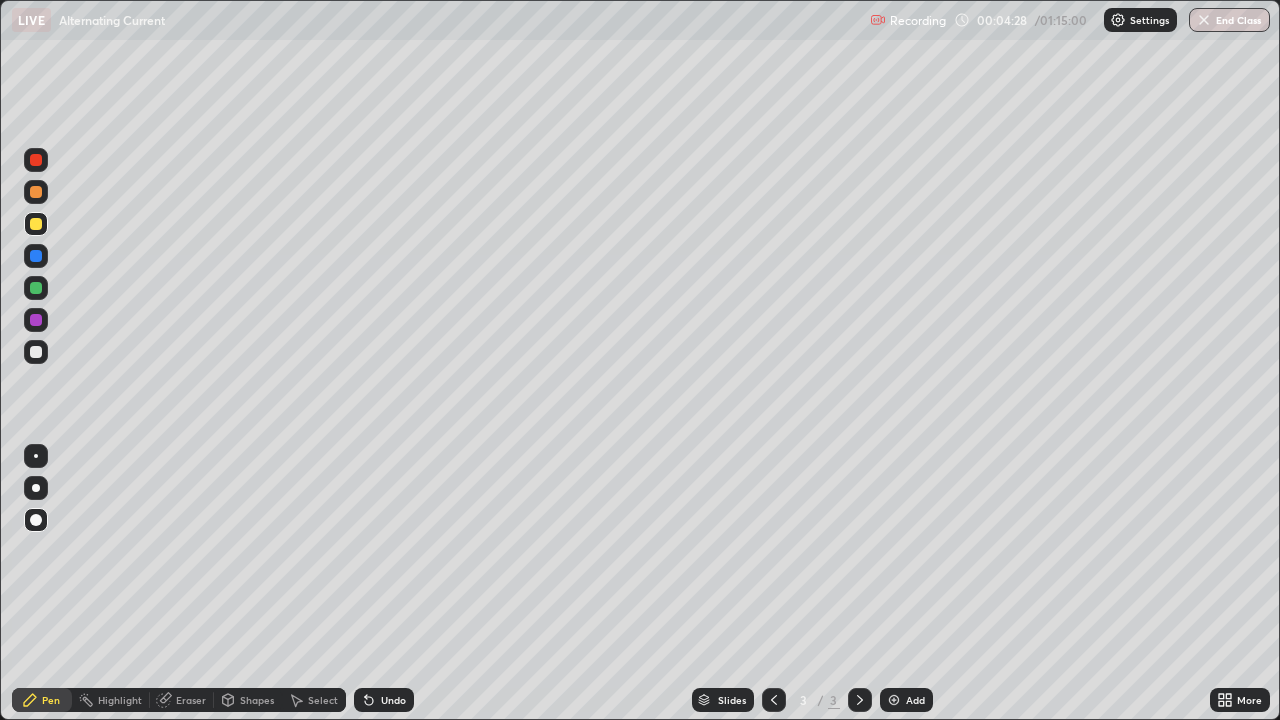 click on "Shapes" at bounding box center (248, 700) 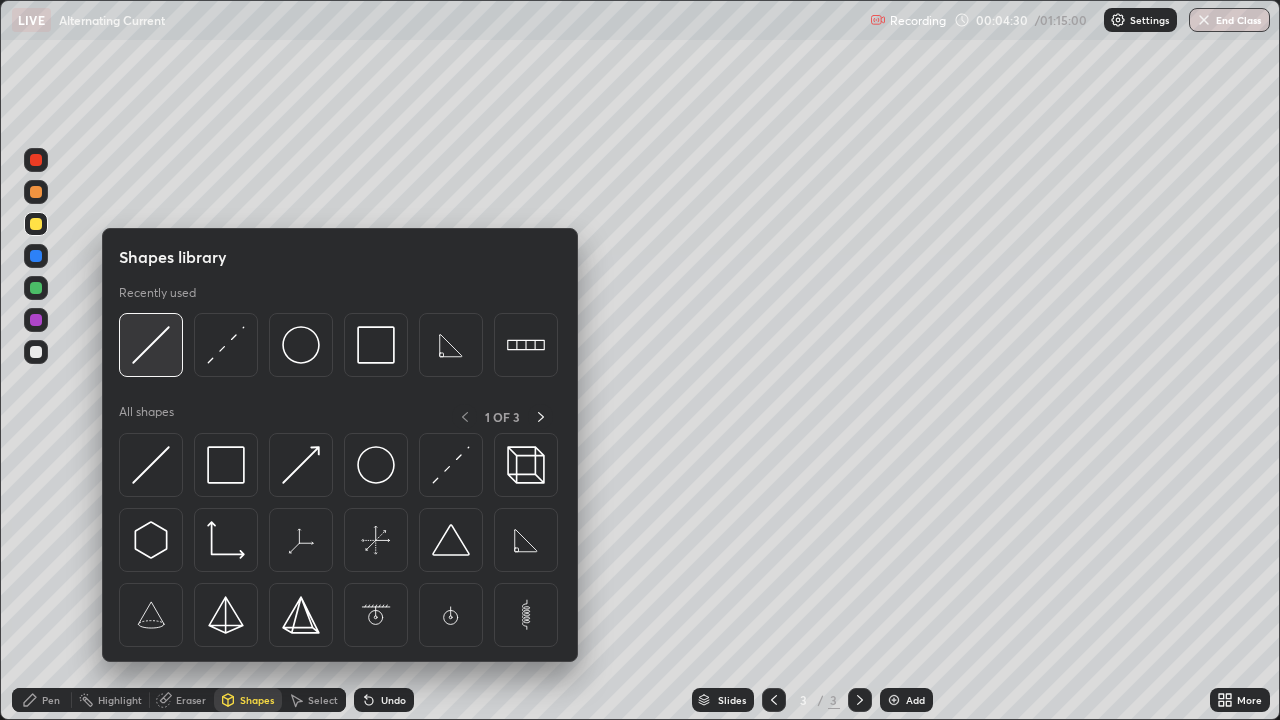 click at bounding box center (151, 345) 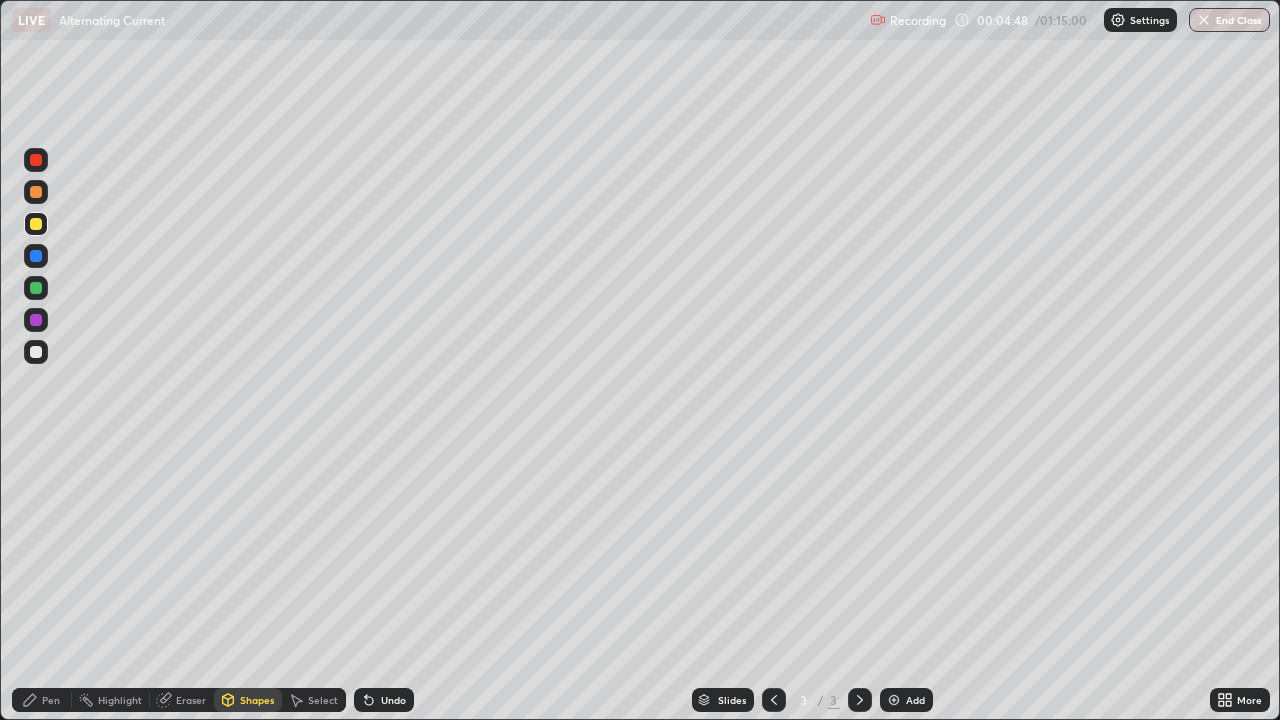 click on "Pen" at bounding box center [51, 700] 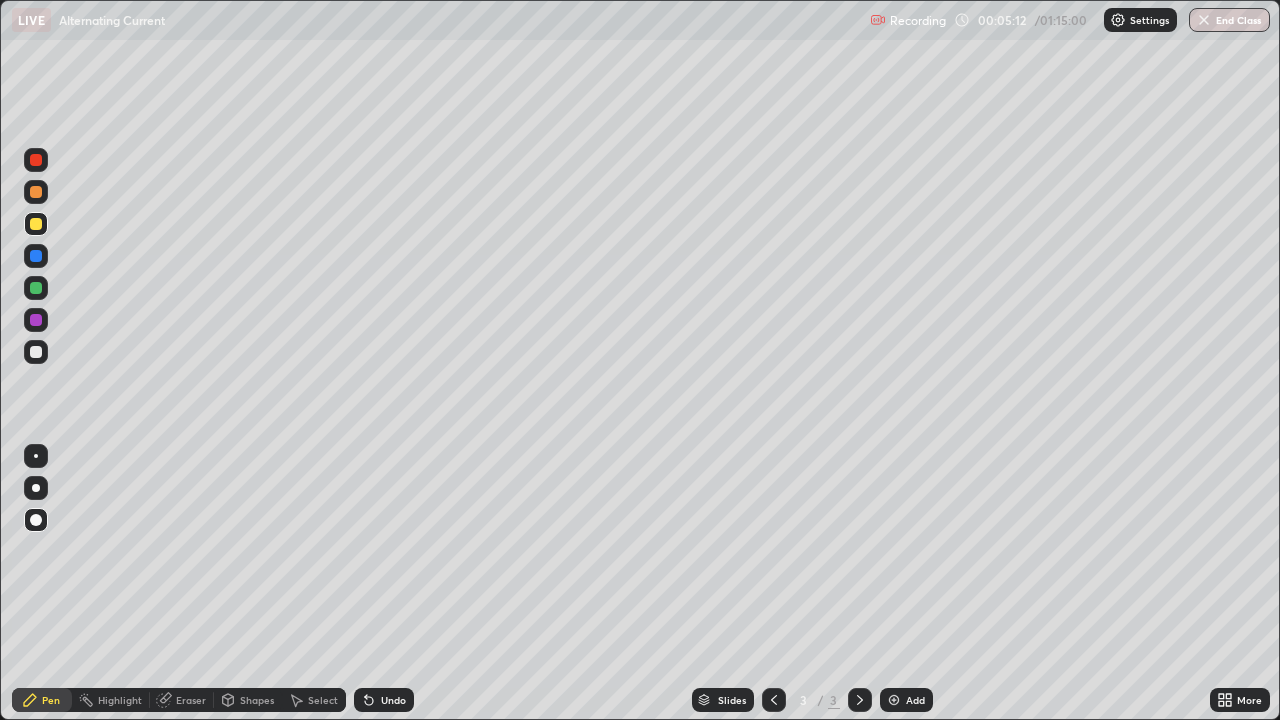 click on "Shapes" at bounding box center (257, 700) 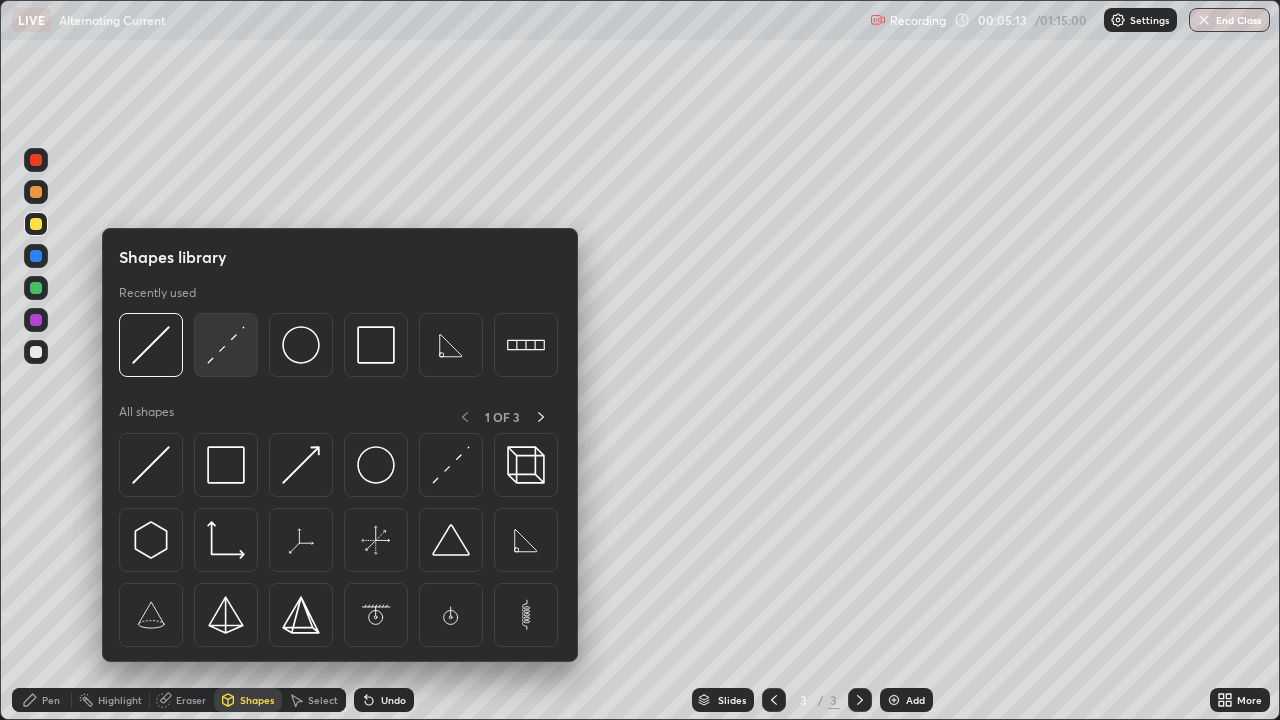 click at bounding box center (226, 345) 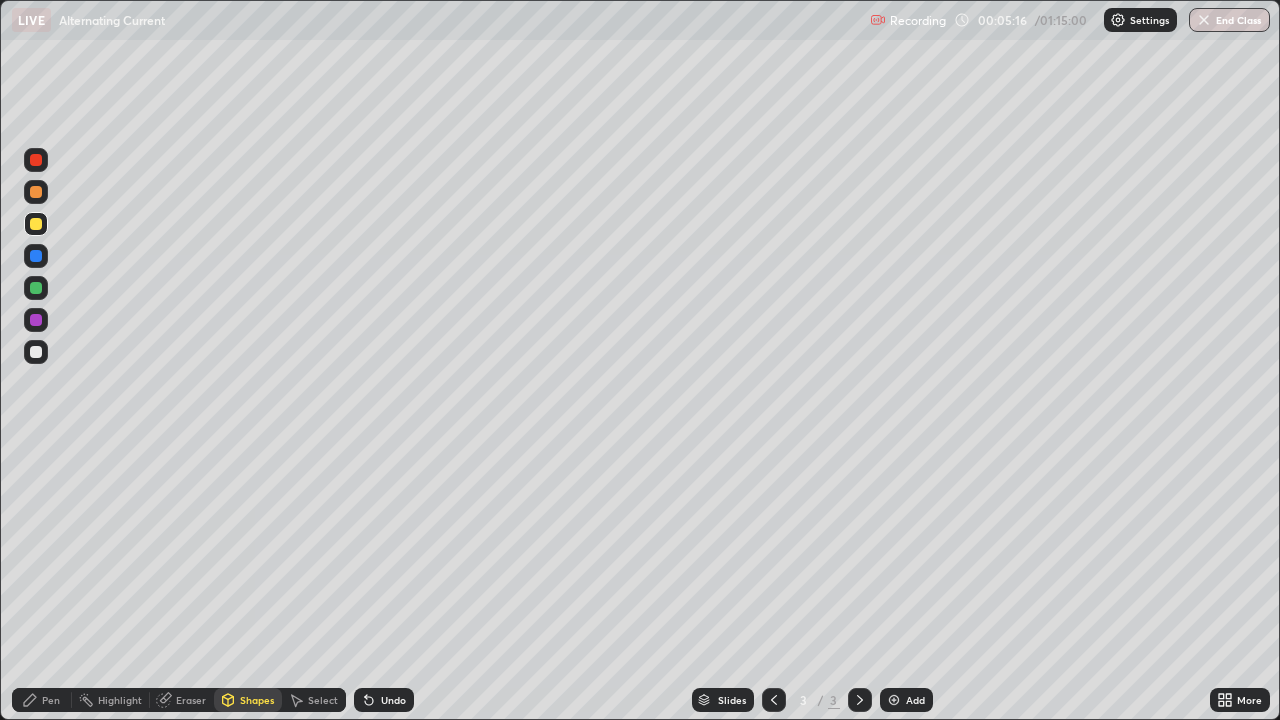 click on "Pen" at bounding box center [42, 700] 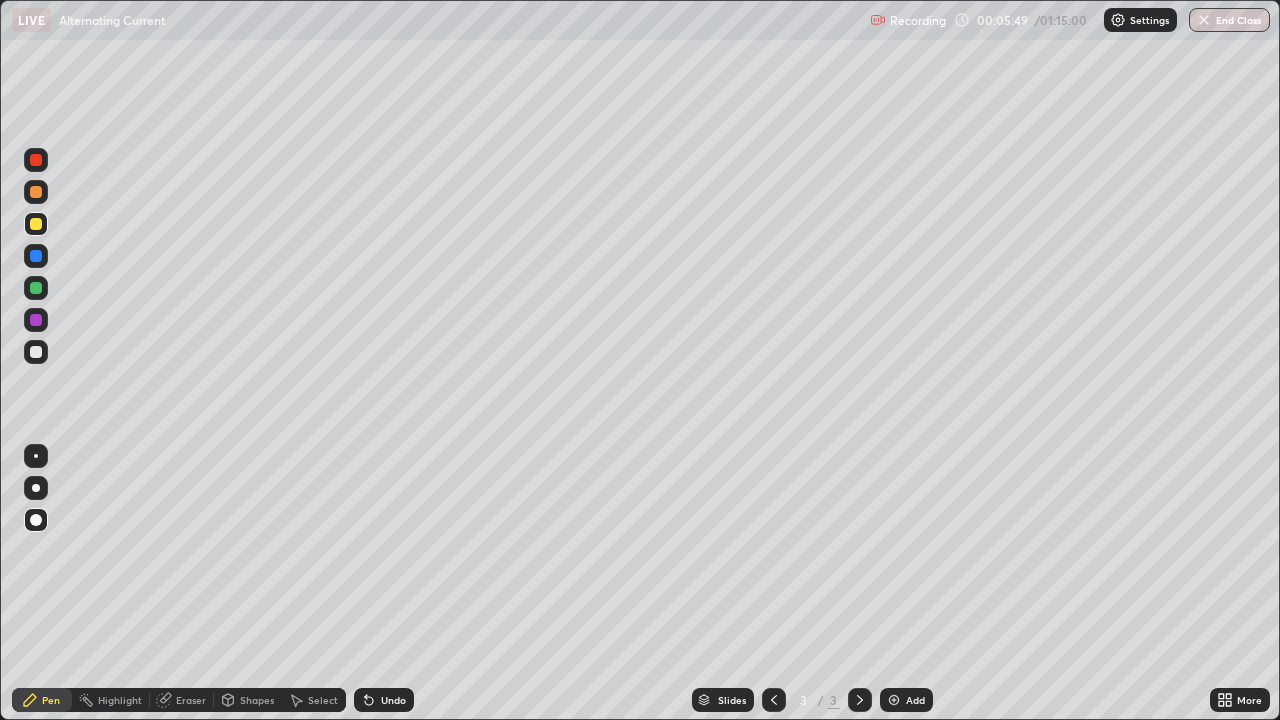 click on "Undo" at bounding box center (393, 700) 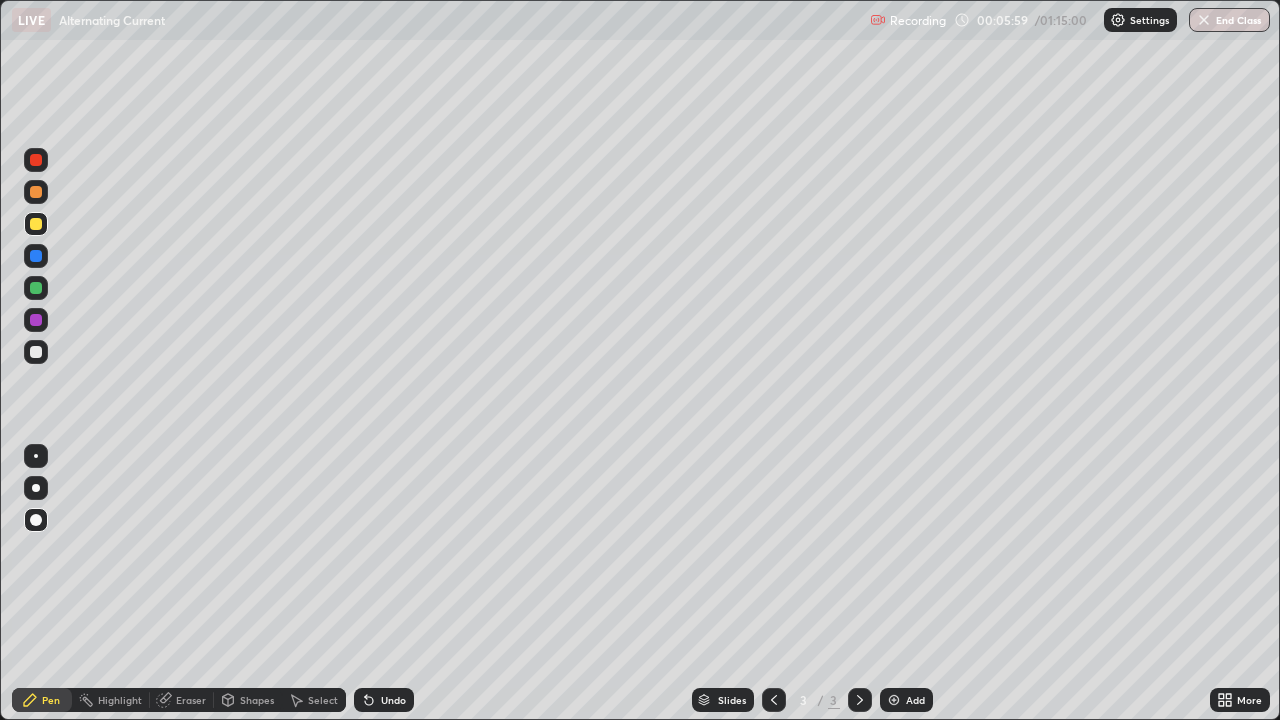 click on "Shapes" at bounding box center [248, 700] 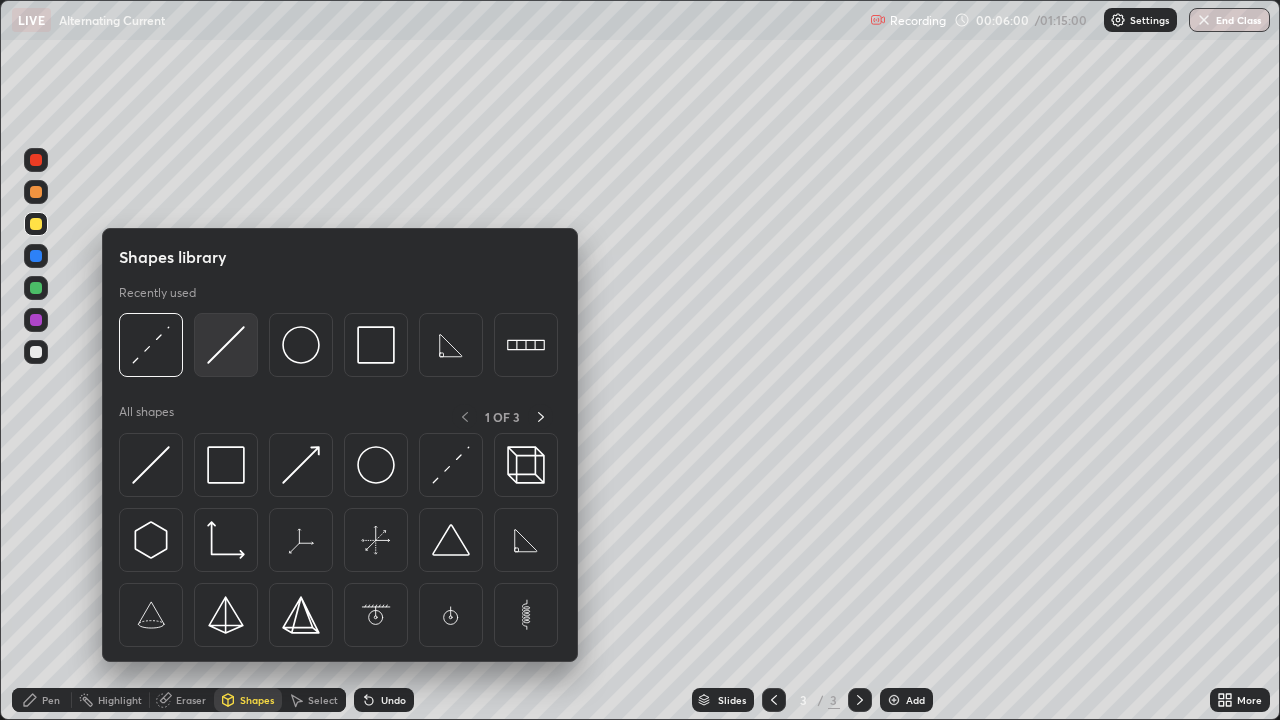 click at bounding box center [226, 345] 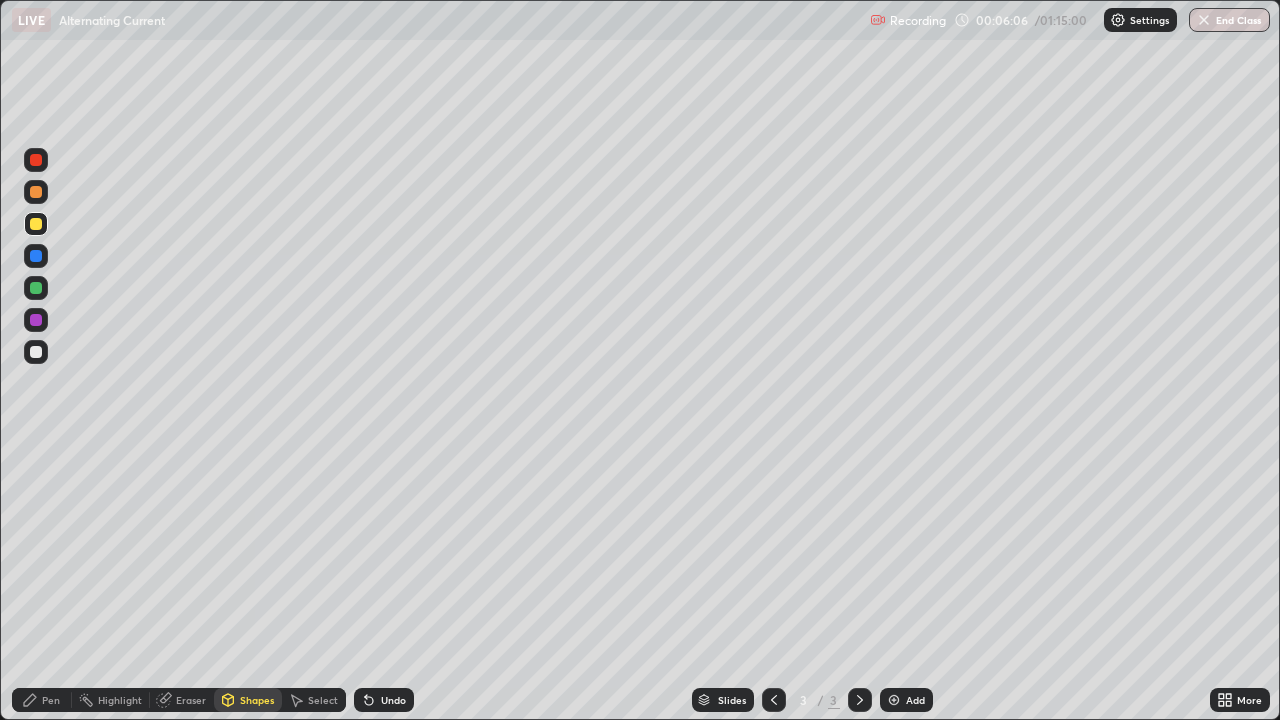 click on "Shapes" at bounding box center [257, 700] 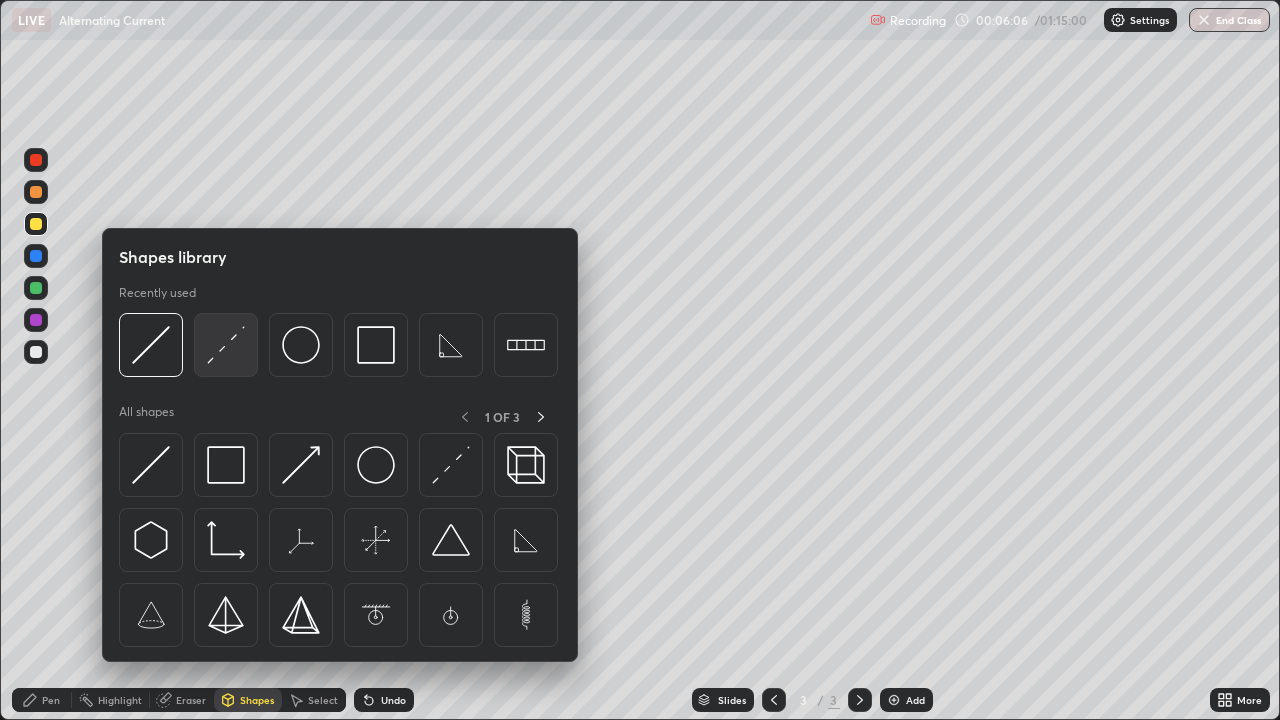 click at bounding box center (226, 345) 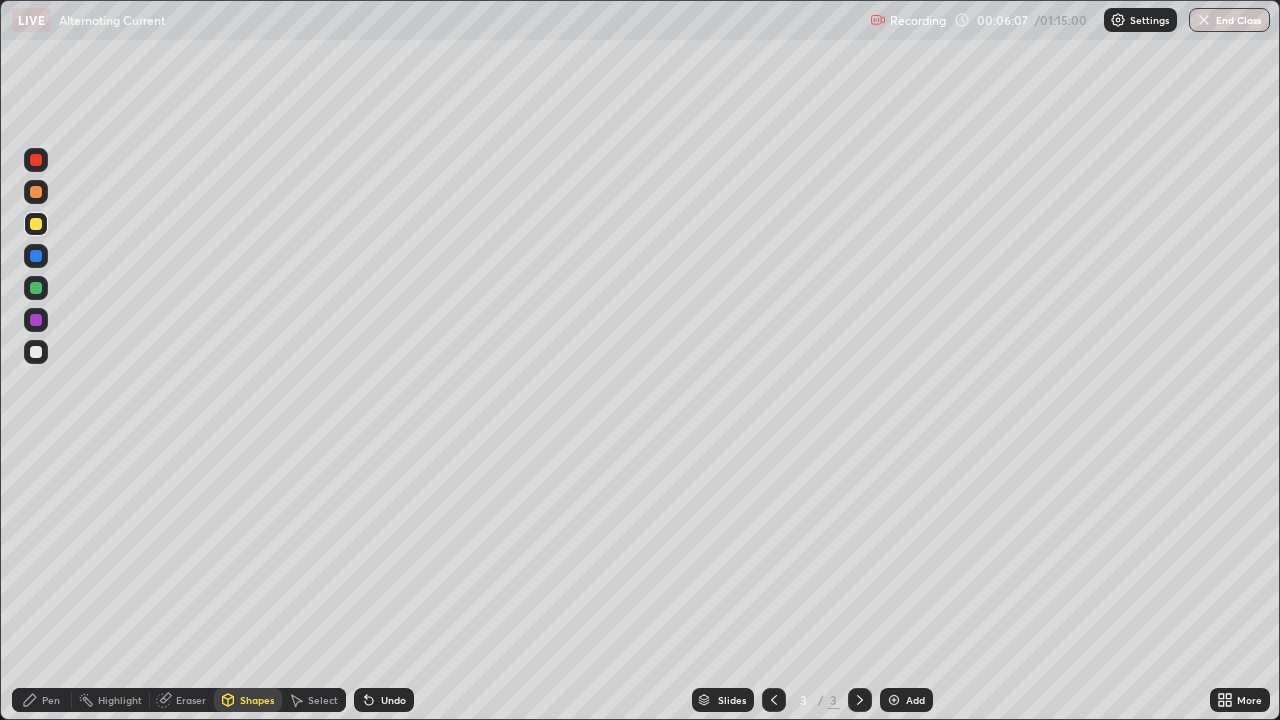 click at bounding box center [36, 352] 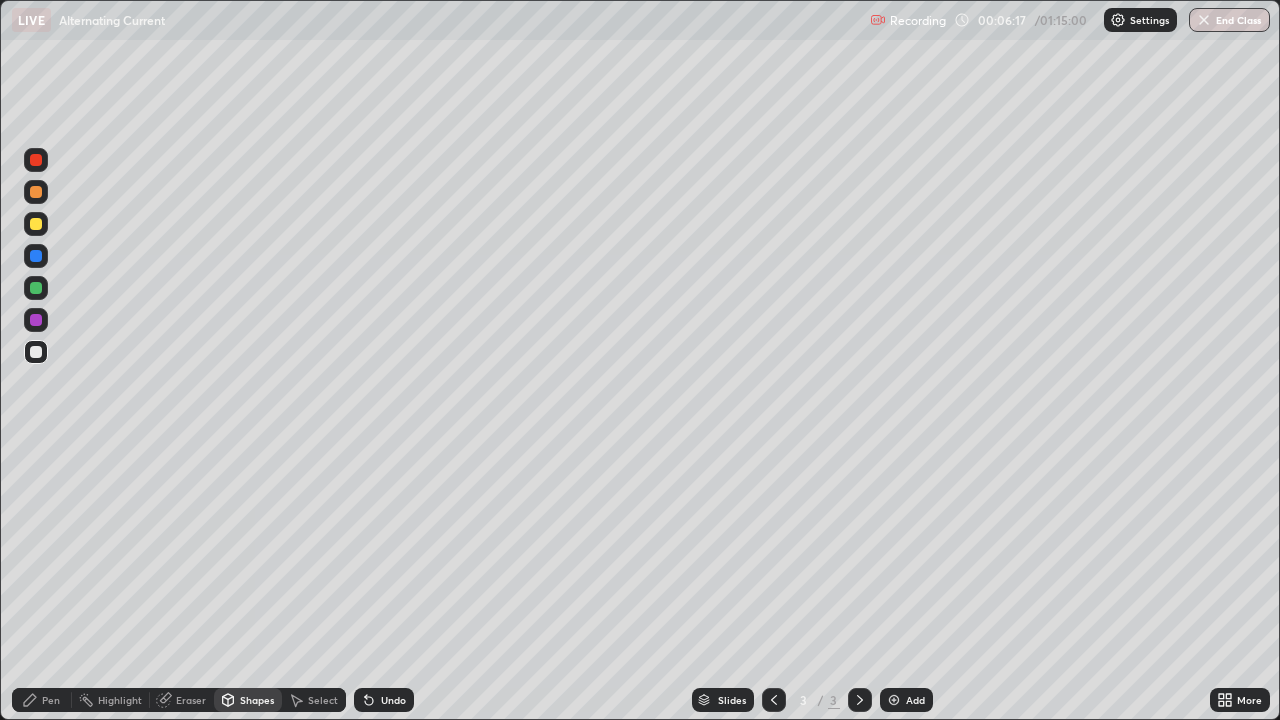 click on "Pen" at bounding box center (42, 700) 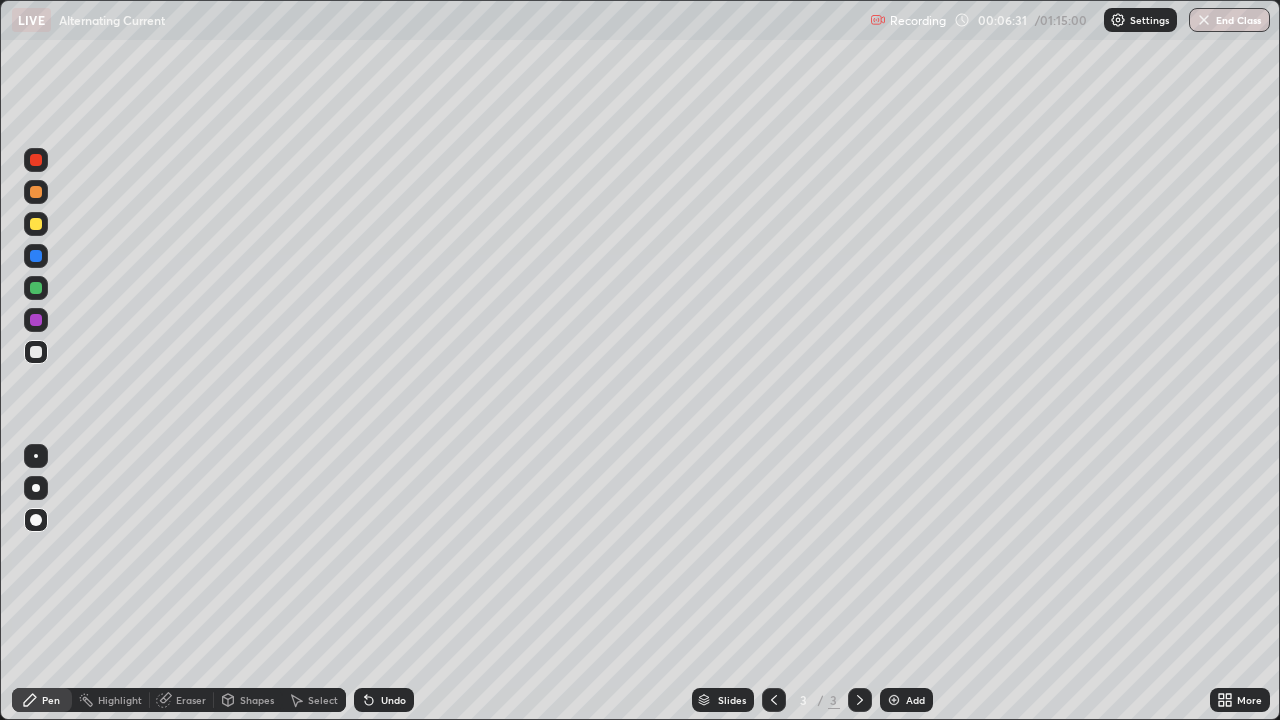 click on "Undo" at bounding box center (393, 700) 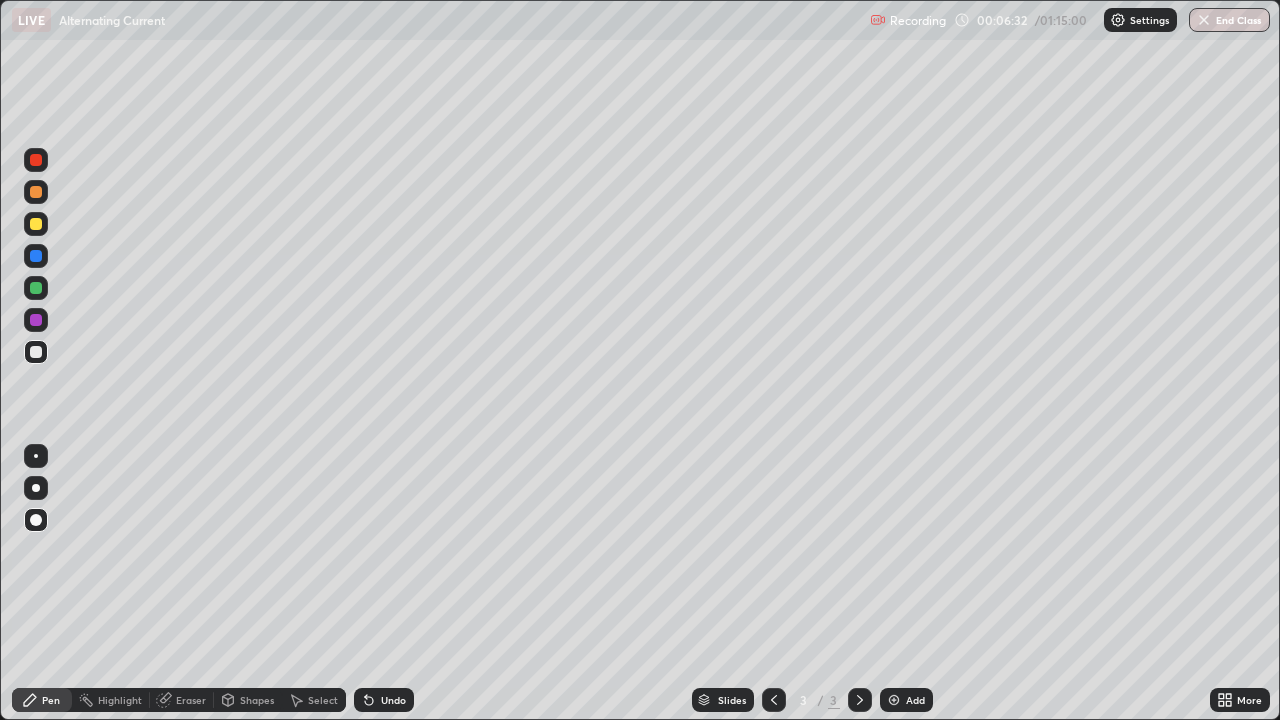 click on "Shapes" at bounding box center [257, 700] 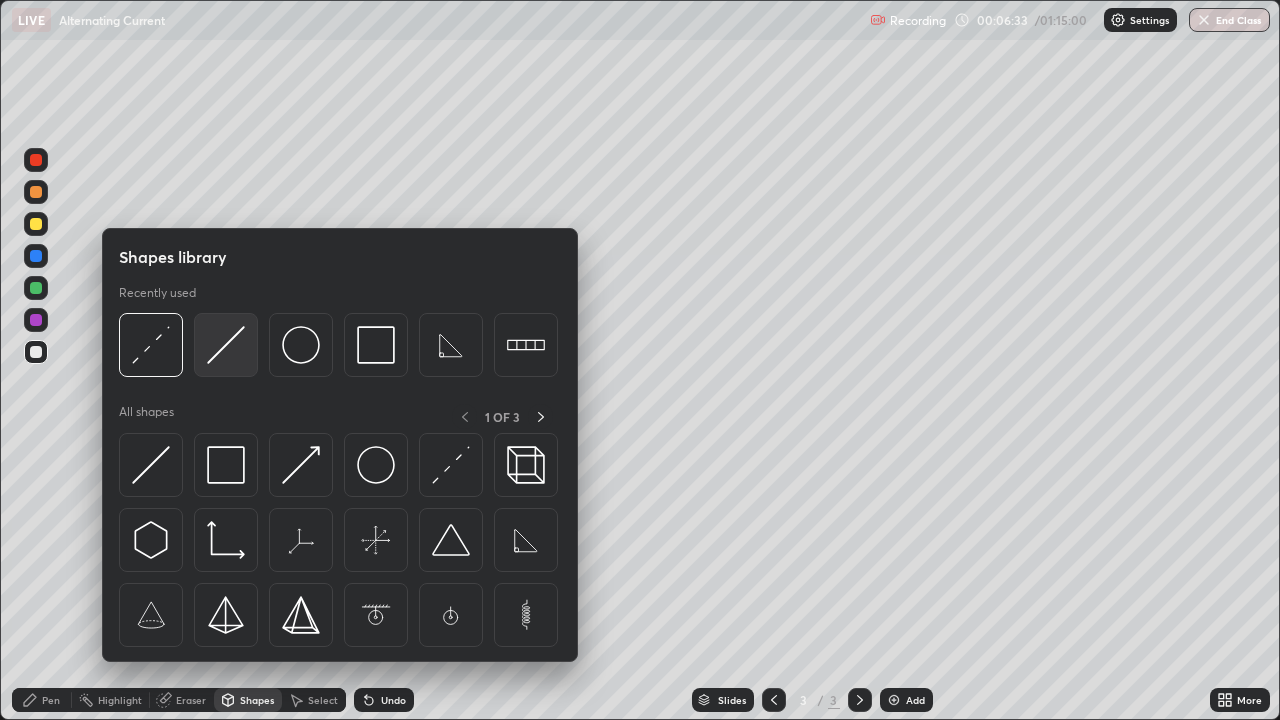click at bounding box center [226, 345] 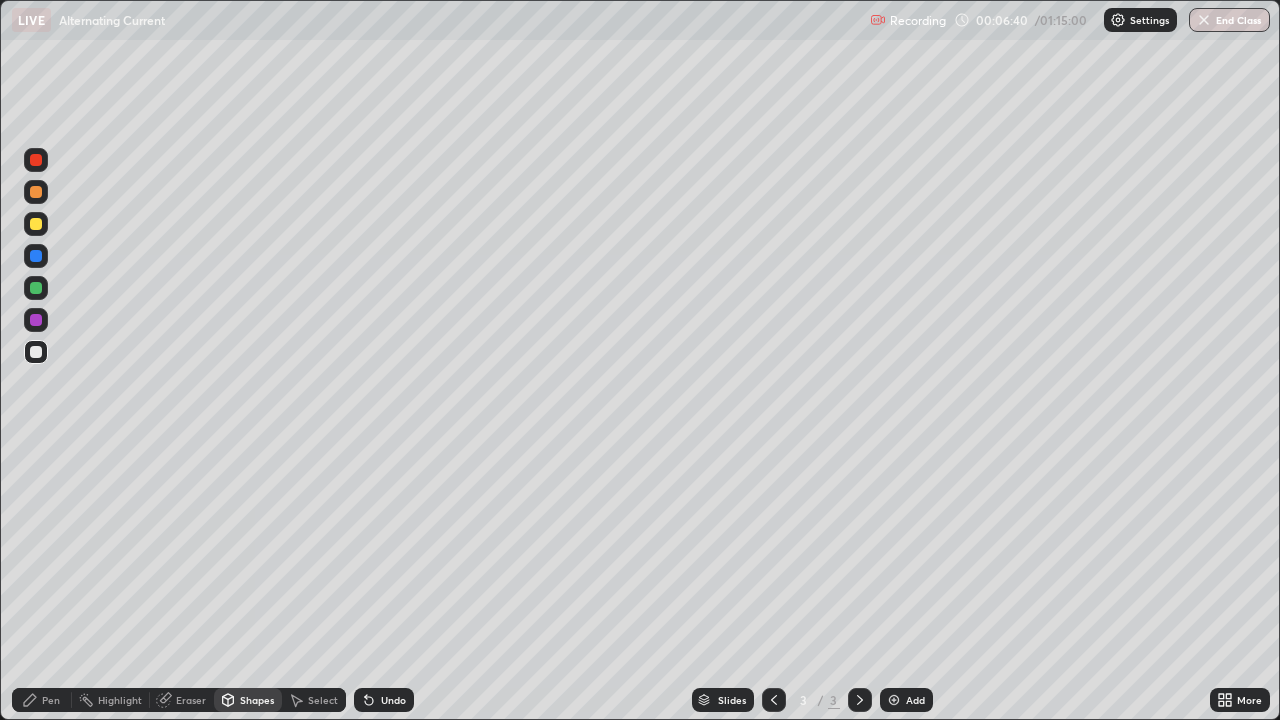 click on "Pen" at bounding box center (51, 700) 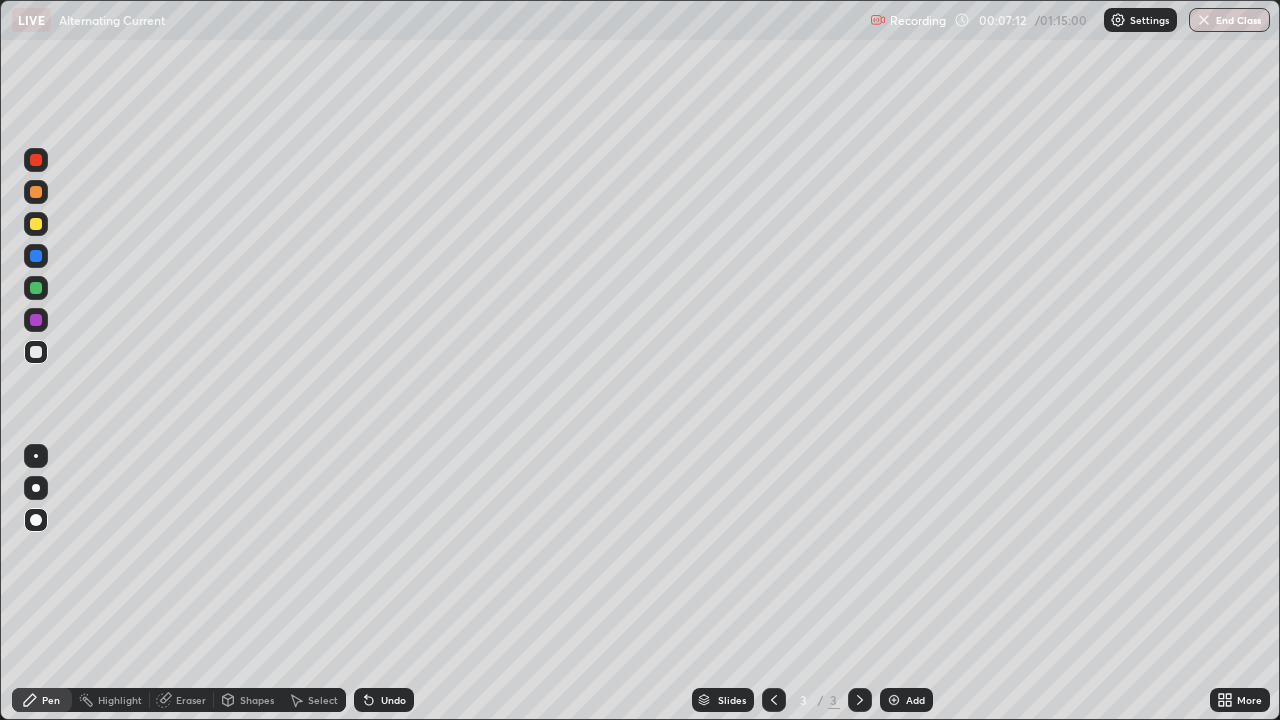 click on "Shapes" at bounding box center (257, 700) 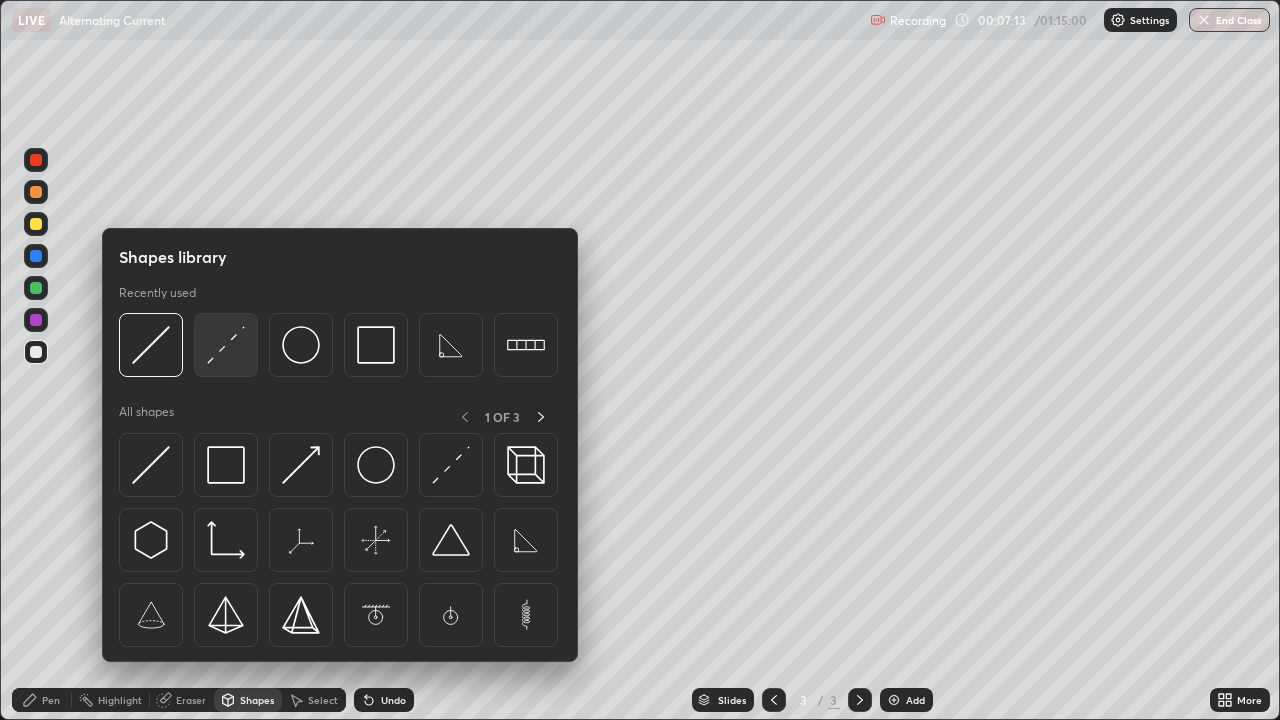click at bounding box center (226, 345) 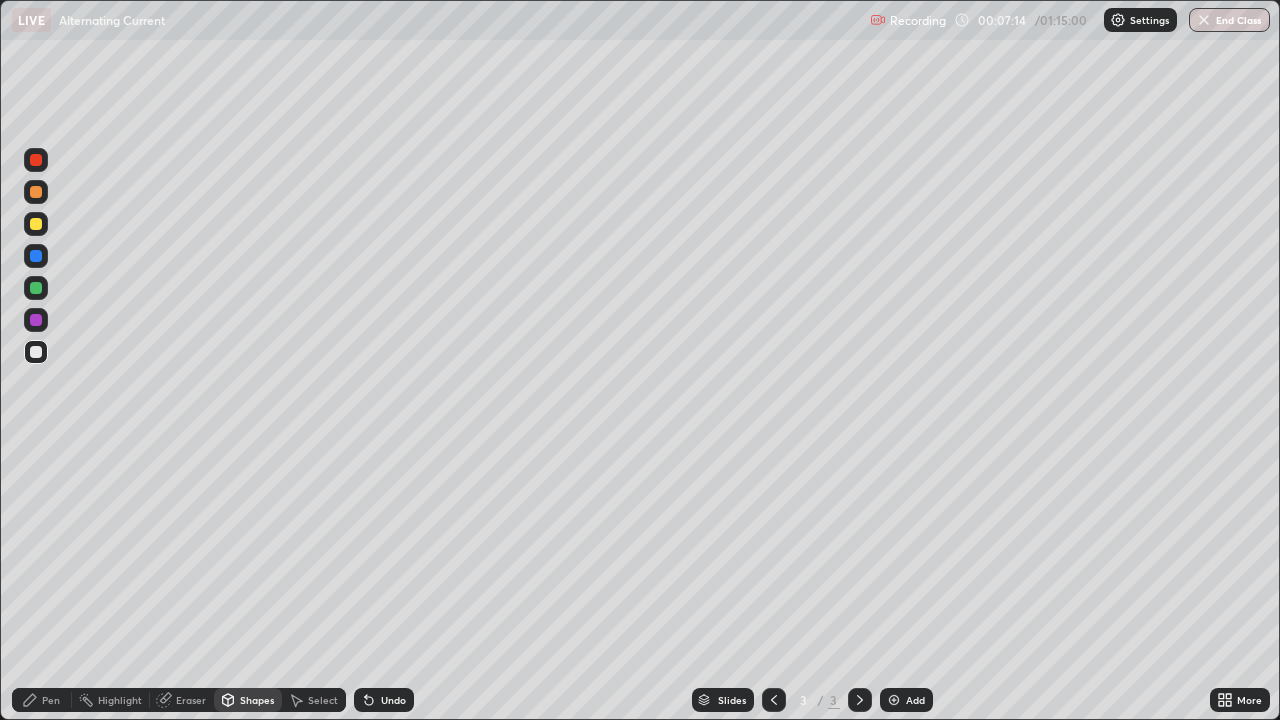 click at bounding box center [36, 224] 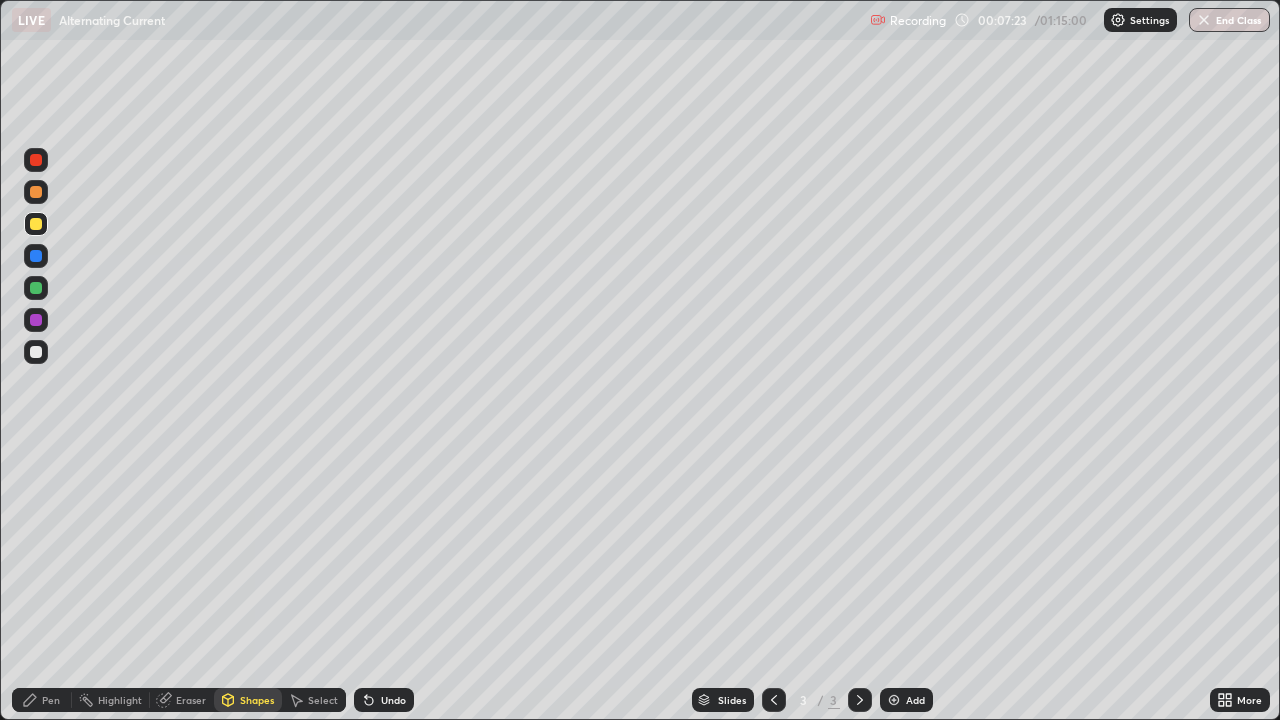 click on "Pen" at bounding box center (42, 700) 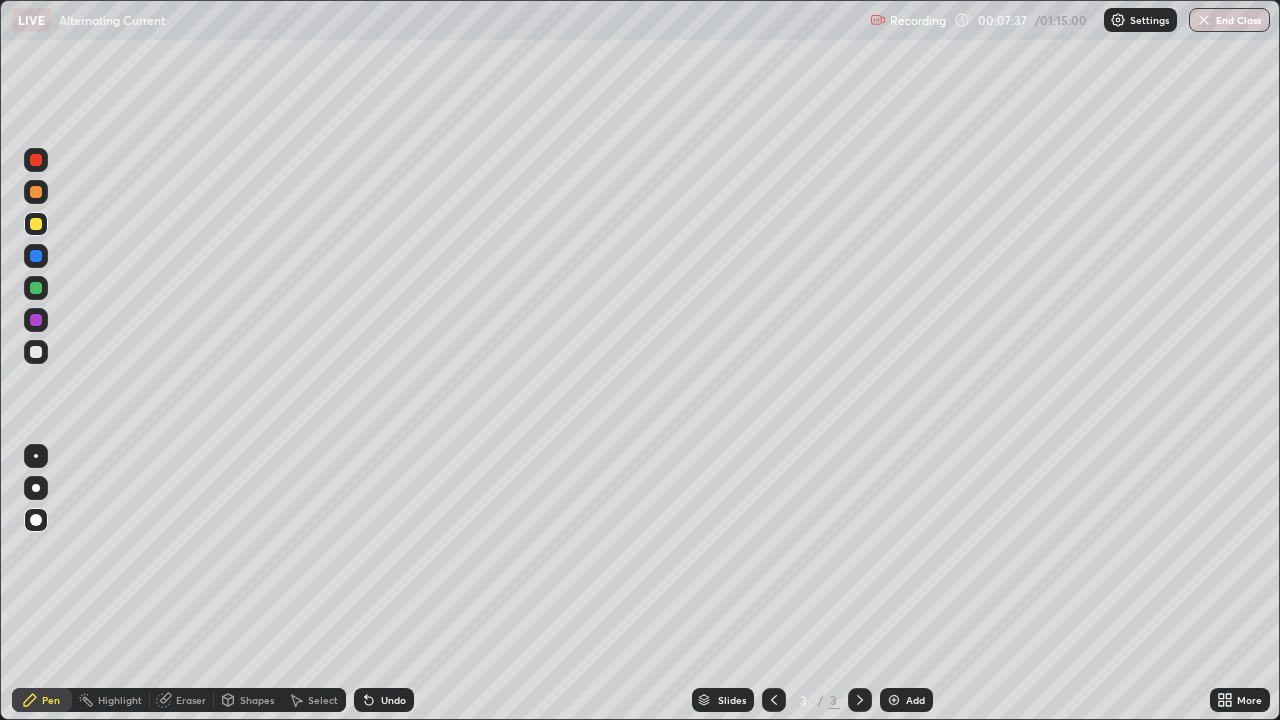 click on "Shapes" at bounding box center [257, 700] 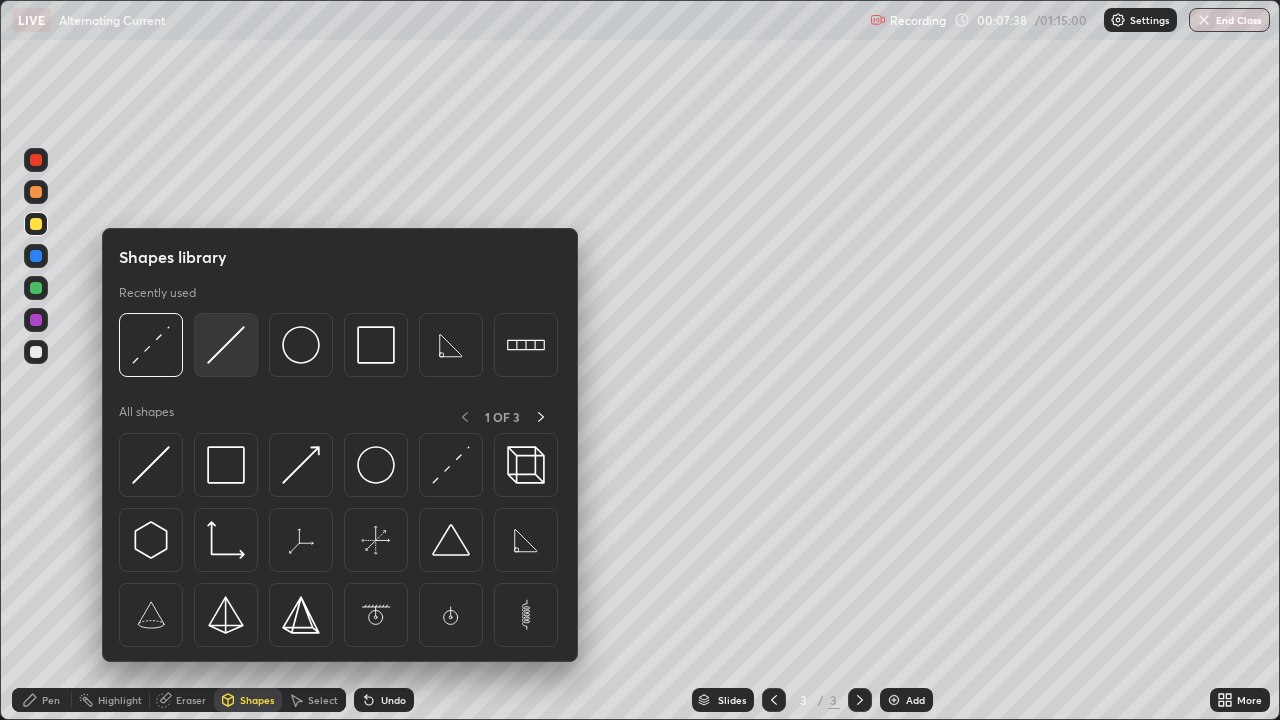 click at bounding box center (226, 345) 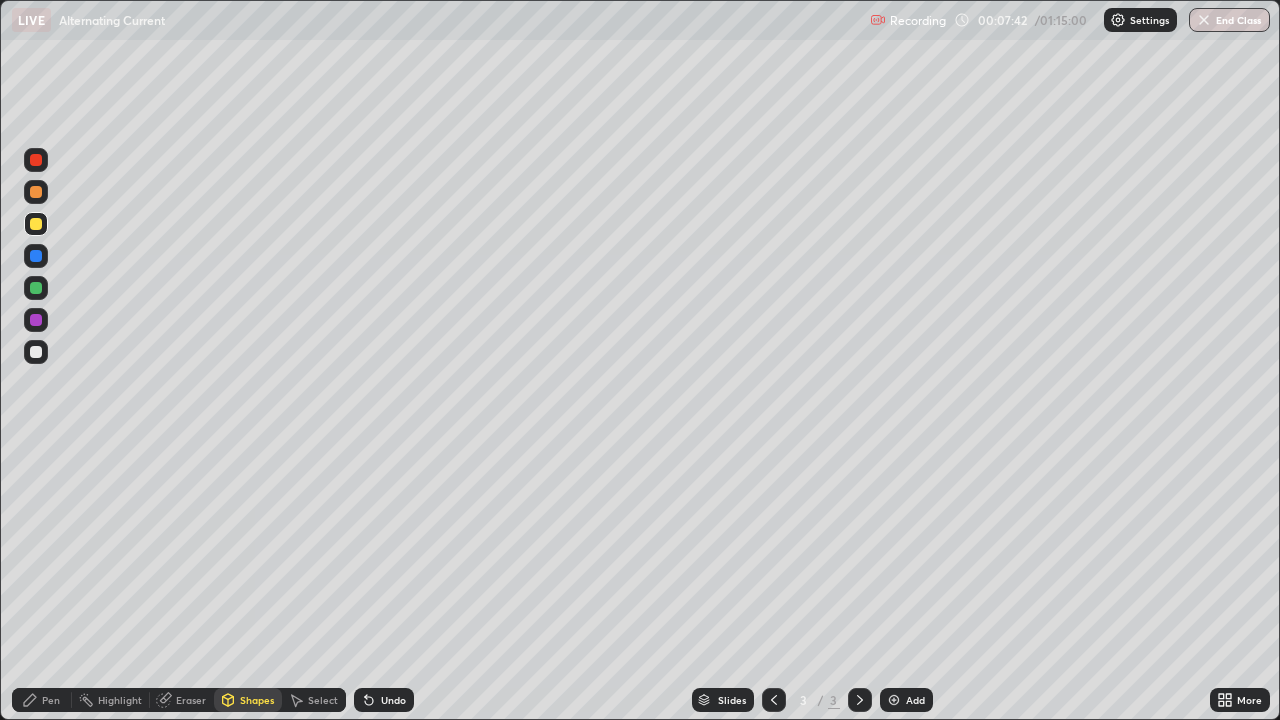 click on "Pen" at bounding box center (51, 700) 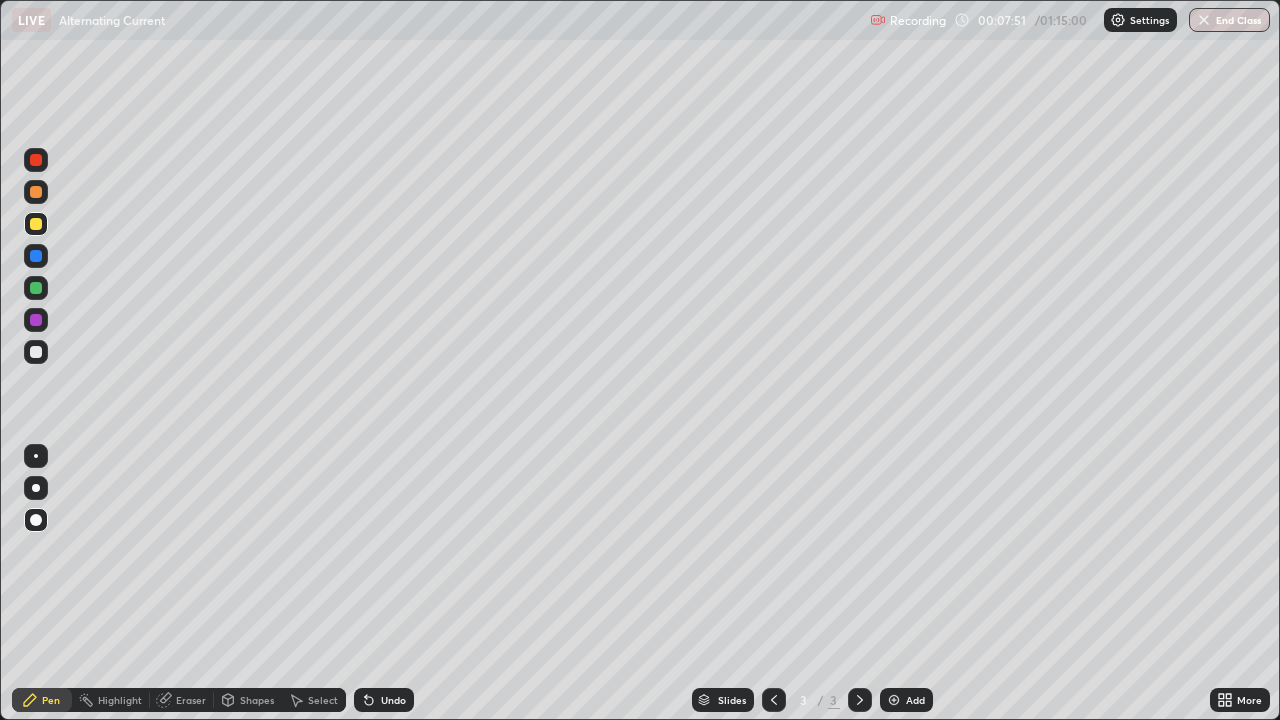 click 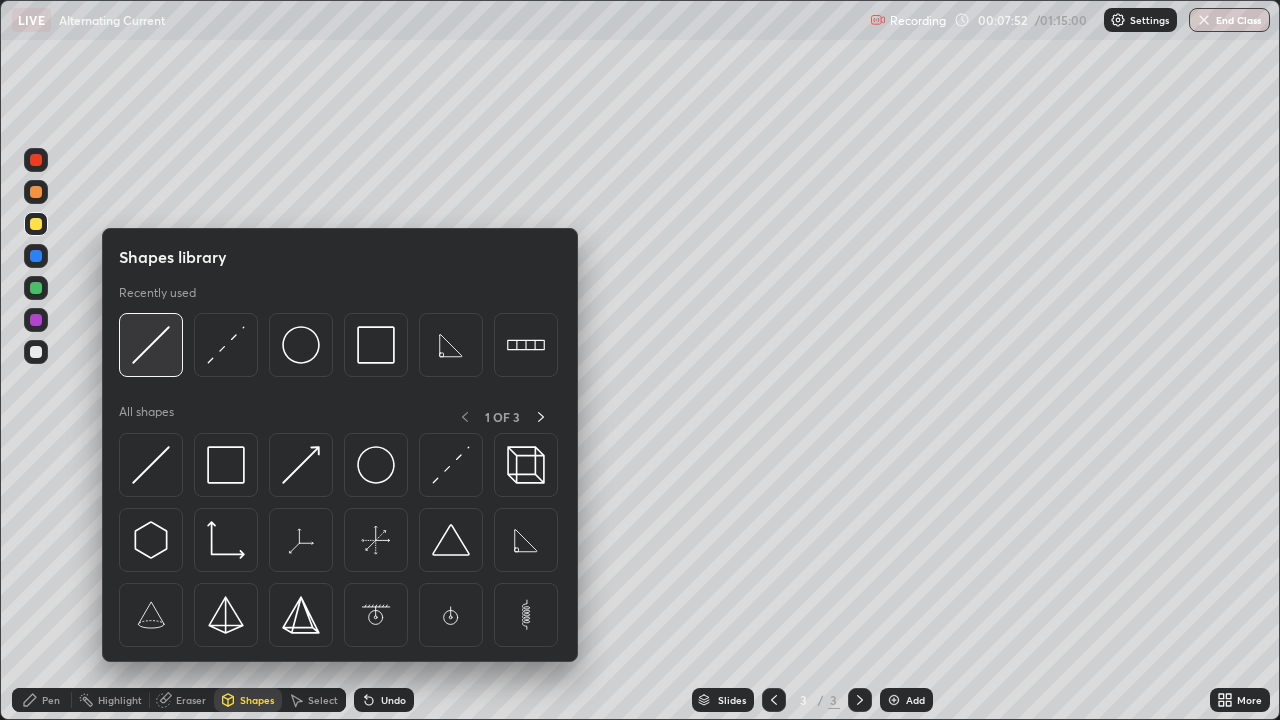 click at bounding box center [151, 345] 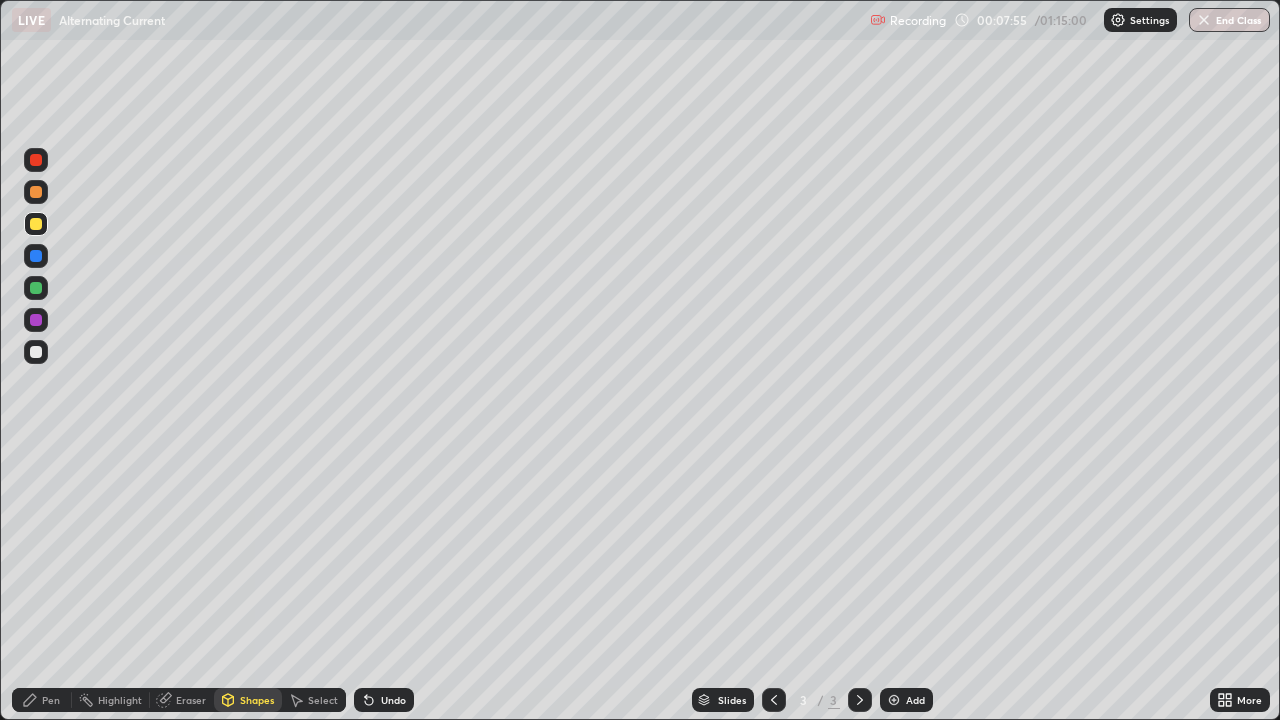 click 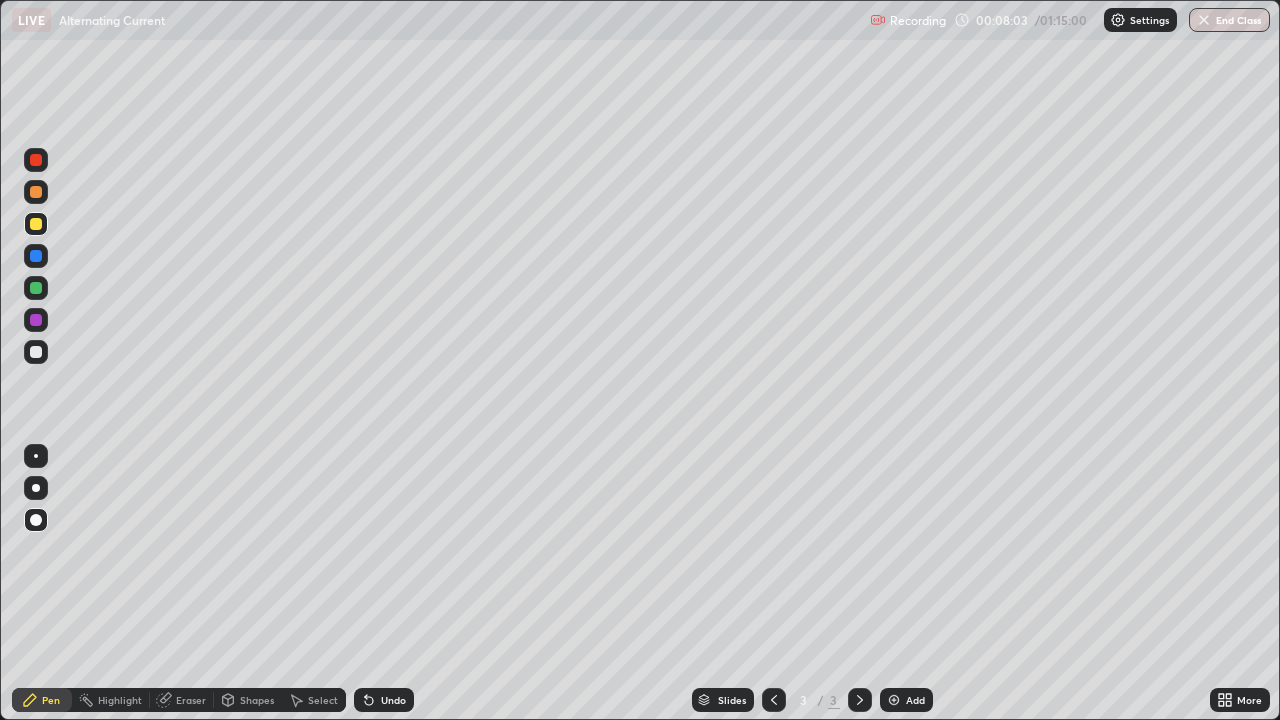 click on "Shapes" at bounding box center (257, 700) 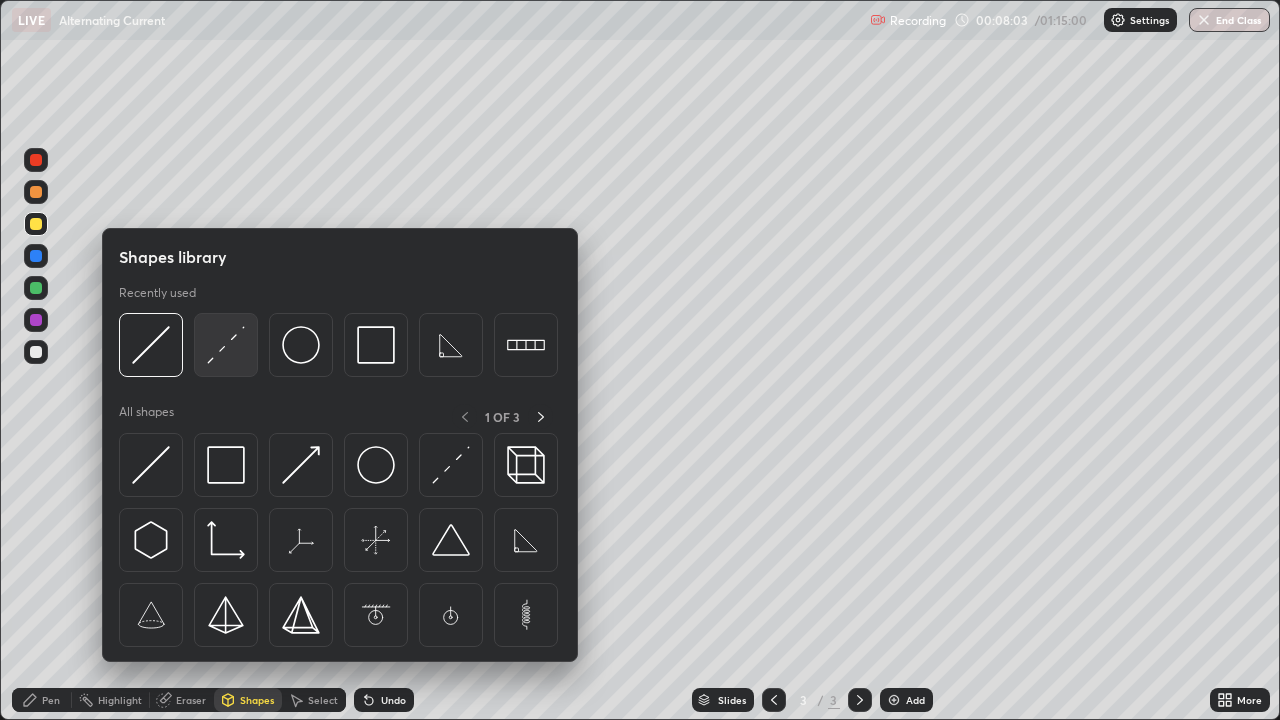 click at bounding box center (226, 345) 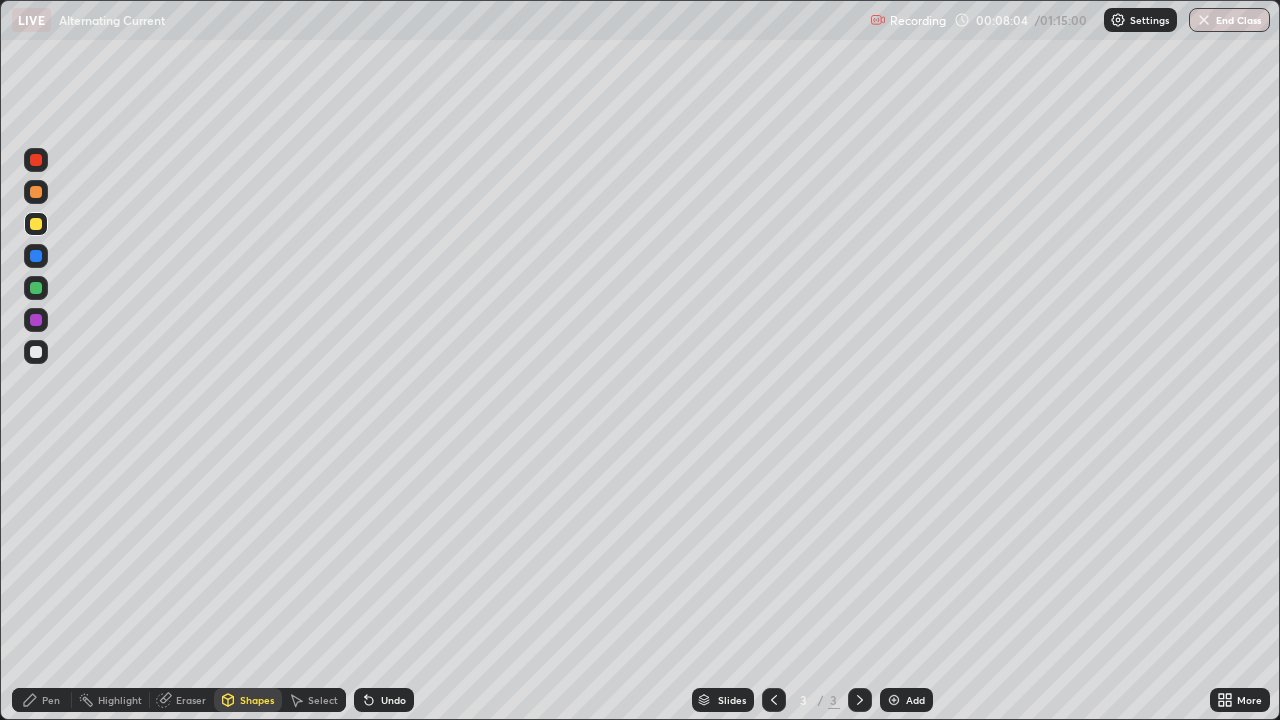 click at bounding box center (36, 352) 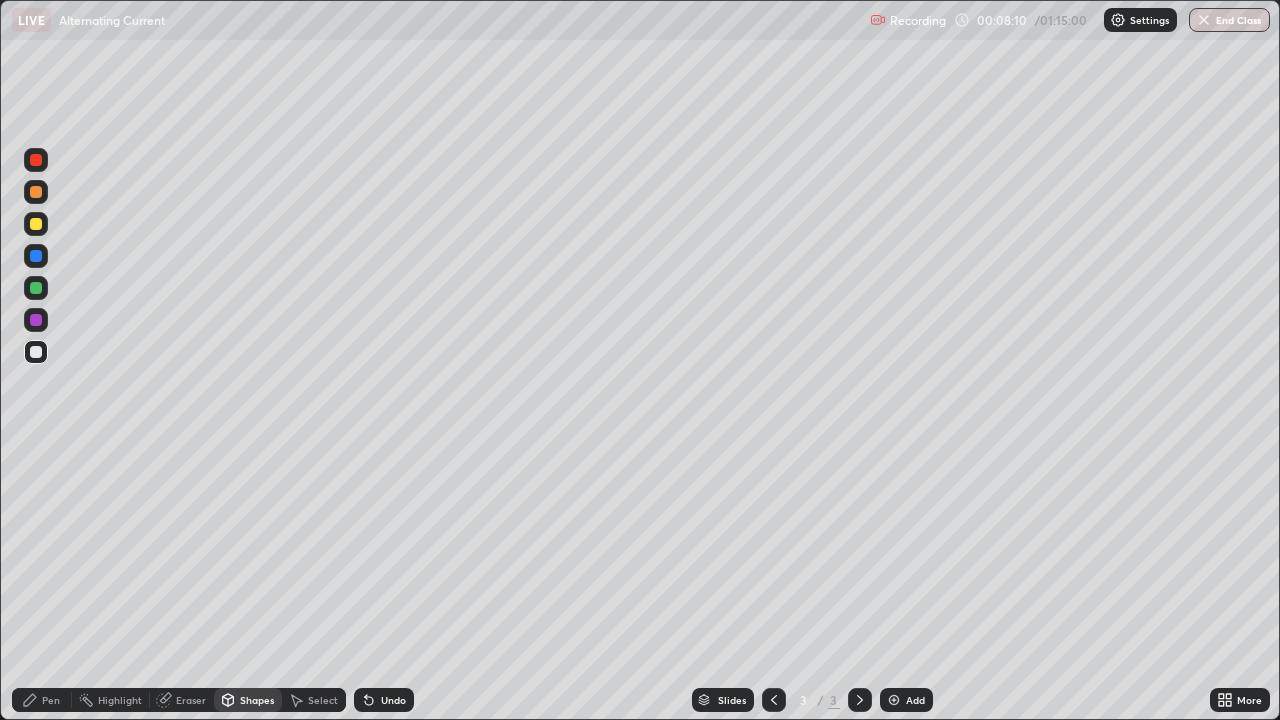 click 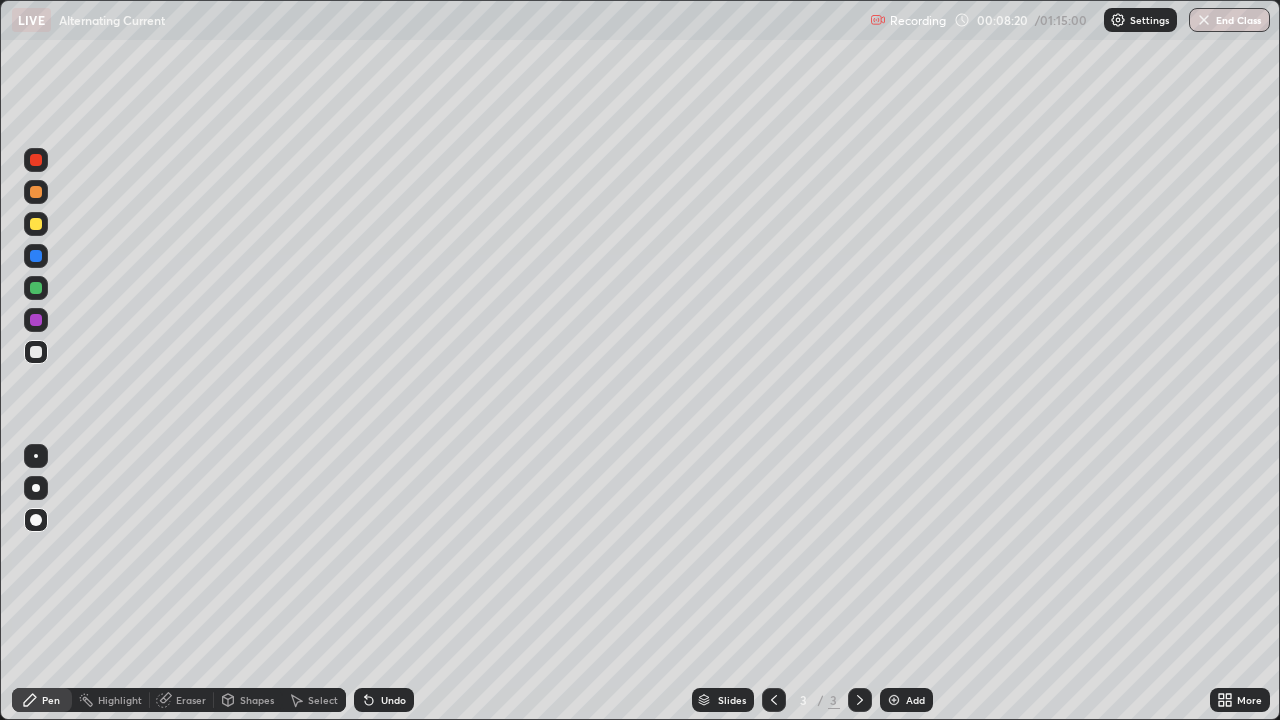 click on "Undo" at bounding box center (393, 700) 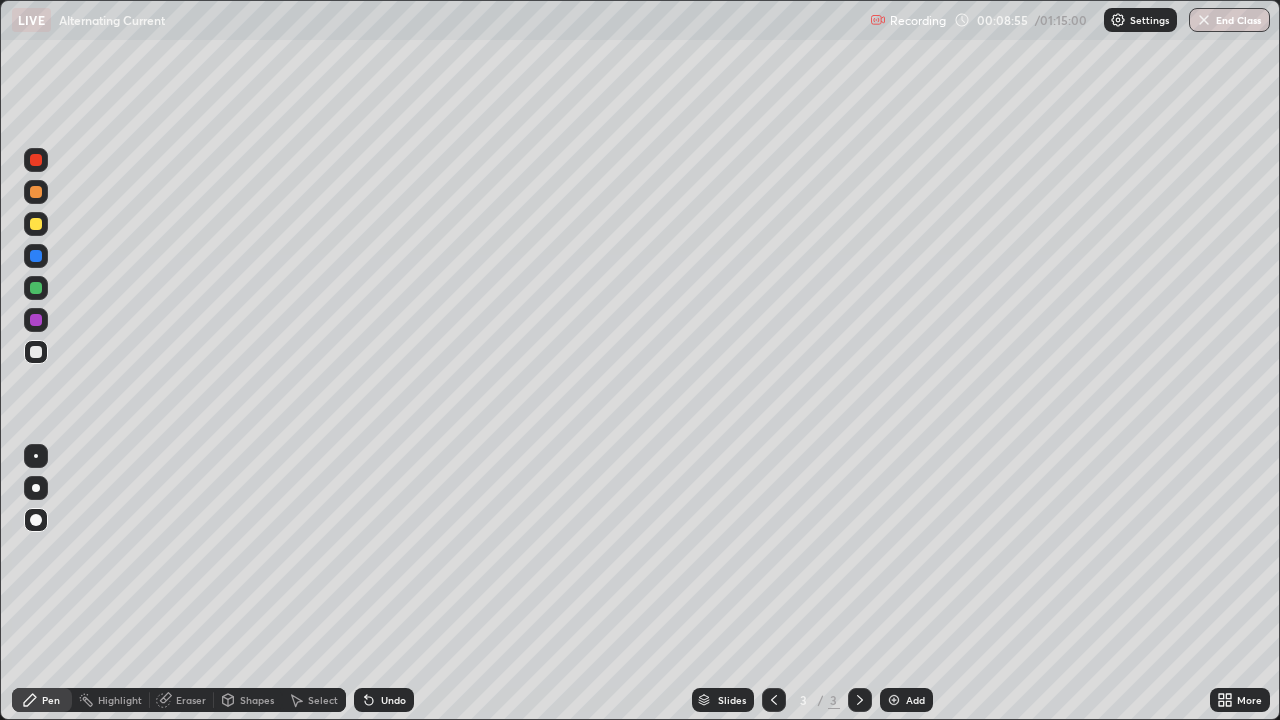 click on "Shapes" at bounding box center (248, 700) 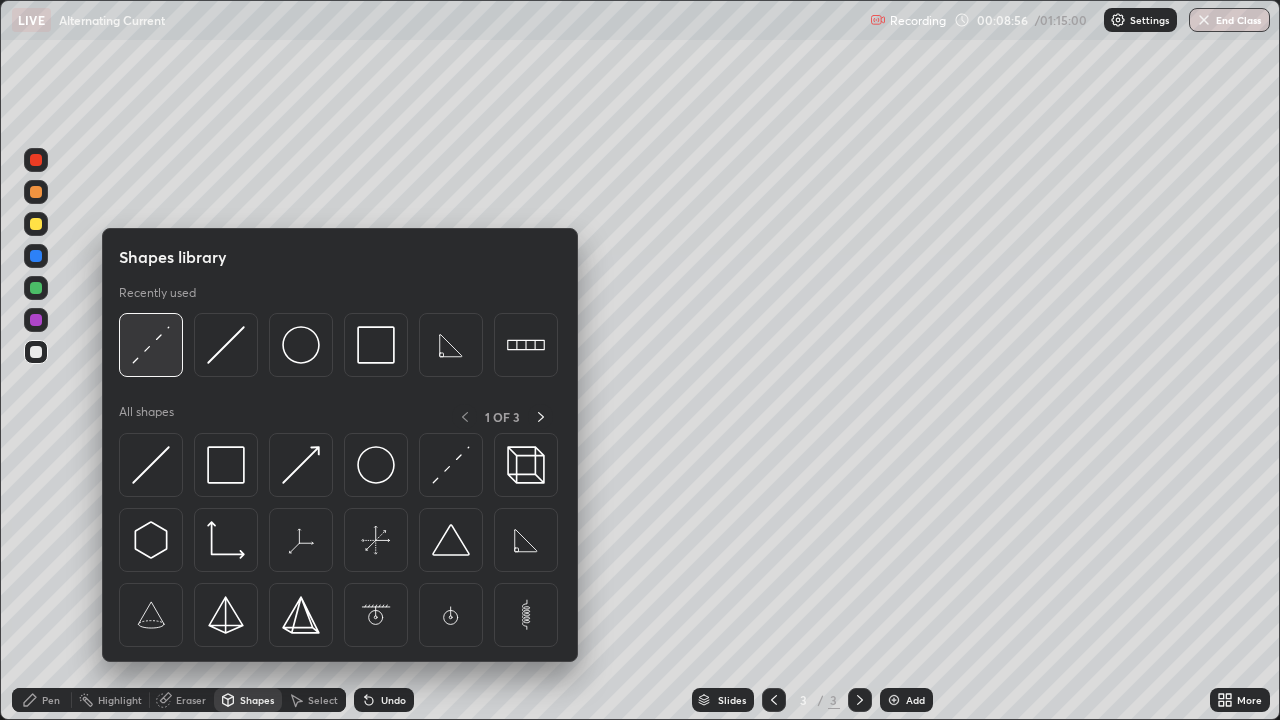 click at bounding box center [151, 345] 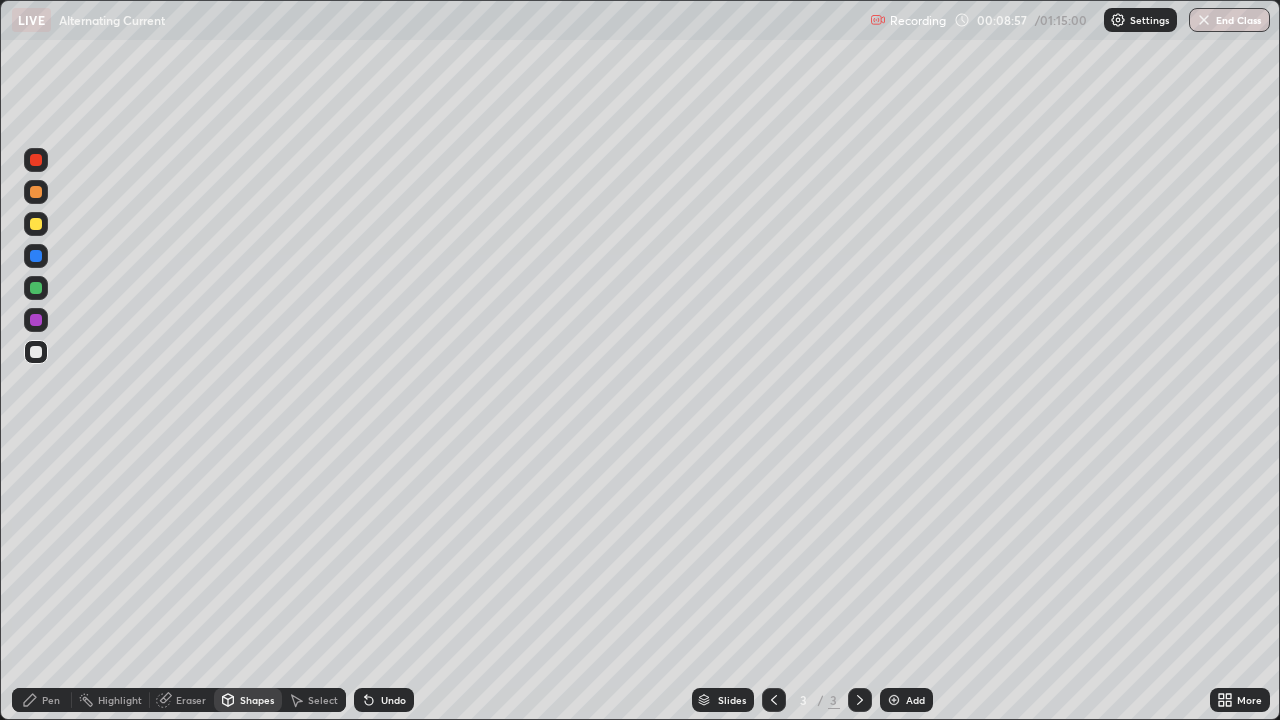 click at bounding box center [36, 224] 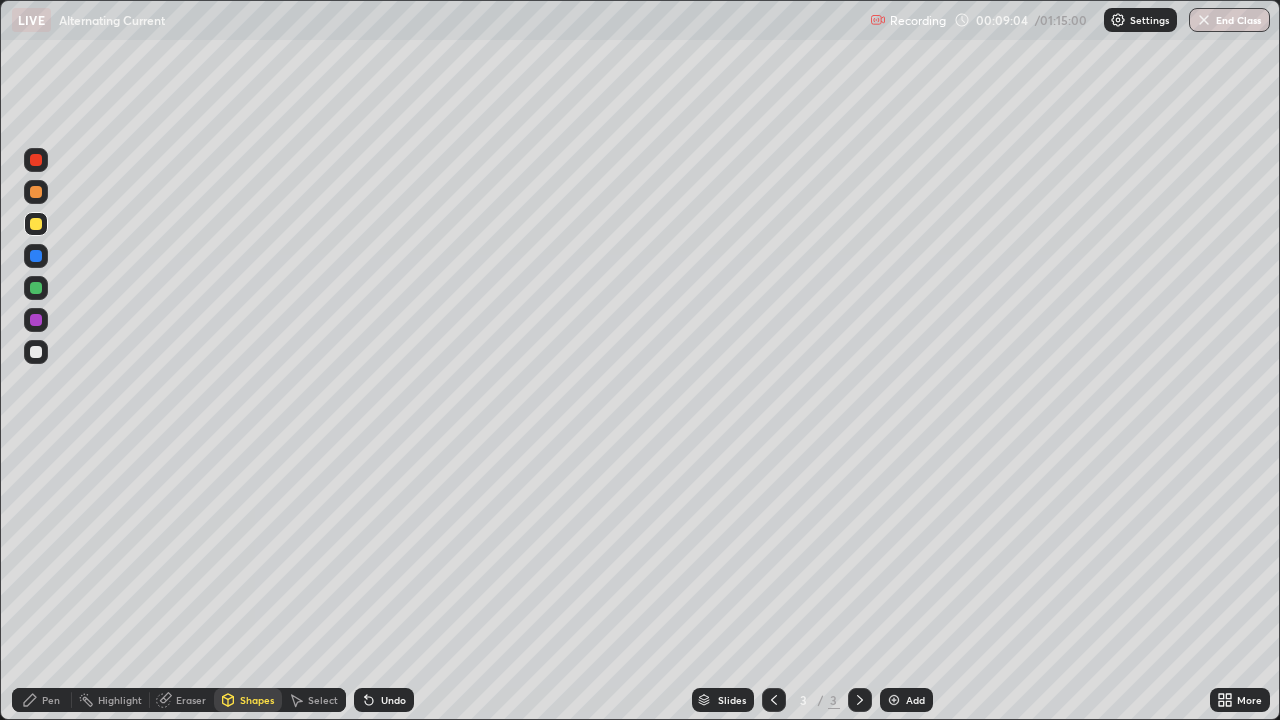click 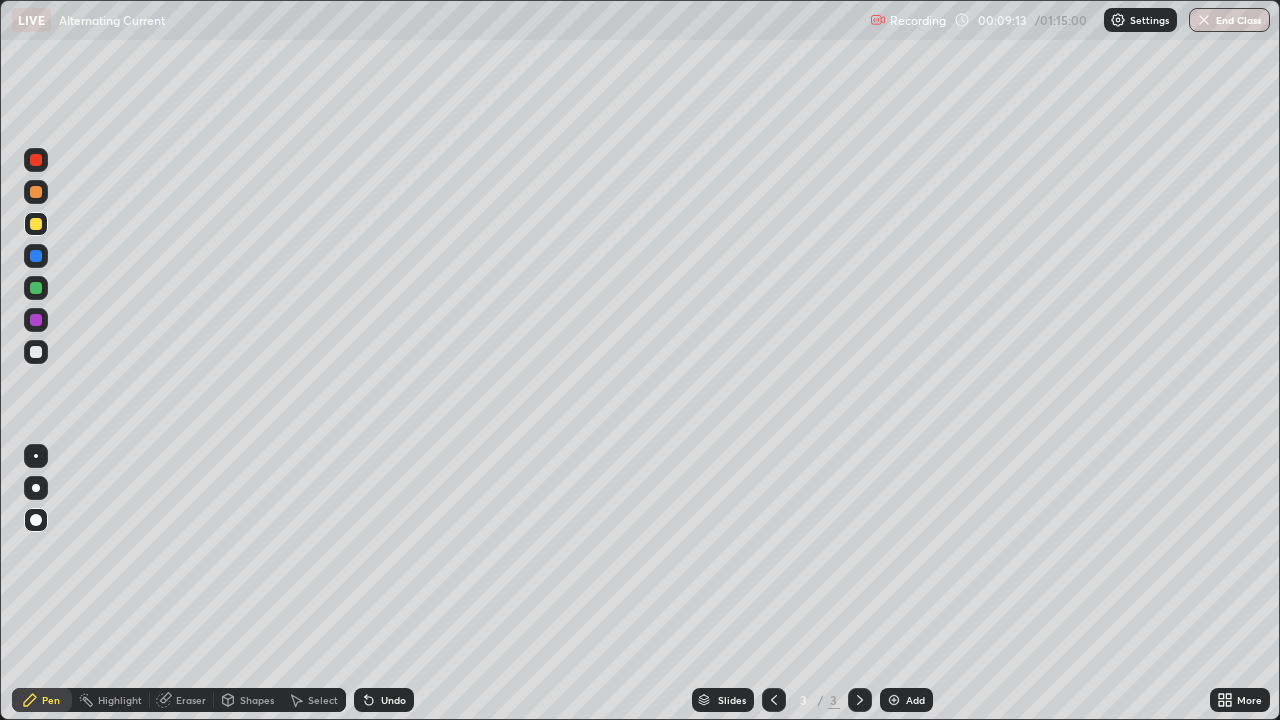click on "Undo" at bounding box center (393, 700) 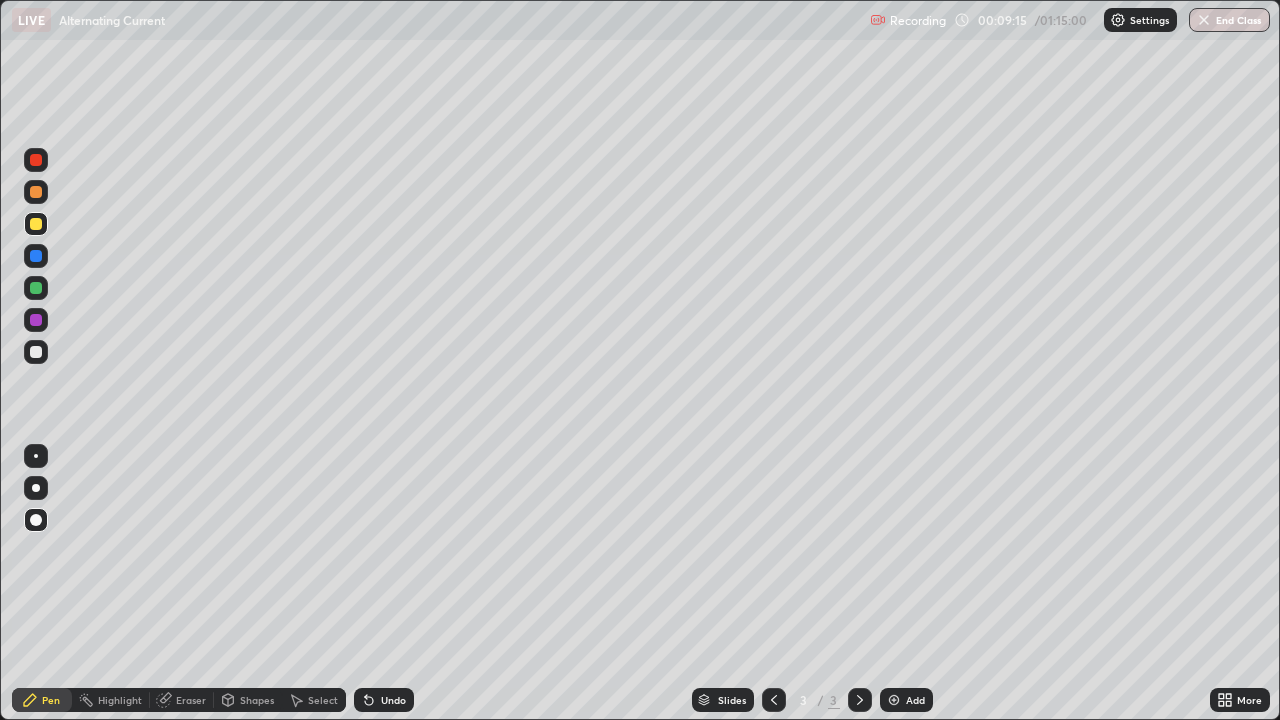 click on "Undo" at bounding box center (393, 700) 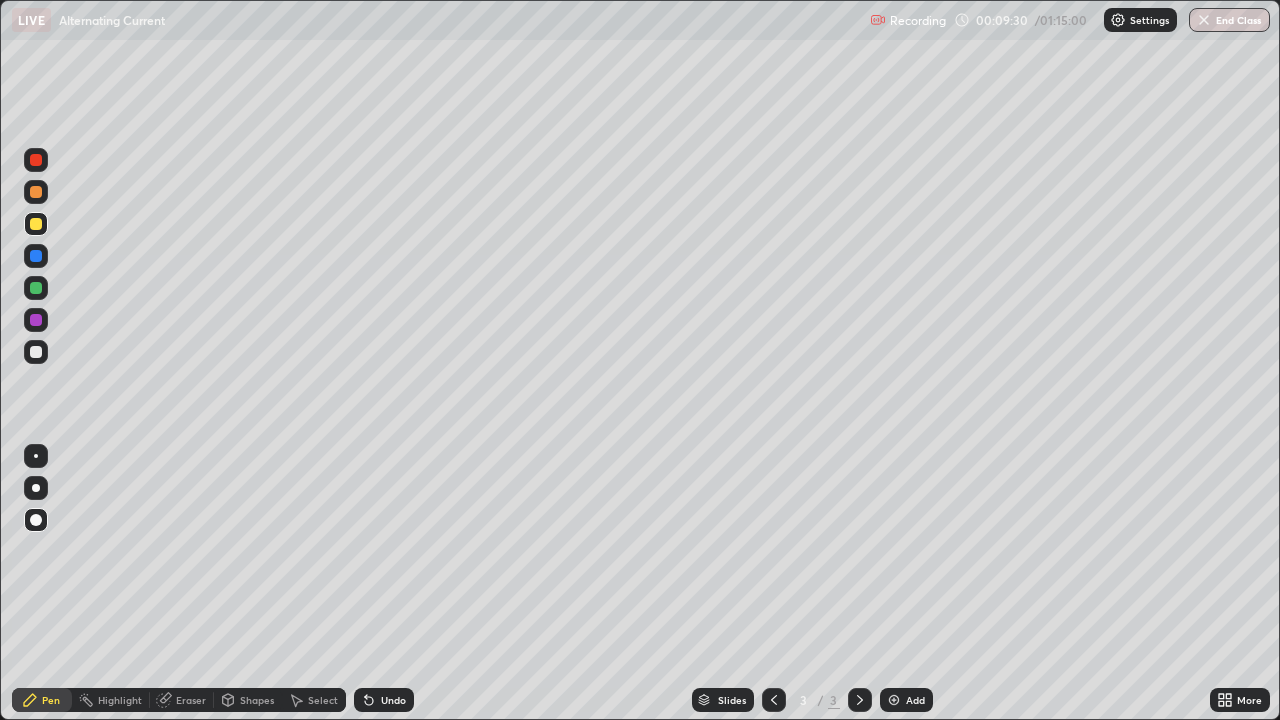 click on "Shapes" at bounding box center [257, 700] 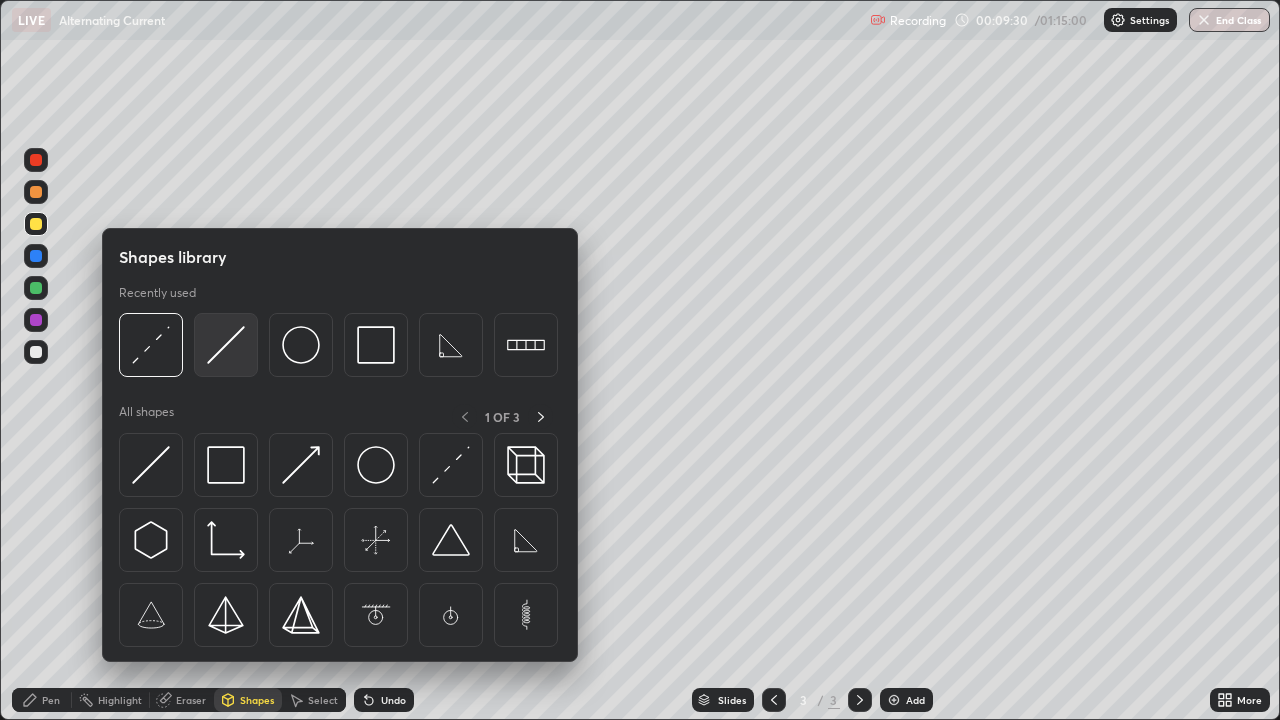 click at bounding box center (226, 345) 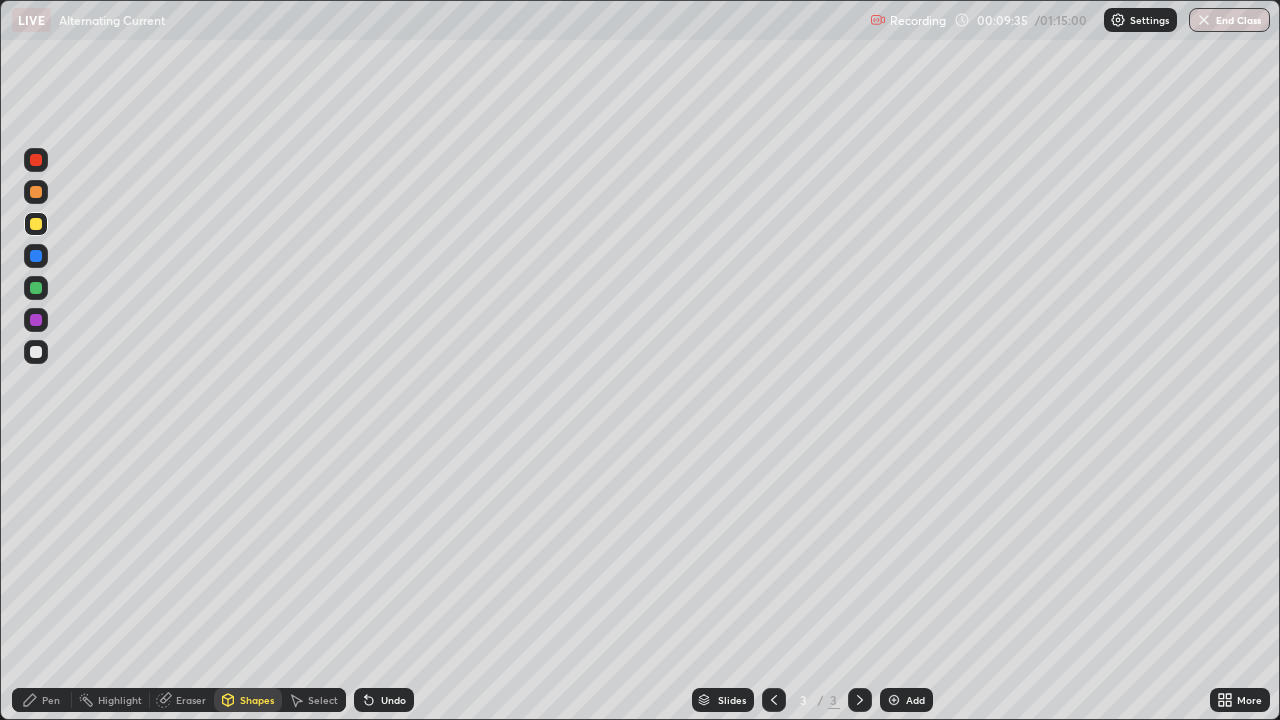click on "Pen" at bounding box center [42, 700] 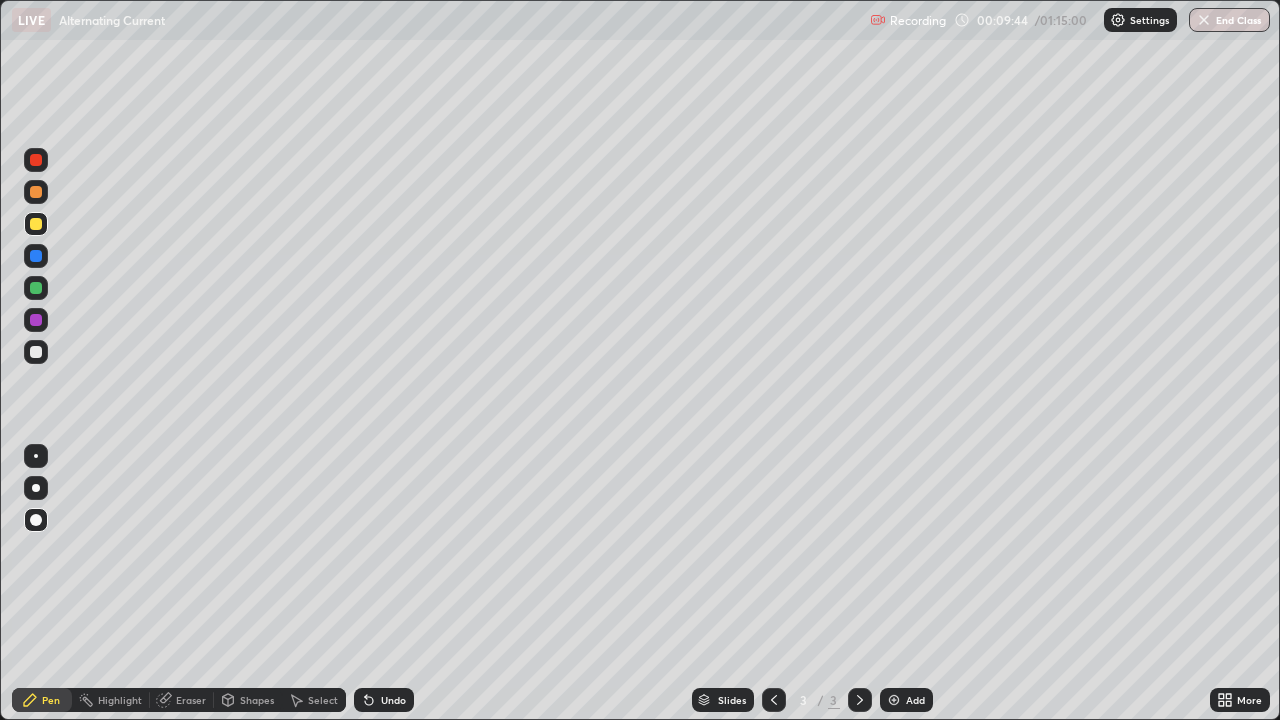 click on "Shapes" at bounding box center [257, 700] 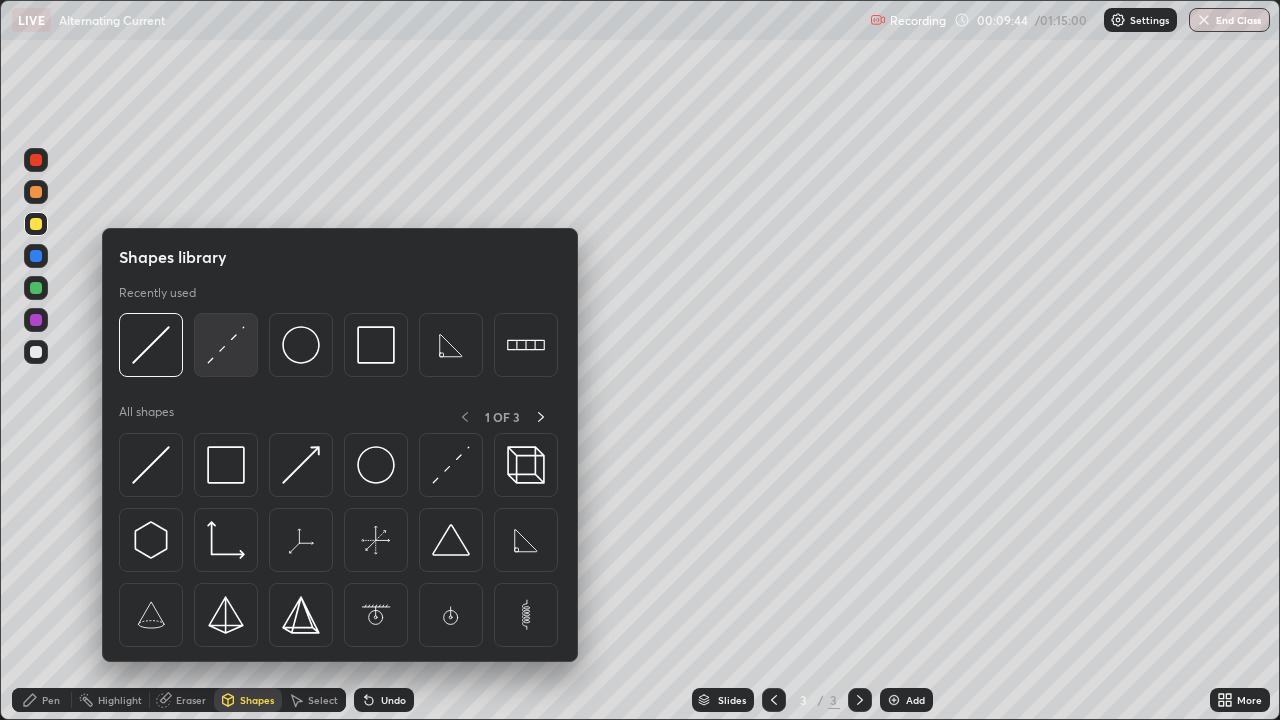 click at bounding box center [226, 345] 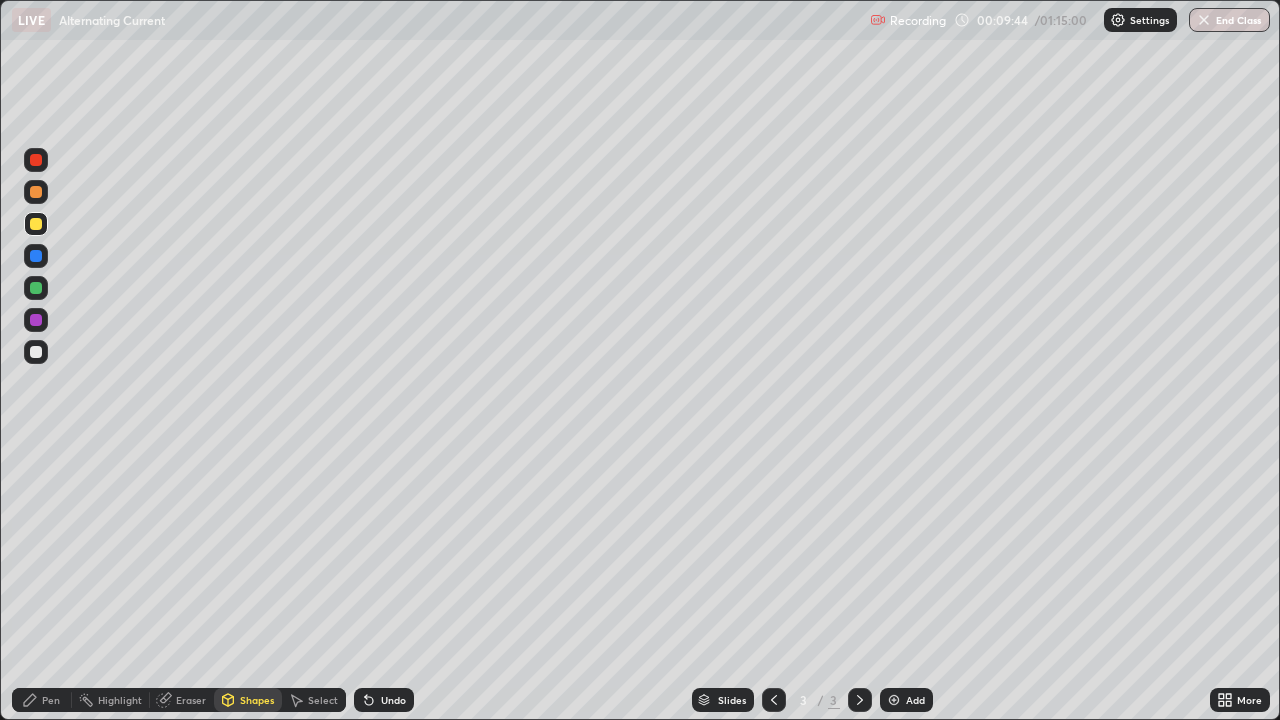 click at bounding box center (36, 352) 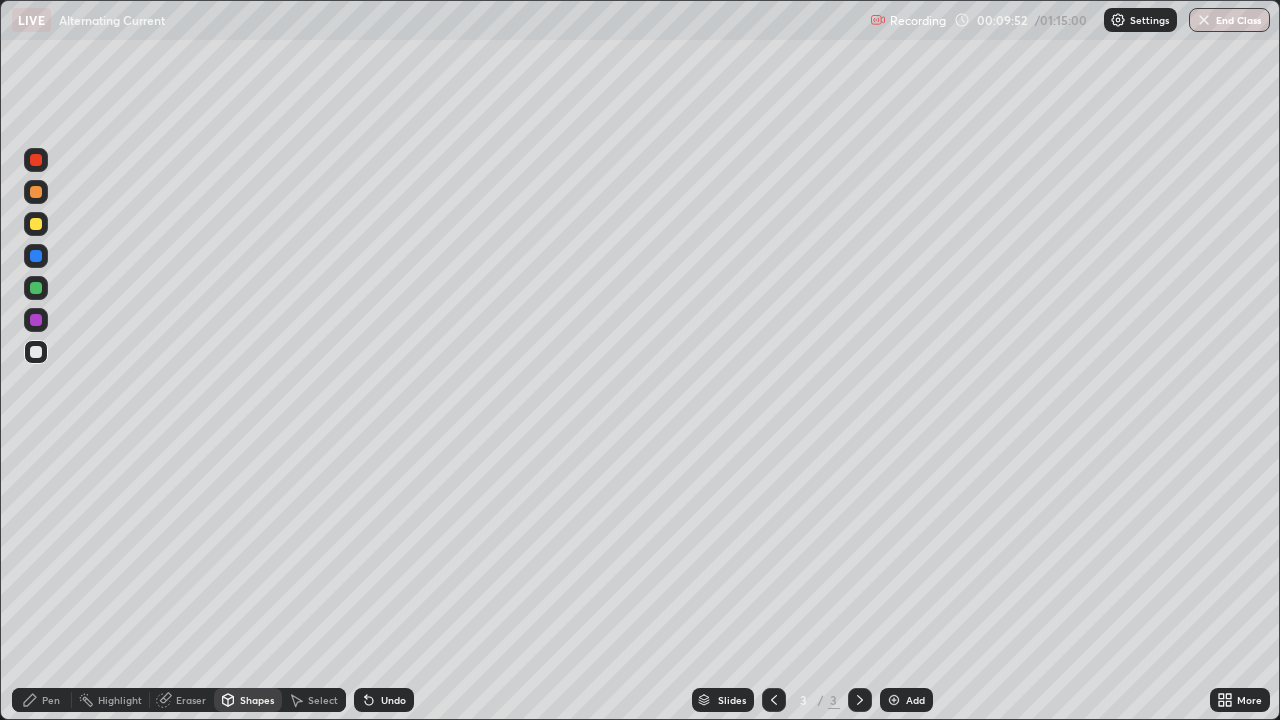 click on "Pen" at bounding box center (51, 700) 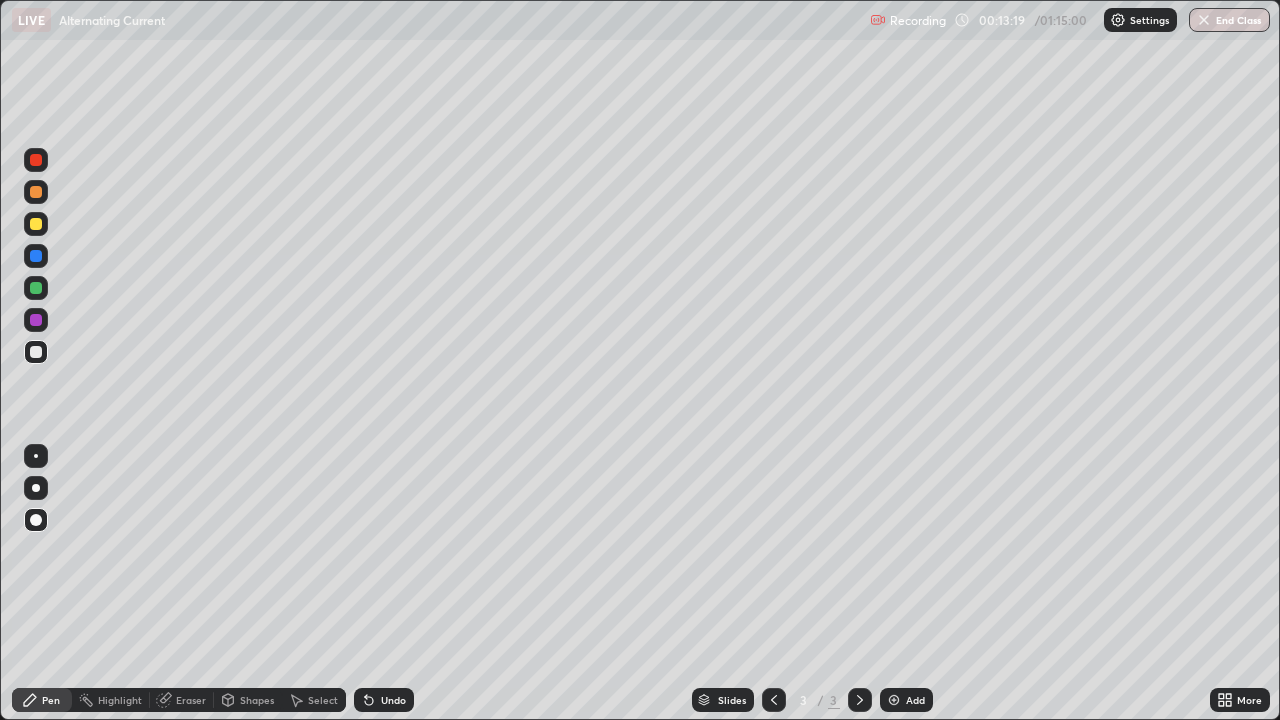 click on "Eraser" at bounding box center (182, 700) 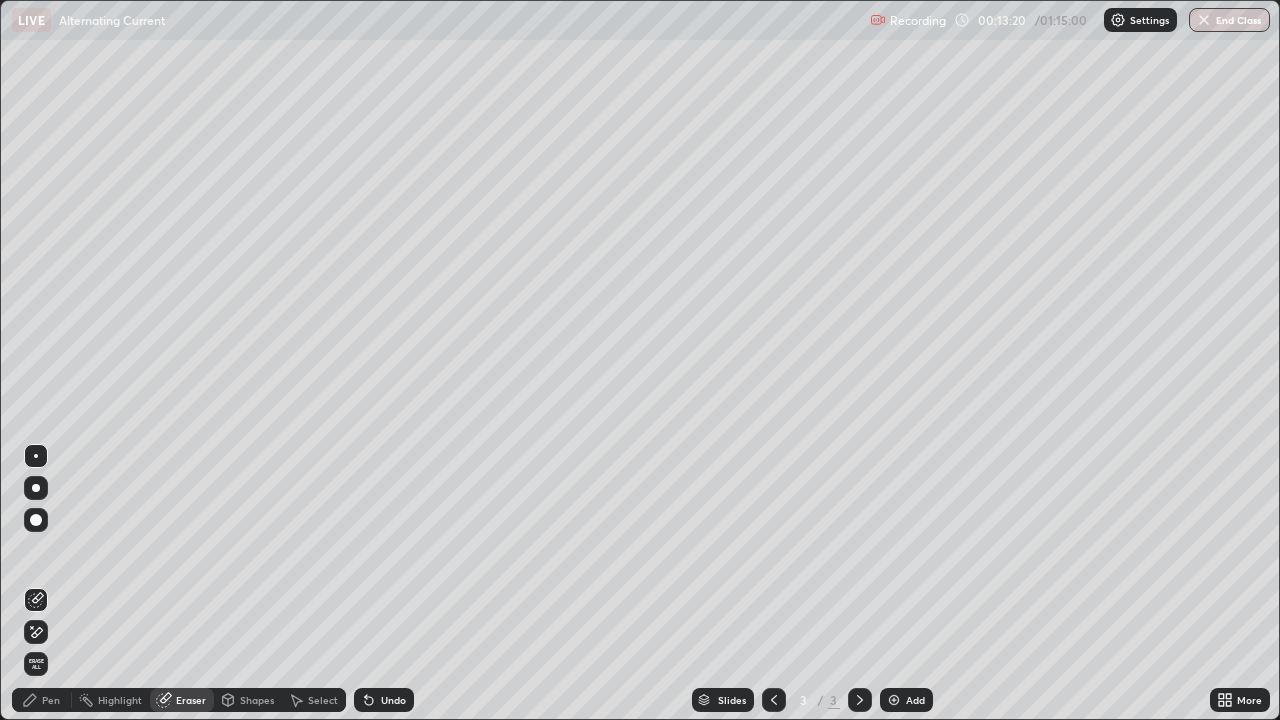 click 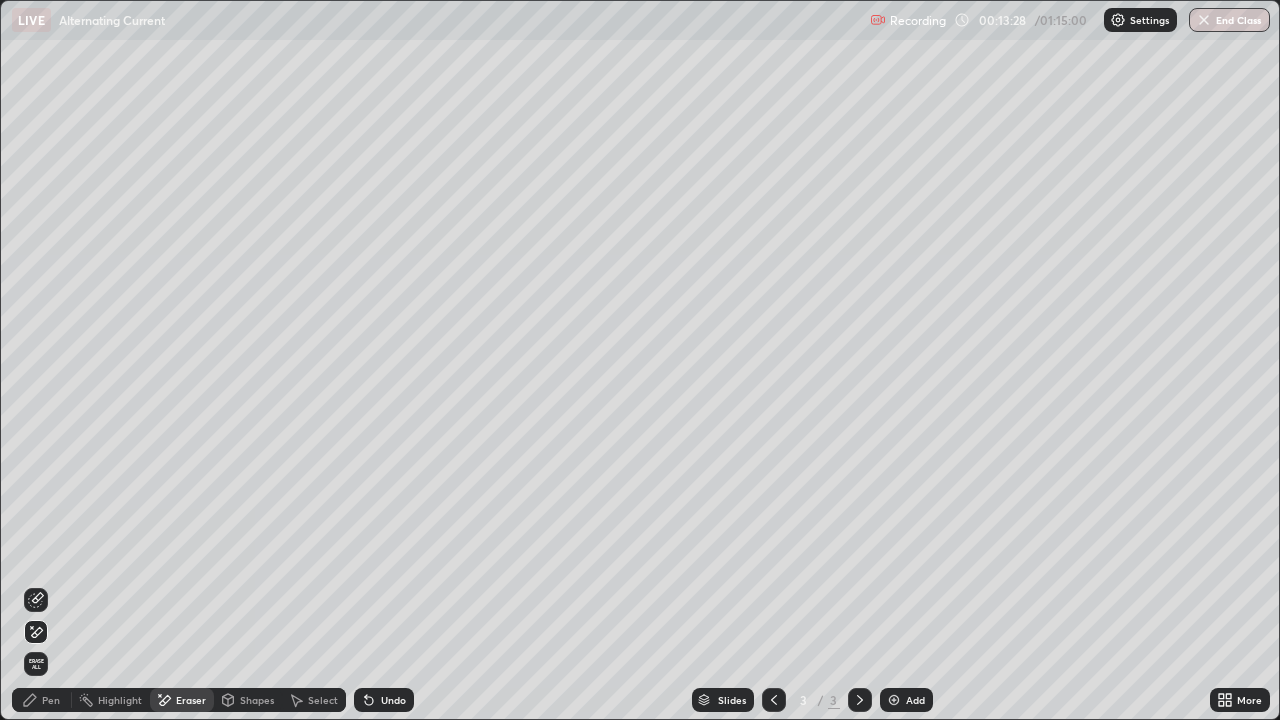 click on "Pen" at bounding box center [42, 700] 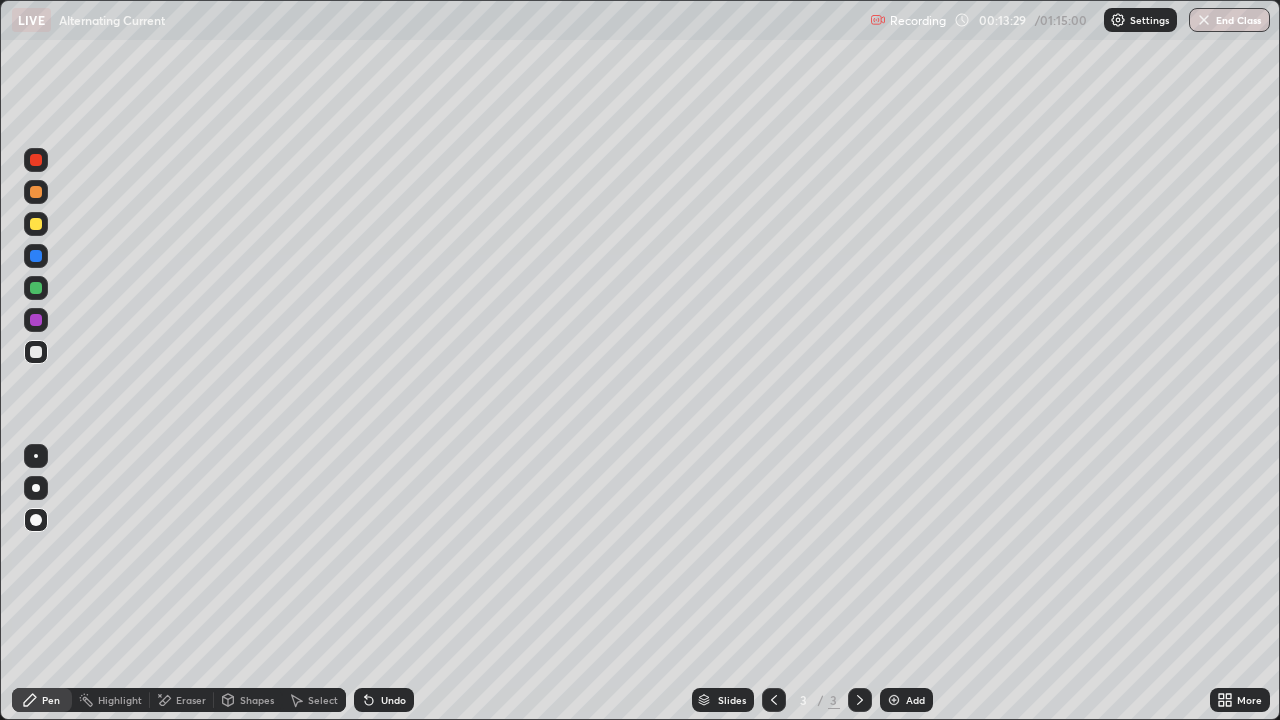 click at bounding box center [36, 352] 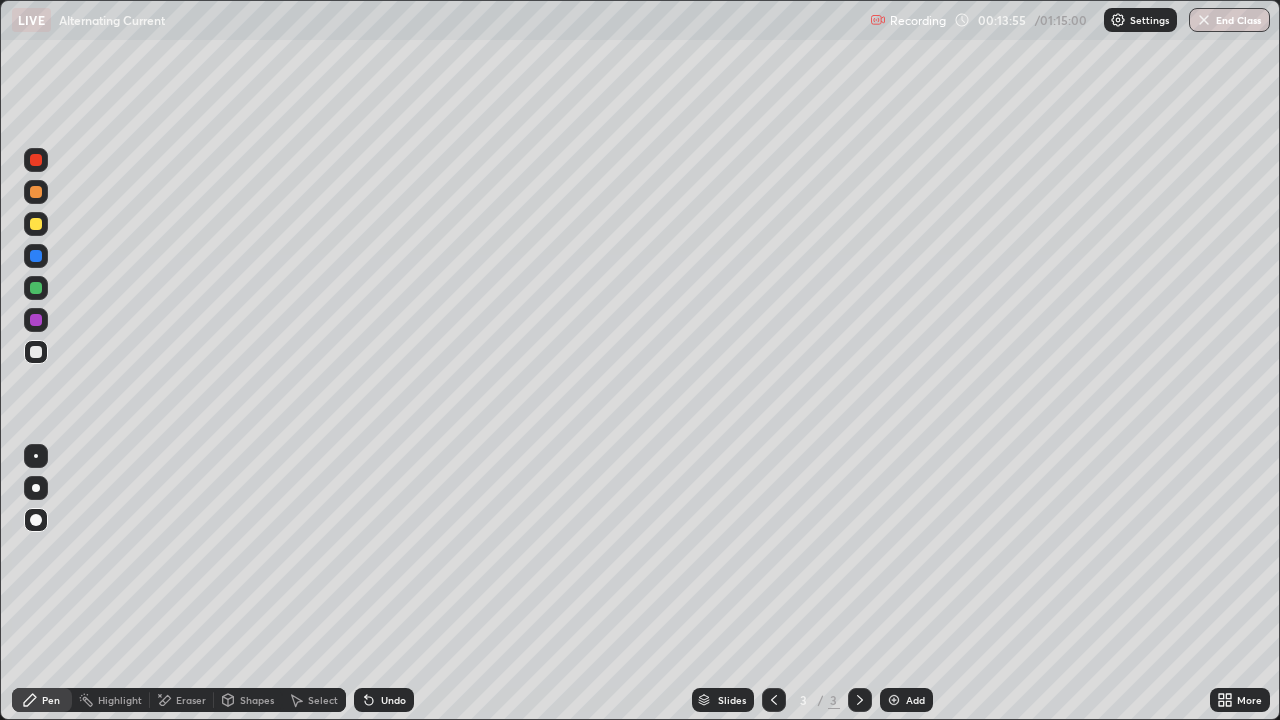 click on "Shapes" at bounding box center (248, 700) 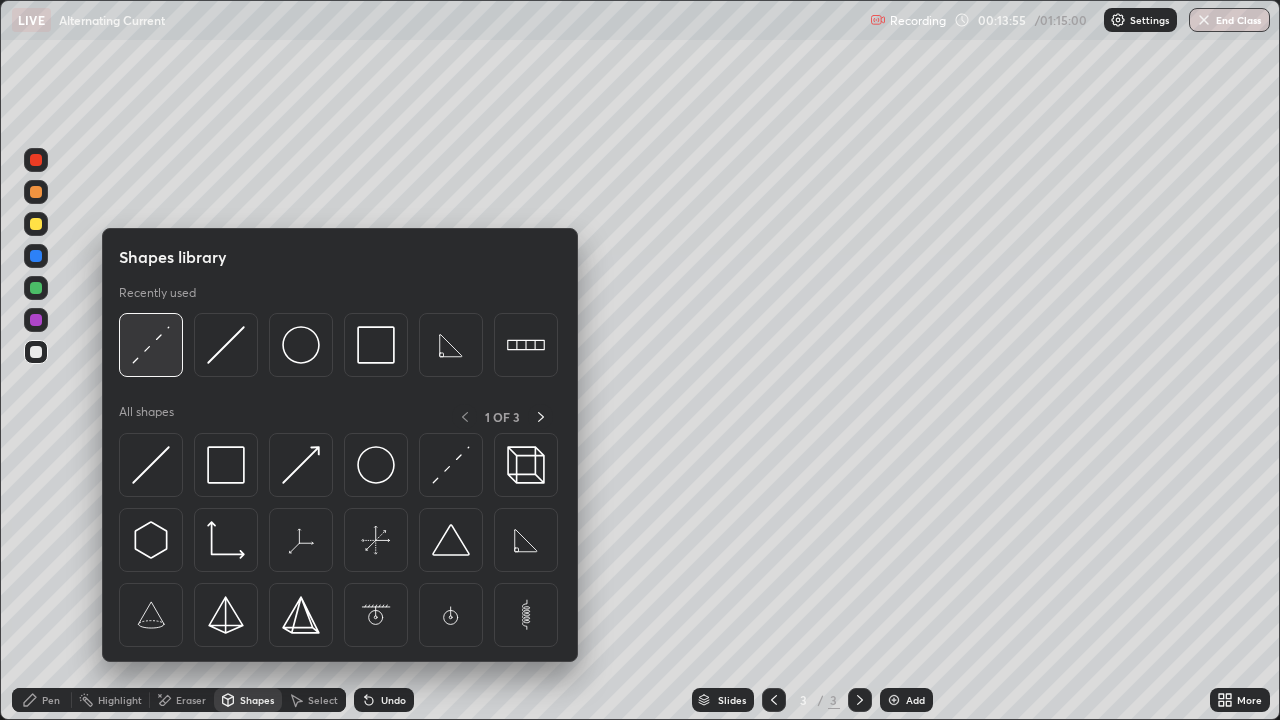click at bounding box center (151, 345) 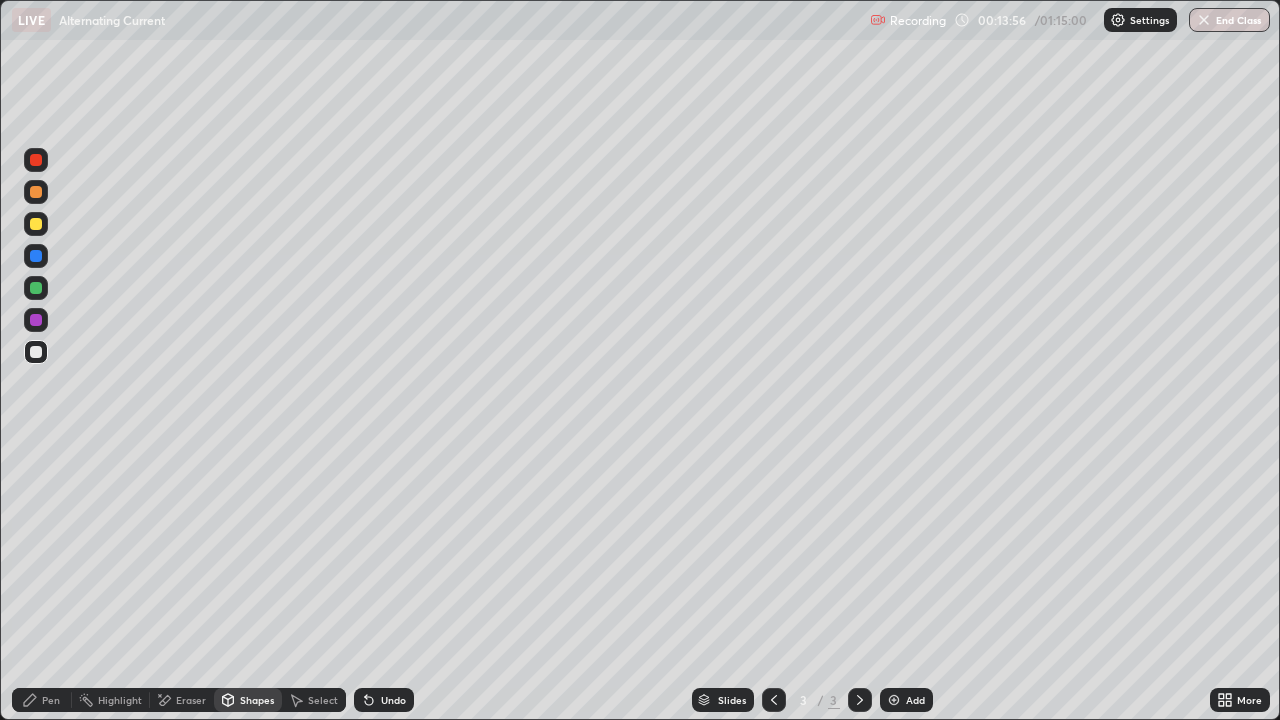 click at bounding box center [36, 224] 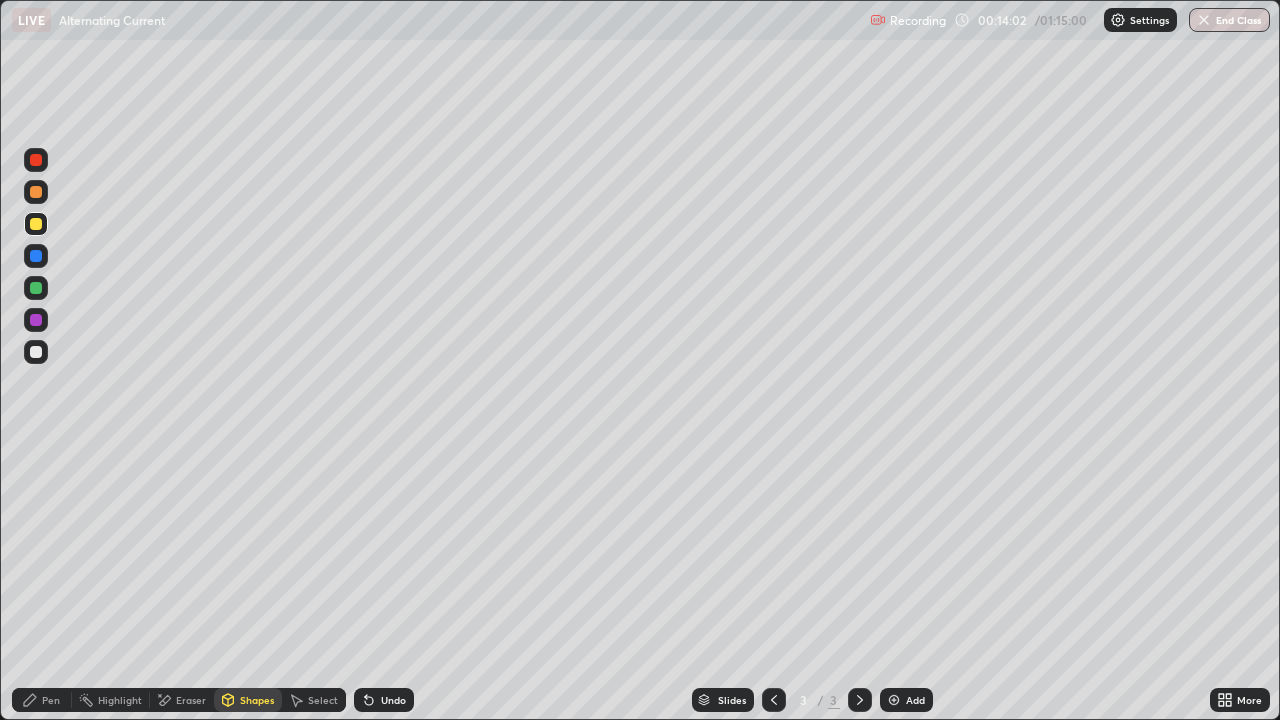 click on "Pen" at bounding box center [51, 700] 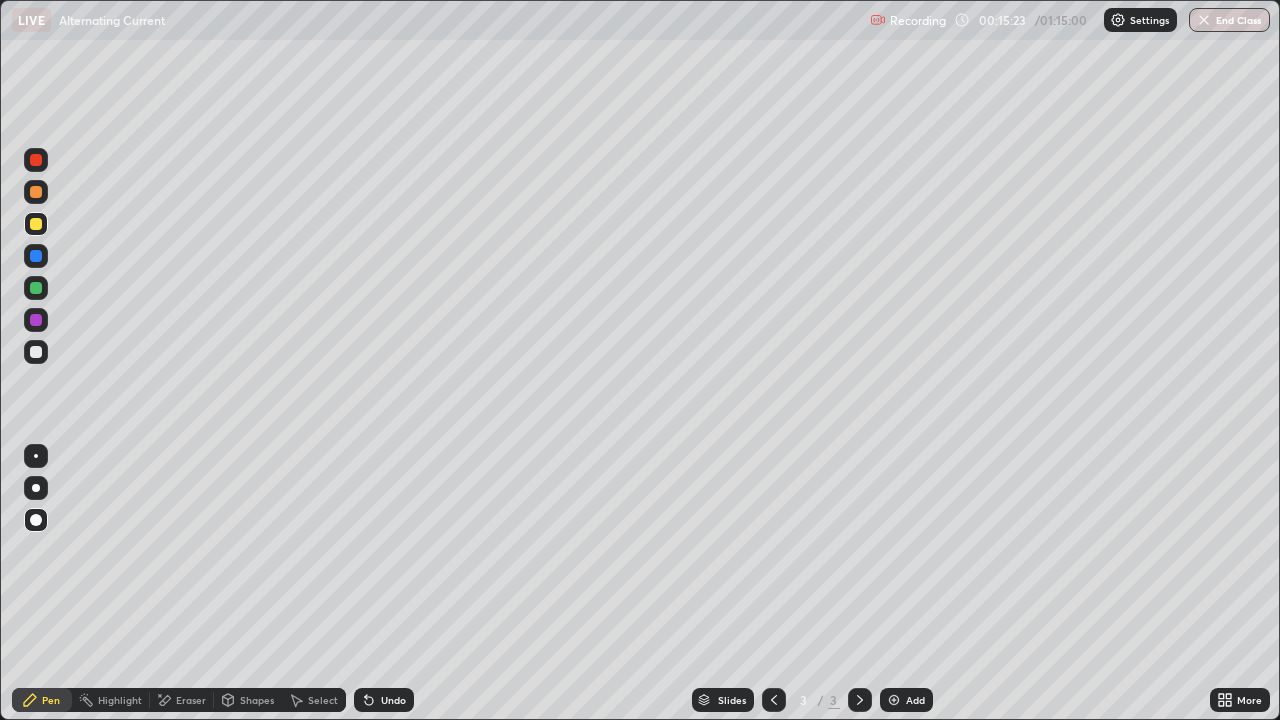click at bounding box center (894, 700) 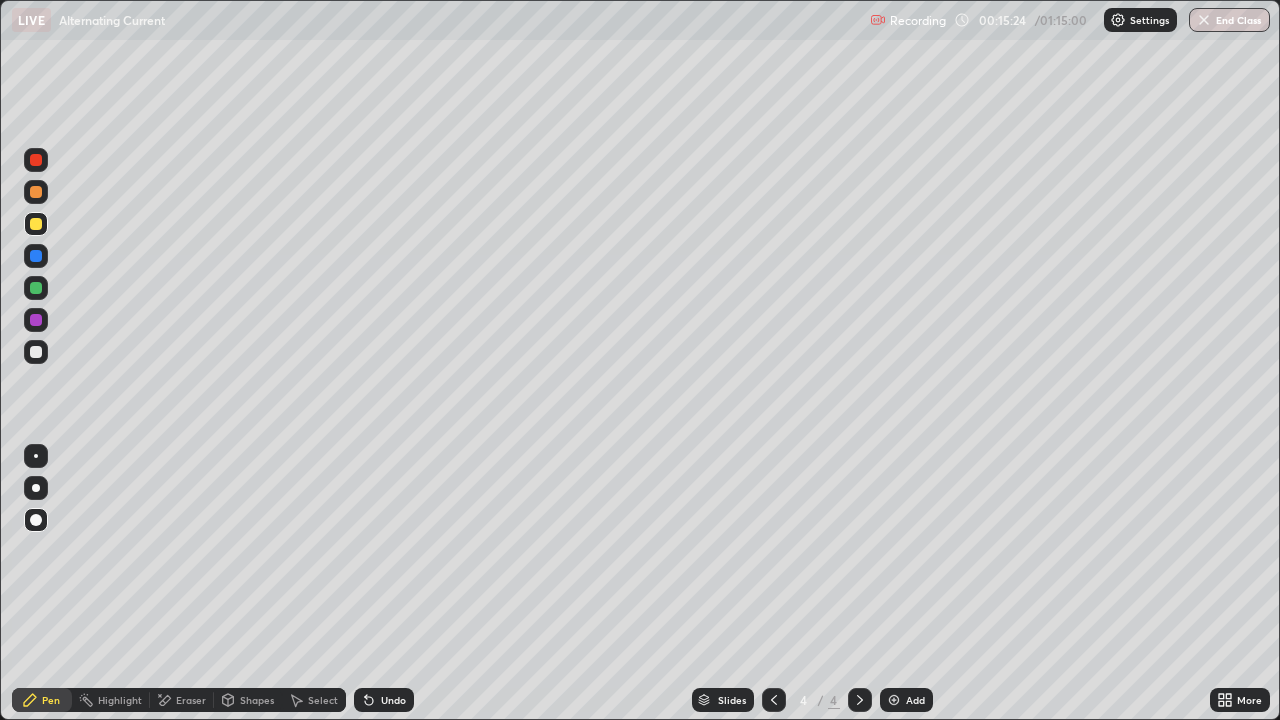 click on "Pen" at bounding box center [51, 700] 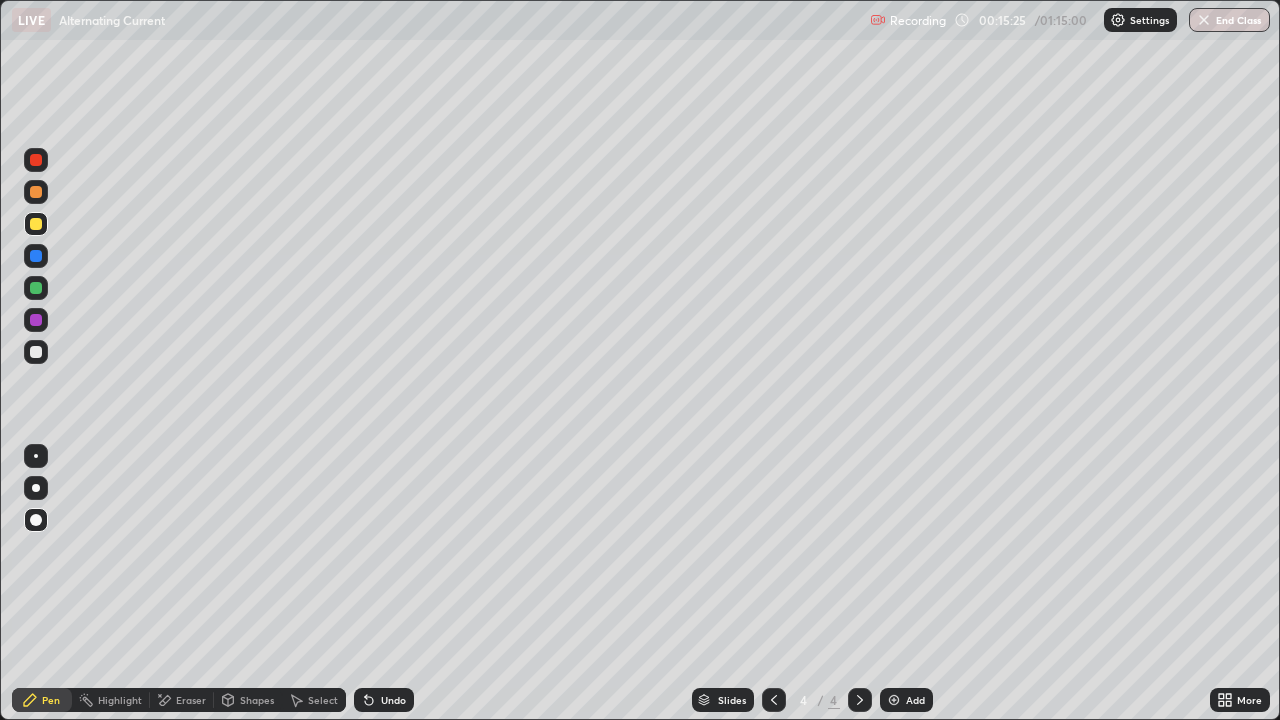 click at bounding box center [36, 352] 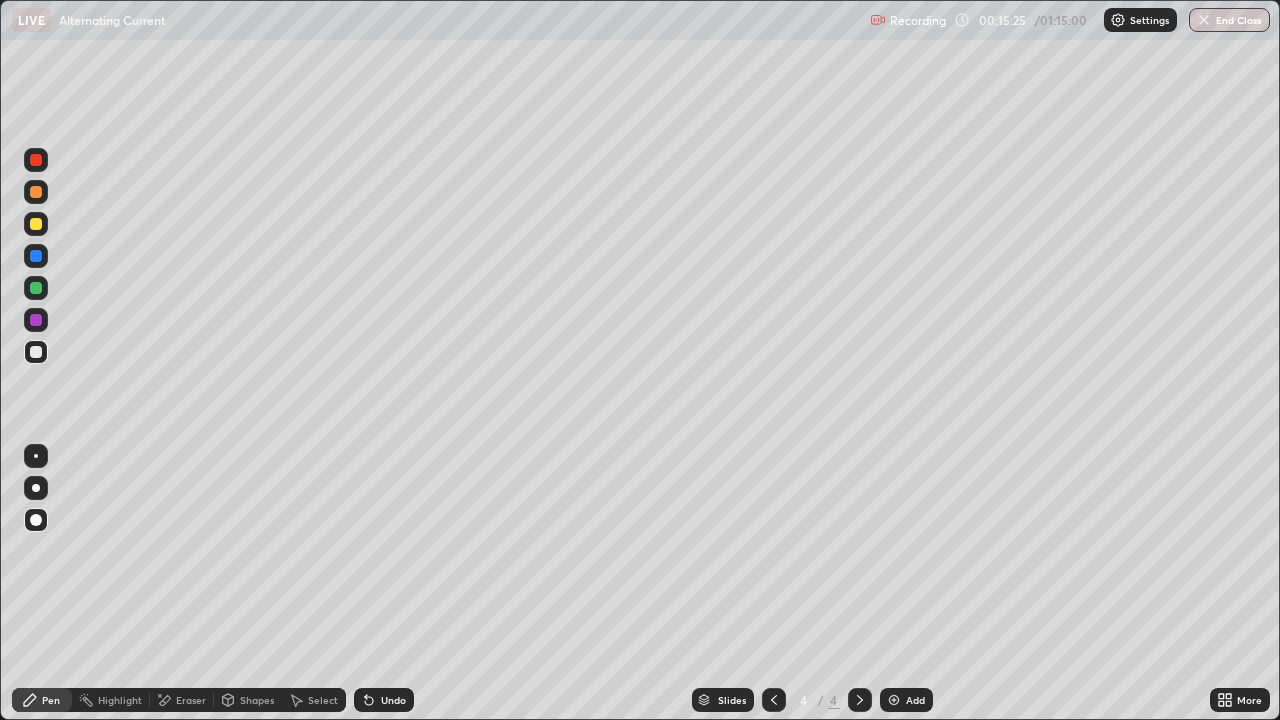 click on "Pen" at bounding box center [42, 700] 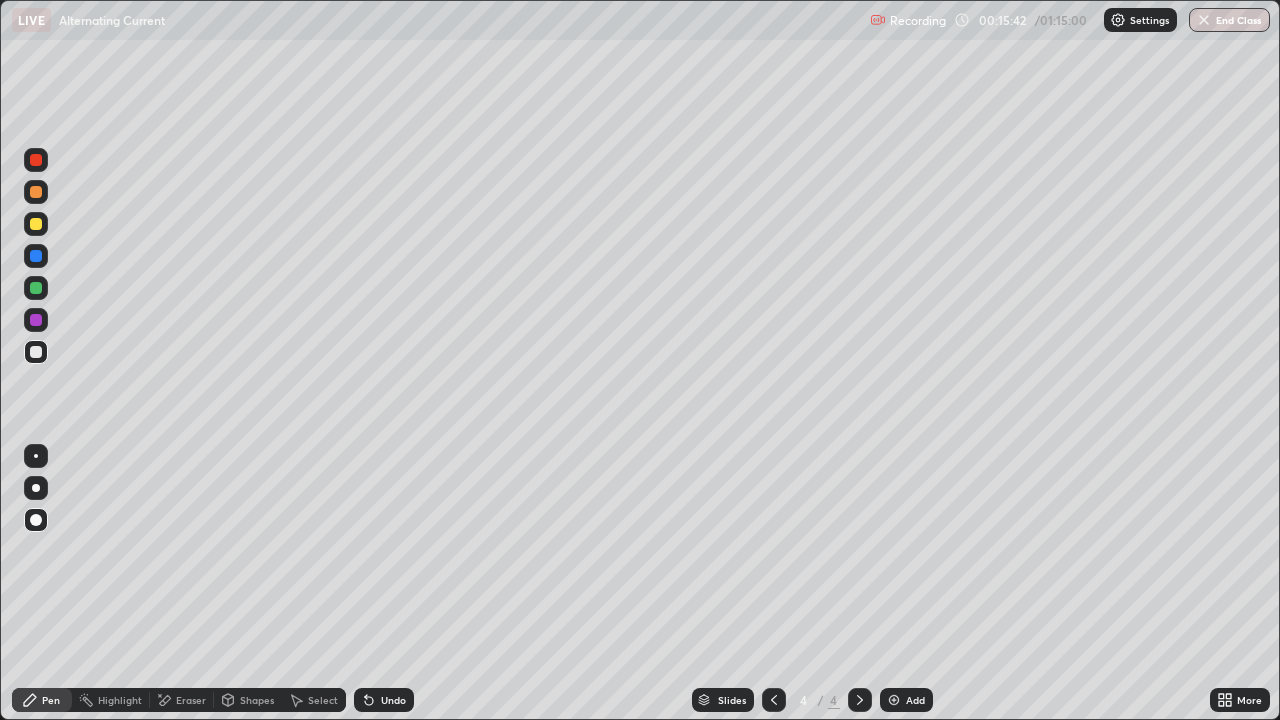 click on "Shapes" at bounding box center (248, 700) 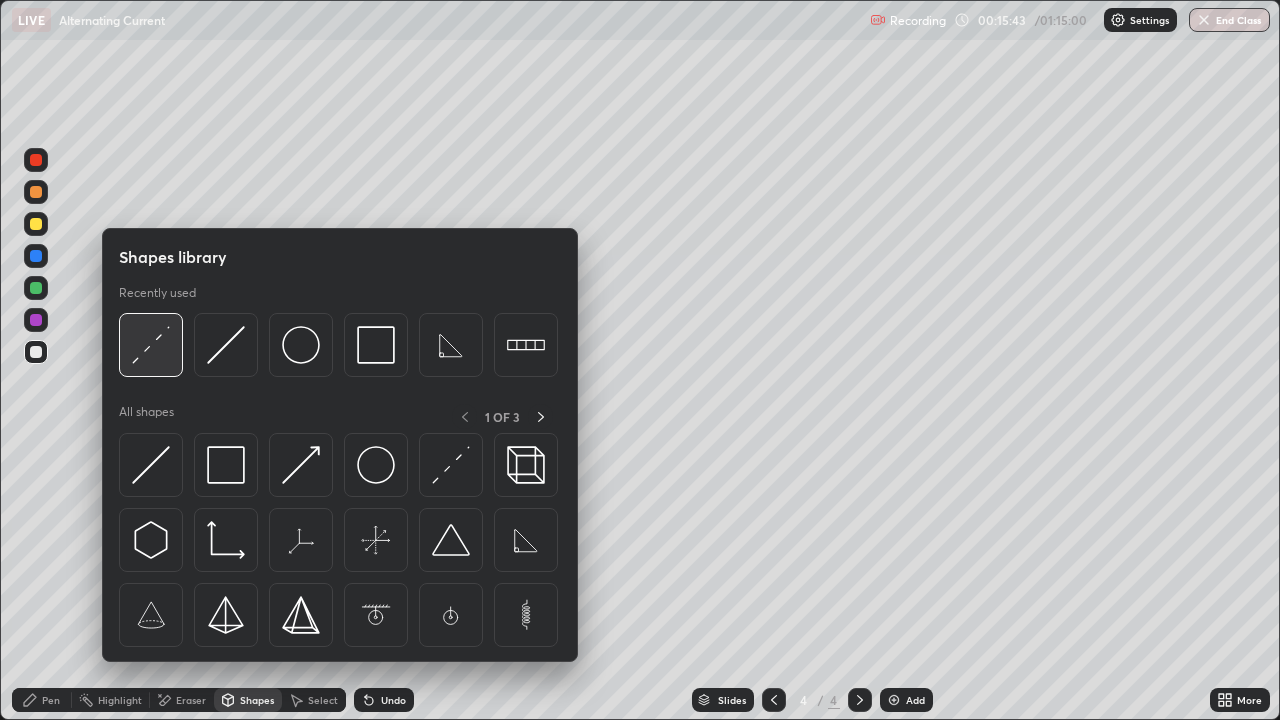 click at bounding box center [151, 345] 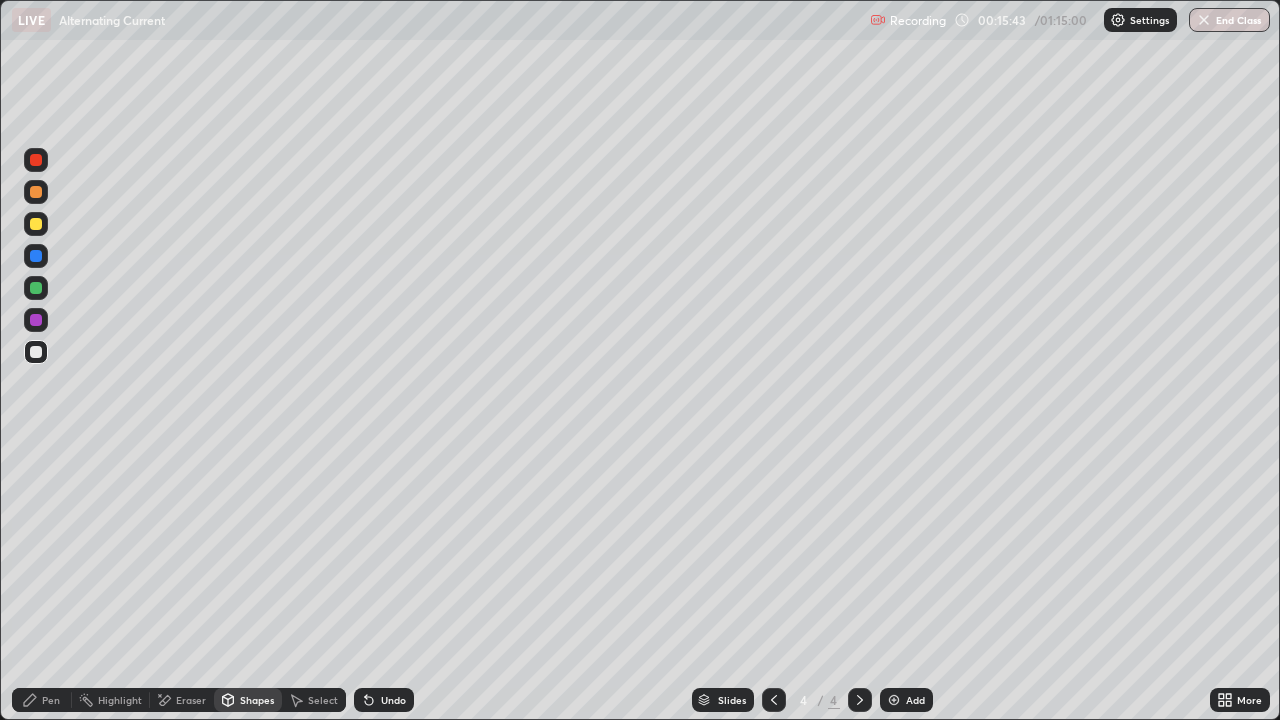 click at bounding box center (36, 224) 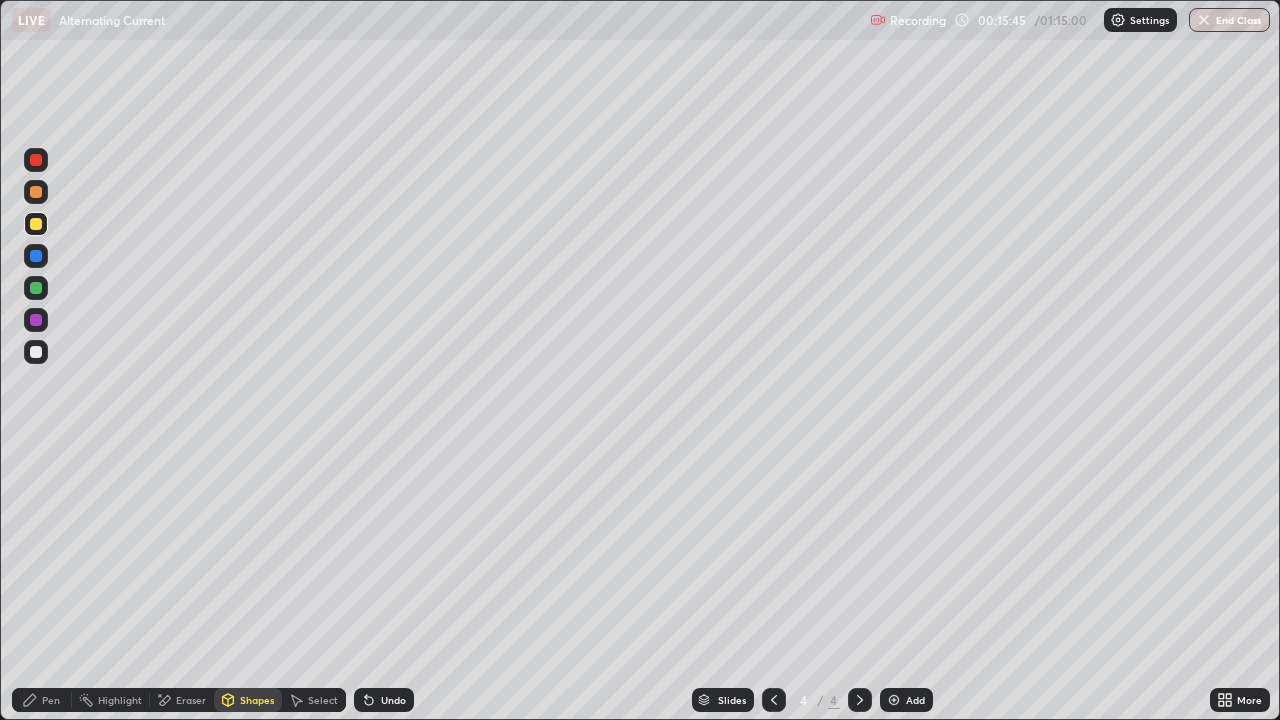 click on "Shapes" at bounding box center (257, 700) 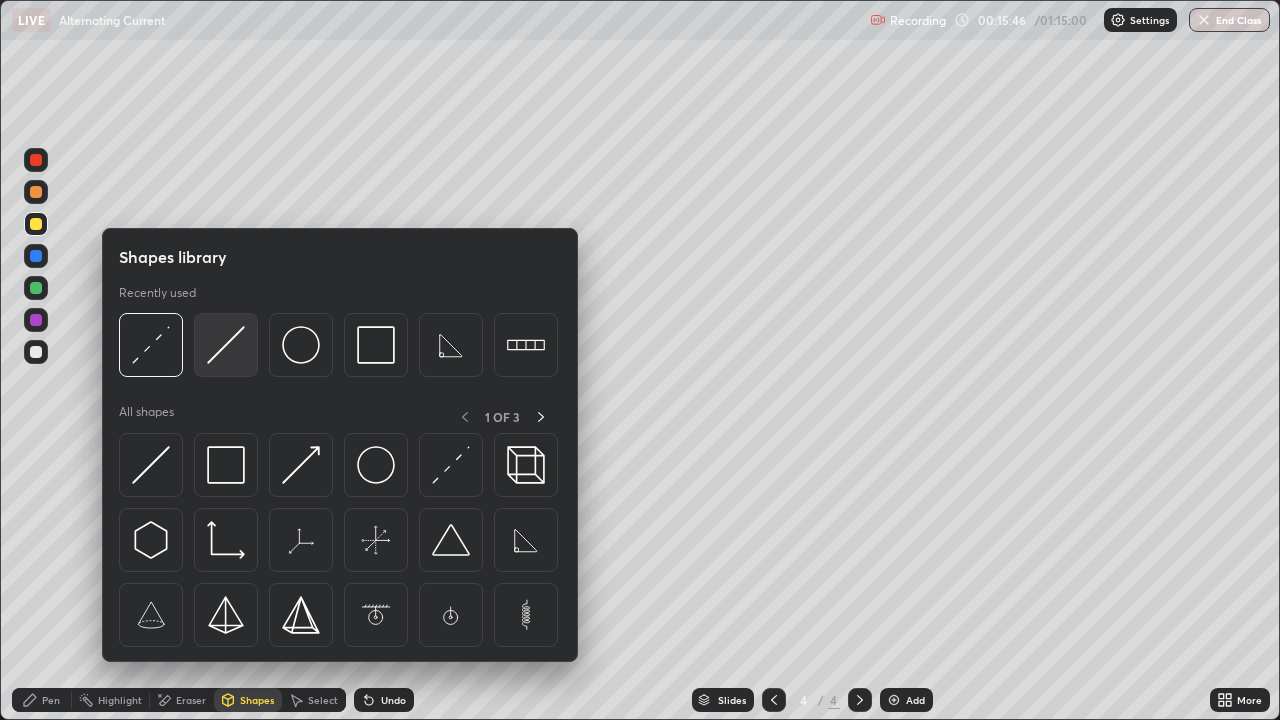 click at bounding box center (226, 345) 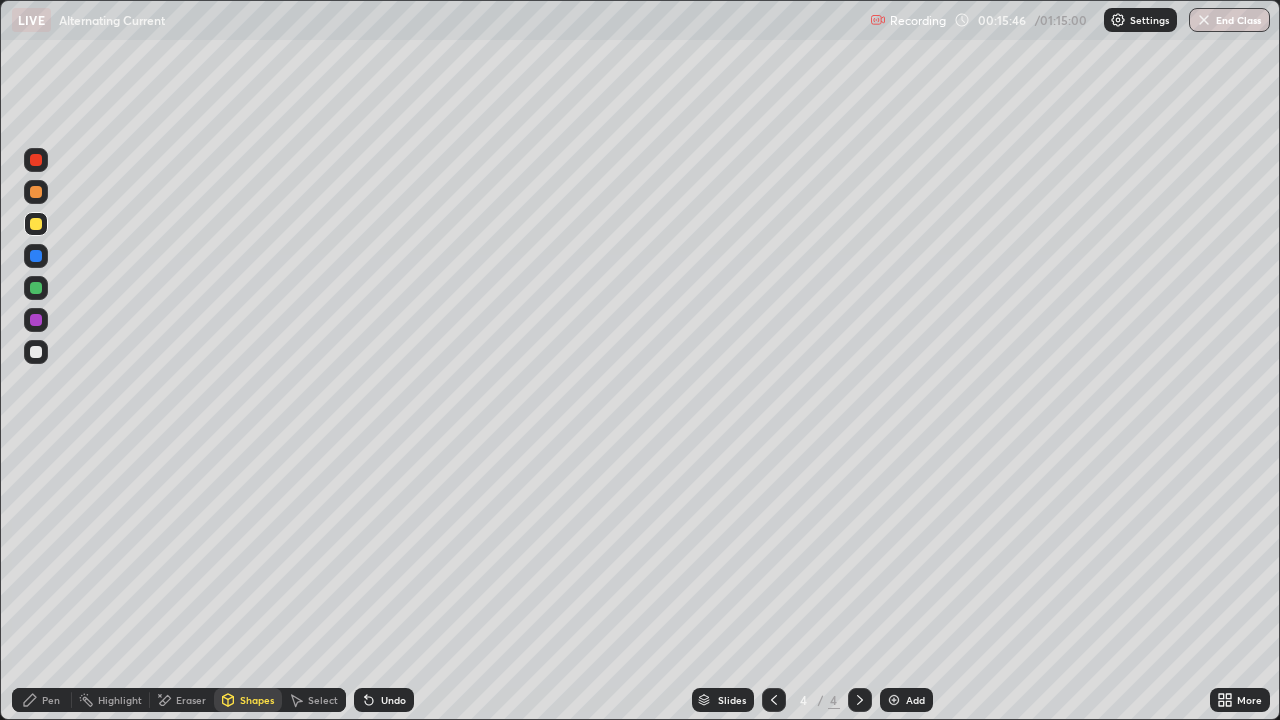 click at bounding box center [36, 352] 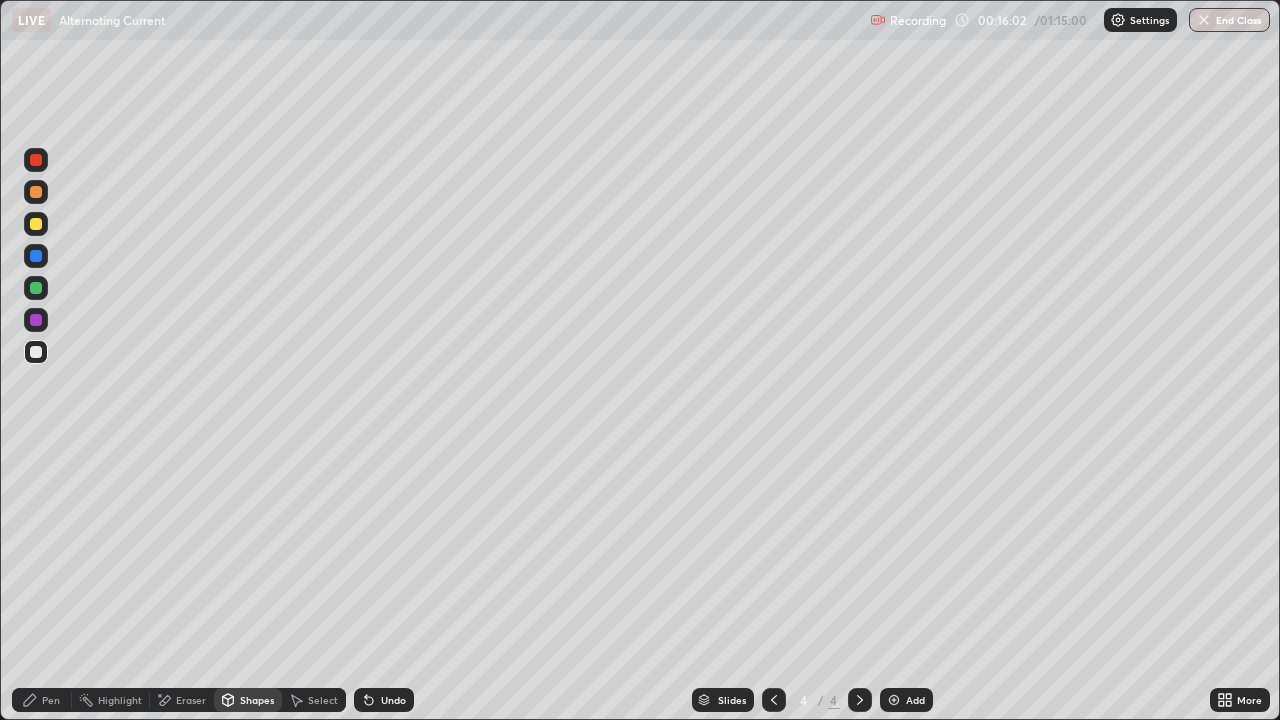 click 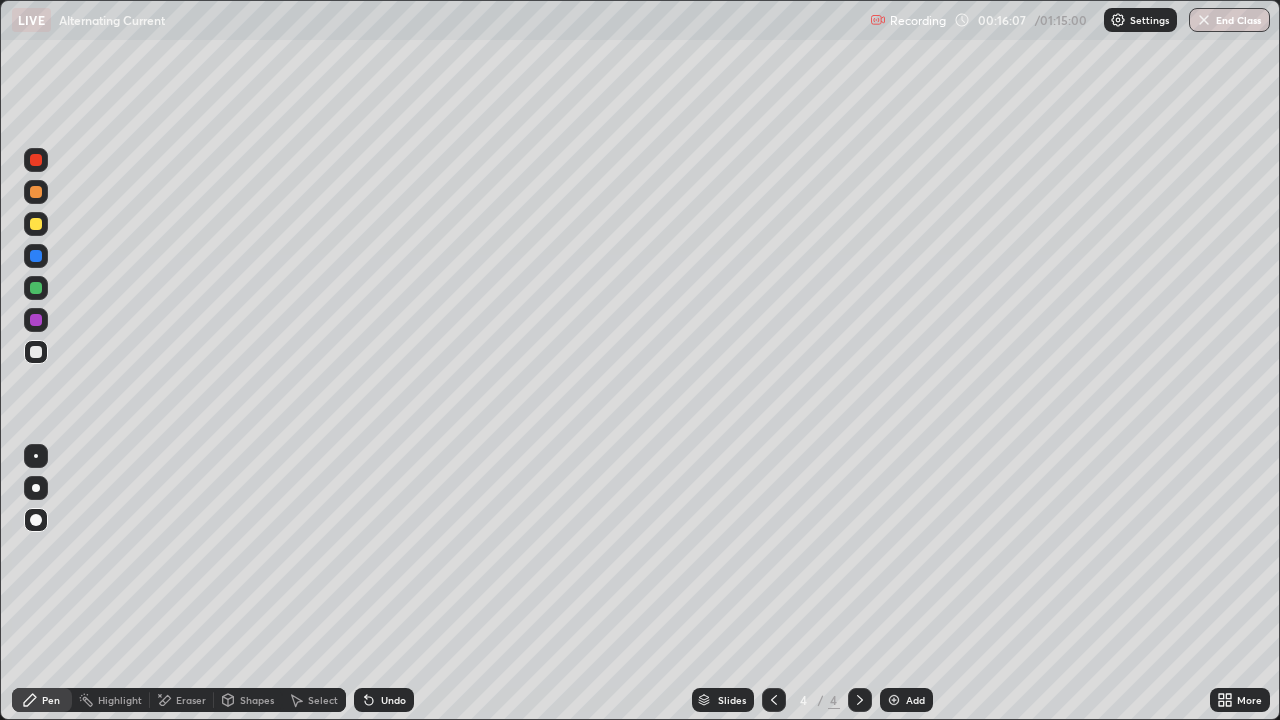 click on "Shapes" at bounding box center [257, 700] 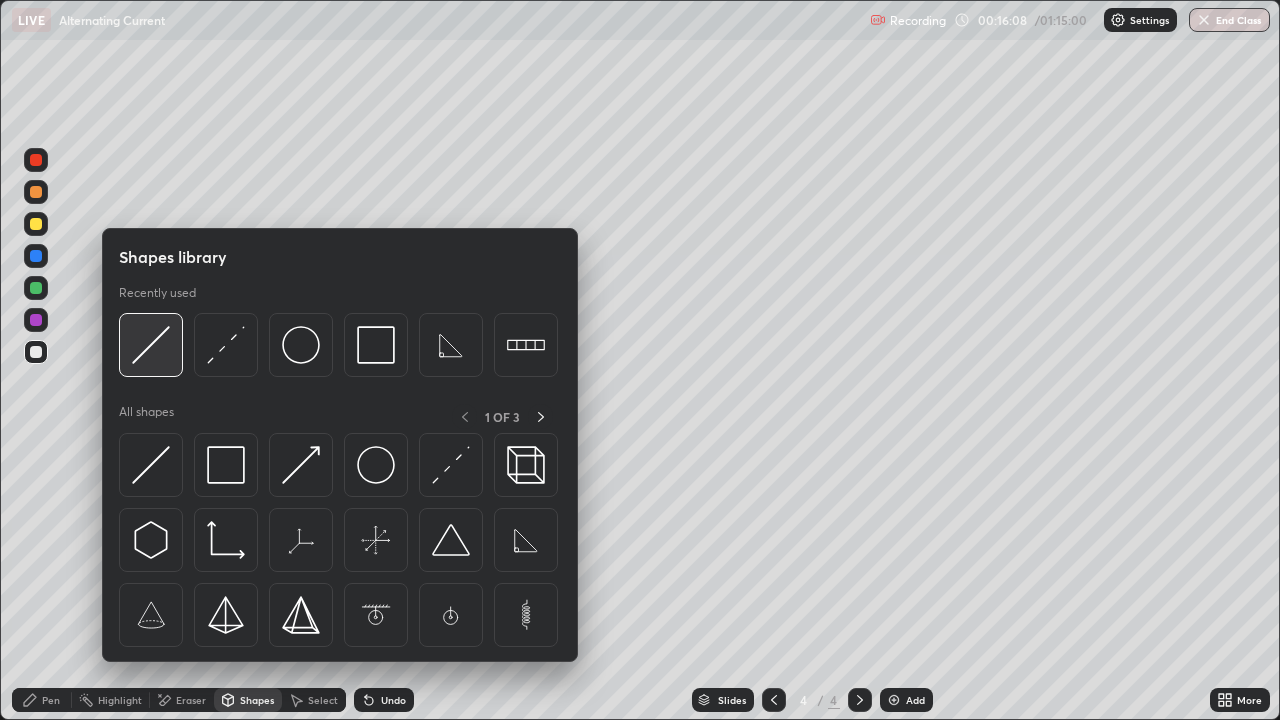 click at bounding box center (151, 345) 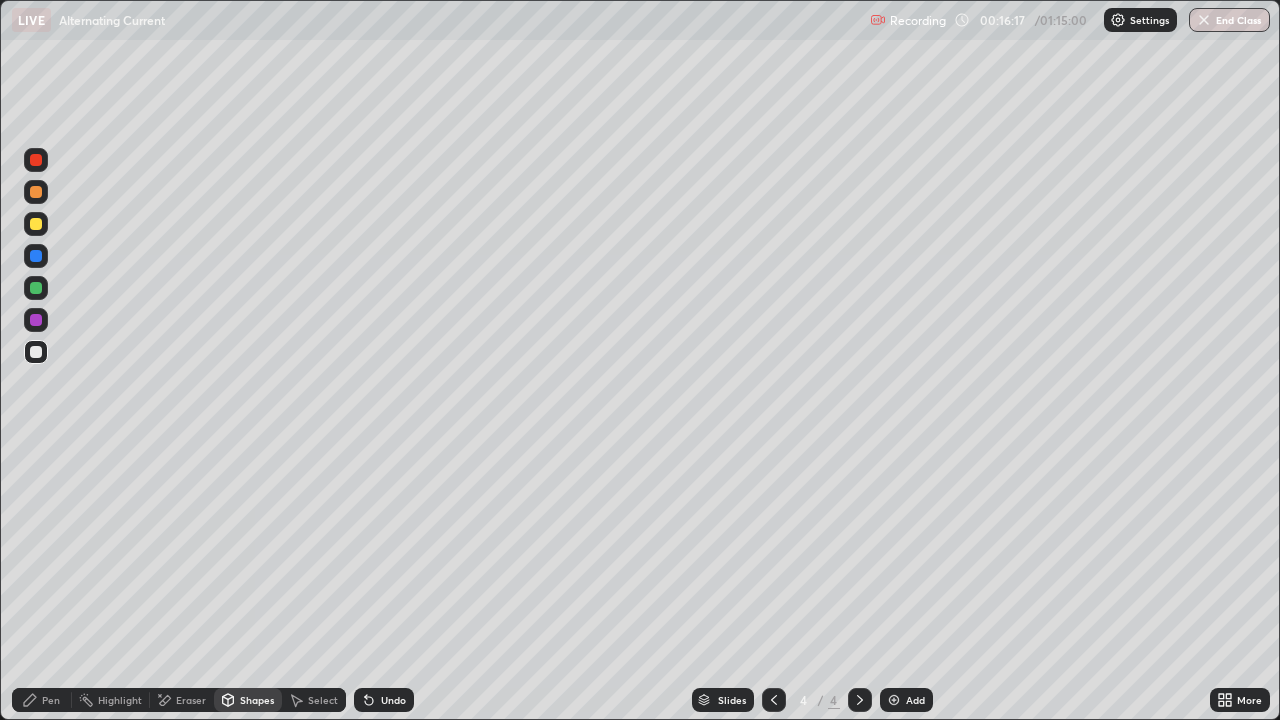 click 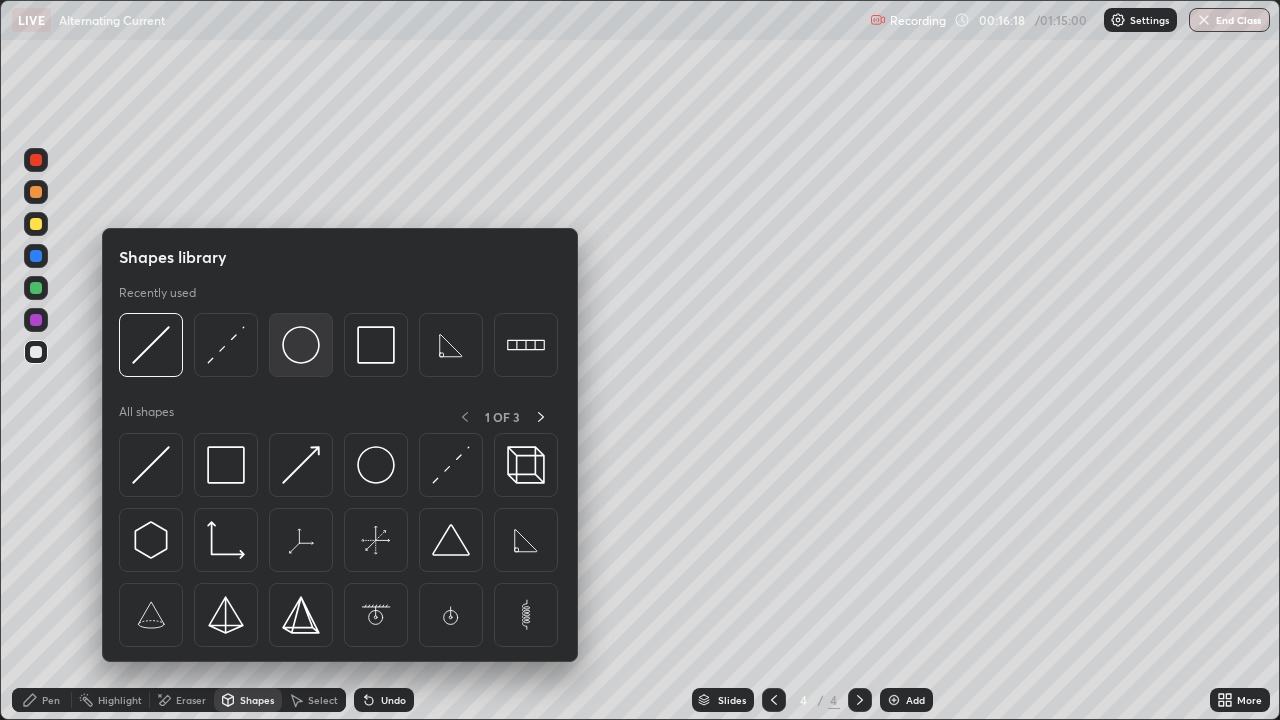 click at bounding box center [301, 345] 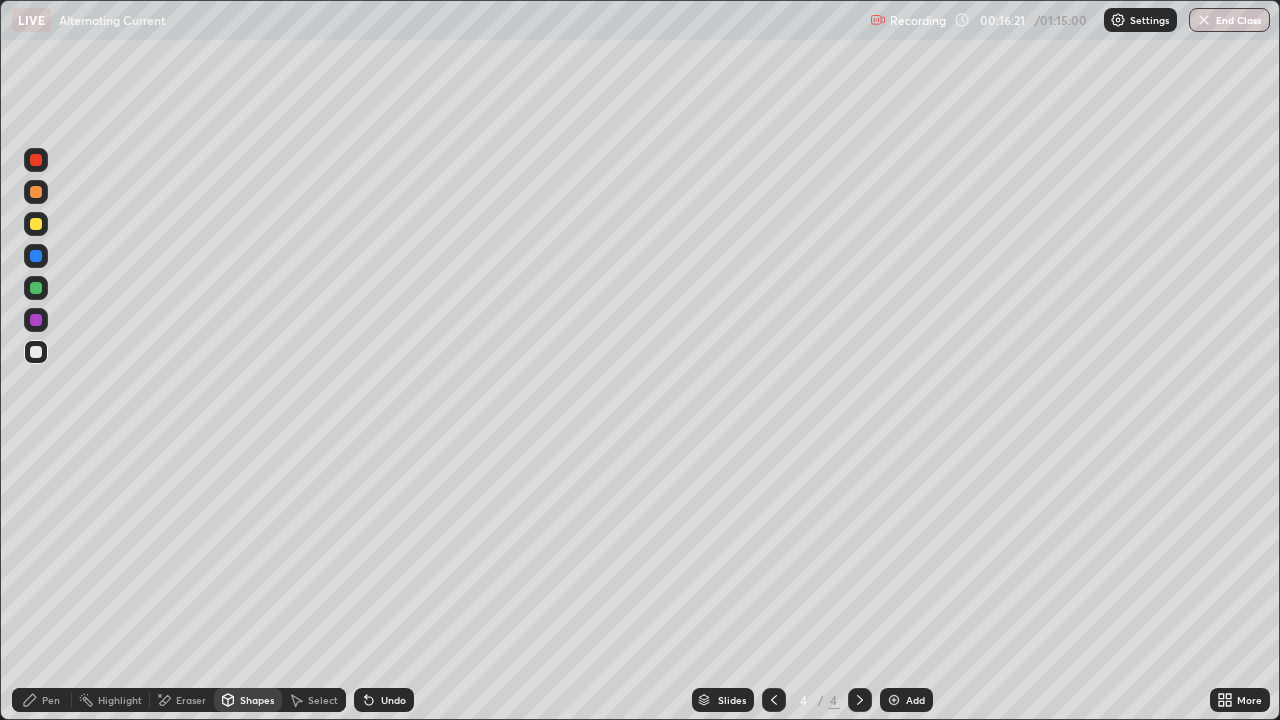 click on "Shapes" at bounding box center (248, 700) 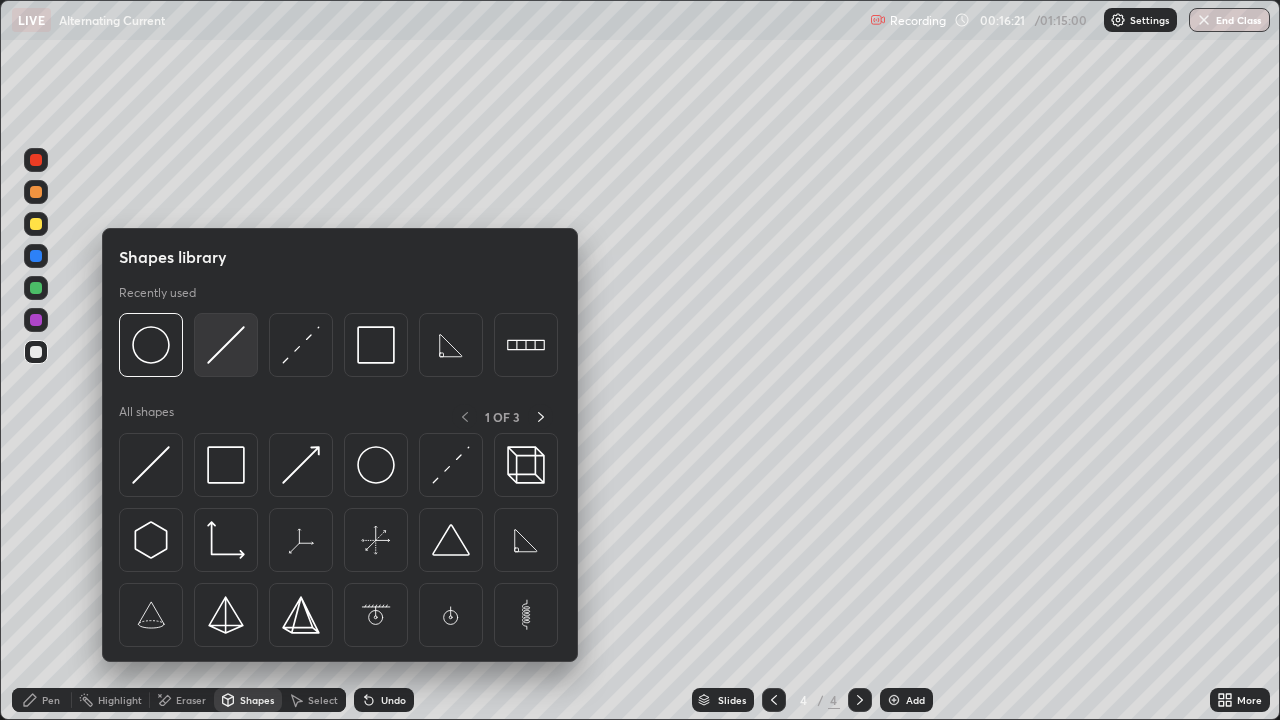 click at bounding box center (226, 345) 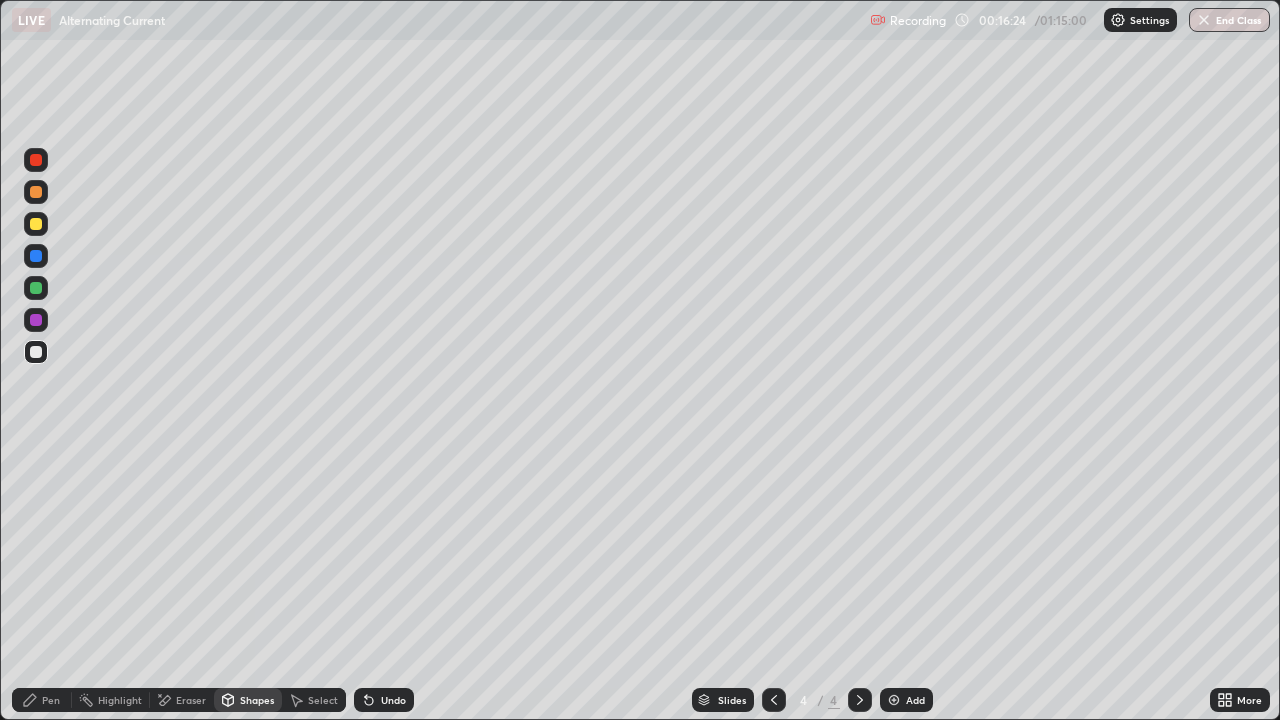 click on "Pen" at bounding box center [51, 700] 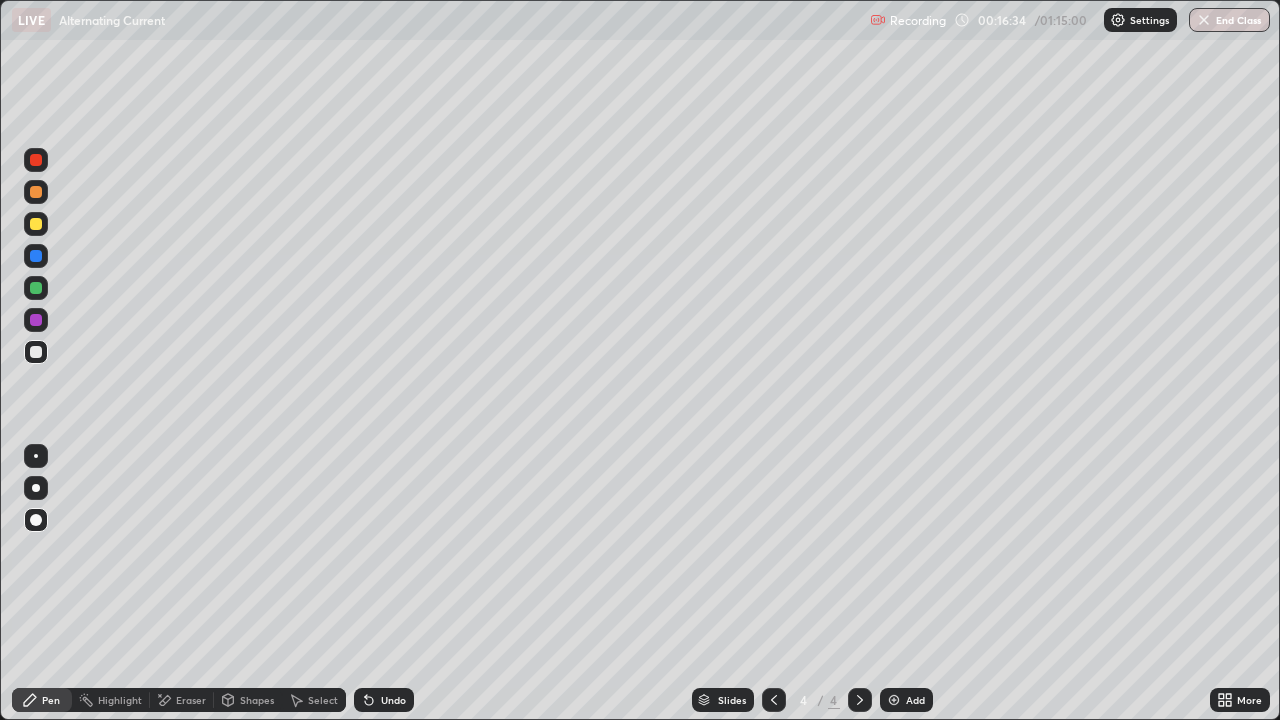 click on "Shapes" at bounding box center [257, 700] 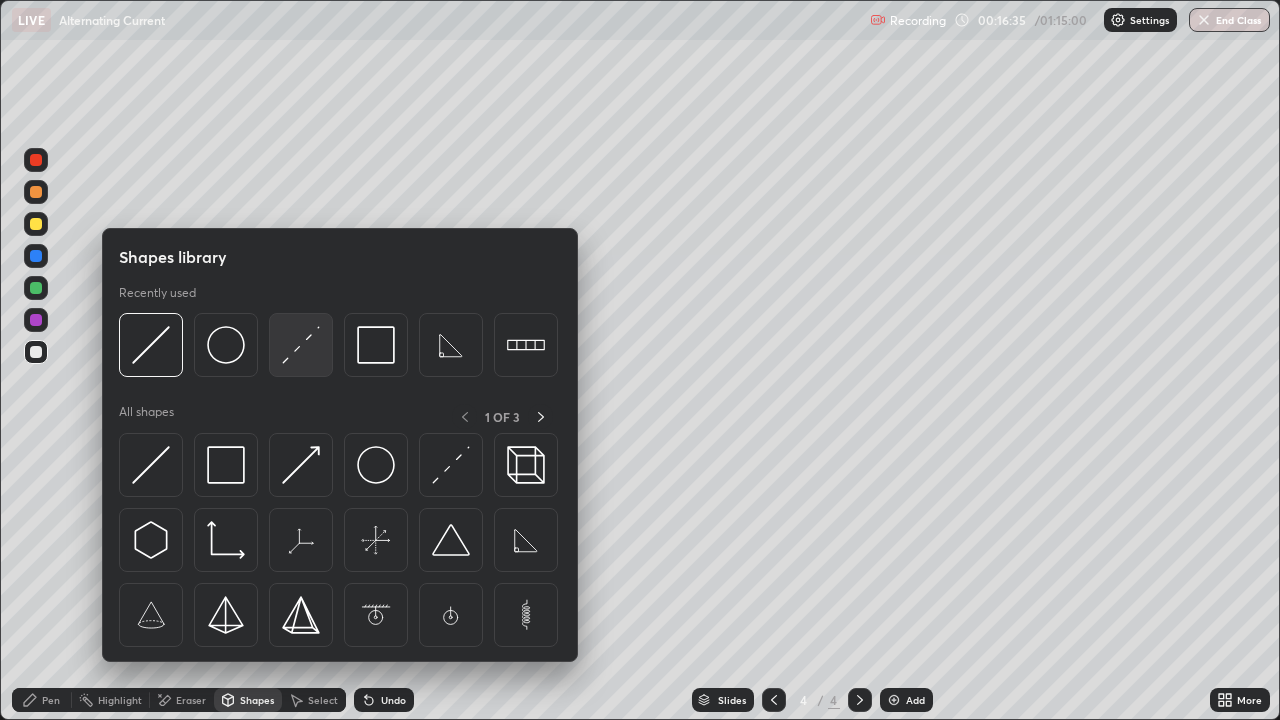 click at bounding box center (301, 345) 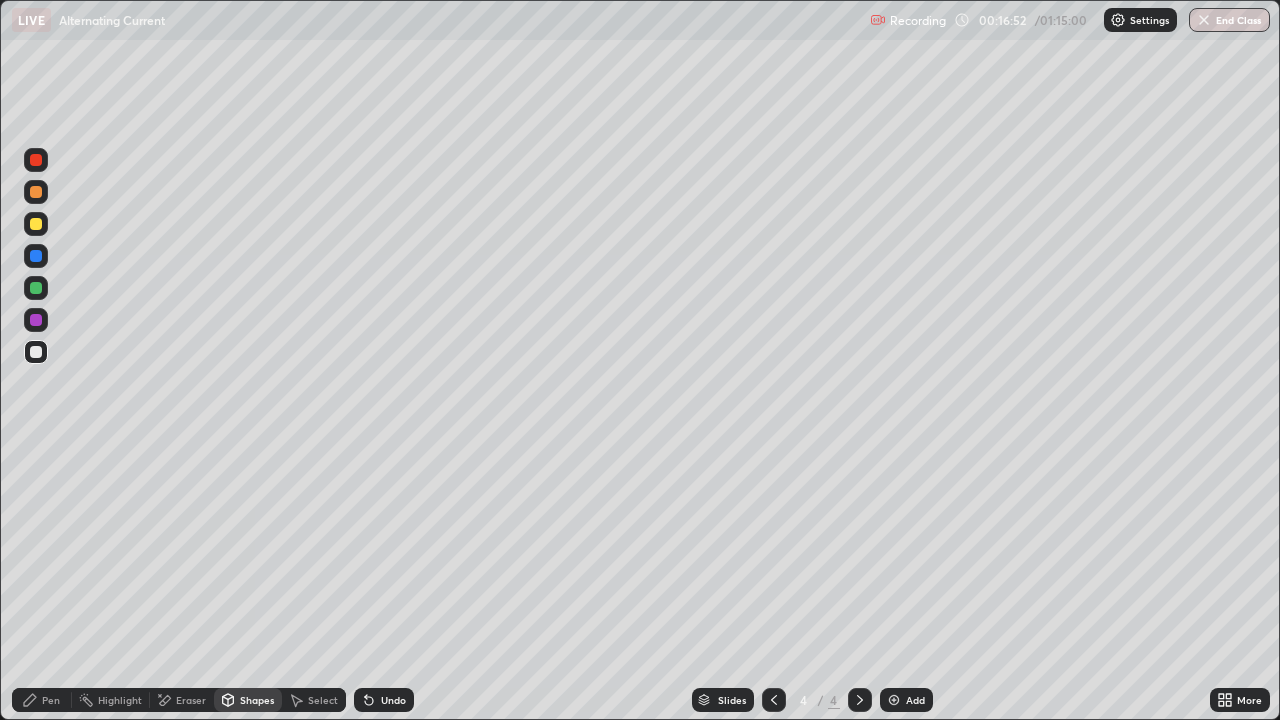 click on "Pen" at bounding box center [42, 700] 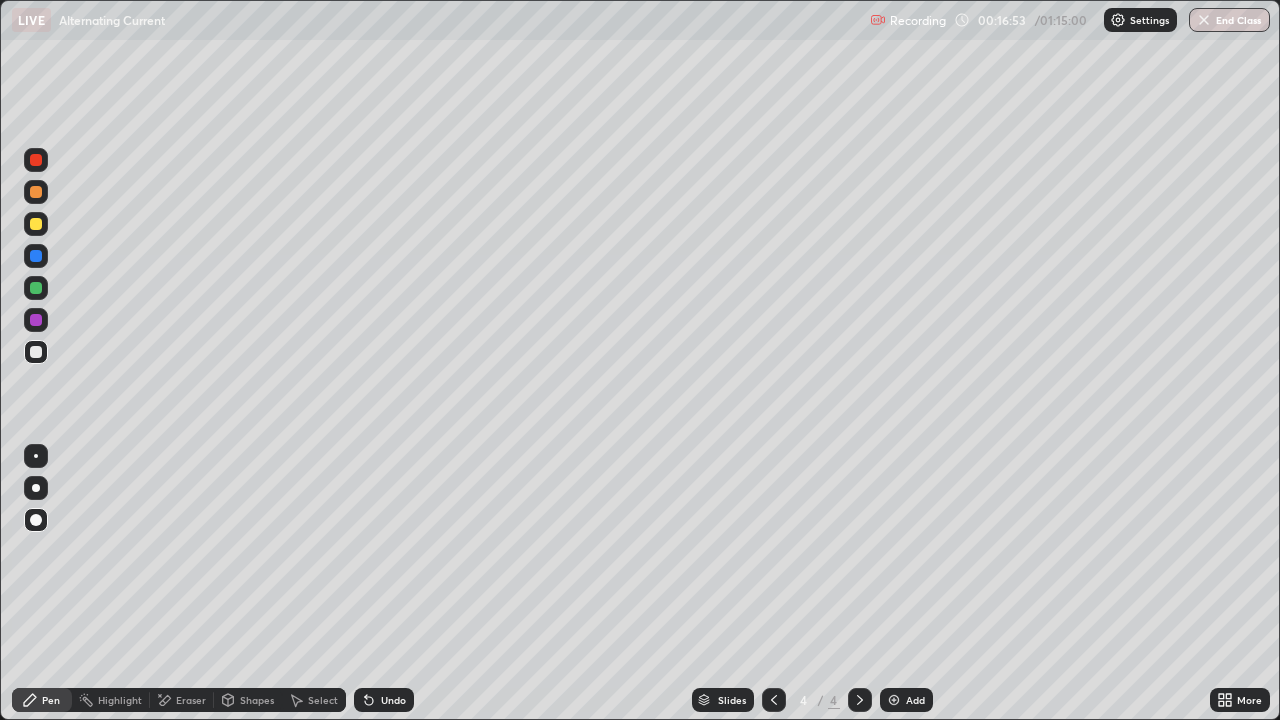 click at bounding box center (36, 224) 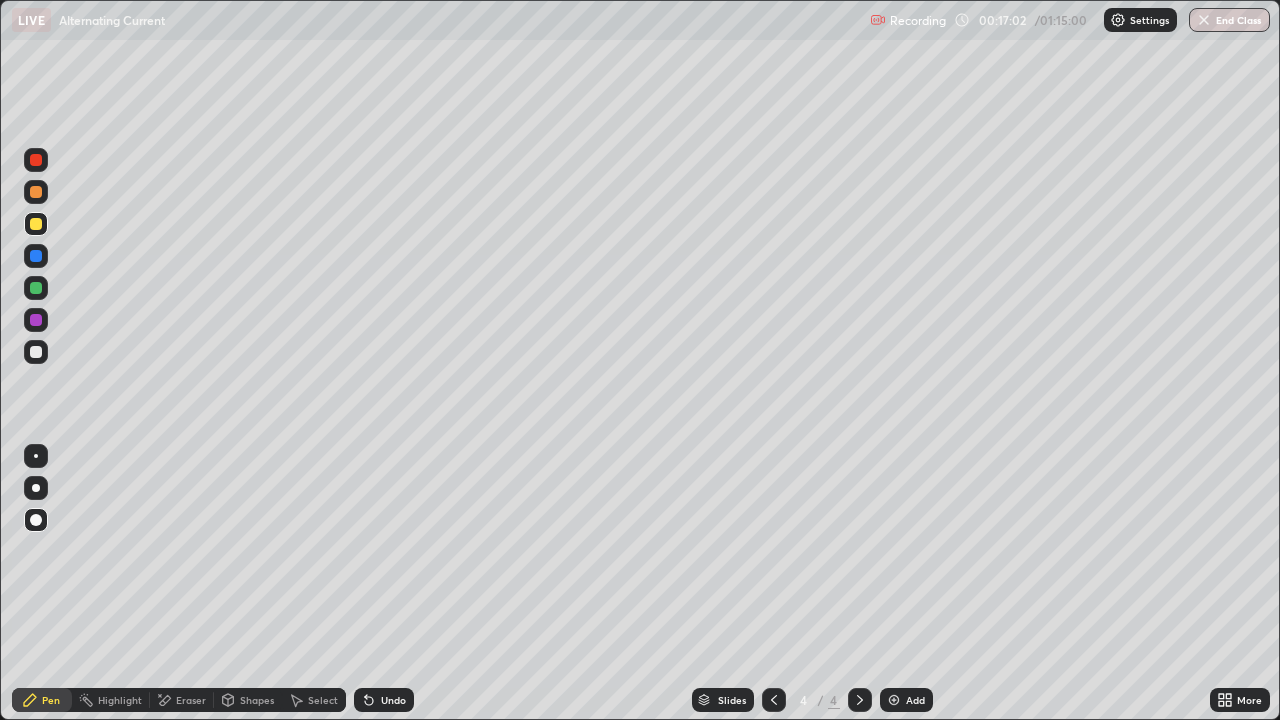 click on "Shapes" at bounding box center [257, 700] 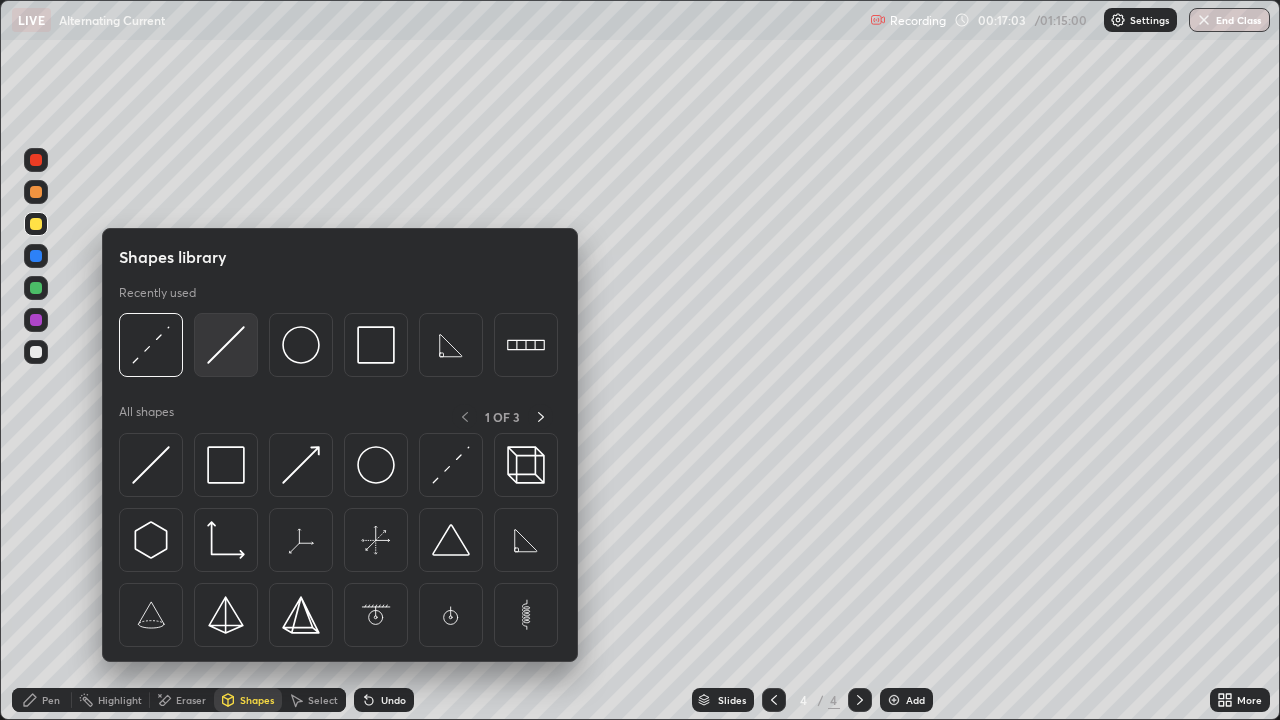 click at bounding box center (226, 345) 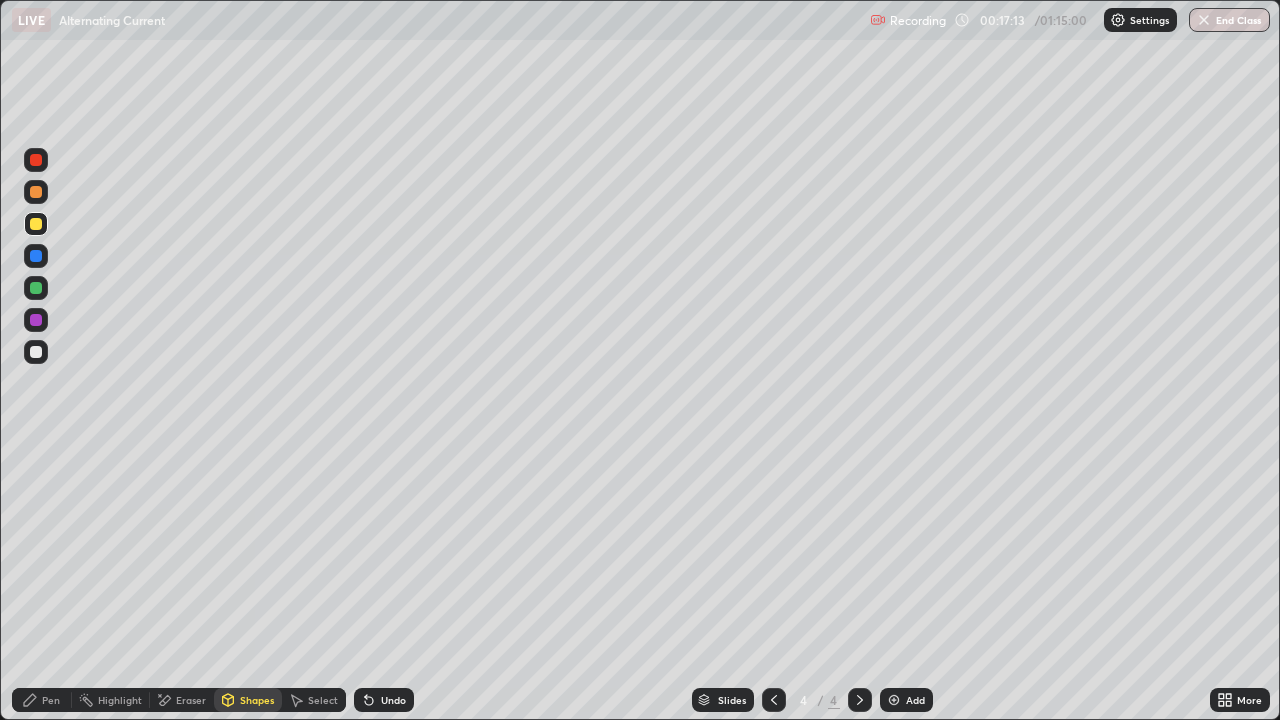 click on "Pen" at bounding box center (42, 700) 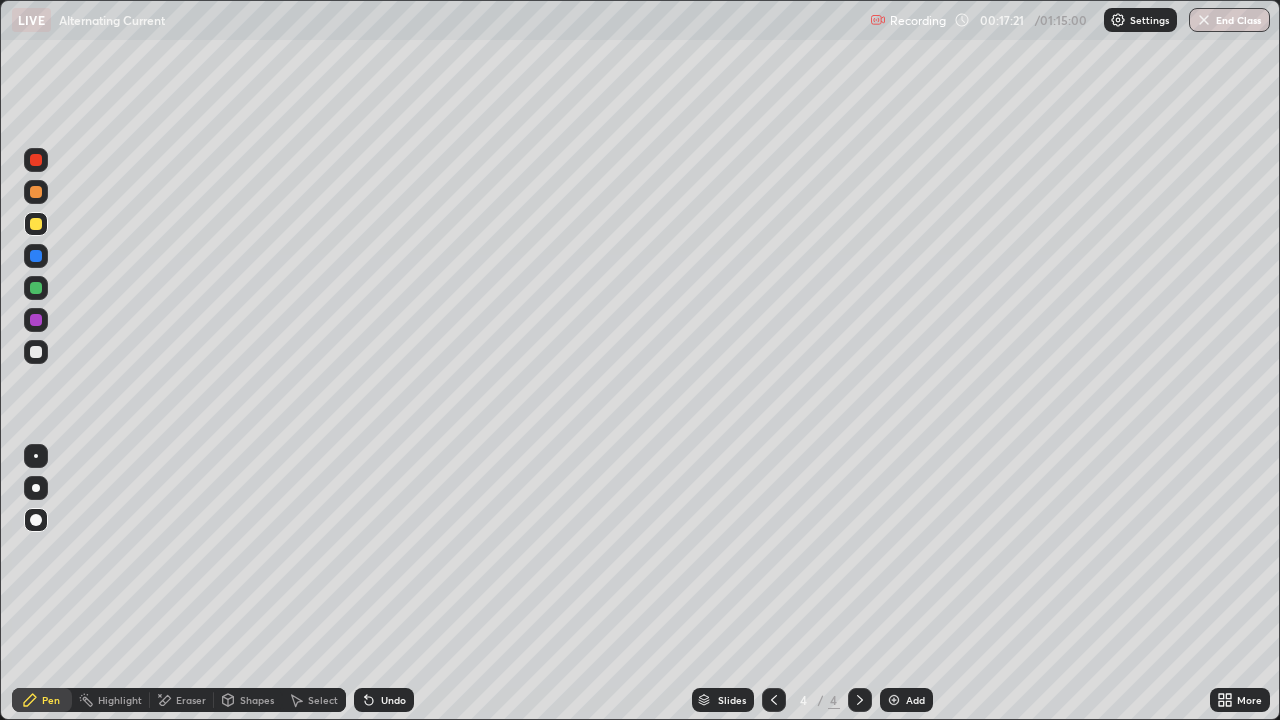 click on "Shapes" at bounding box center [248, 700] 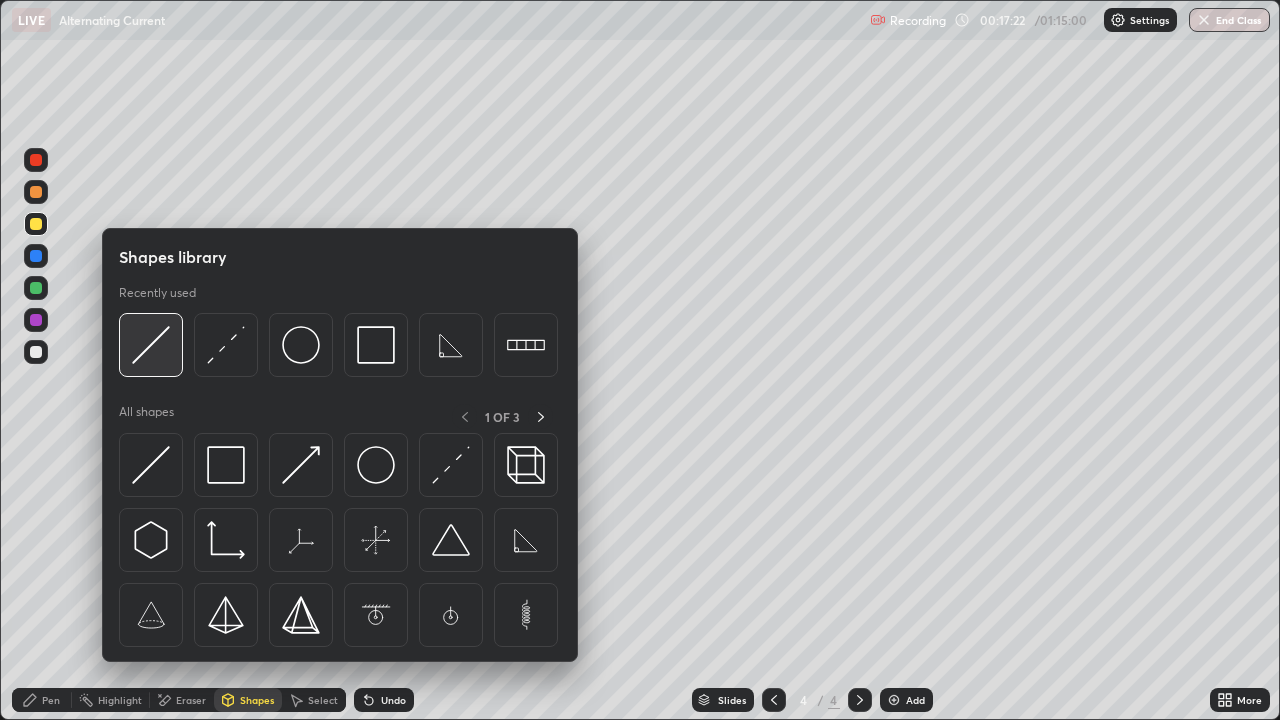 click at bounding box center [151, 345] 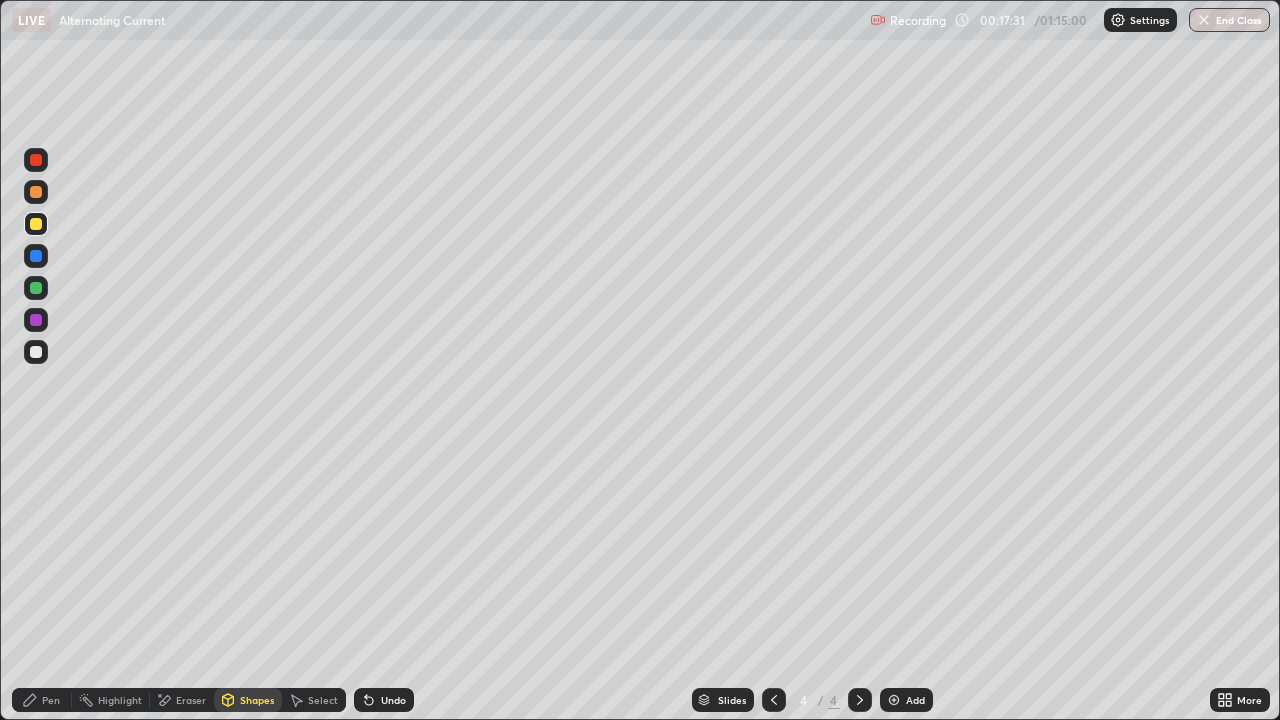 click on "Pen" at bounding box center [51, 700] 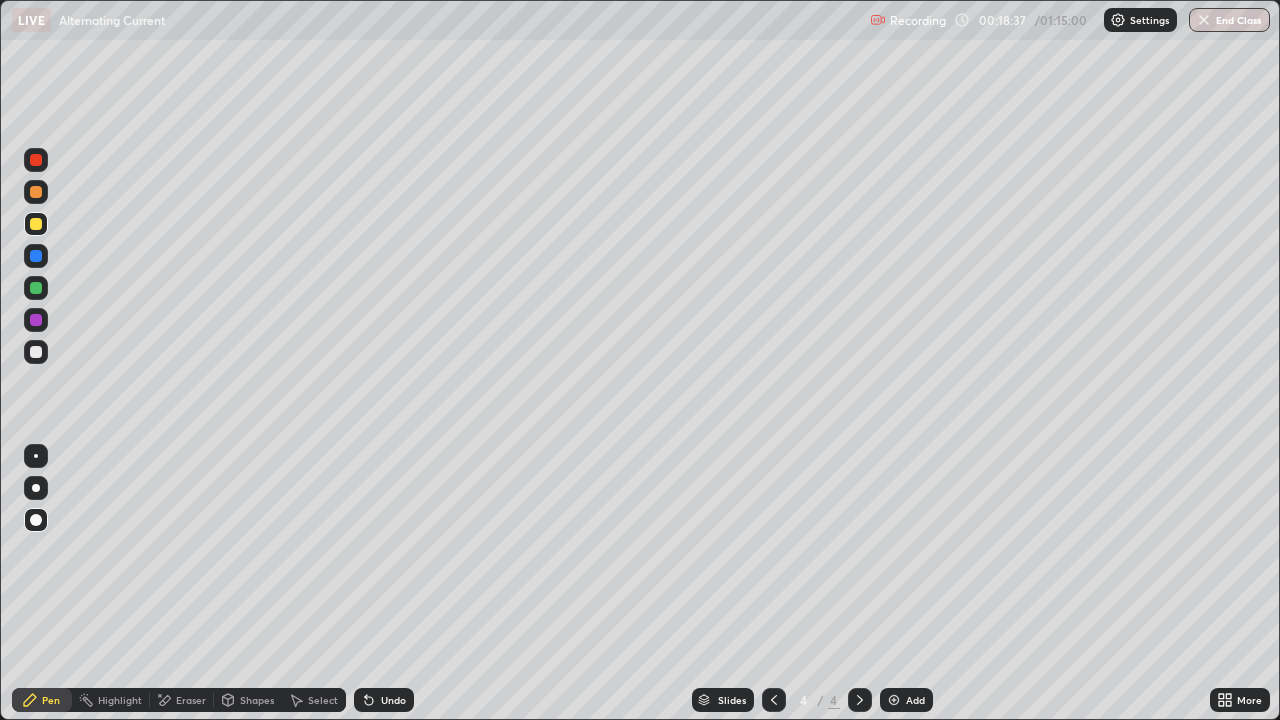 click on "Shapes" at bounding box center [257, 700] 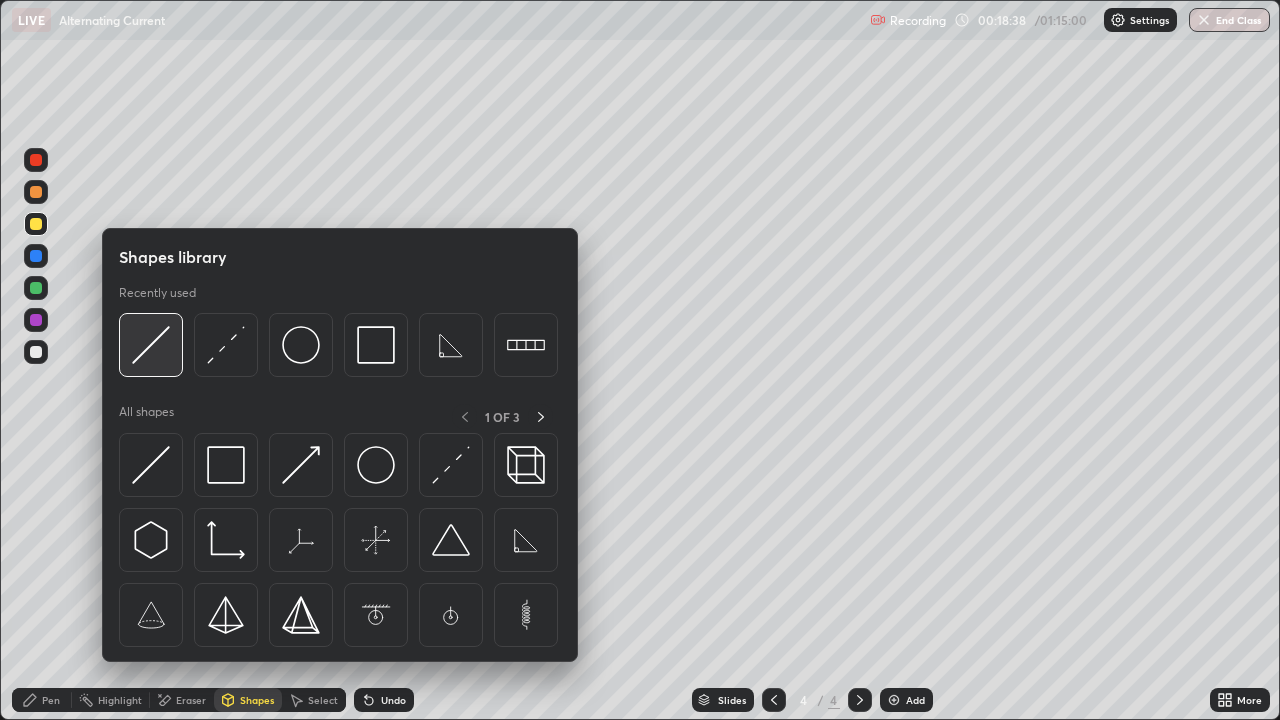 click at bounding box center (151, 345) 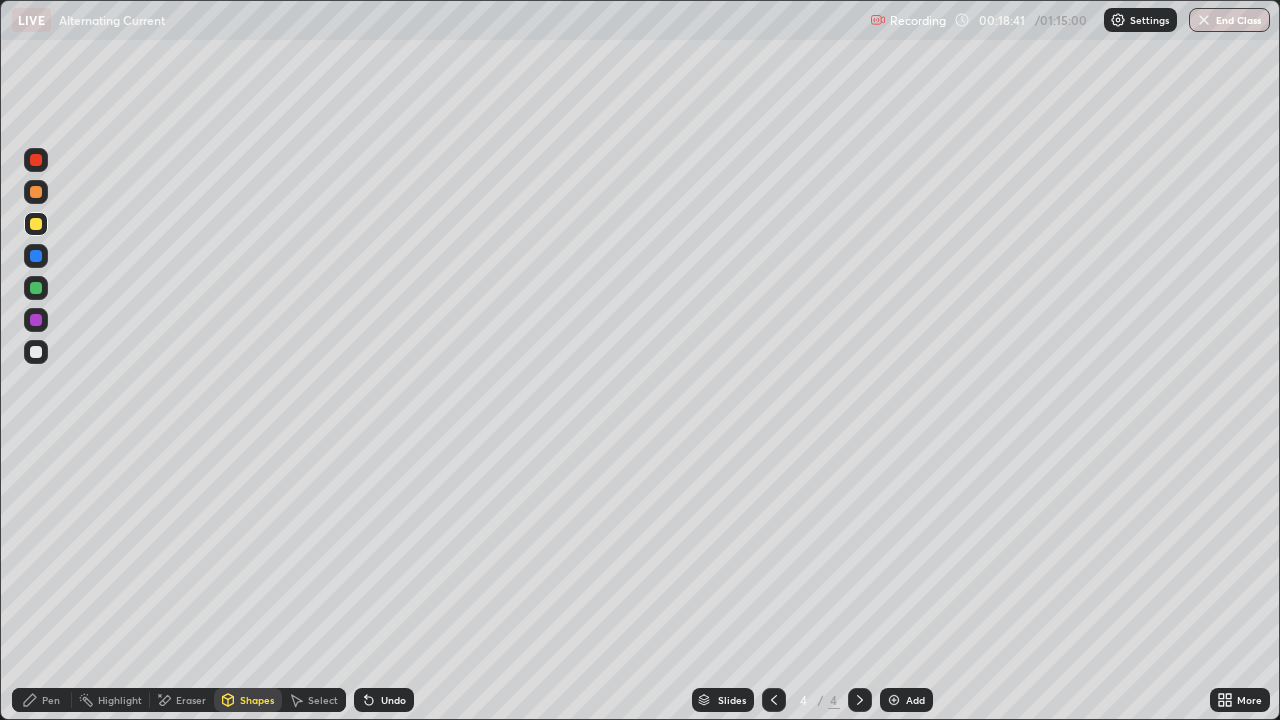 click on "Undo" at bounding box center [384, 700] 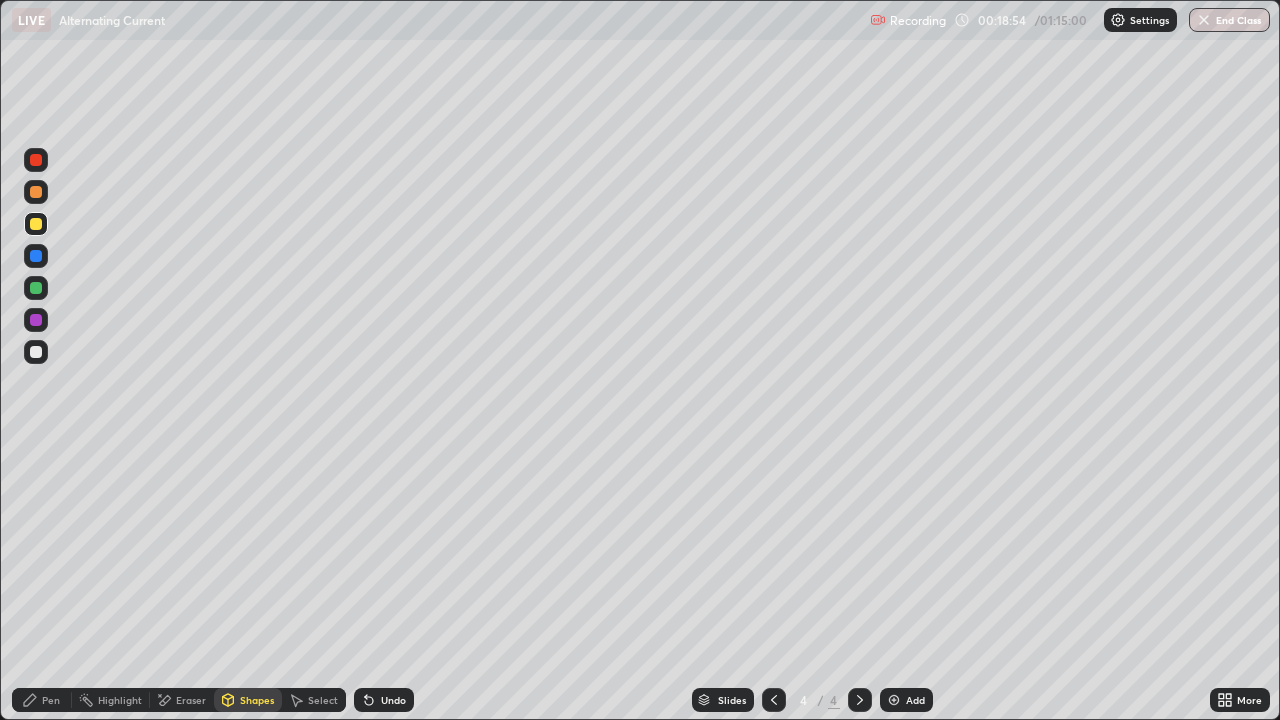 click on "Pen" at bounding box center [42, 700] 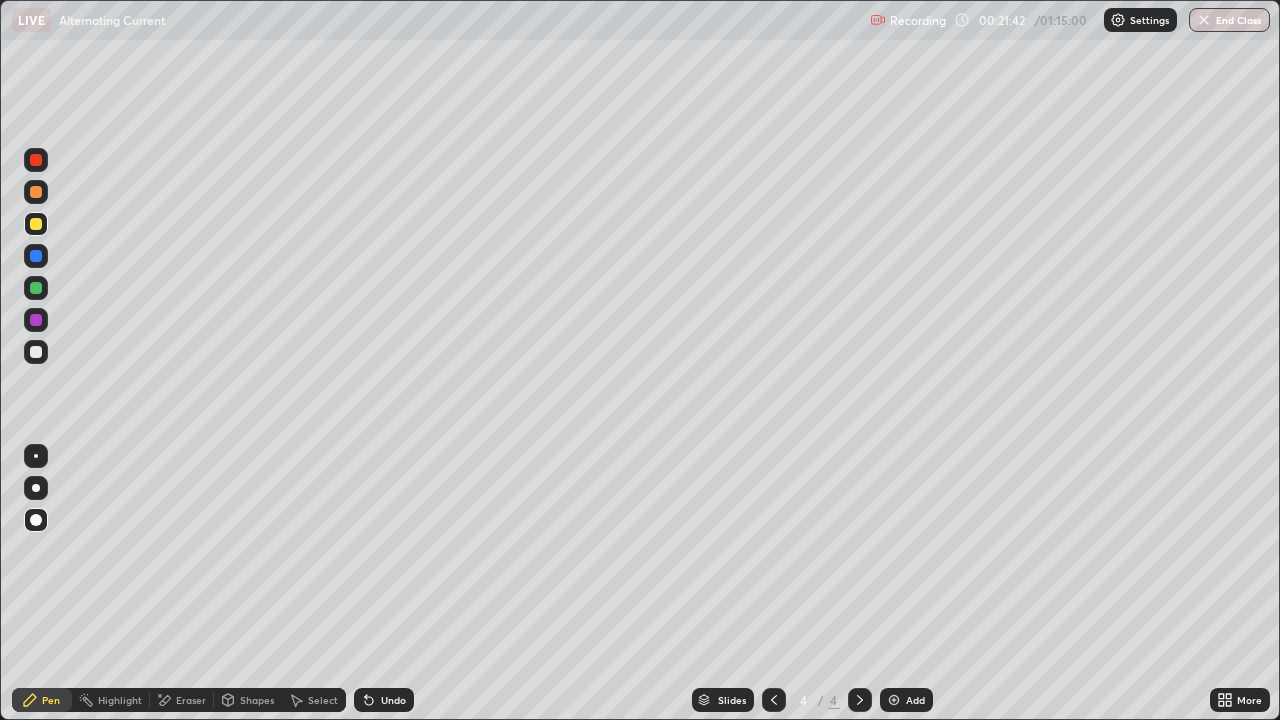 click on "Shapes" at bounding box center [248, 700] 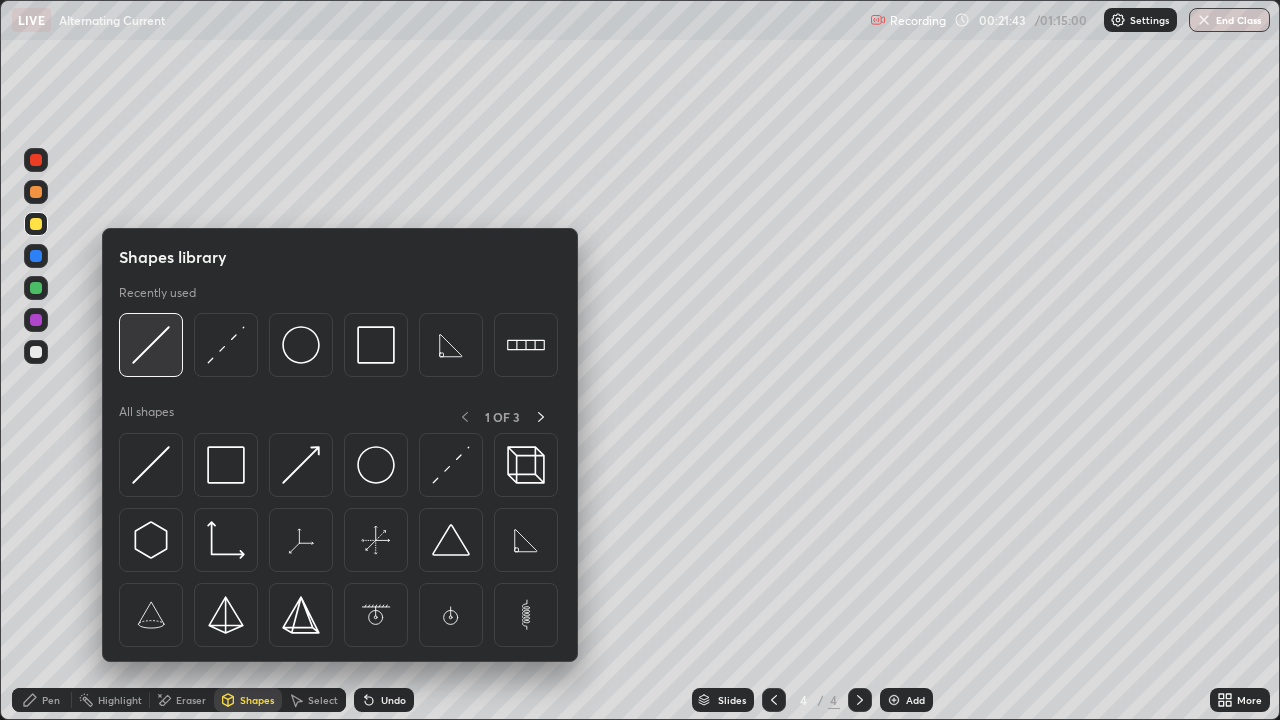 click at bounding box center [151, 345] 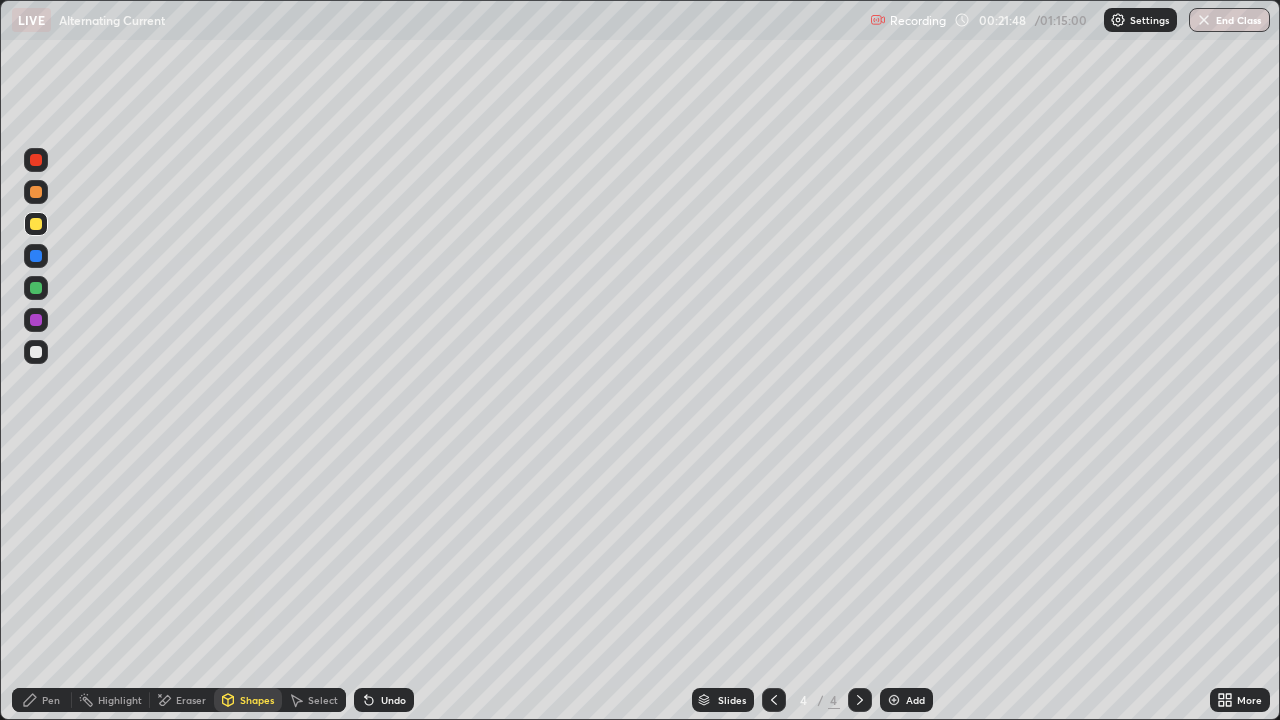 click on "Undo" at bounding box center [393, 700] 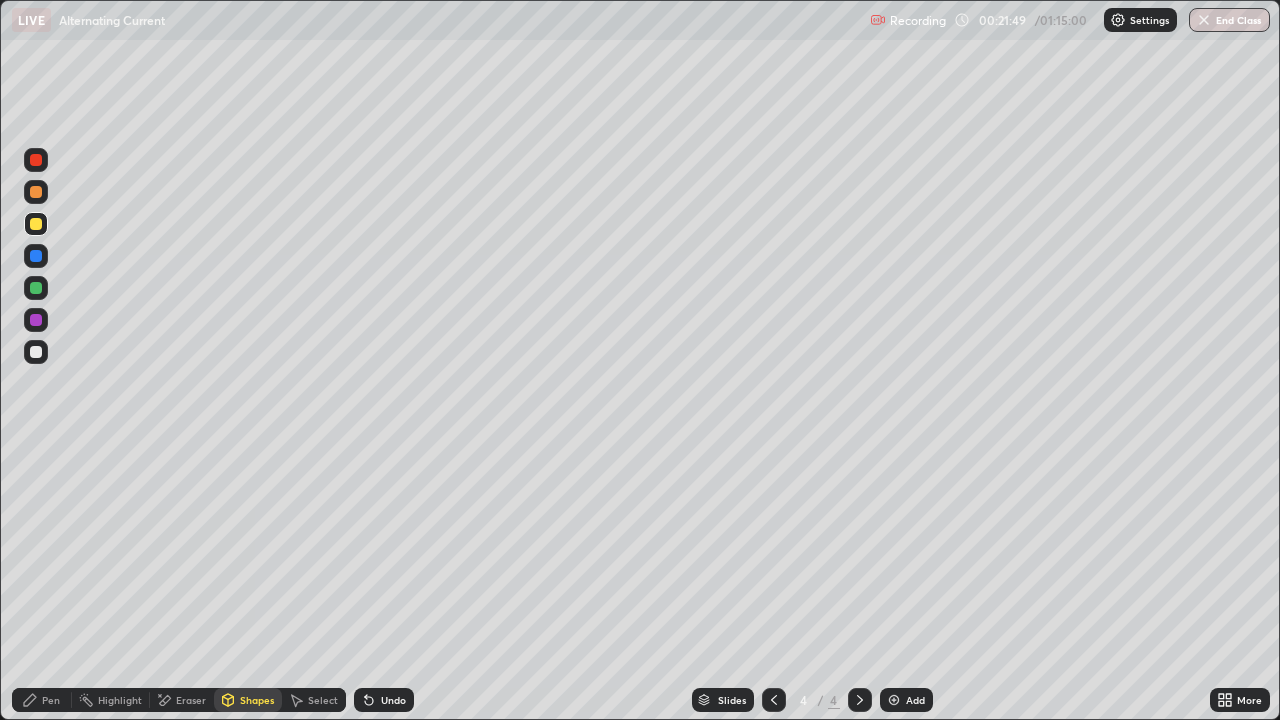 click on "Shapes" at bounding box center [248, 700] 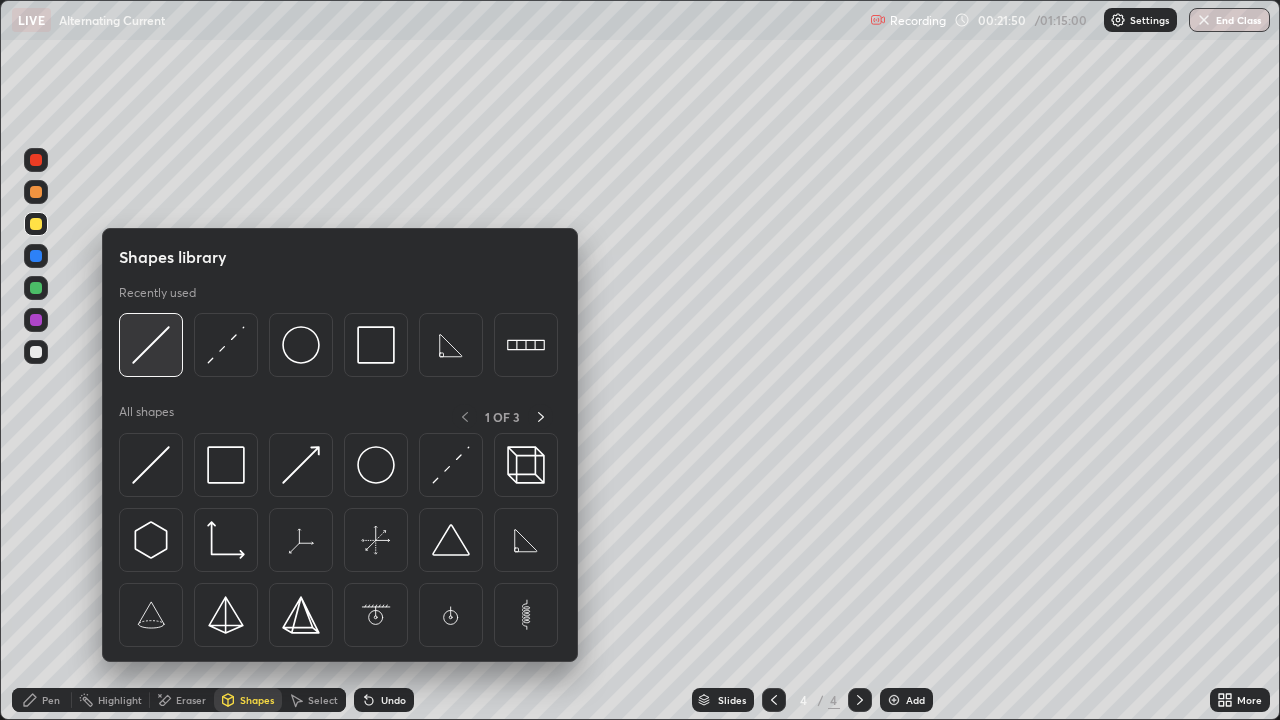 click at bounding box center (151, 345) 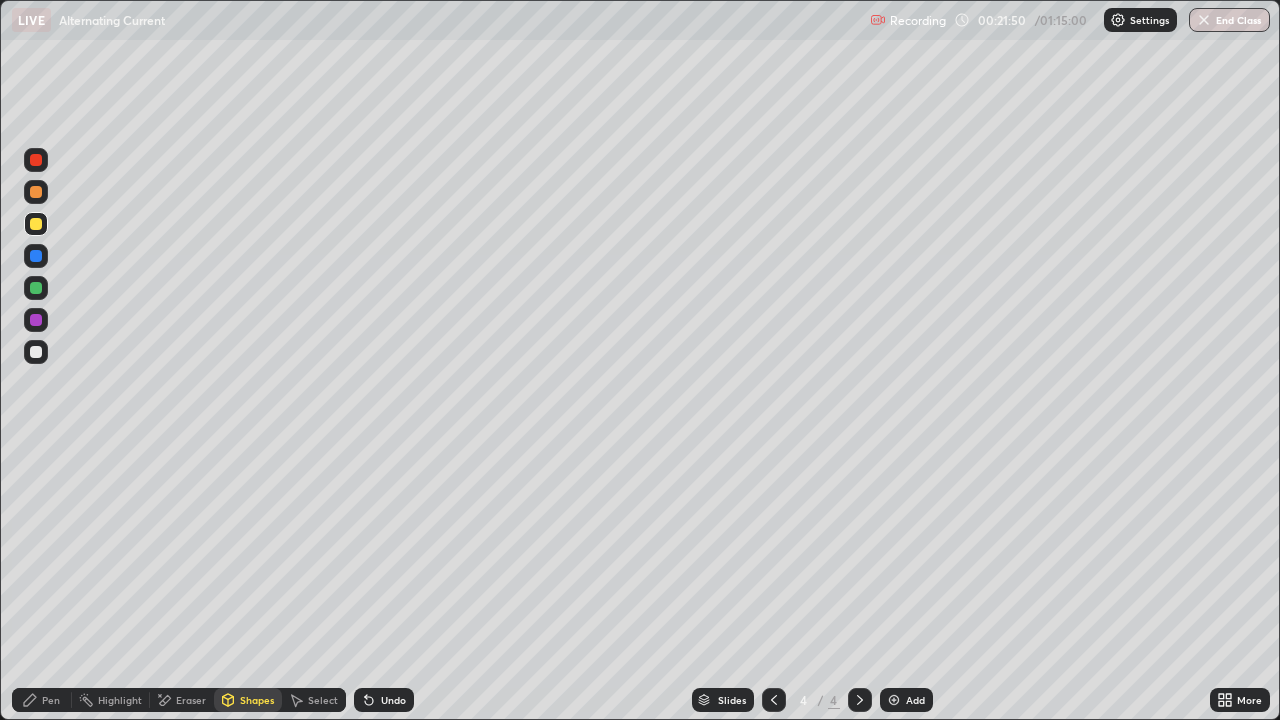 click at bounding box center [36, 352] 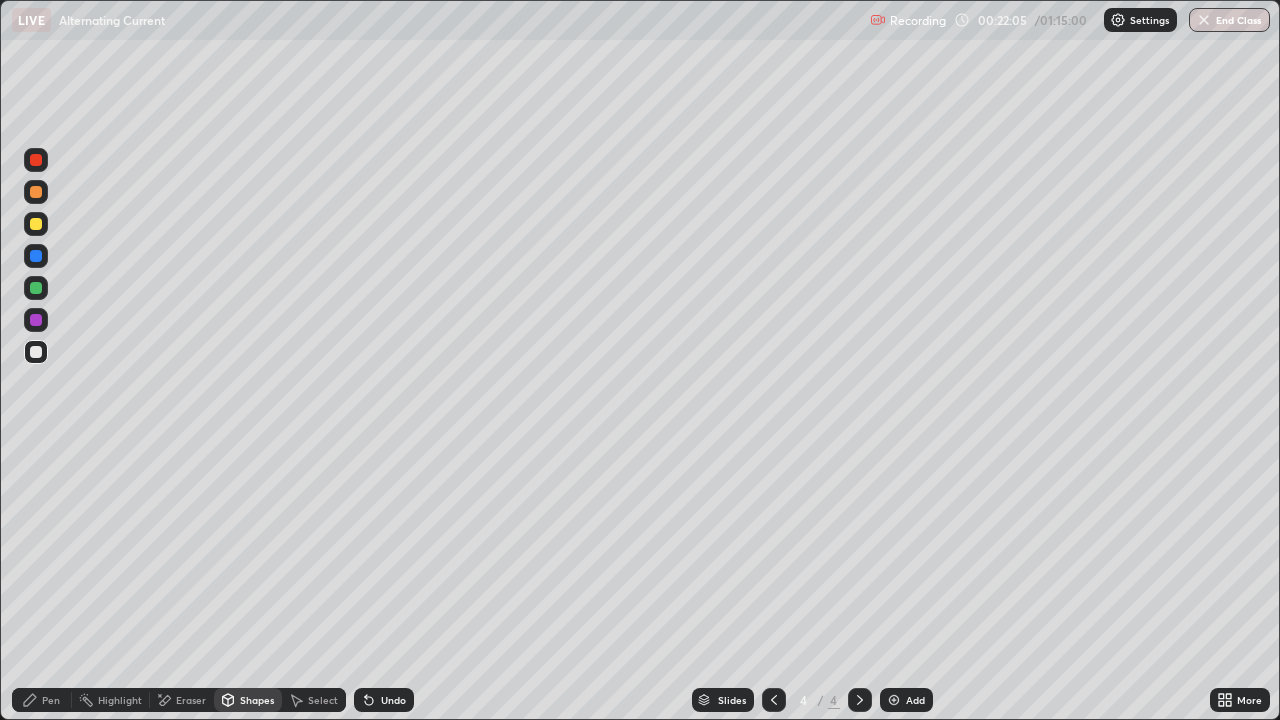click on "Pen" at bounding box center (42, 700) 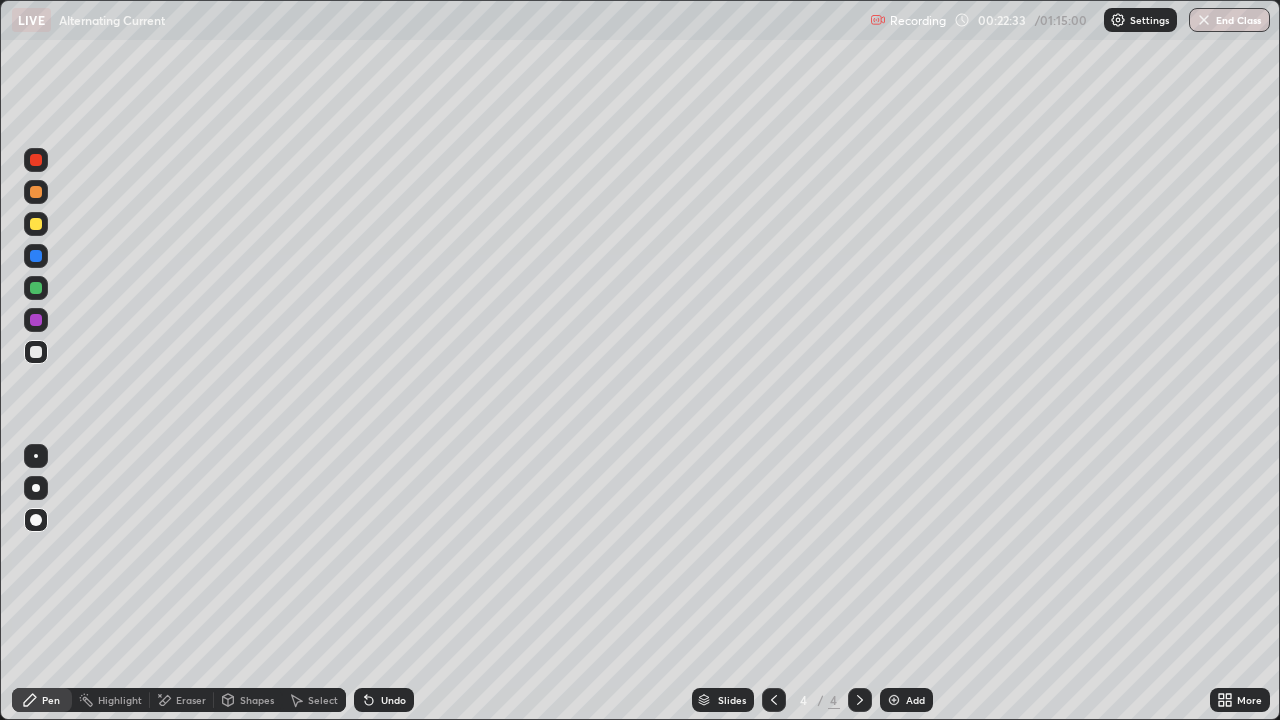 click on "Undo" at bounding box center [384, 700] 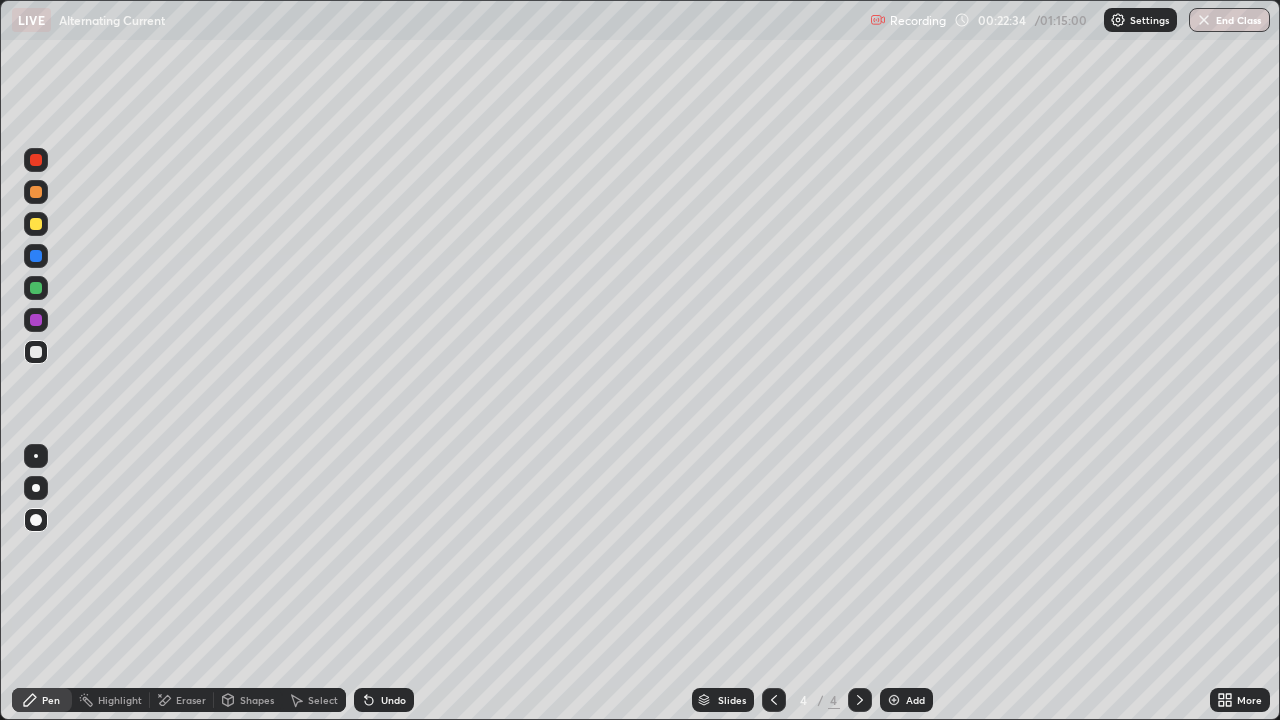 click on "Undo" at bounding box center (384, 700) 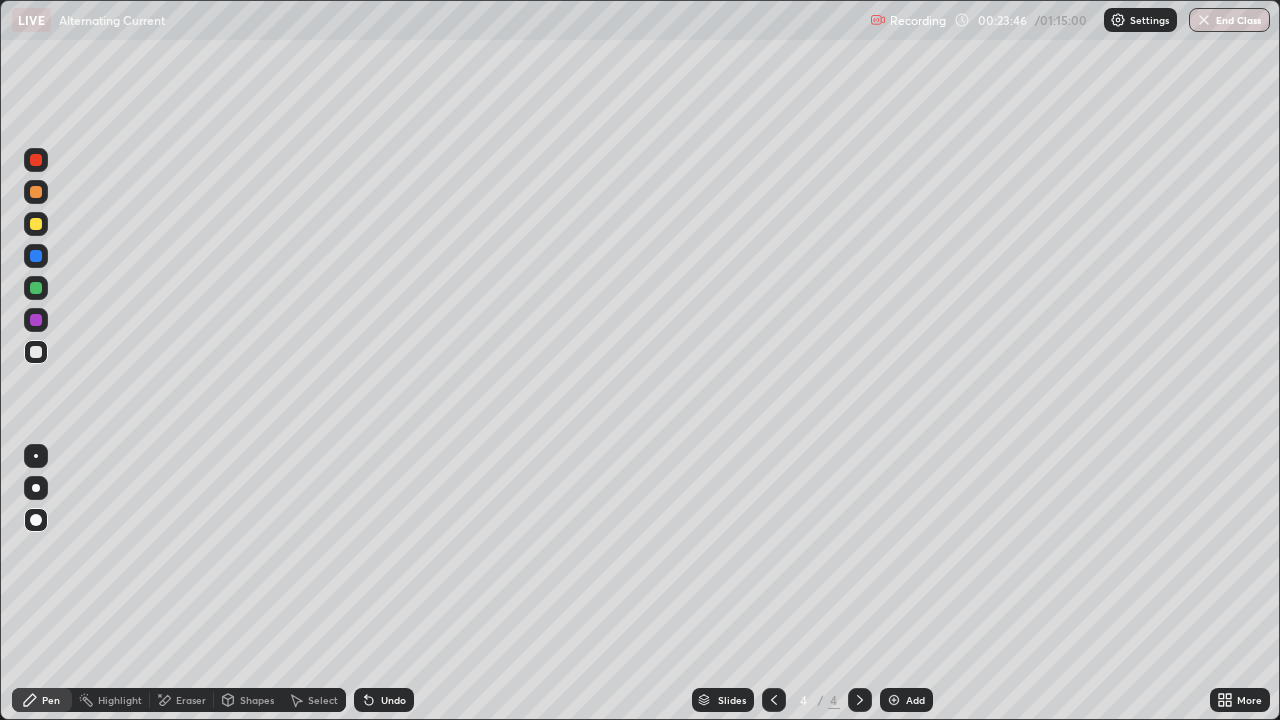click on "Shapes" at bounding box center (257, 700) 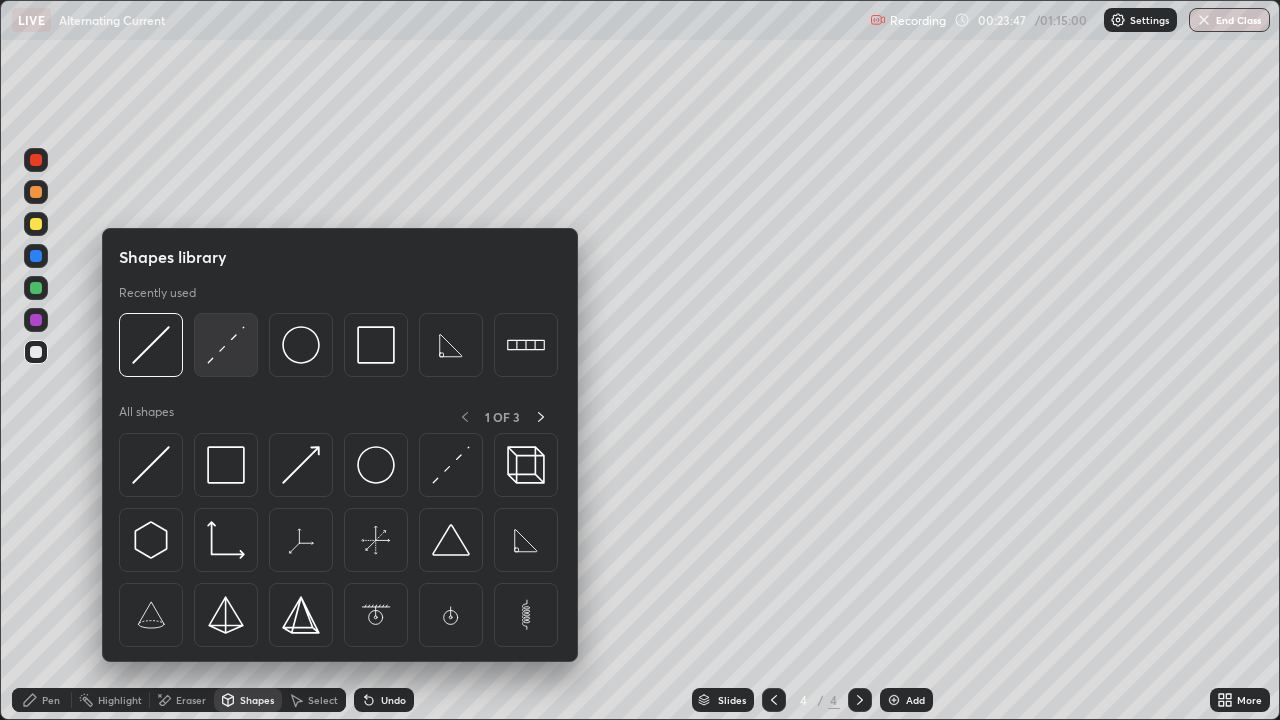 click at bounding box center [226, 345] 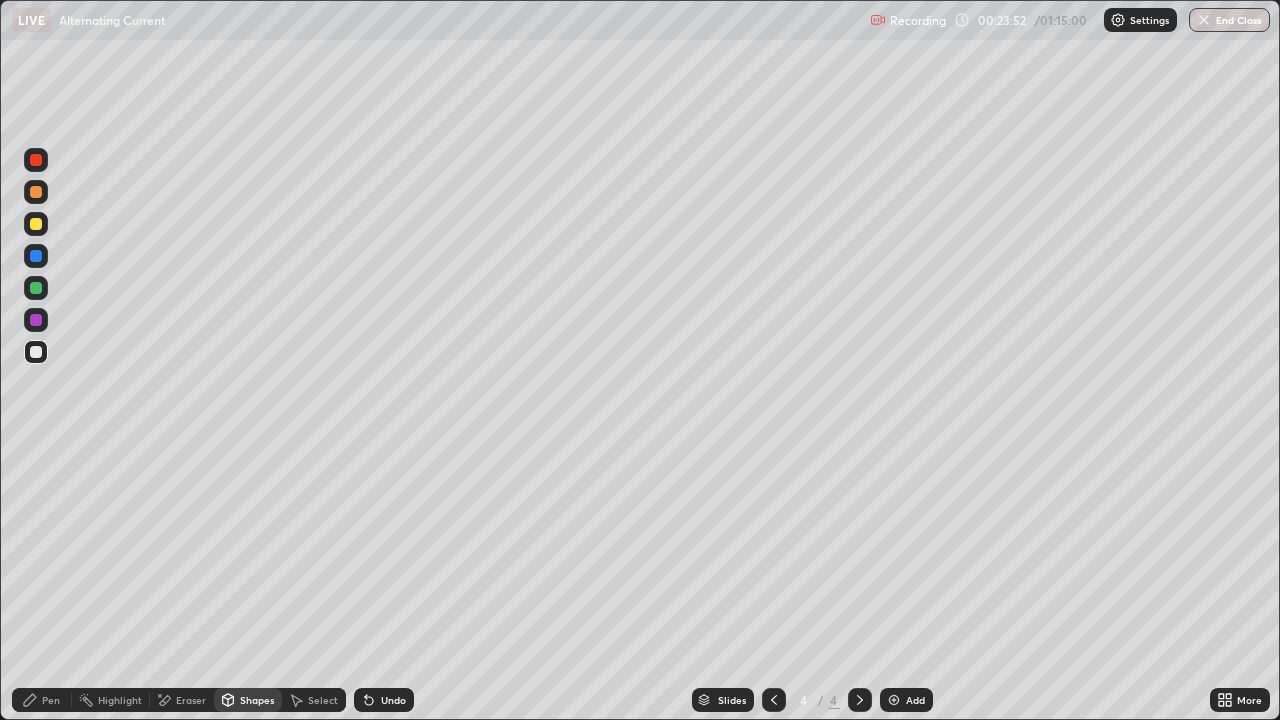 click on "Pen" at bounding box center [51, 700] 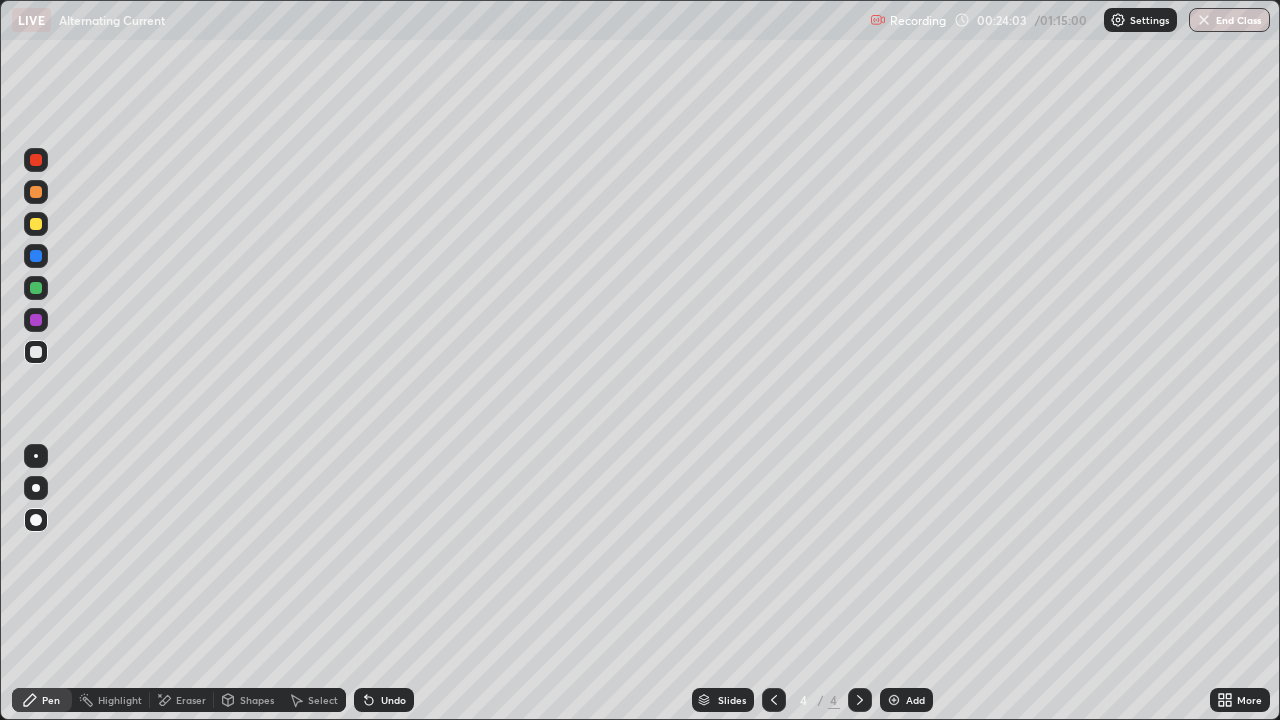 click on "Shapes" at bounding box center (257, 700) 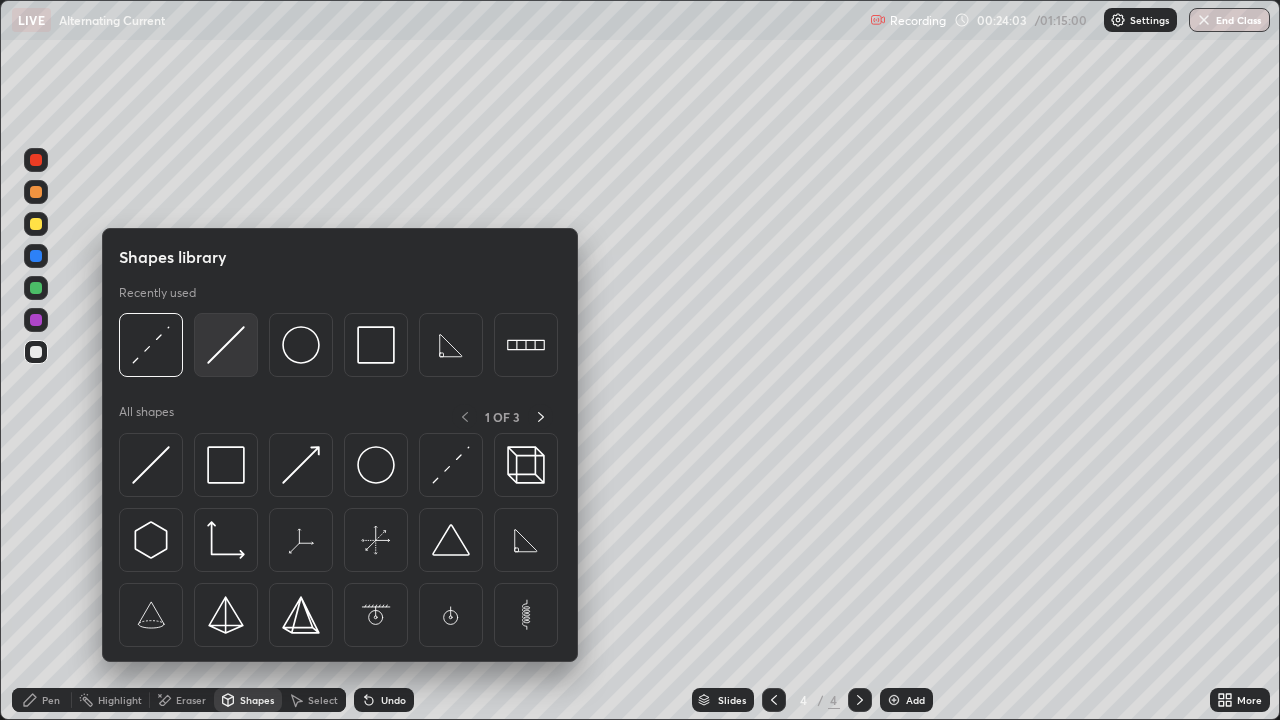 click at bounding box center [226, 345] 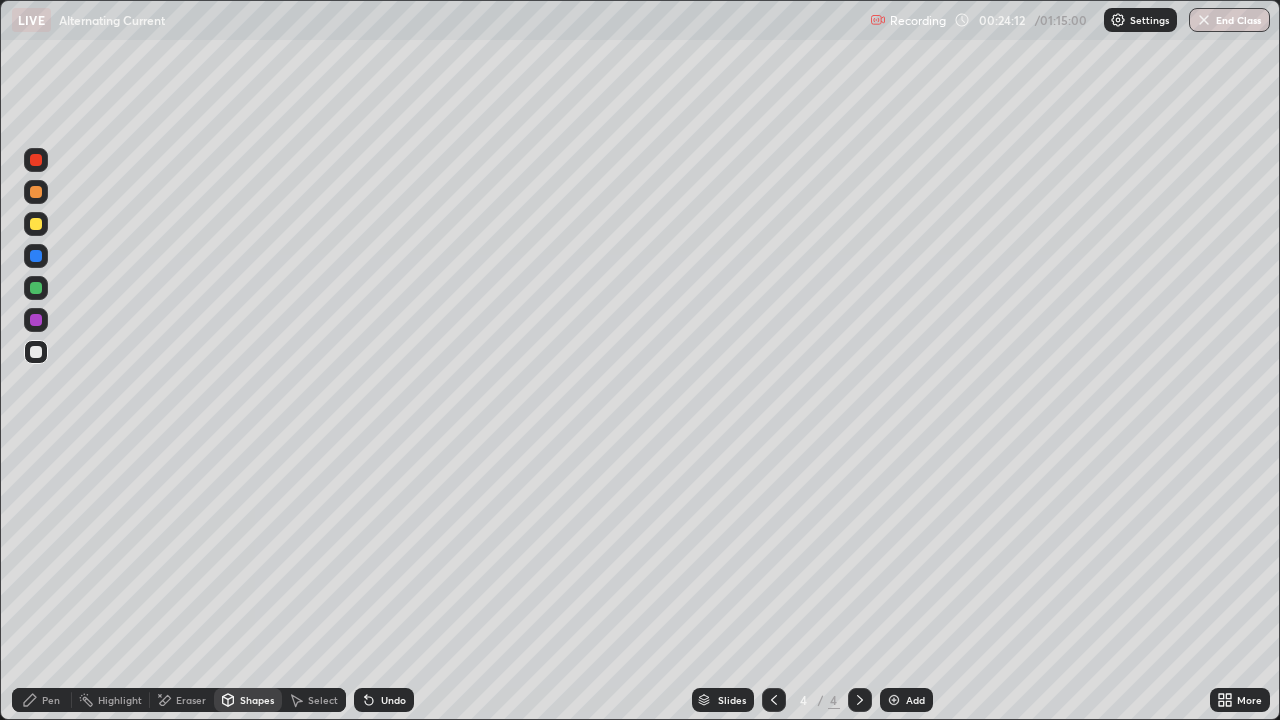 click on "Pen" at bounding box center [51, 700] 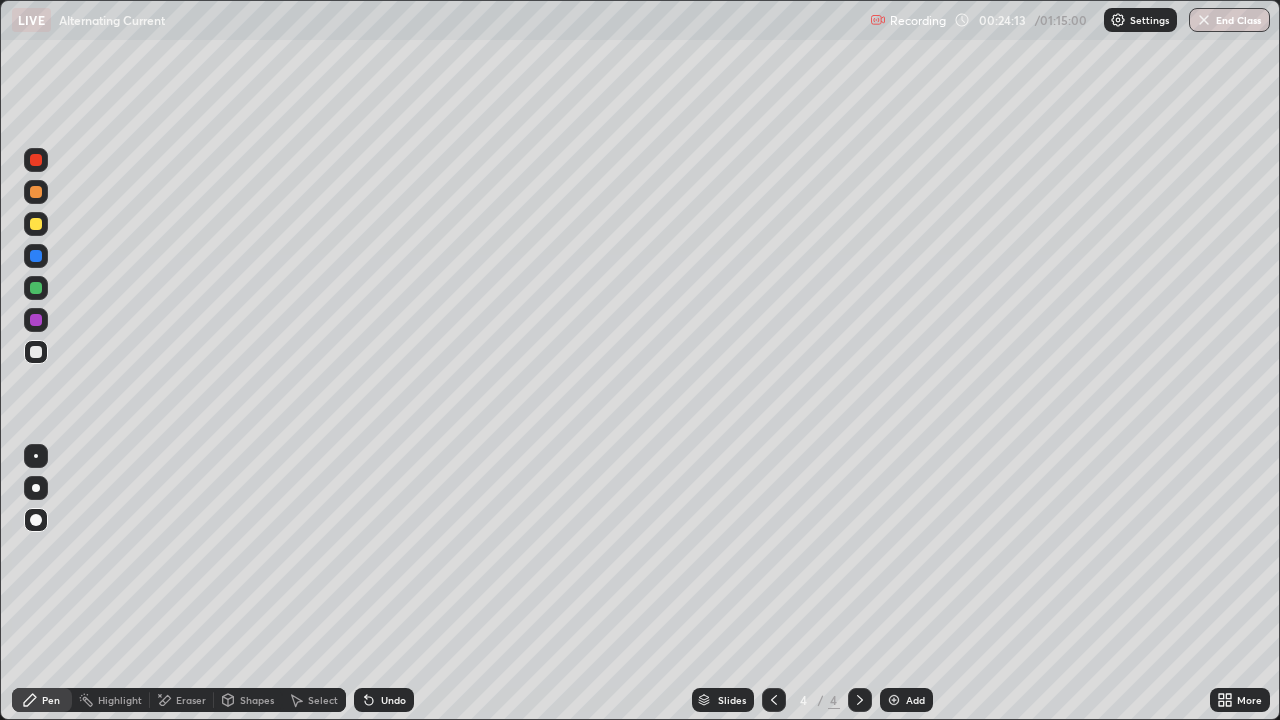 click at bounding box center [36, 352] 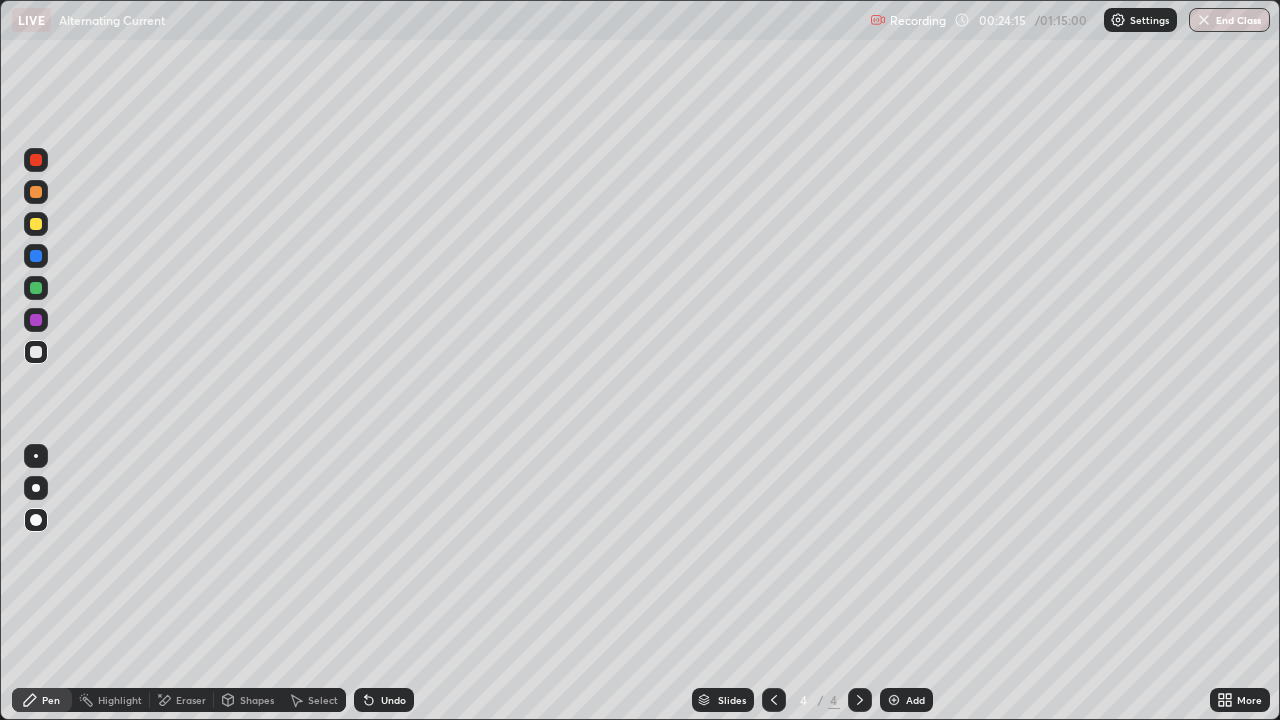click at bounding box center (36, 224) 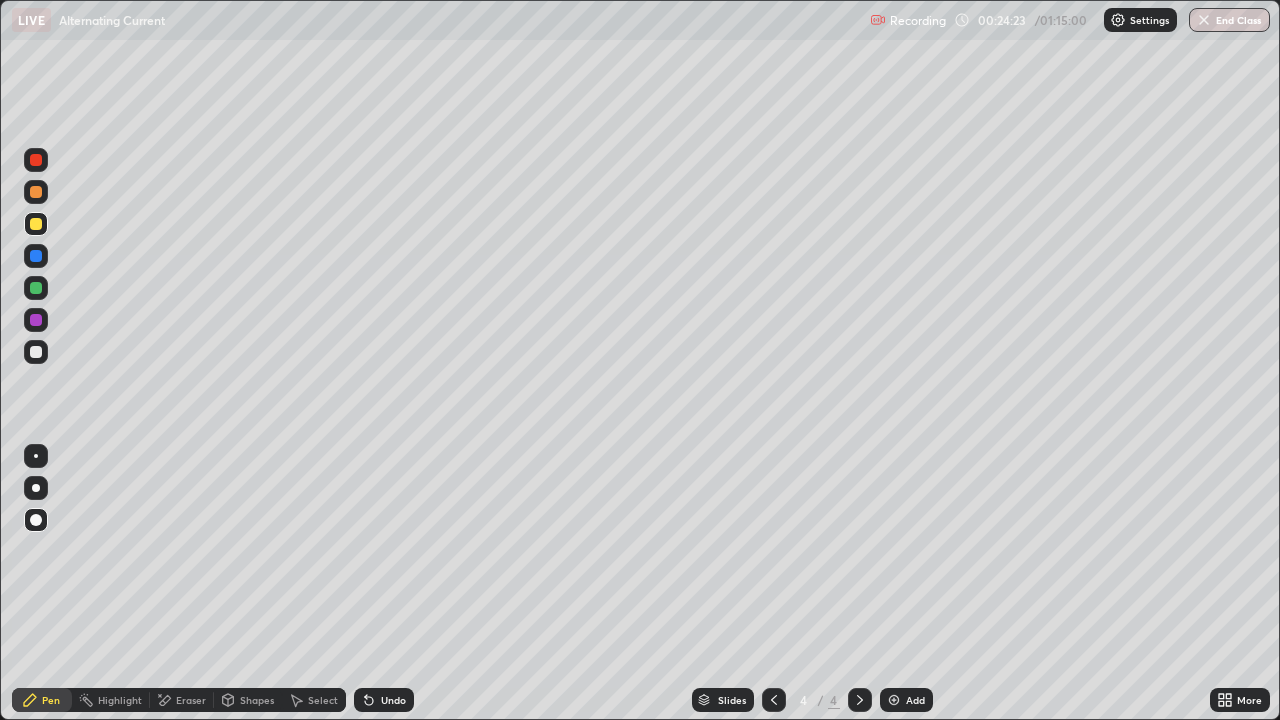 click on "Shapes" at bounding box center [248, 700] 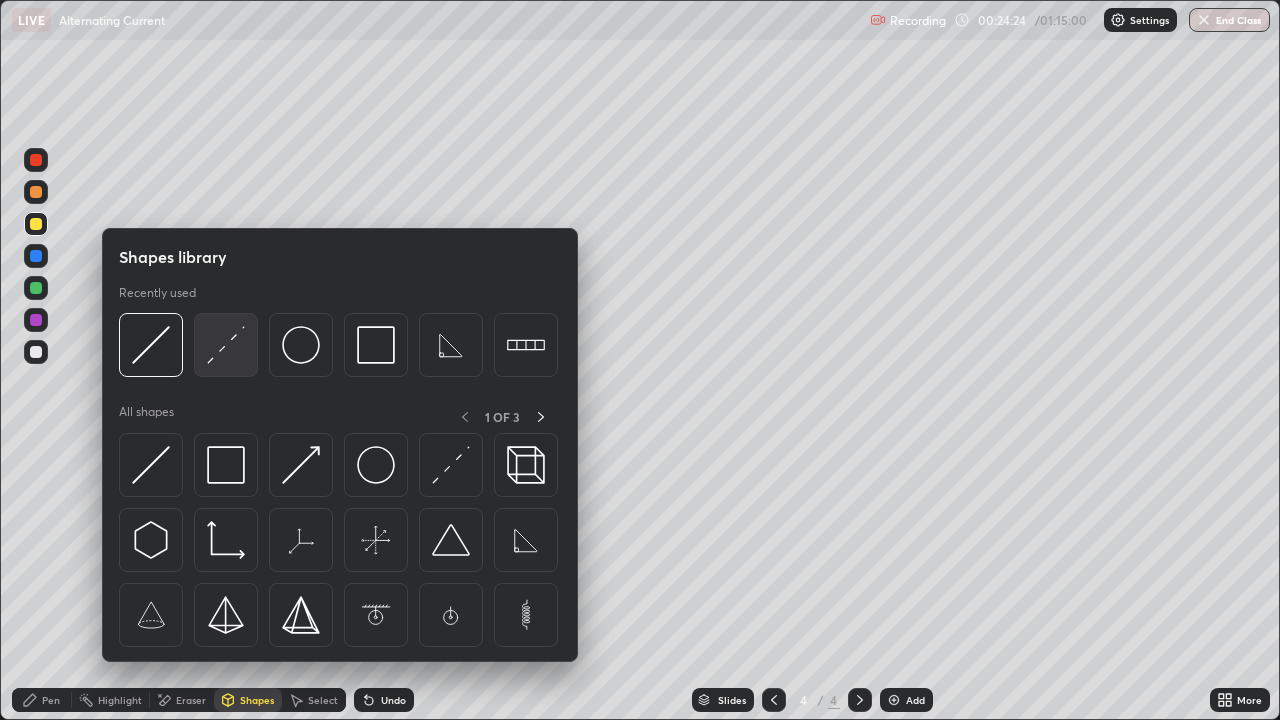 click at bounding box center [226, 345] 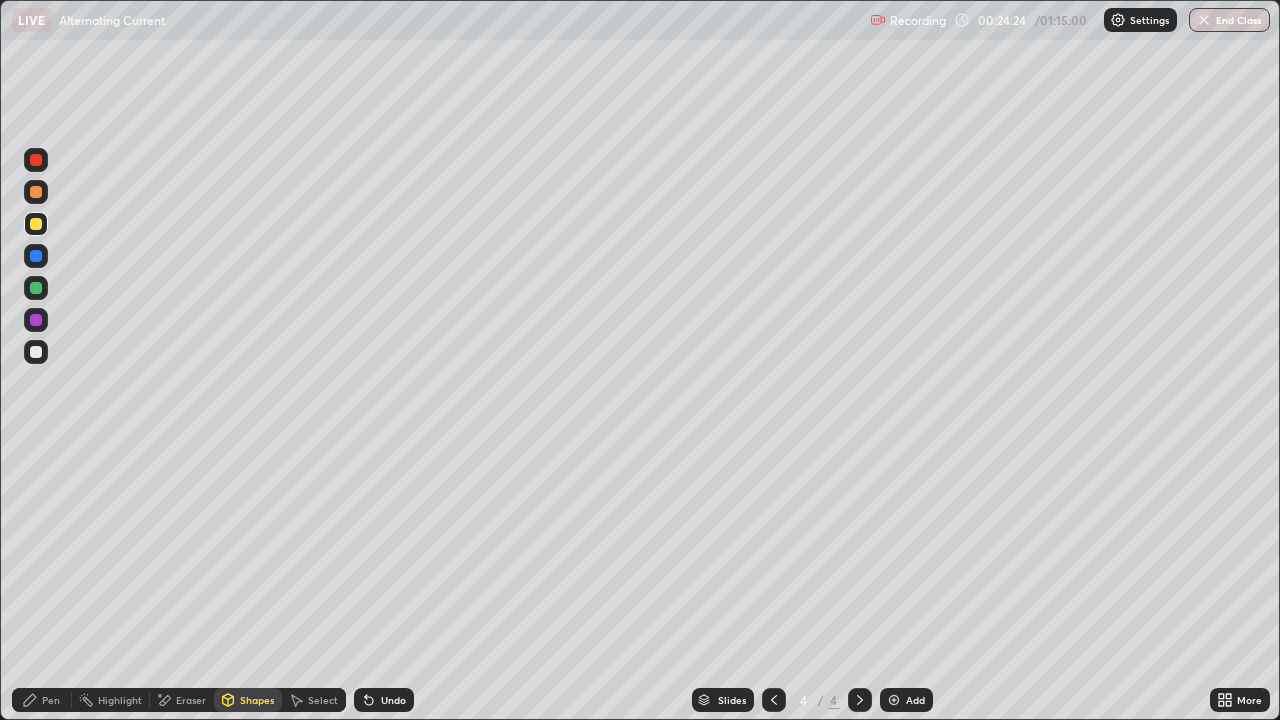 click at bounding box center [36, 352] 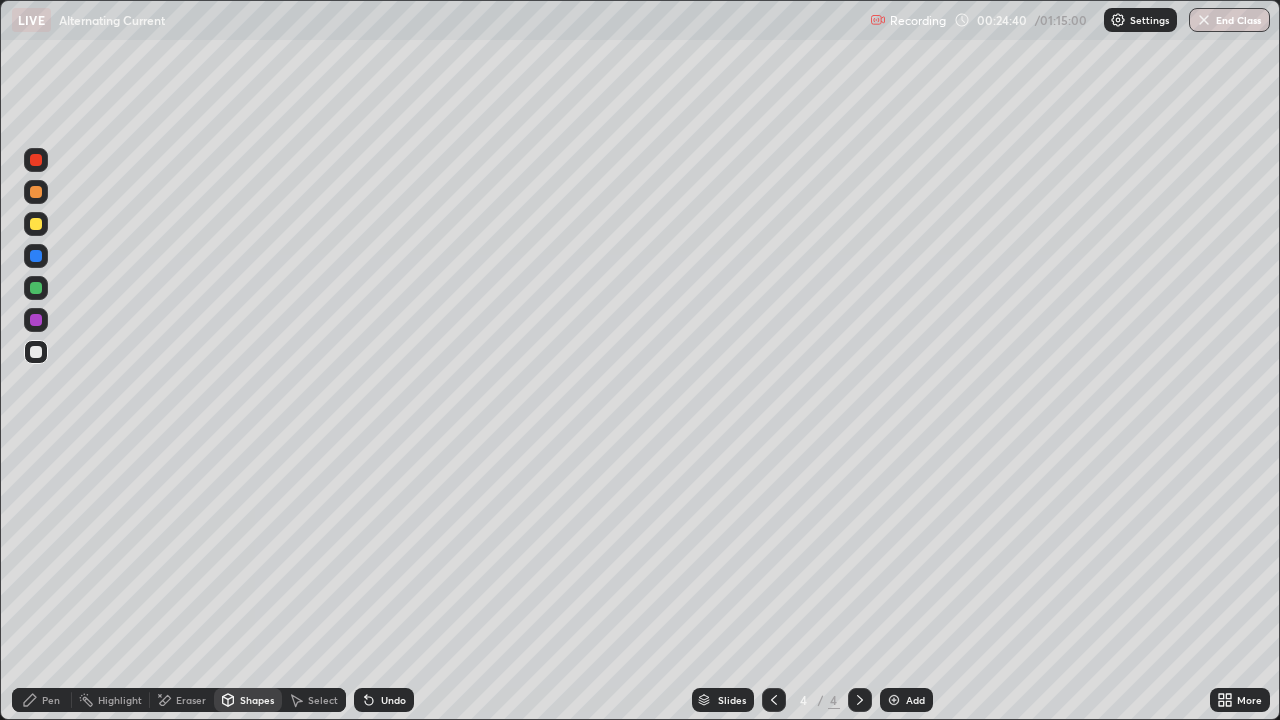 click on "Pen" at bounding box center [51, 700] 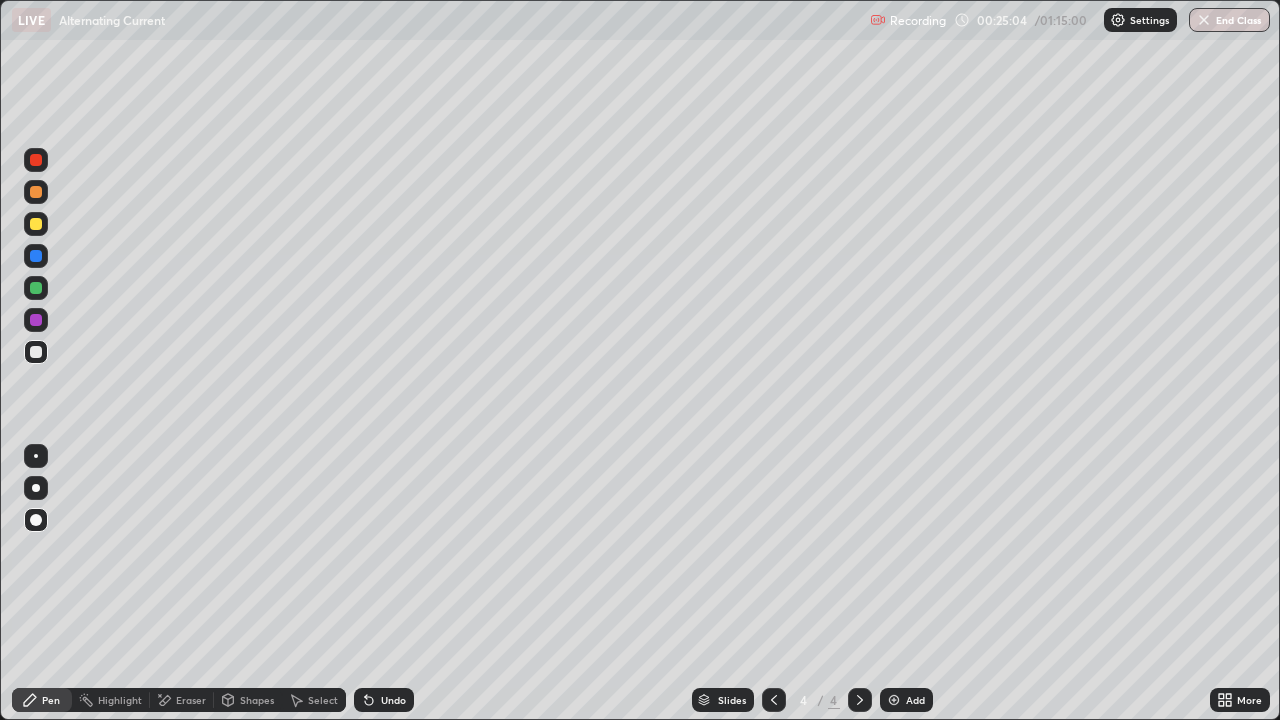 click on "Undo" at bounding box center (393, 700) 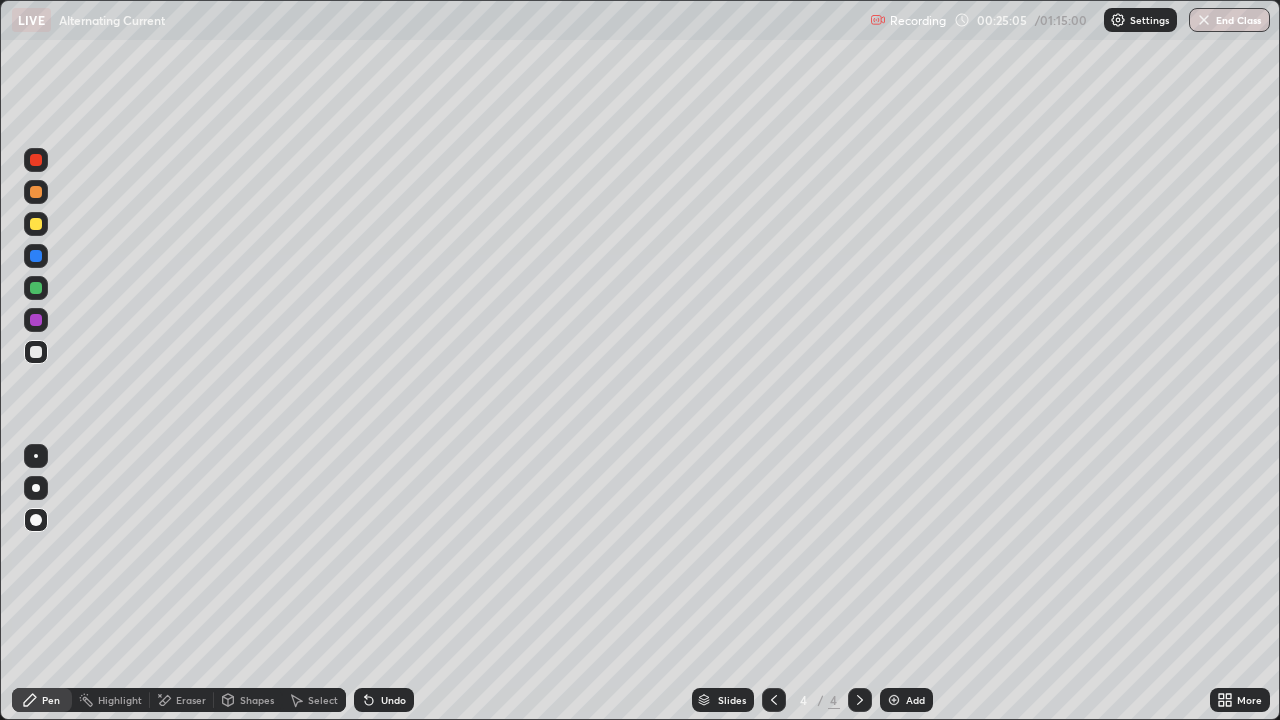 click on "Undo" at bounding box center [393, 700] 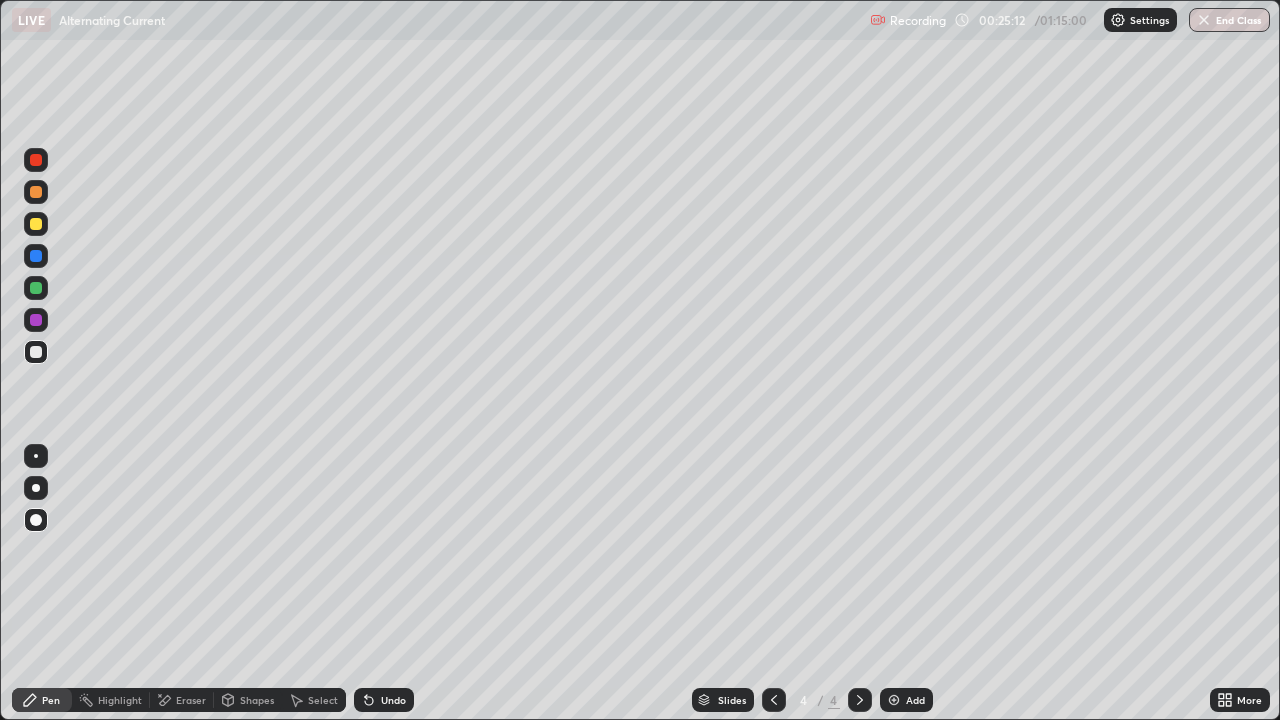 click on "Undo" at bounding box center [393, 700] 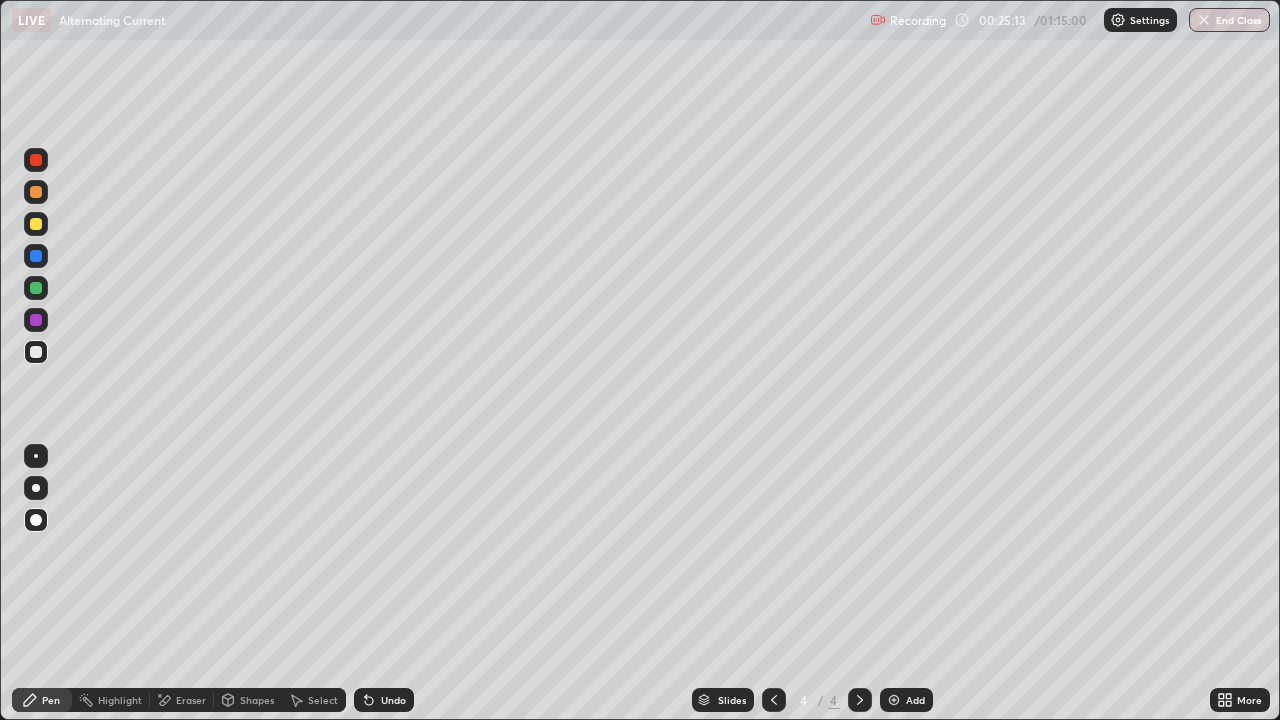 click on "Undo" at bounding box center (393, 700) 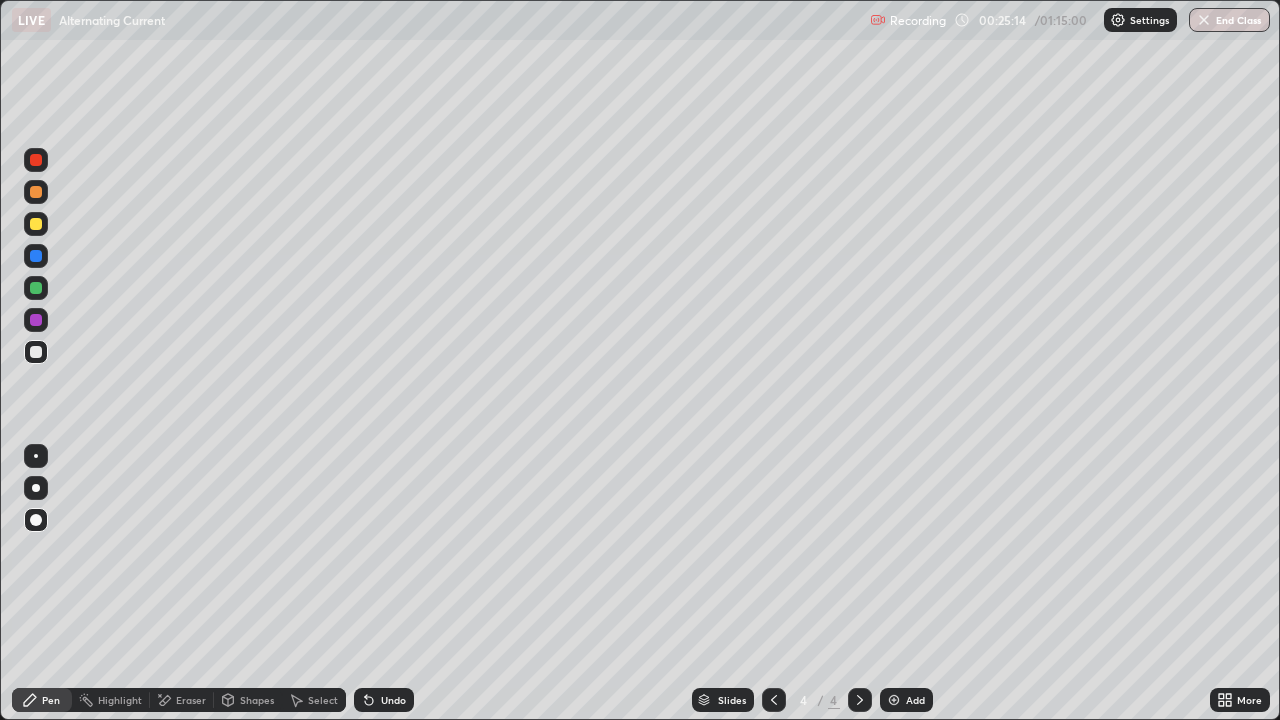 click on "Undo" at bounding box center [393, 700] 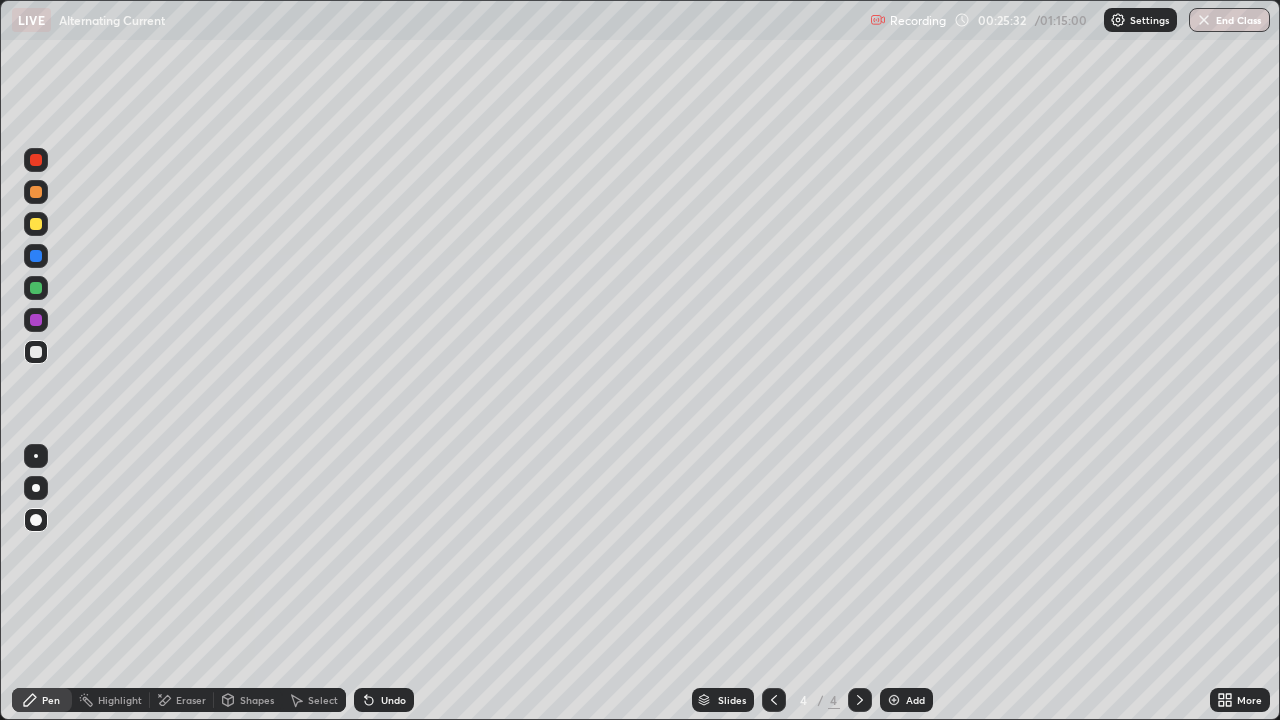 click on "Shapes" at bounding box center (257, 700) 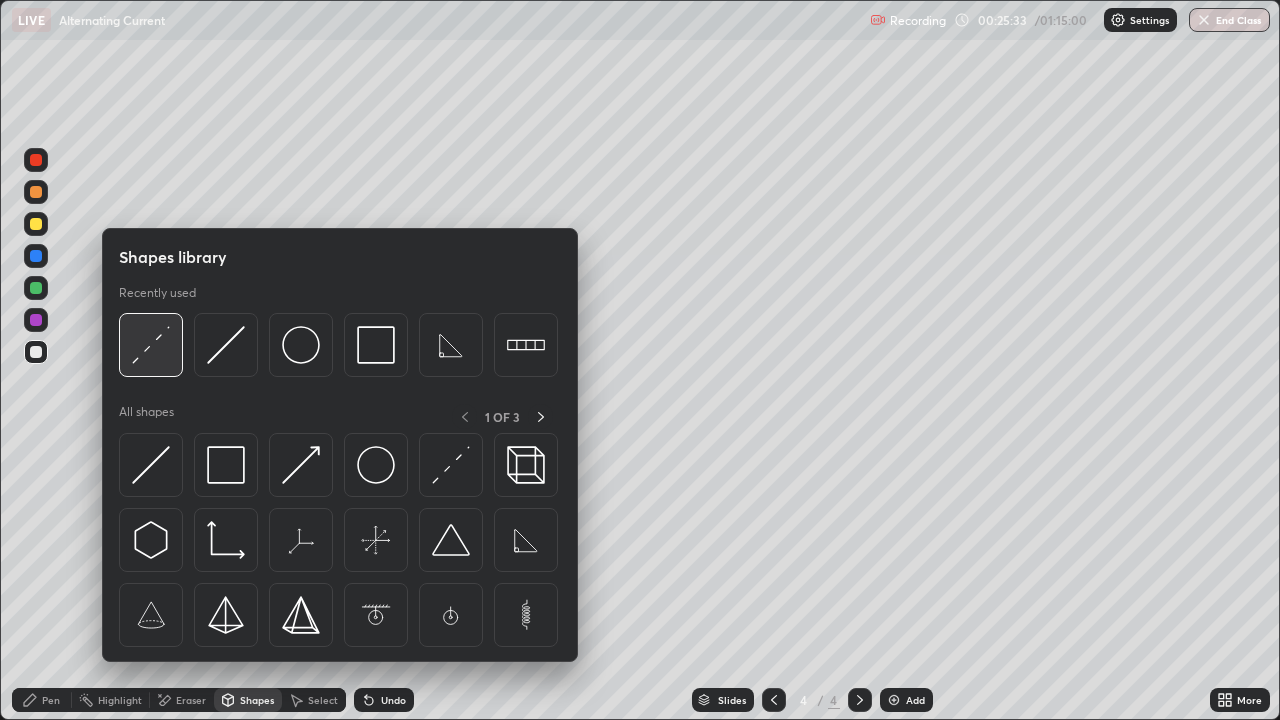 click at bounding box center [151, 345] 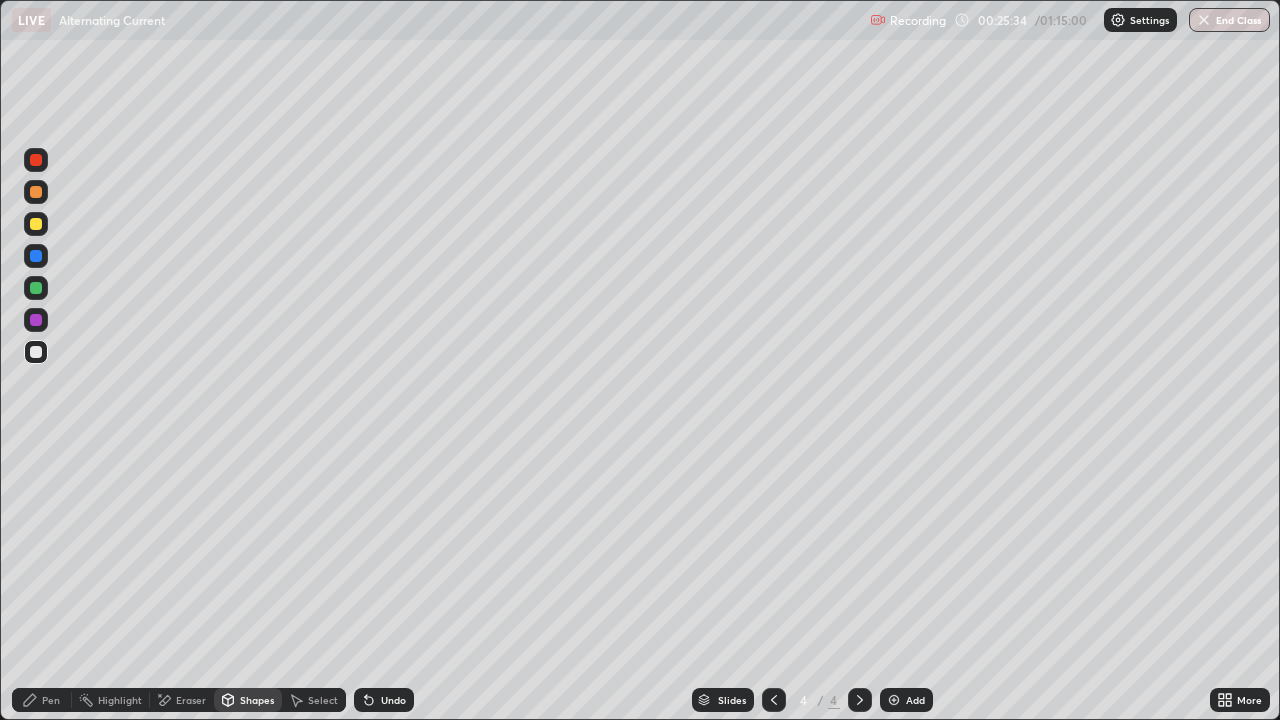 click at bounding box center (36, 224) 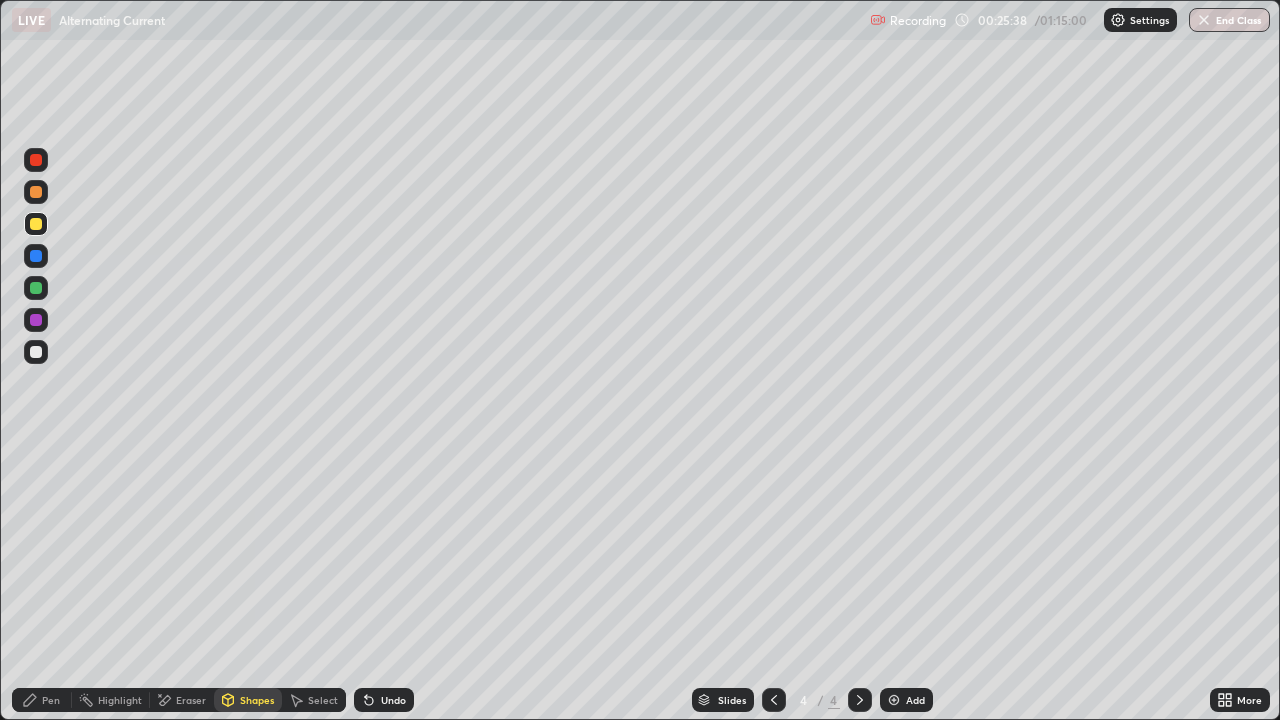 click 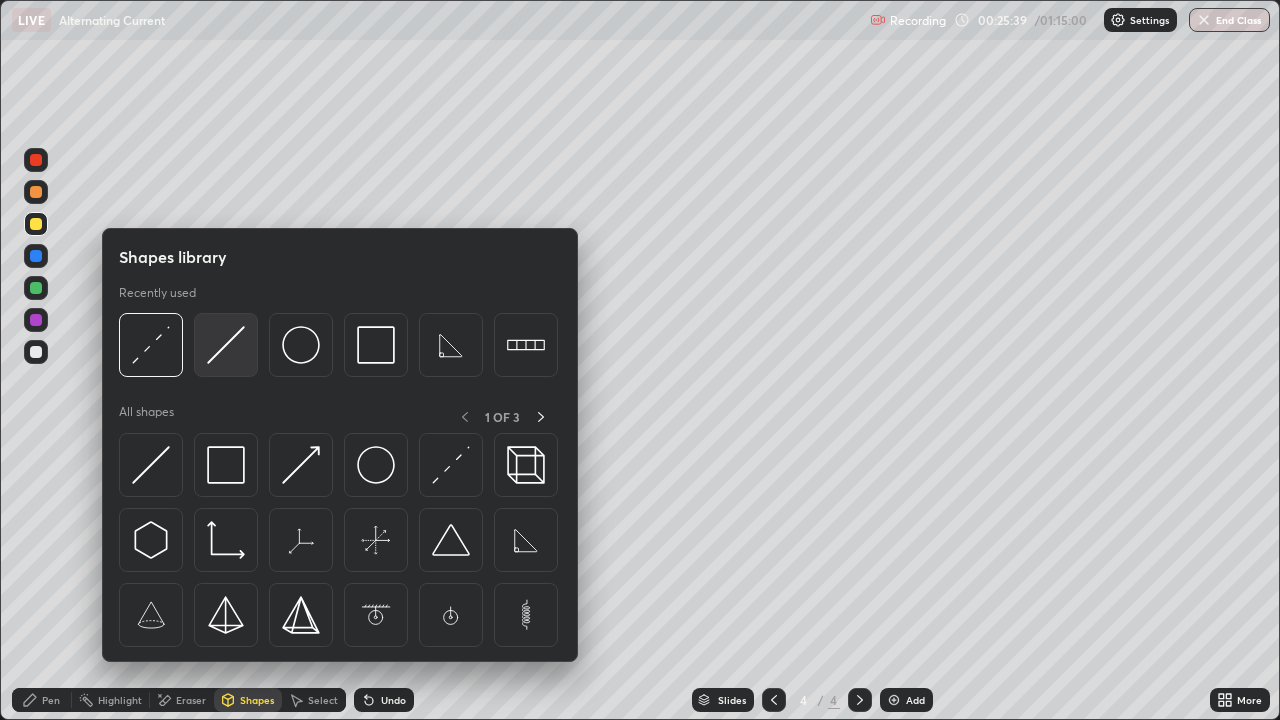 click at bounding box center [226, 345] 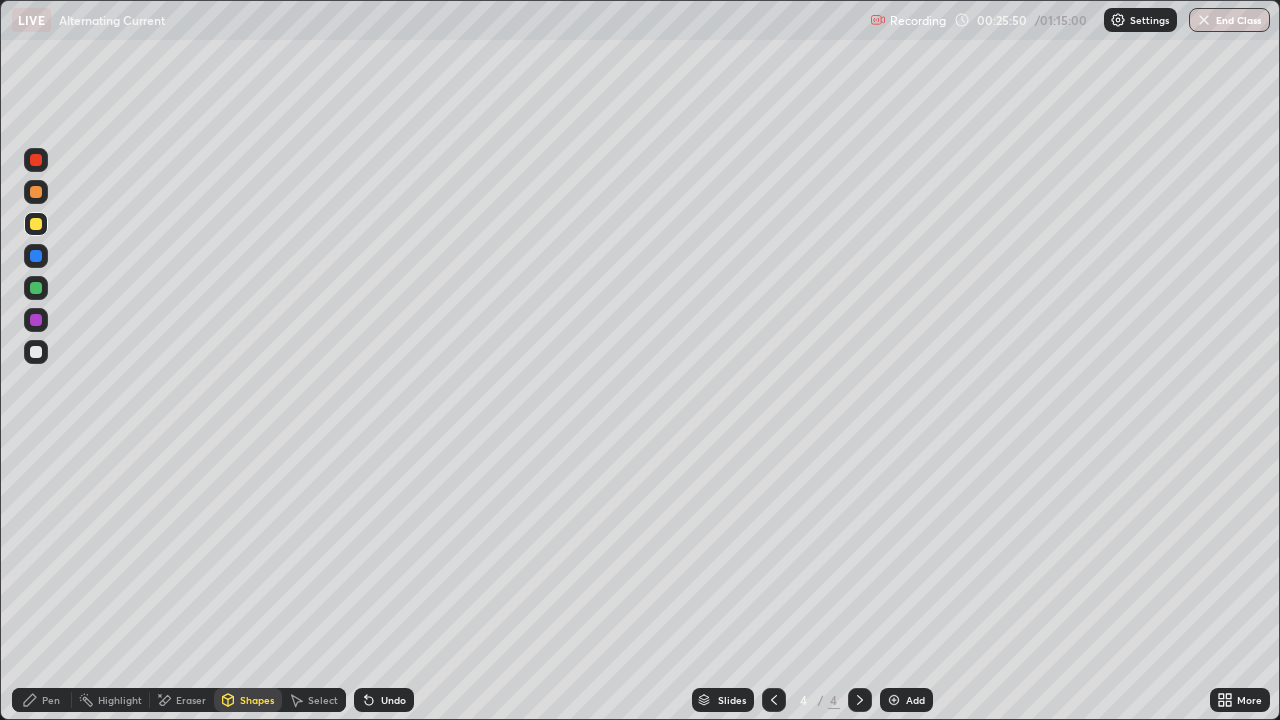click on "Pen" at bounding box center (42, 700) 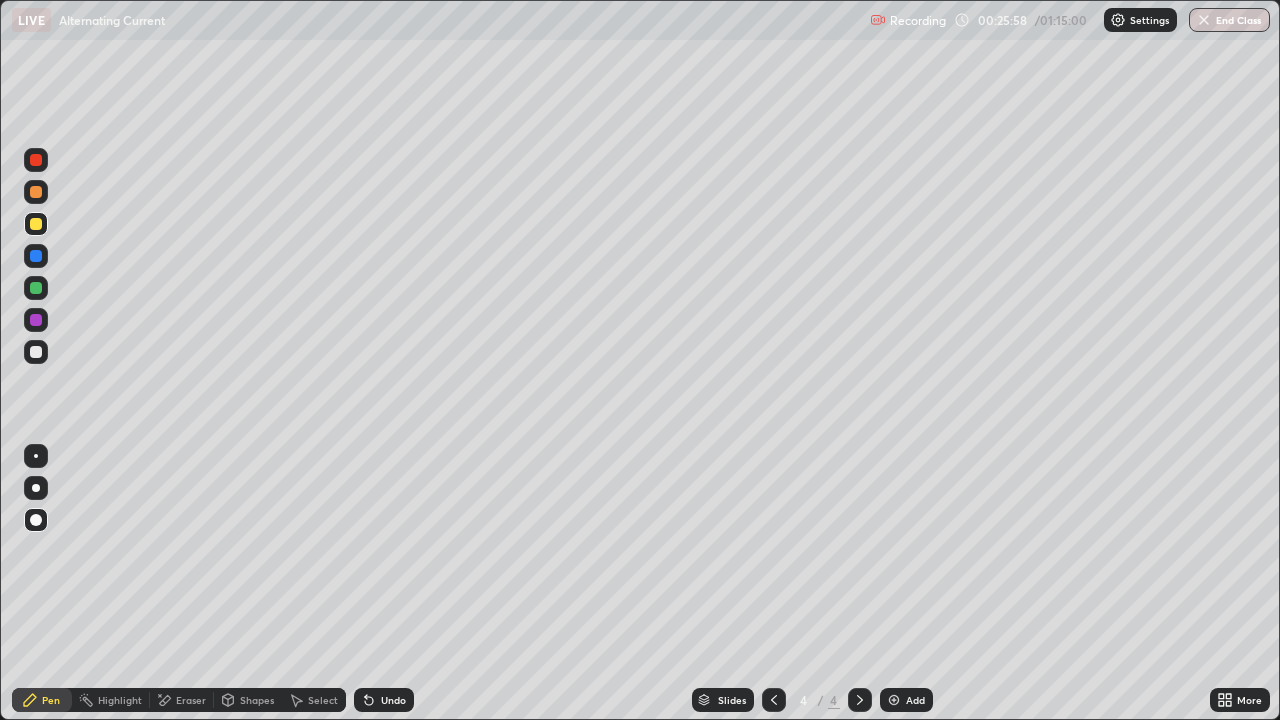 click on "Shapes" at bounding box center [257, 700] 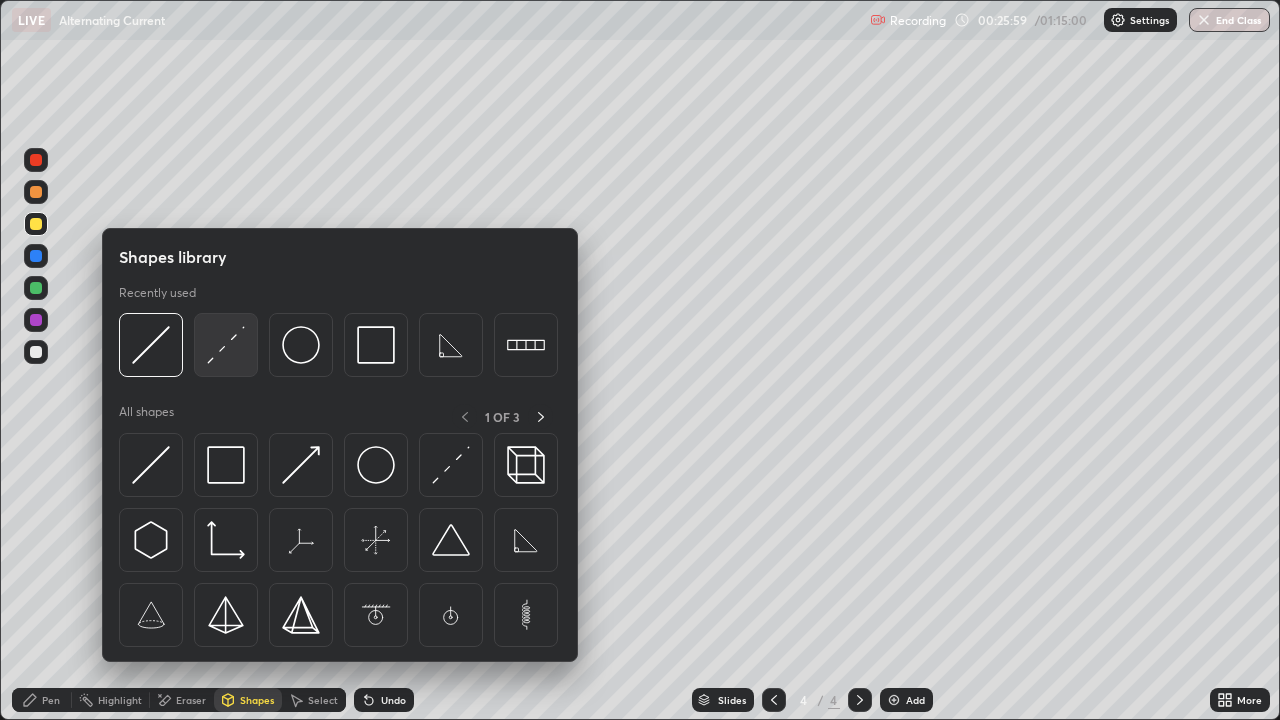 click at bounding box center (226, 345) 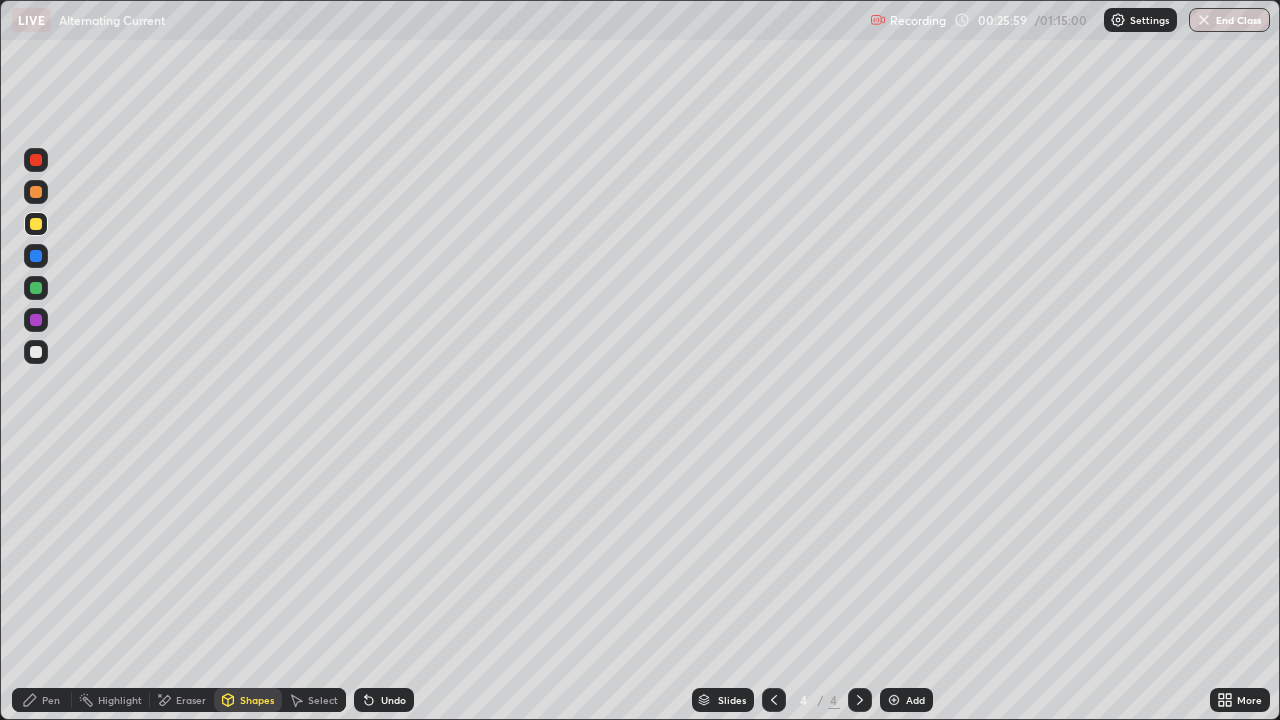 click at bounding box center [36, 352] 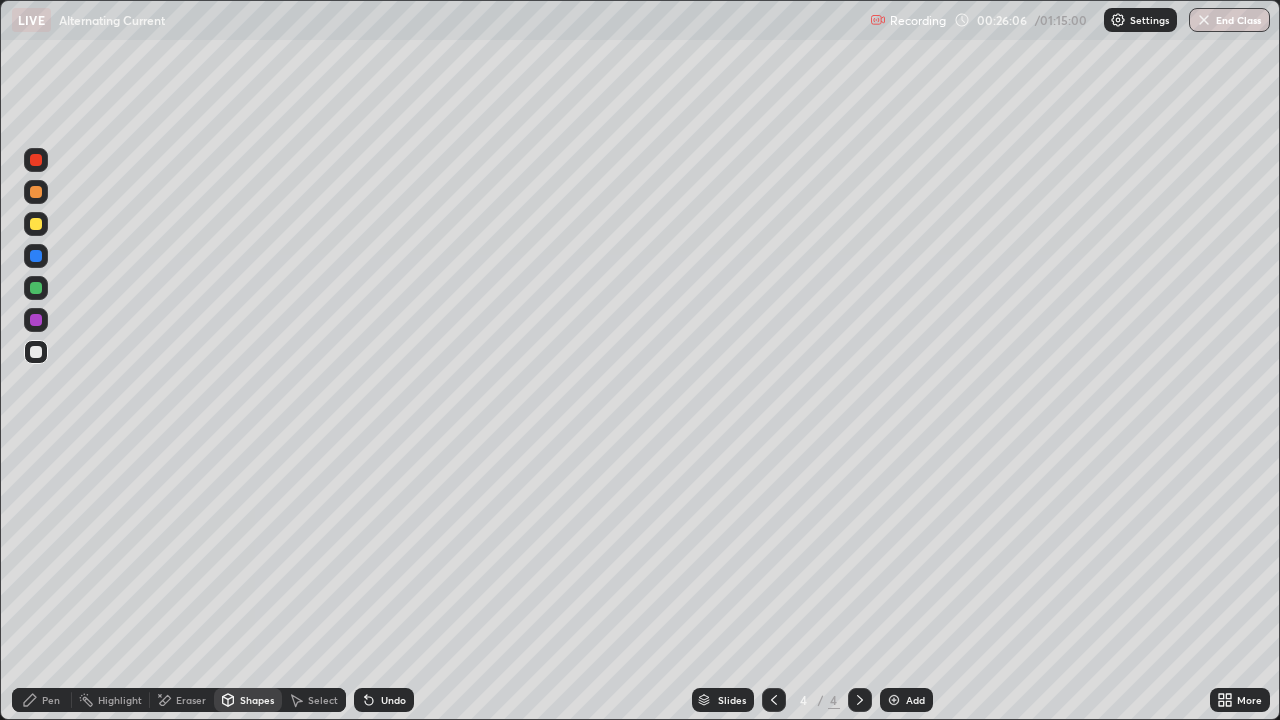 click on "Pen" at bounding box center [42, 700] 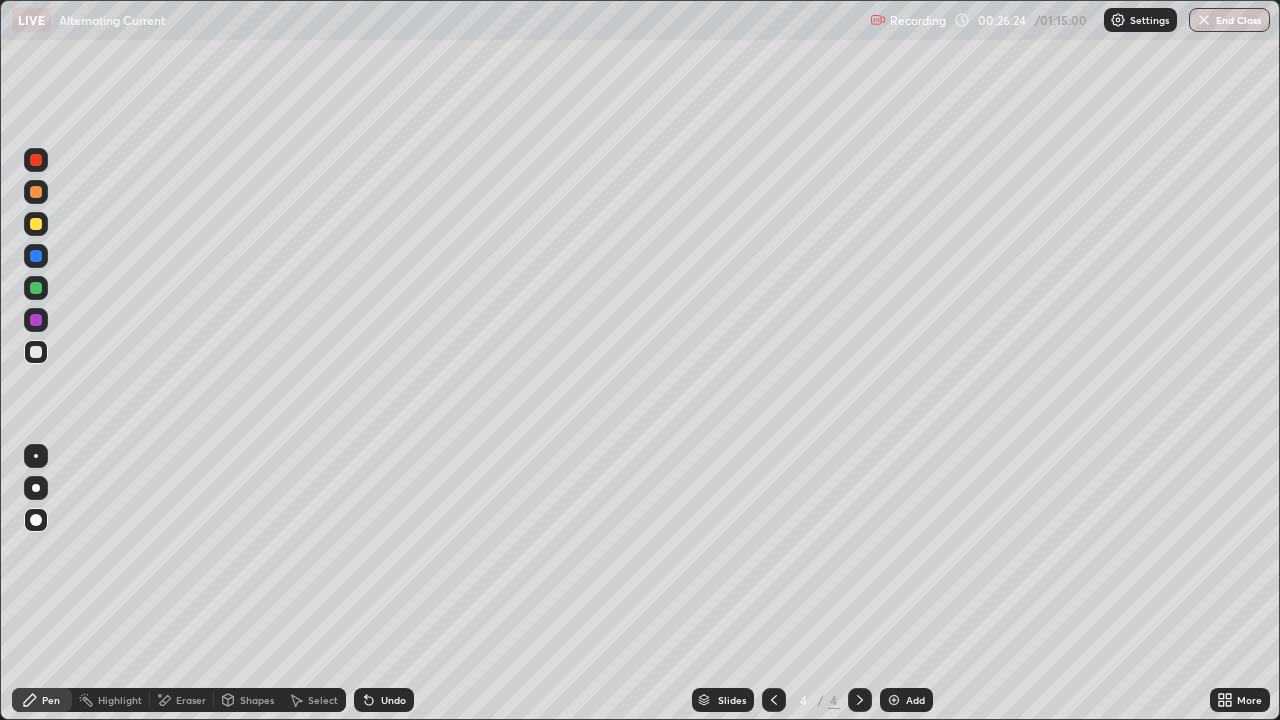 click at bounding box center (894, 700) 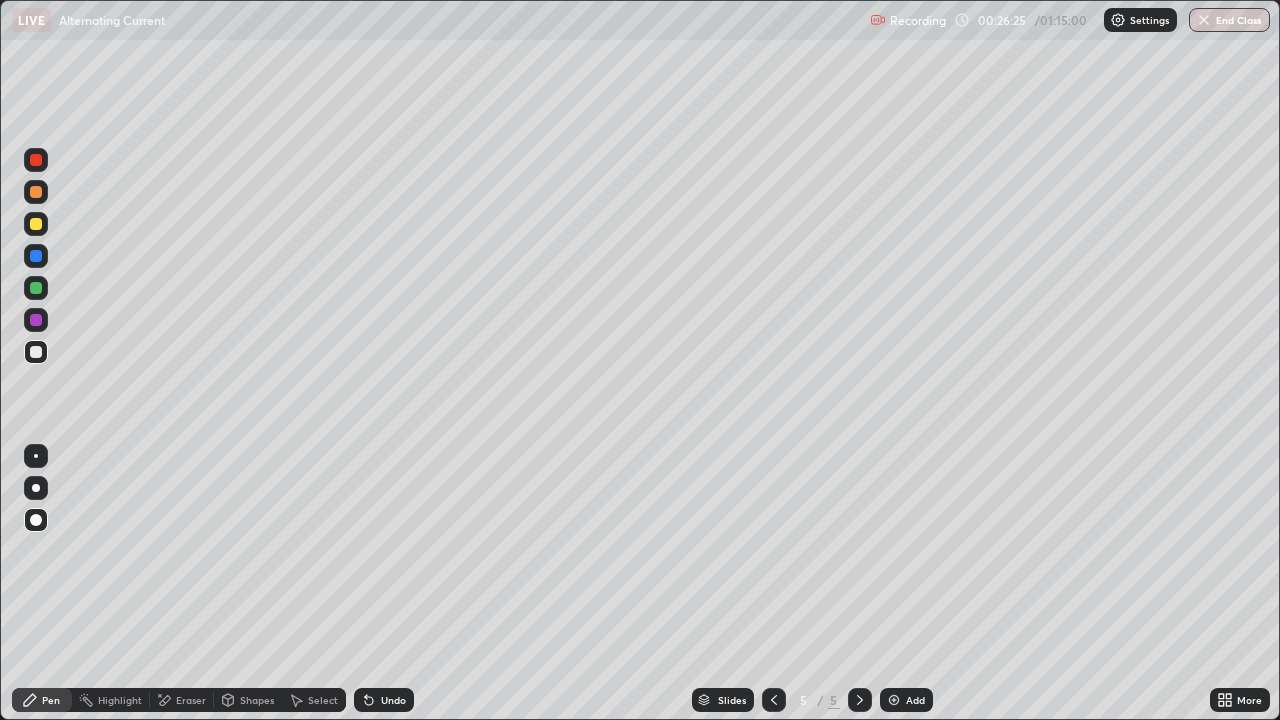 click on "Pen" at bounding box center [42, 700] 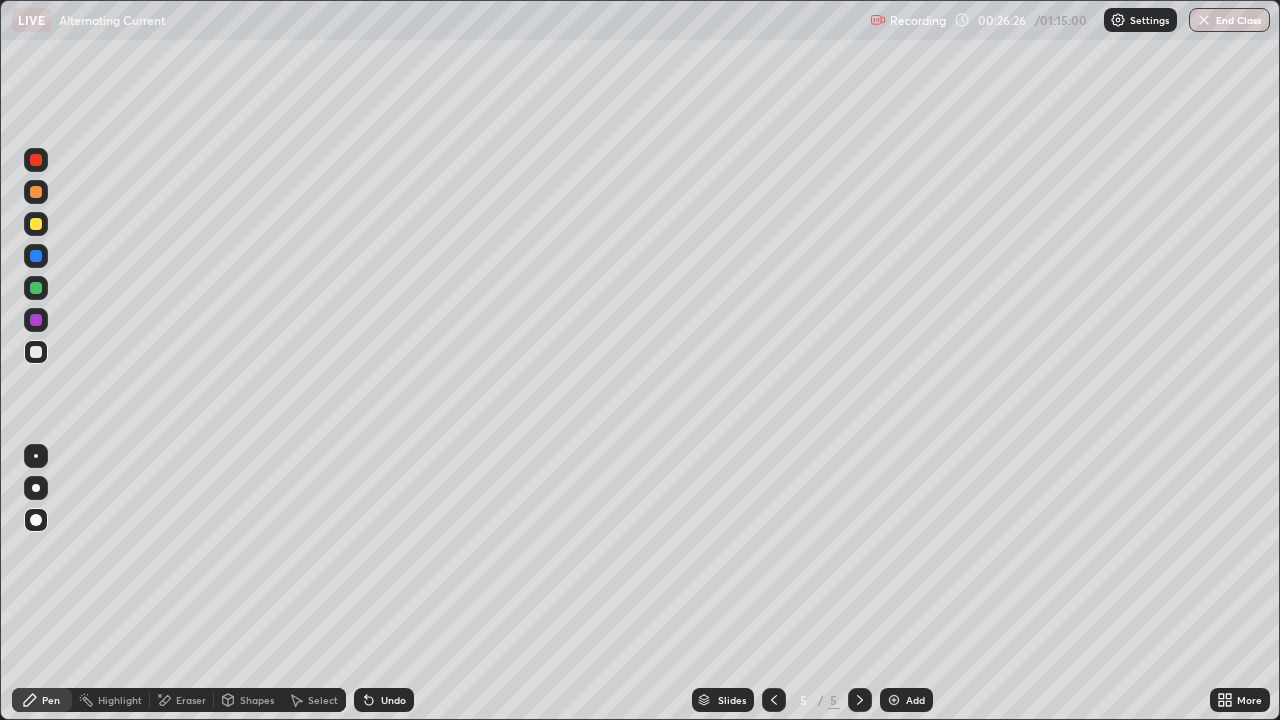 click at bounding box center [36, 352] 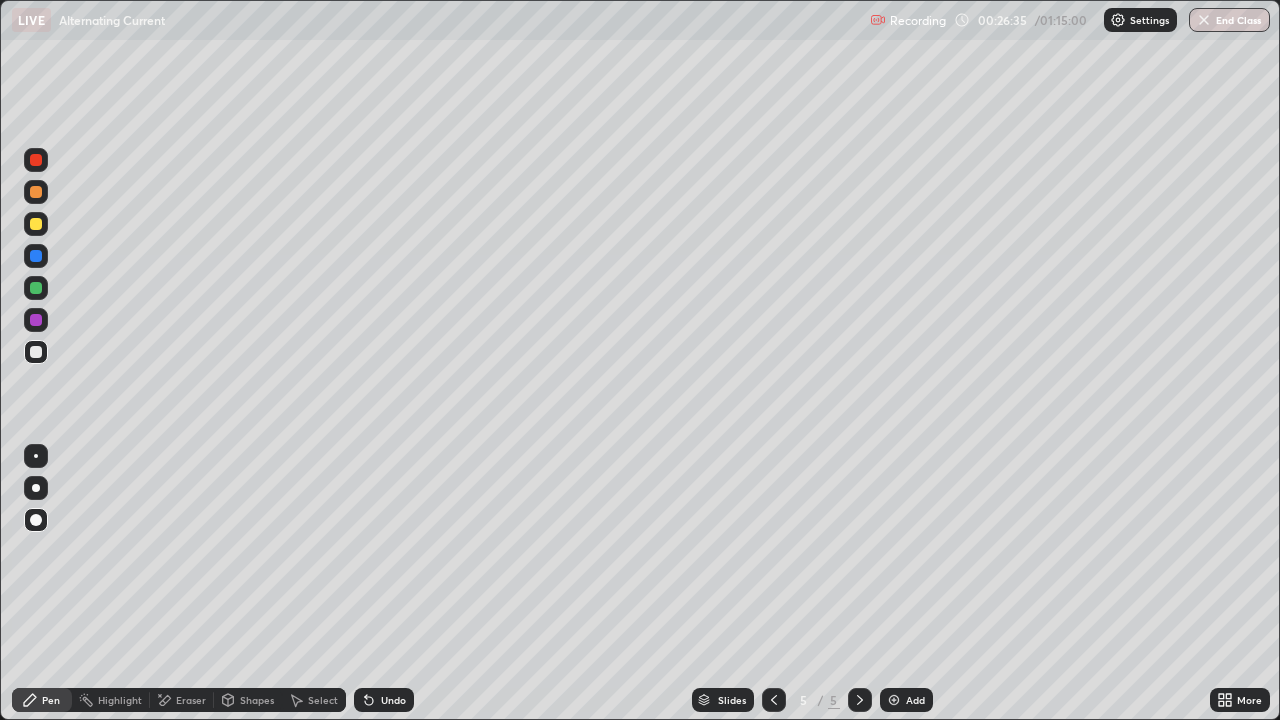 click on "Shapes" at bounding box center [248, 700] 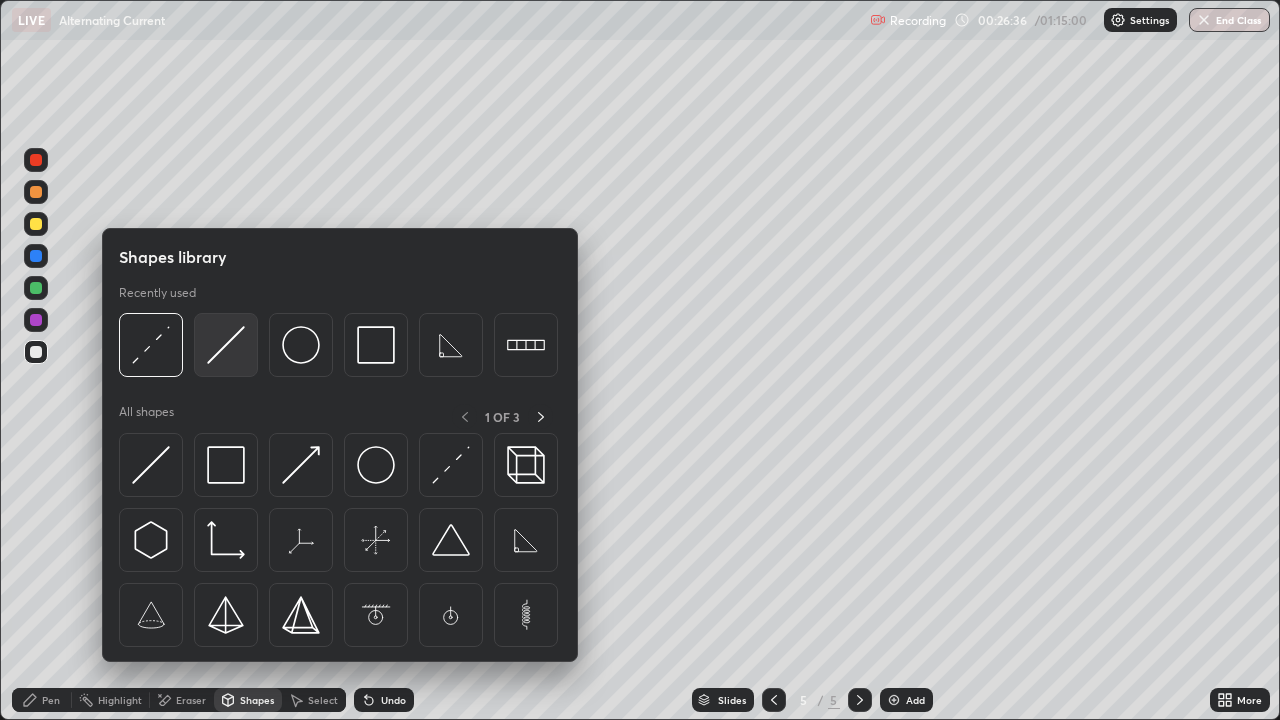 click at bounding box center (226, 345) 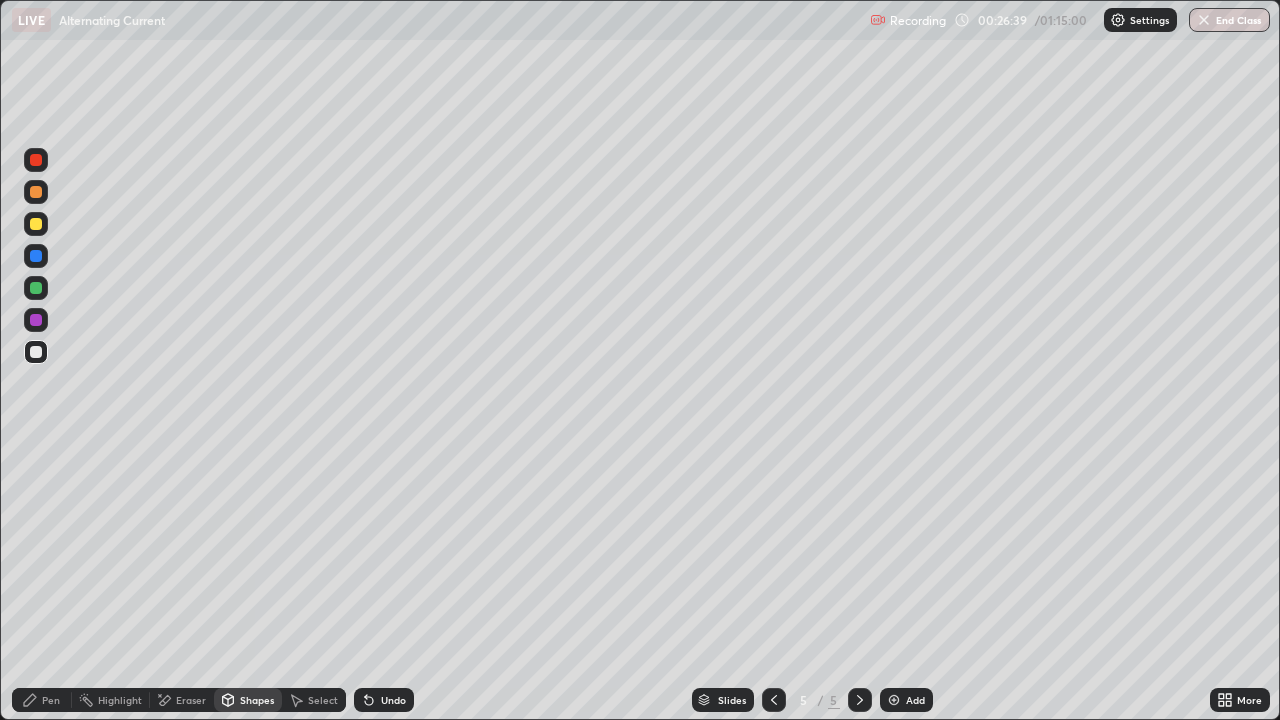 click on "Pen" at bounding box center [51, 700] 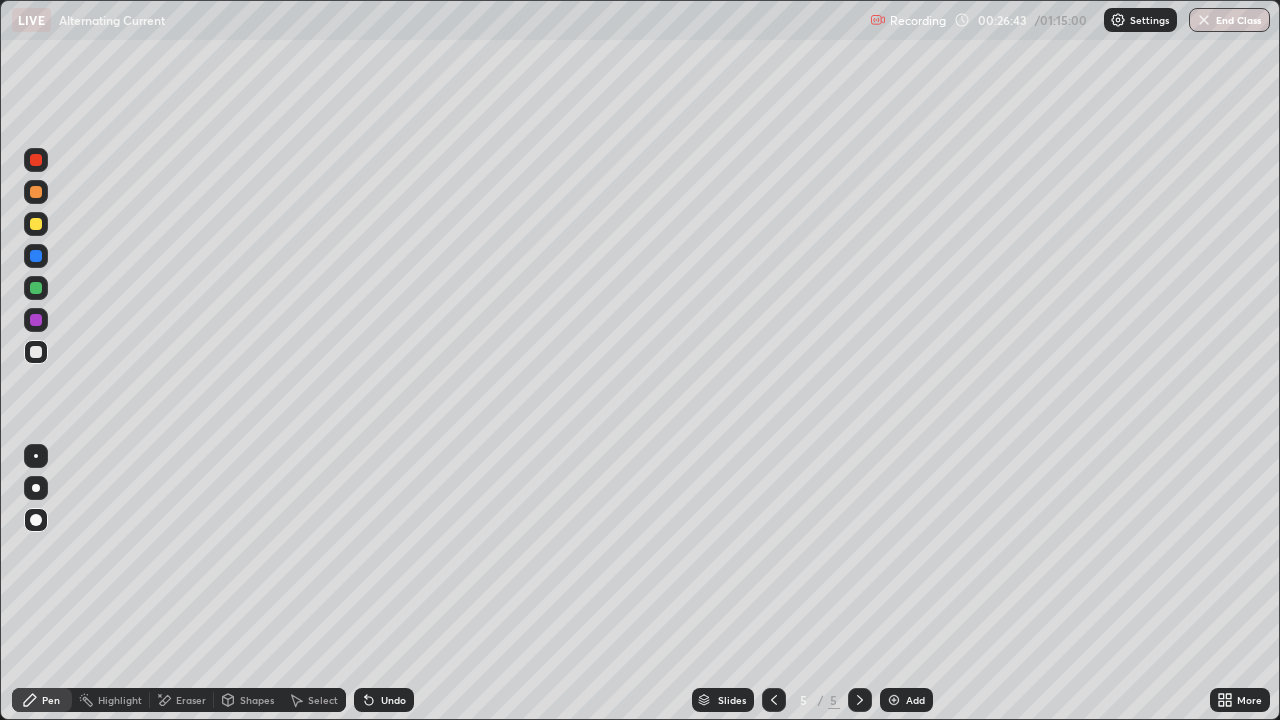 click on "Undo" at bounding box center (393, 700) 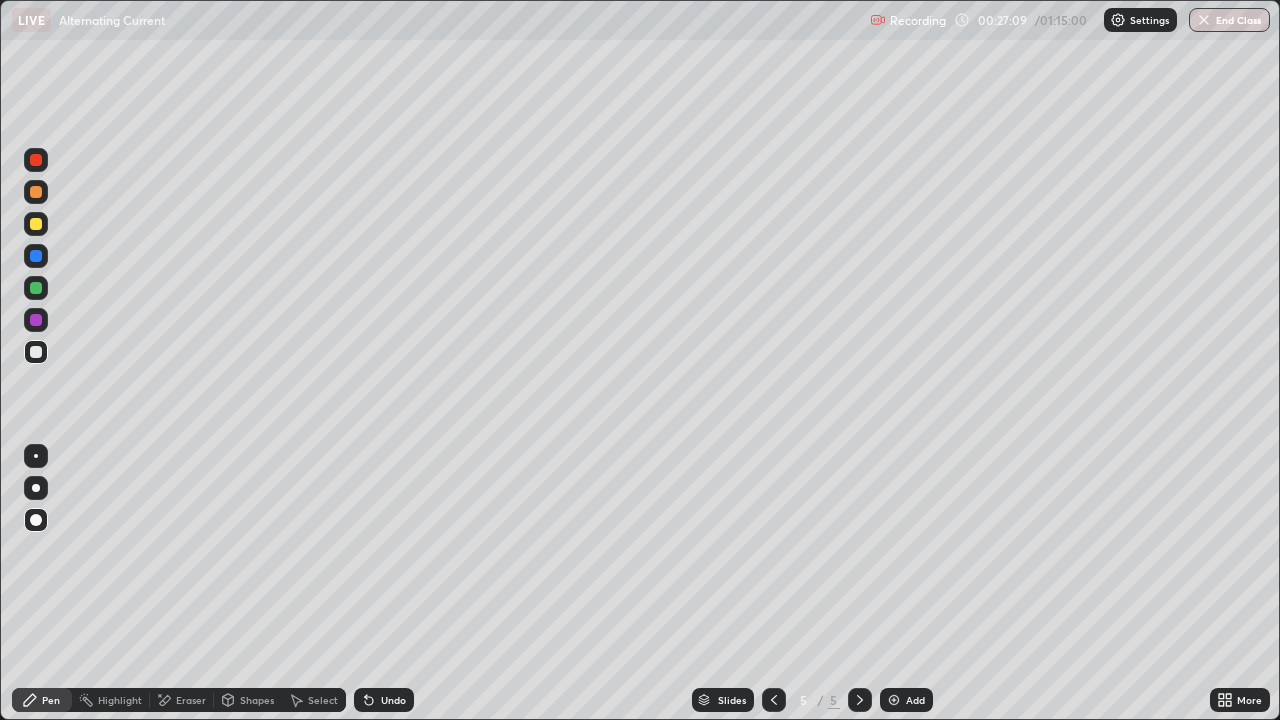 click on "Shapes" at bounding box center [257, 700] 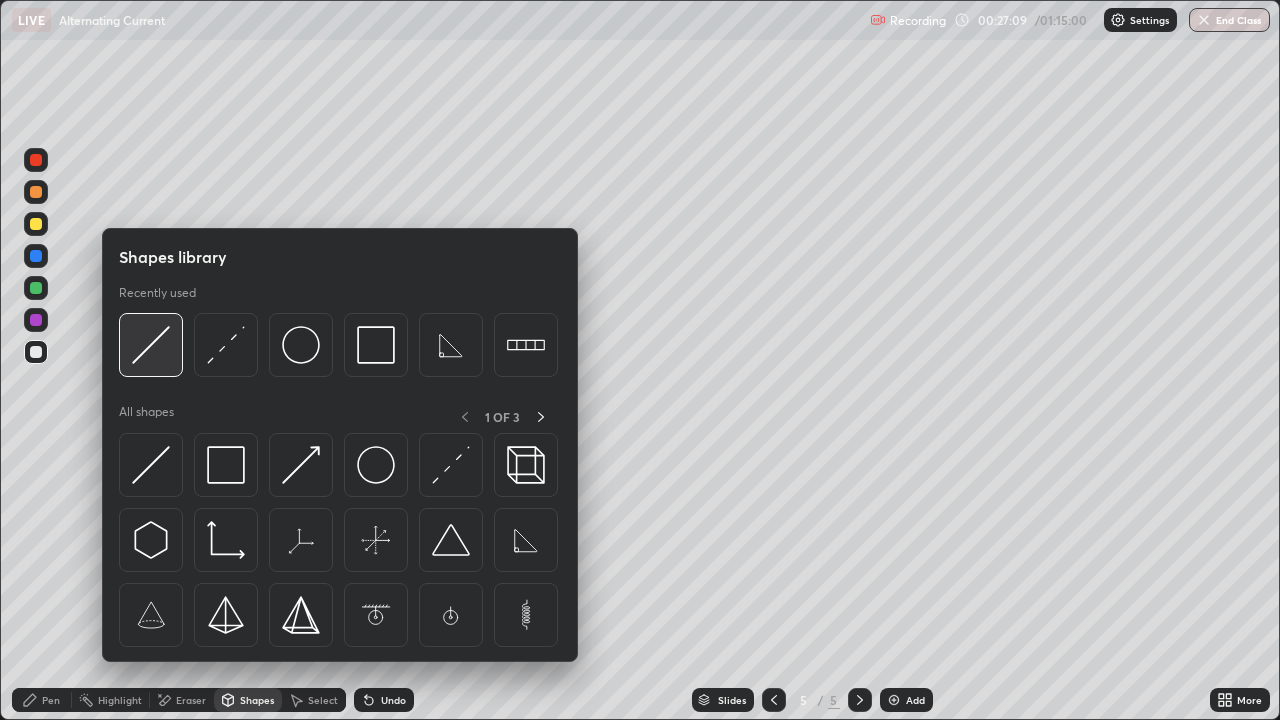 click at bounding box center [151, 345] 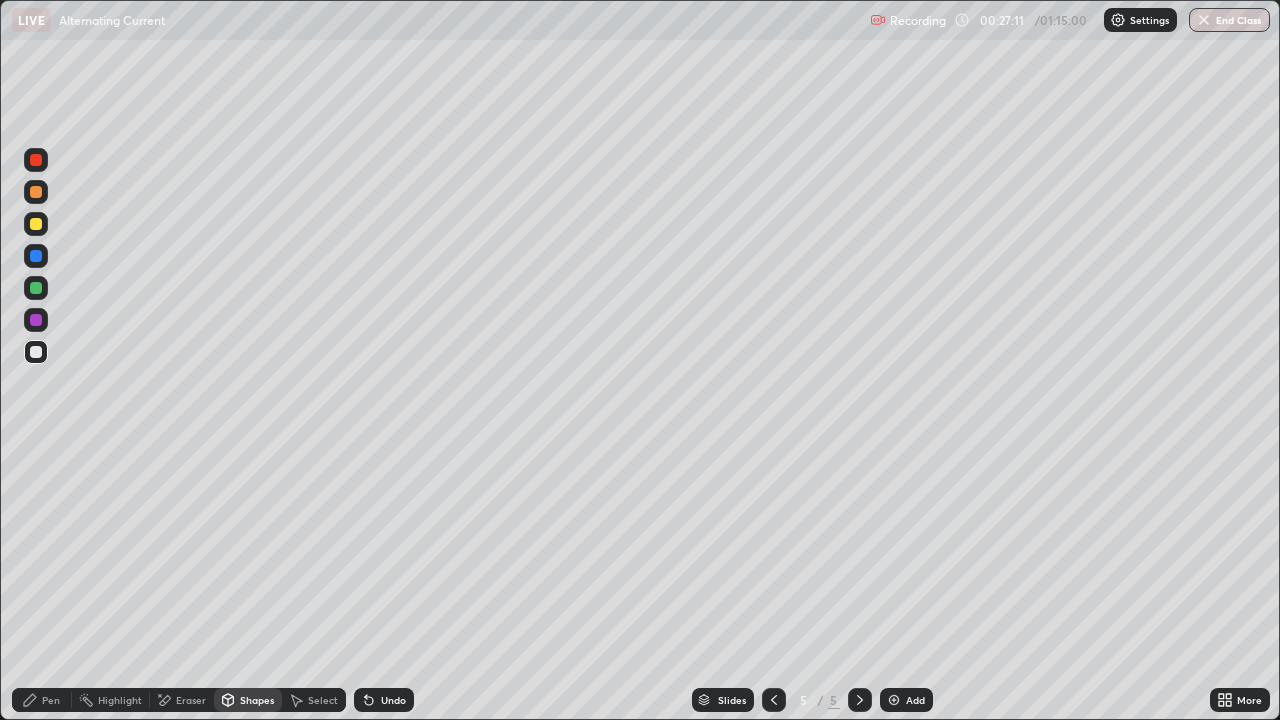 click on "Pen" at bounding box center (51, 700) 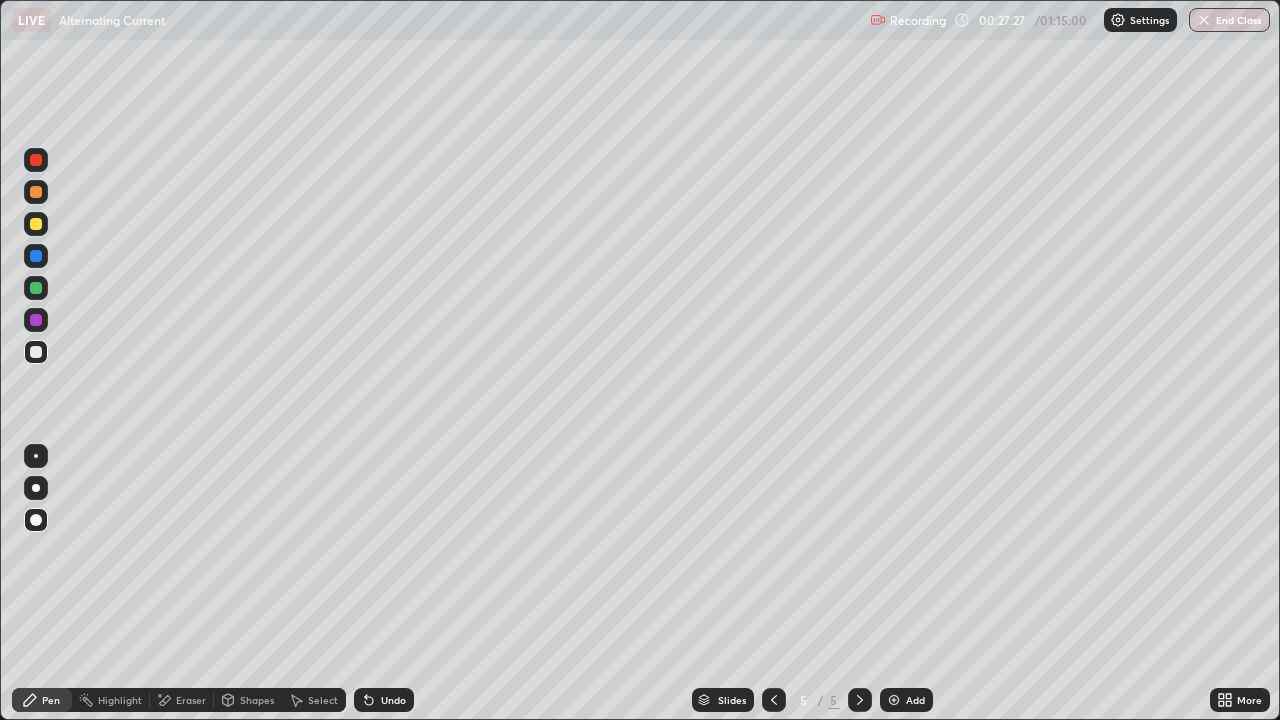 click on "Shapes" at bounding box center [257, 700] 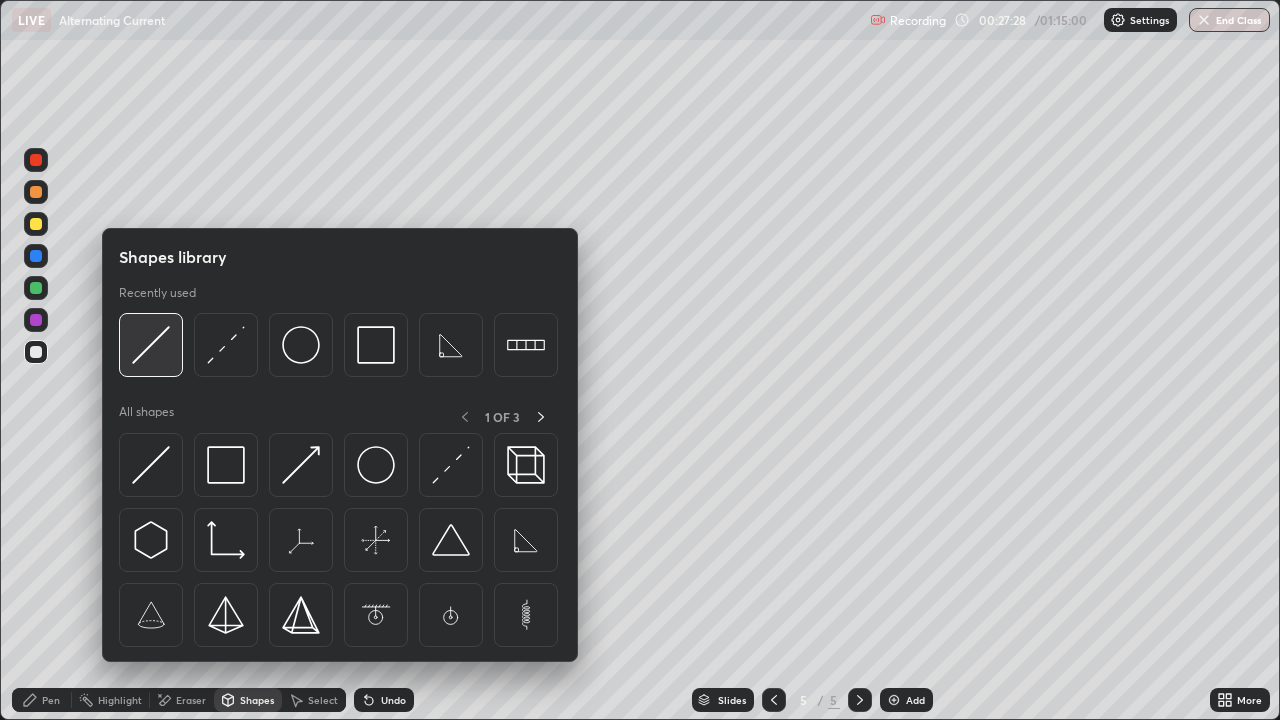click at bounding box center (151, 345) 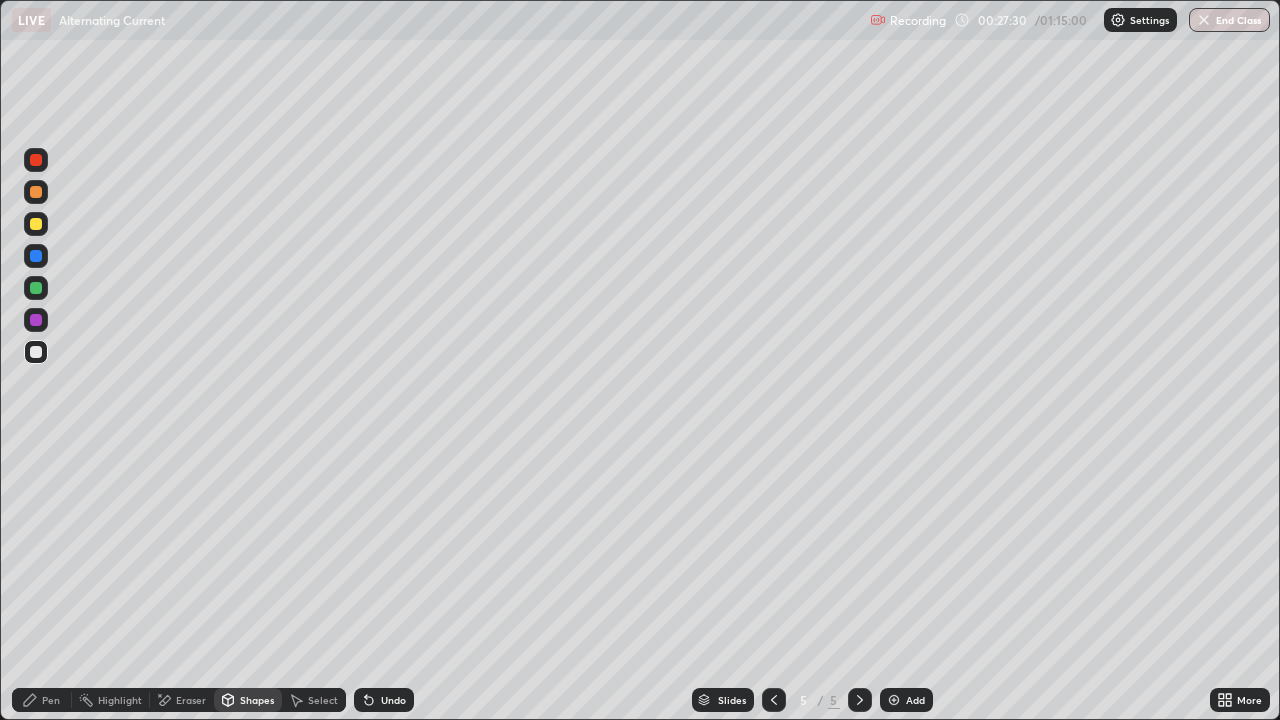 click on "Pen" at bounding box center (42, 700) 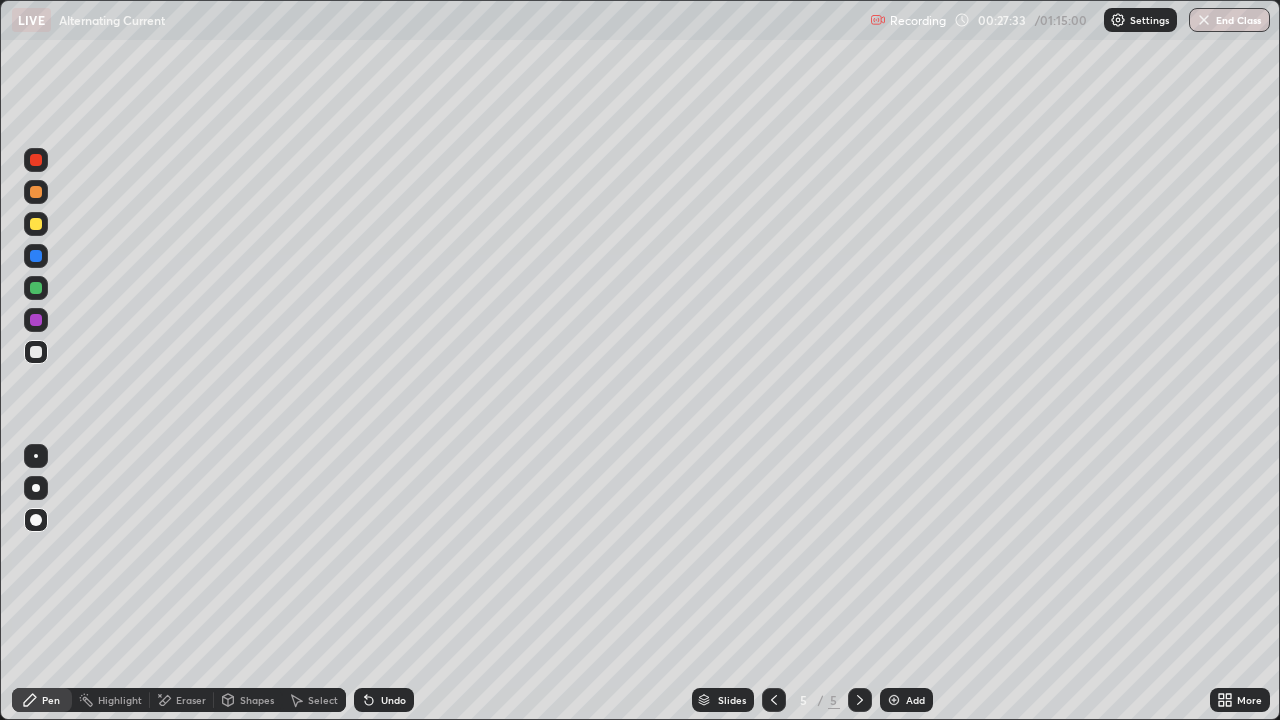 click on "Shapes" at bounding box center [257, 700] 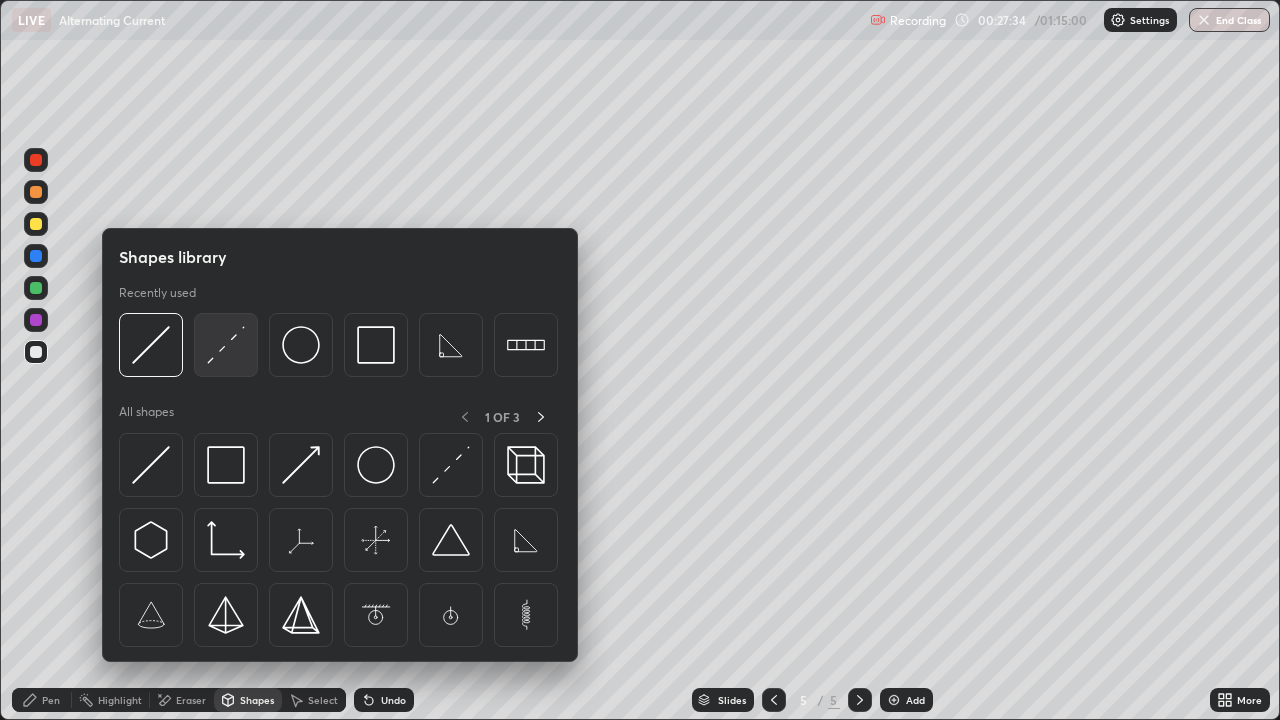 click at bounding box center (226, 345) 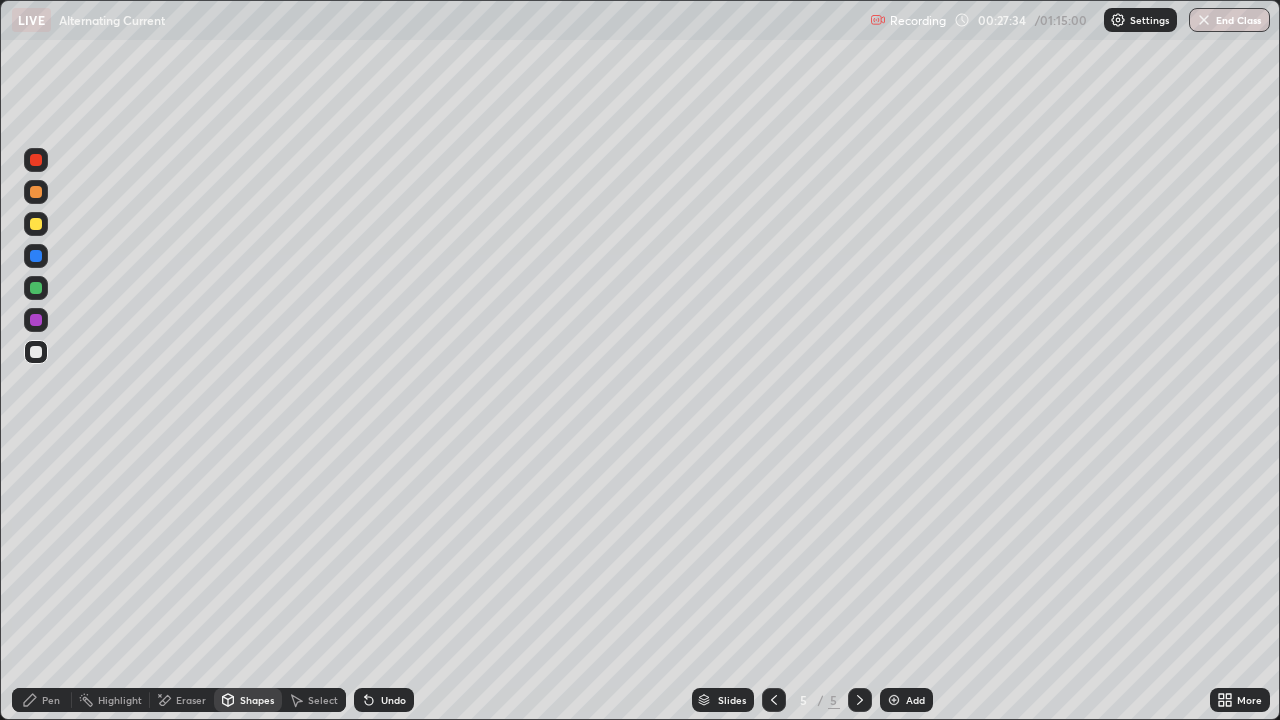 click at bounding box center [36, 224] 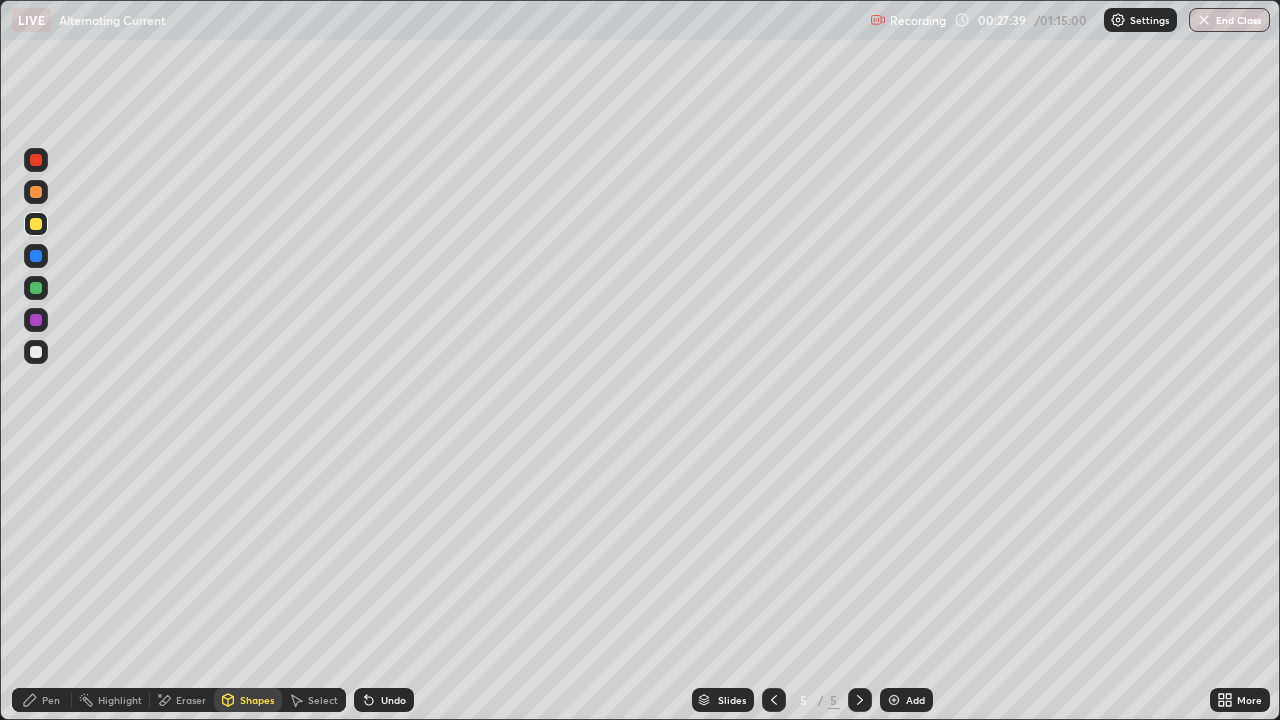 click 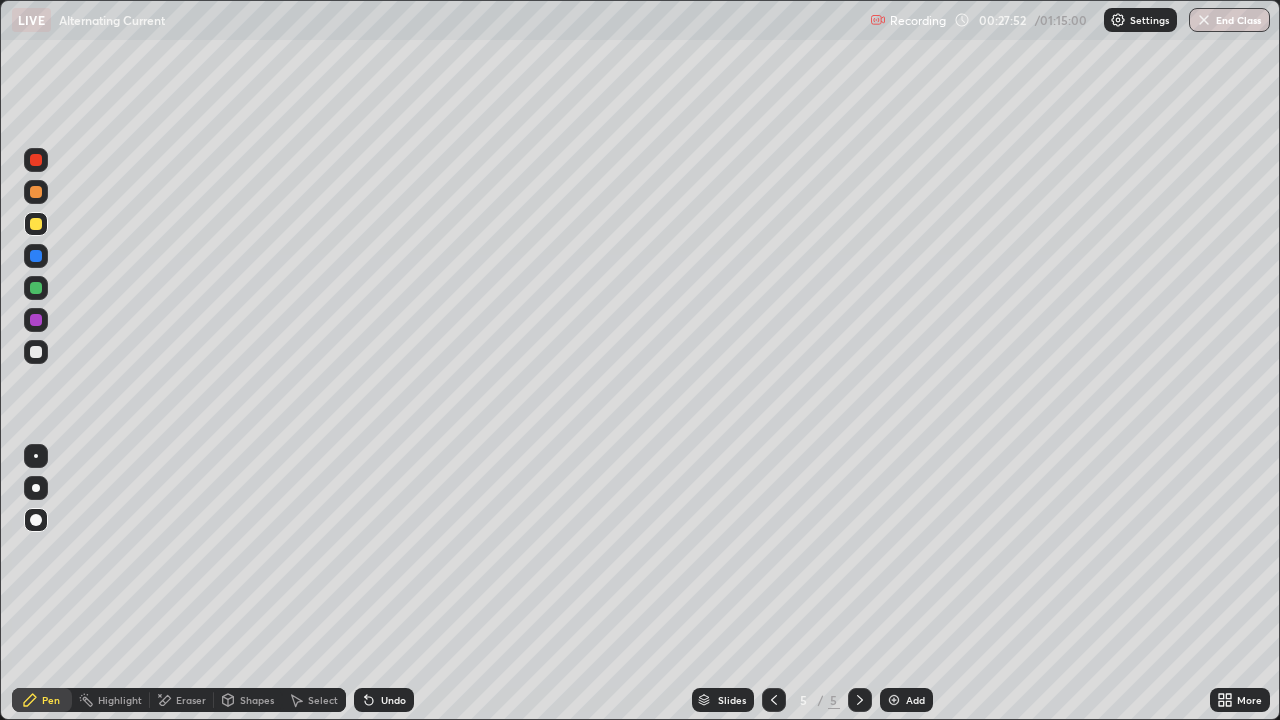 click on "Shapes" at bounding box center (257, 700) 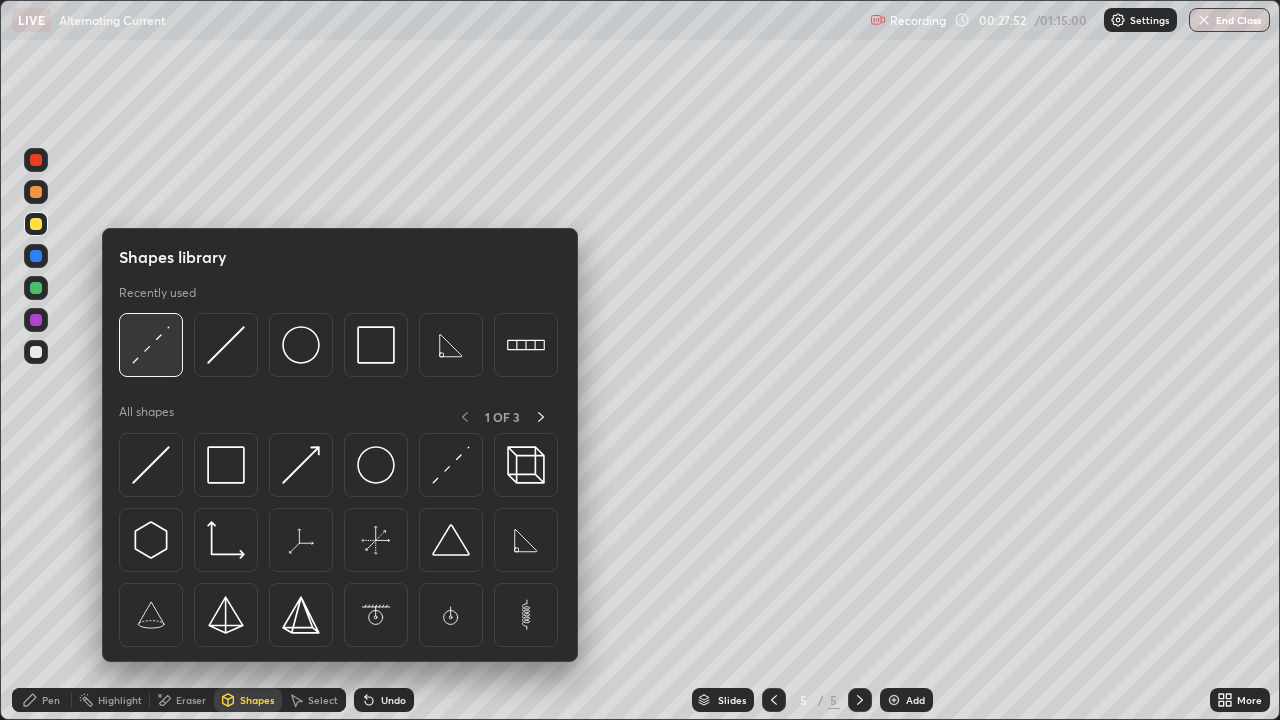 click at bounding box center [151, 345] 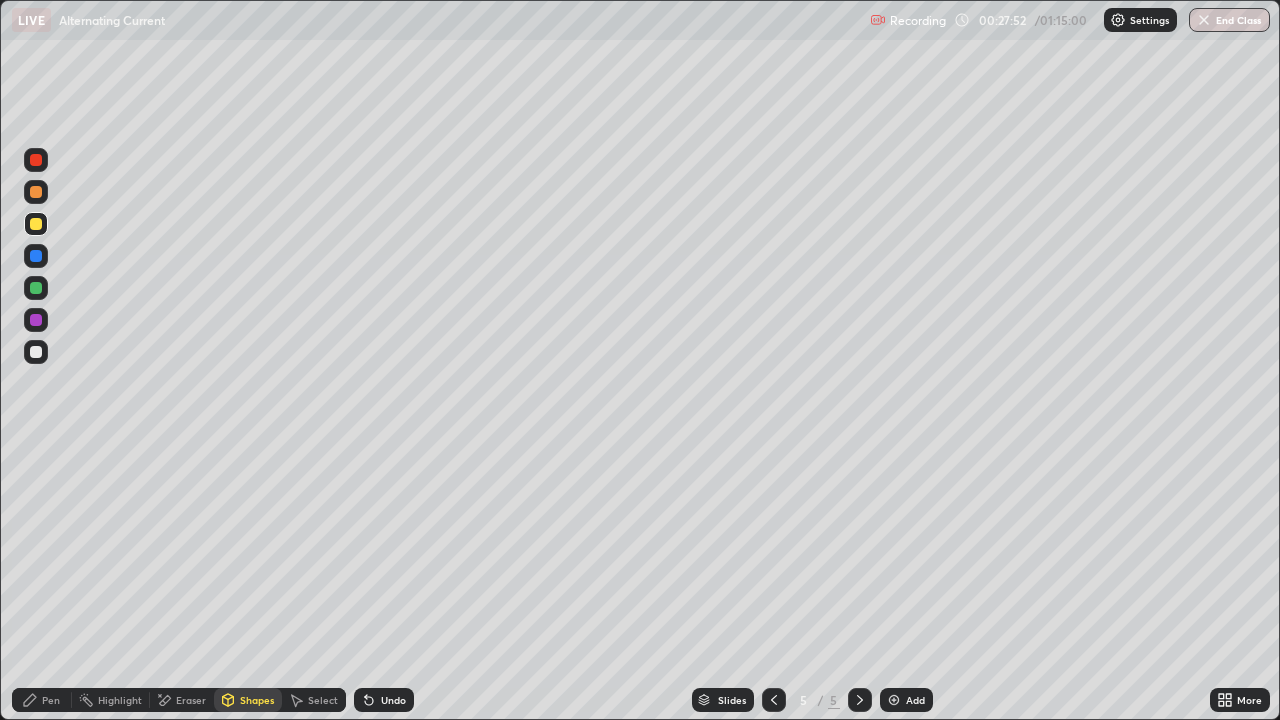 click at bounding box center [36, 352] 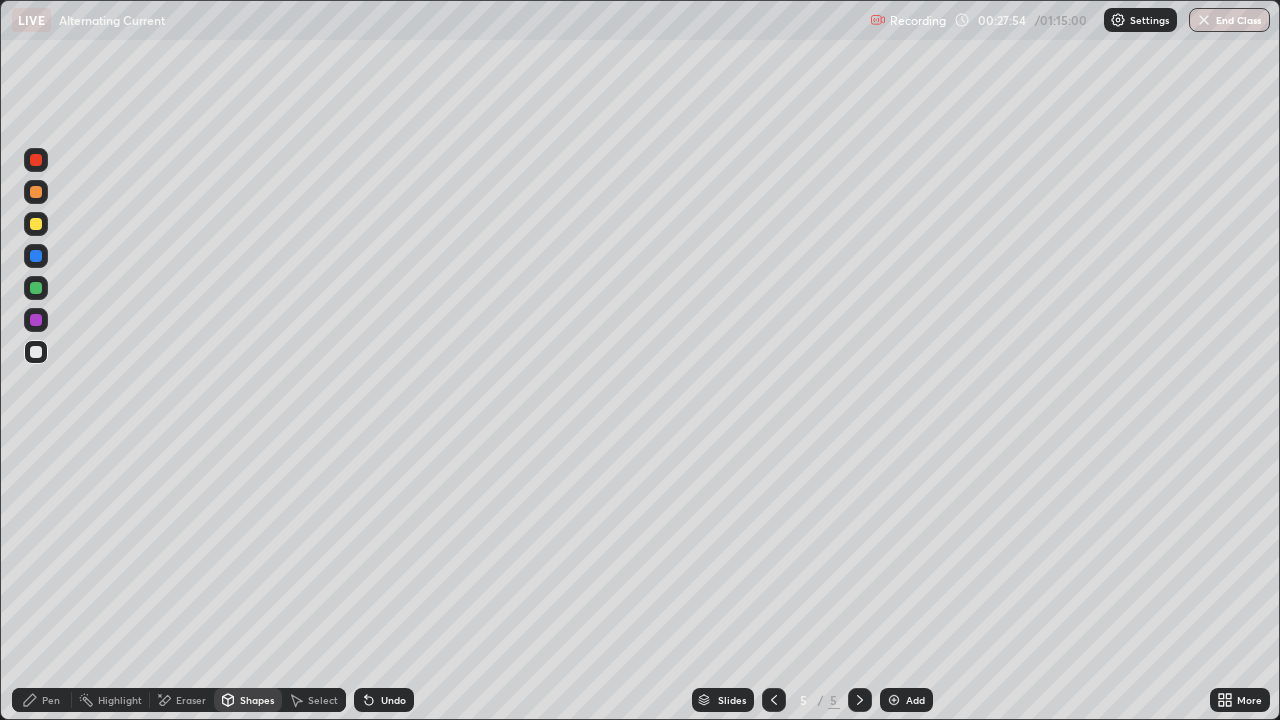 click 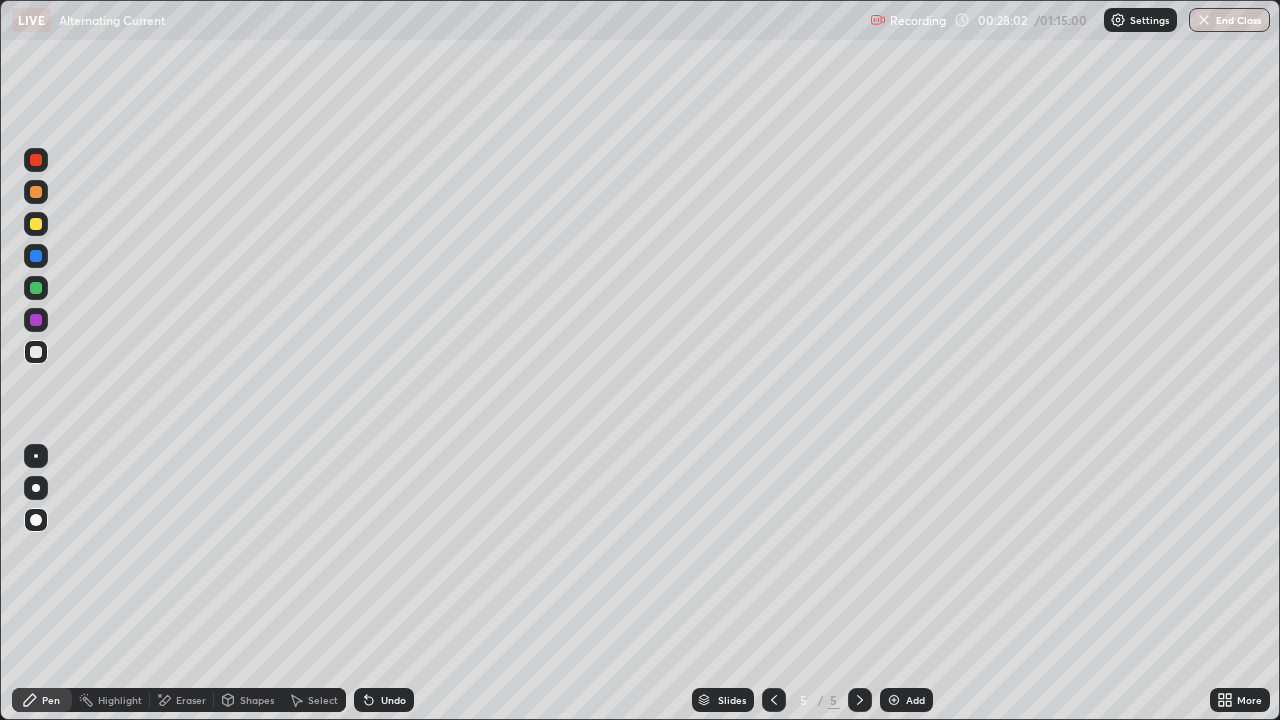 click on "Shapes" at bounding box center (257, 700) 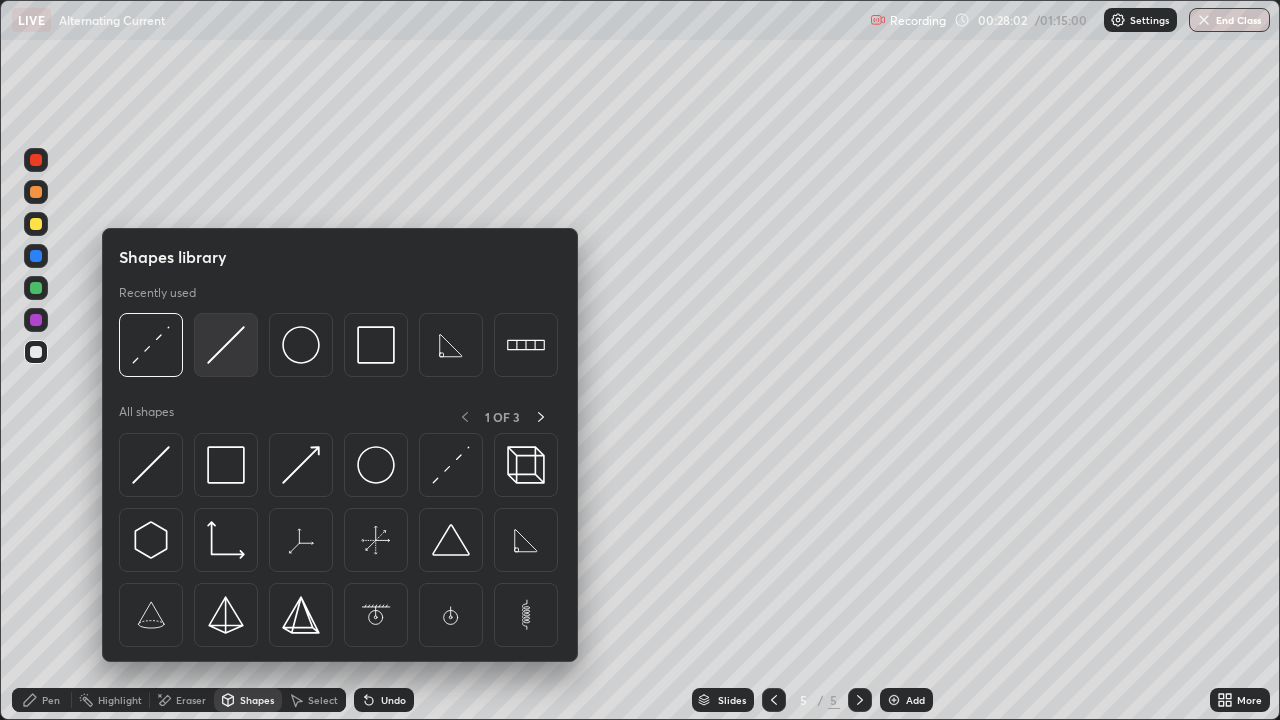 click at bounding box center [226, 345] 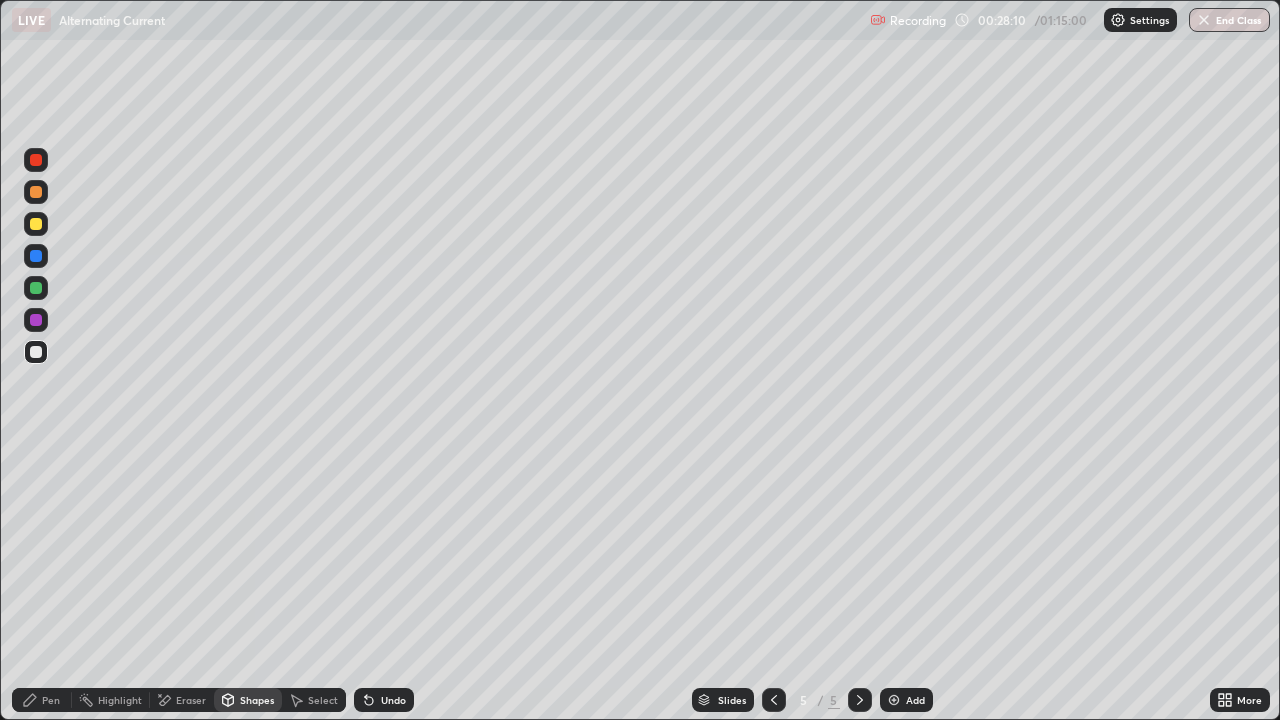 click 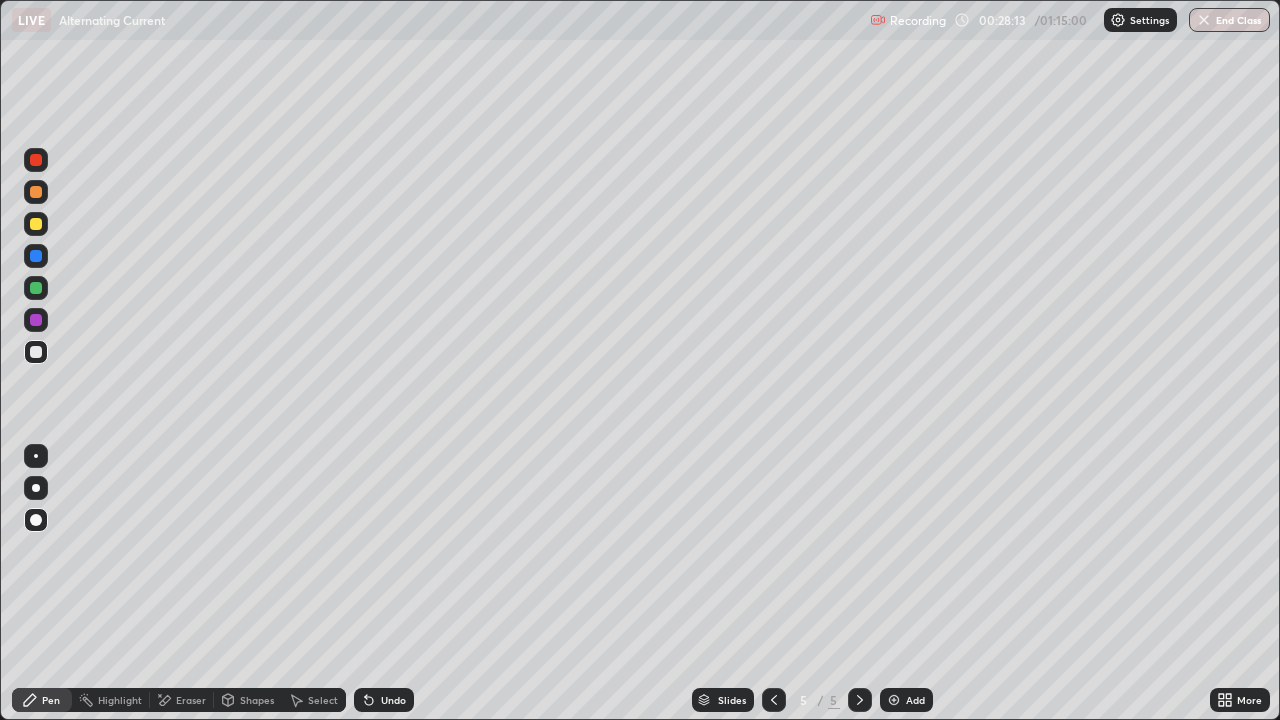 click on "Shapes" at bounding box center (248, 700) 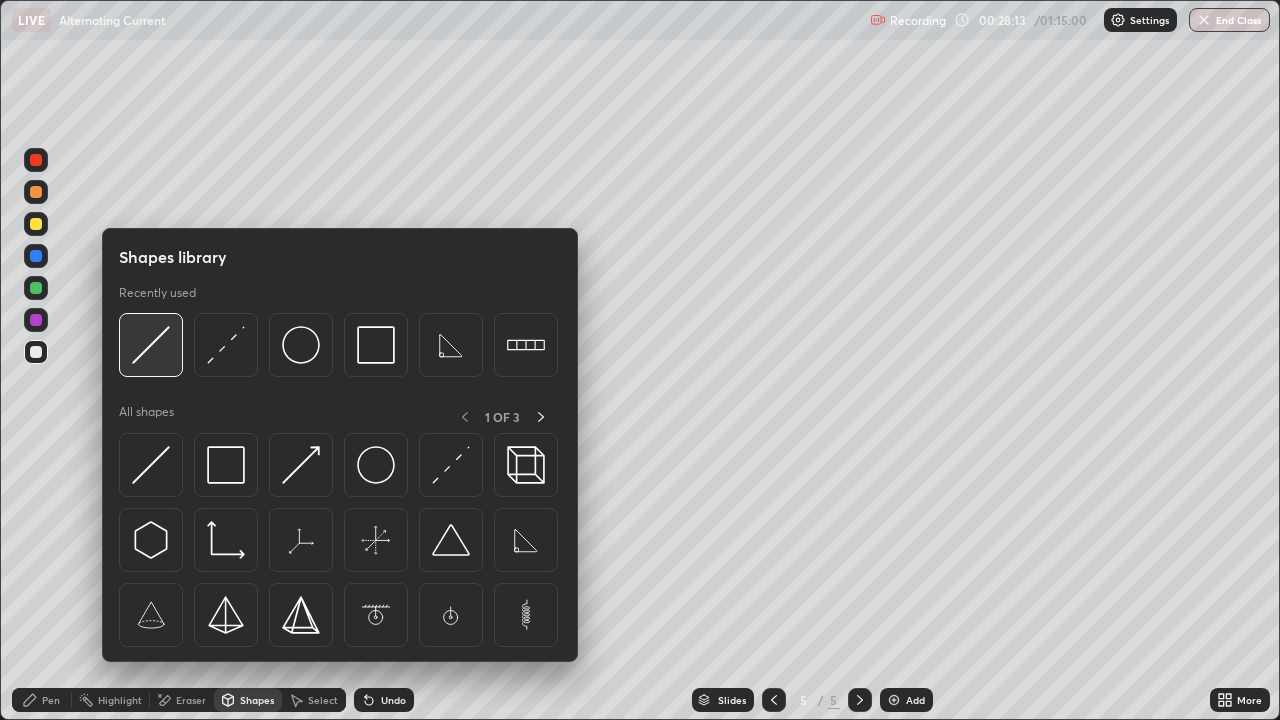 click at bounding box center [151, 345] 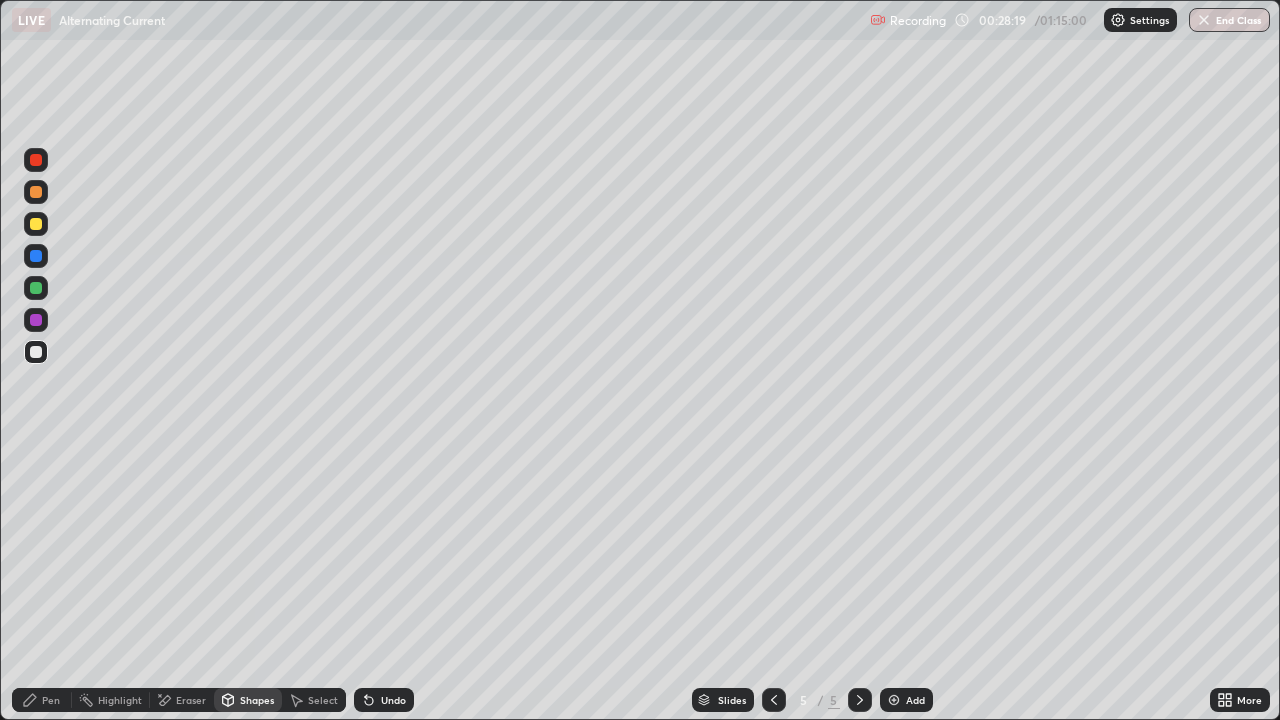 click 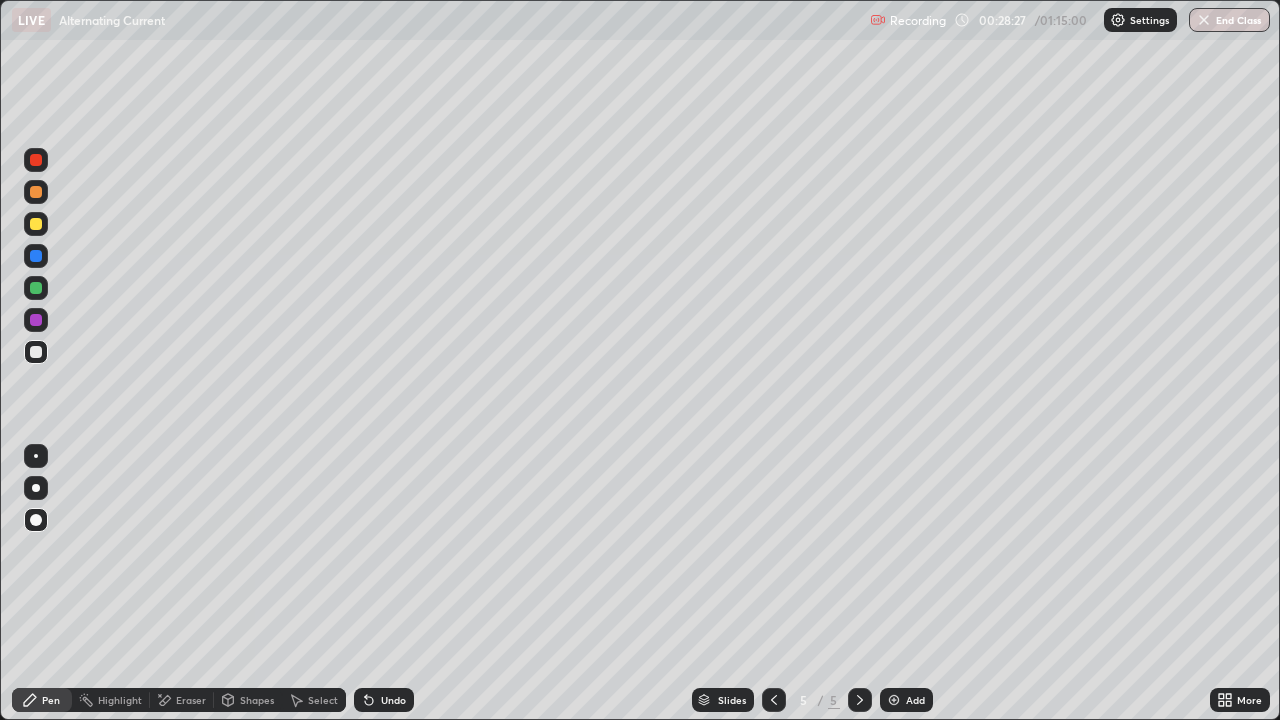 click on "Shapes" at bounding box center [257, 700] 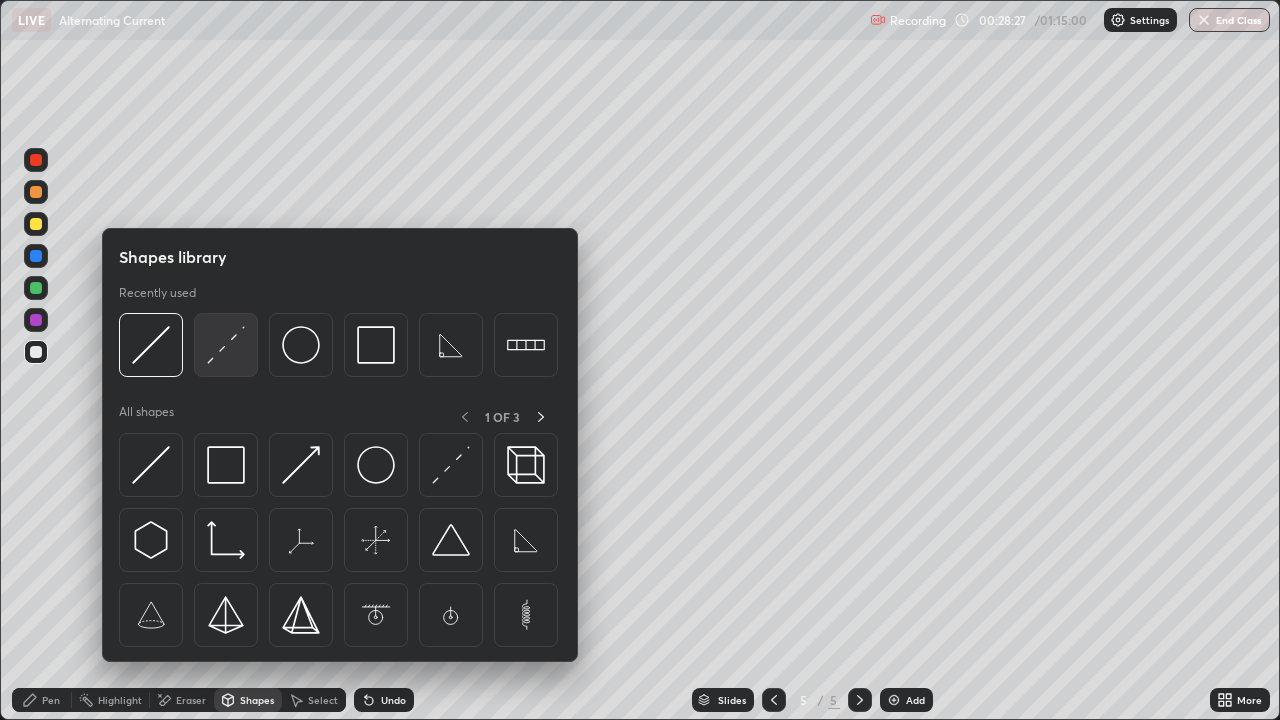 click at bounding box center (226, 345) 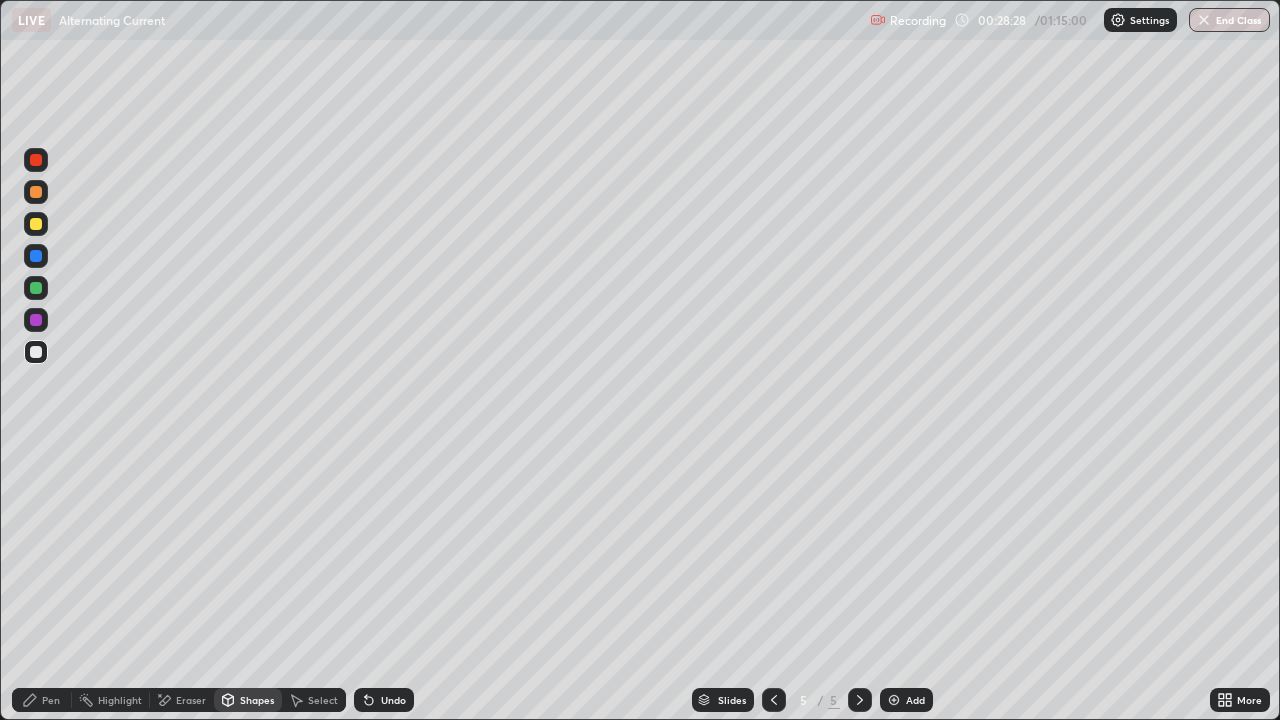click at bounding box center [36, 224] 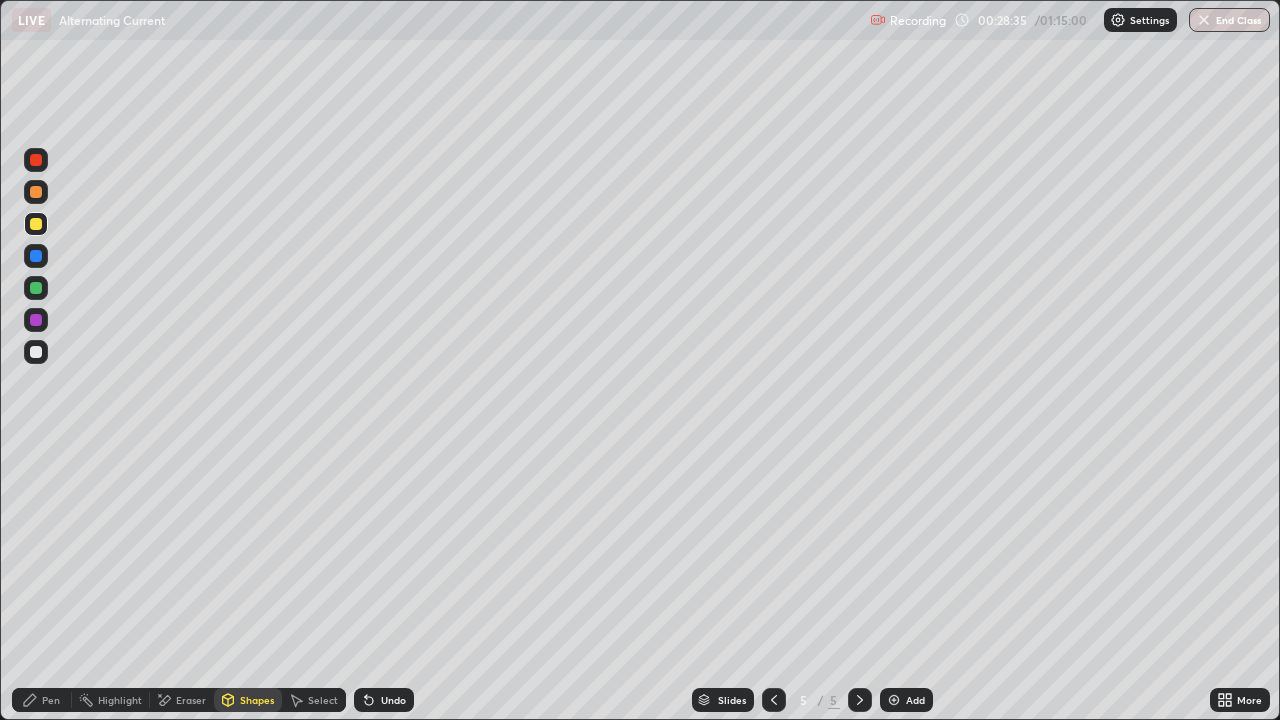 click 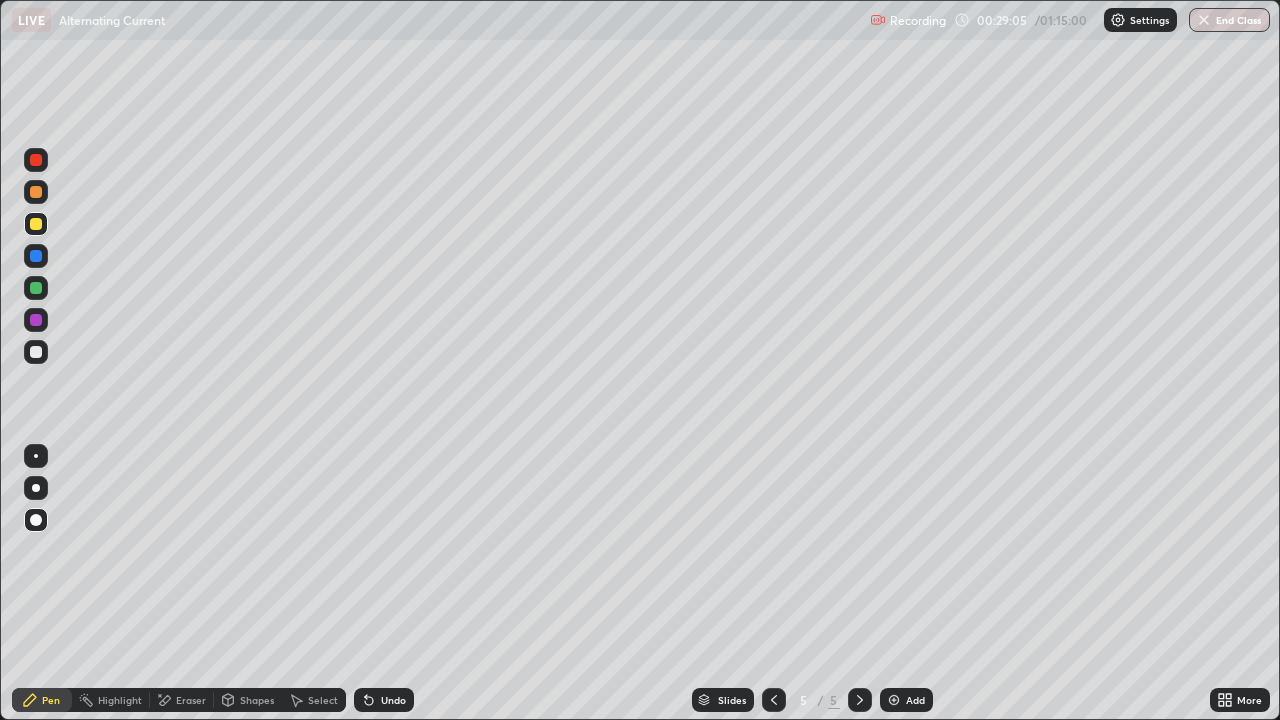 click on "Shapes" at bounding box center [248, 700] 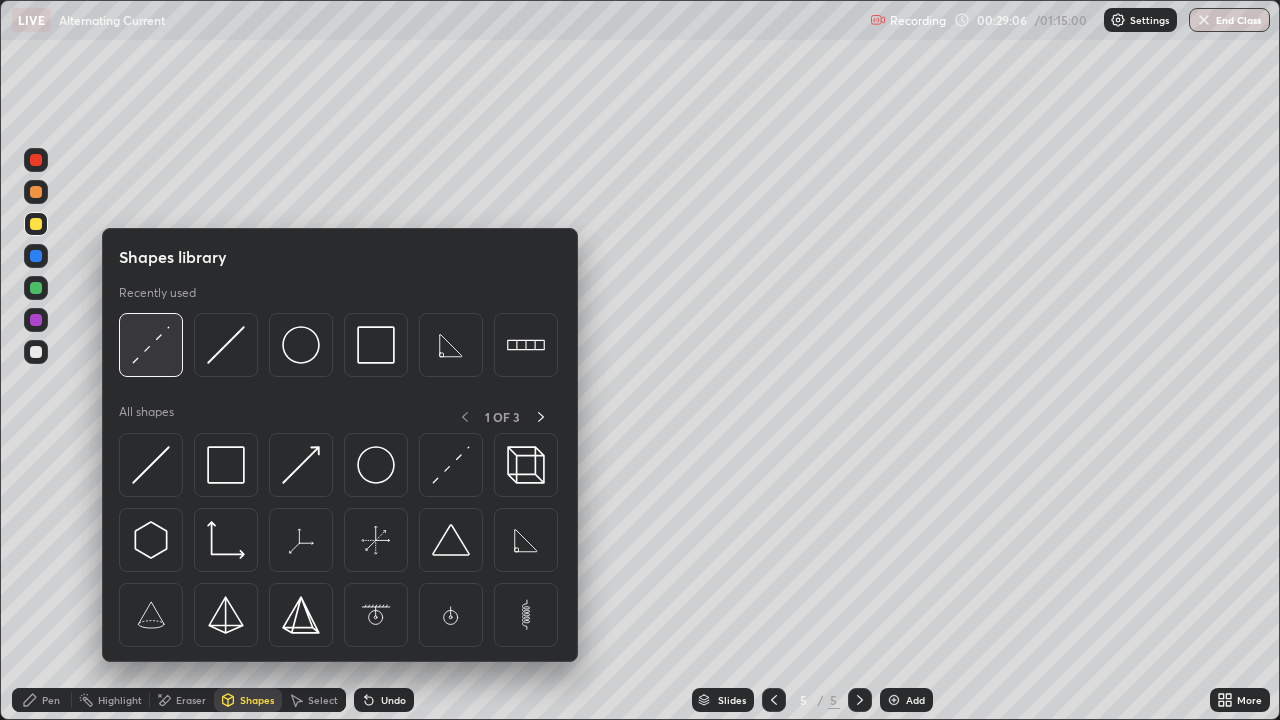 click at bounding box center (151, 345) 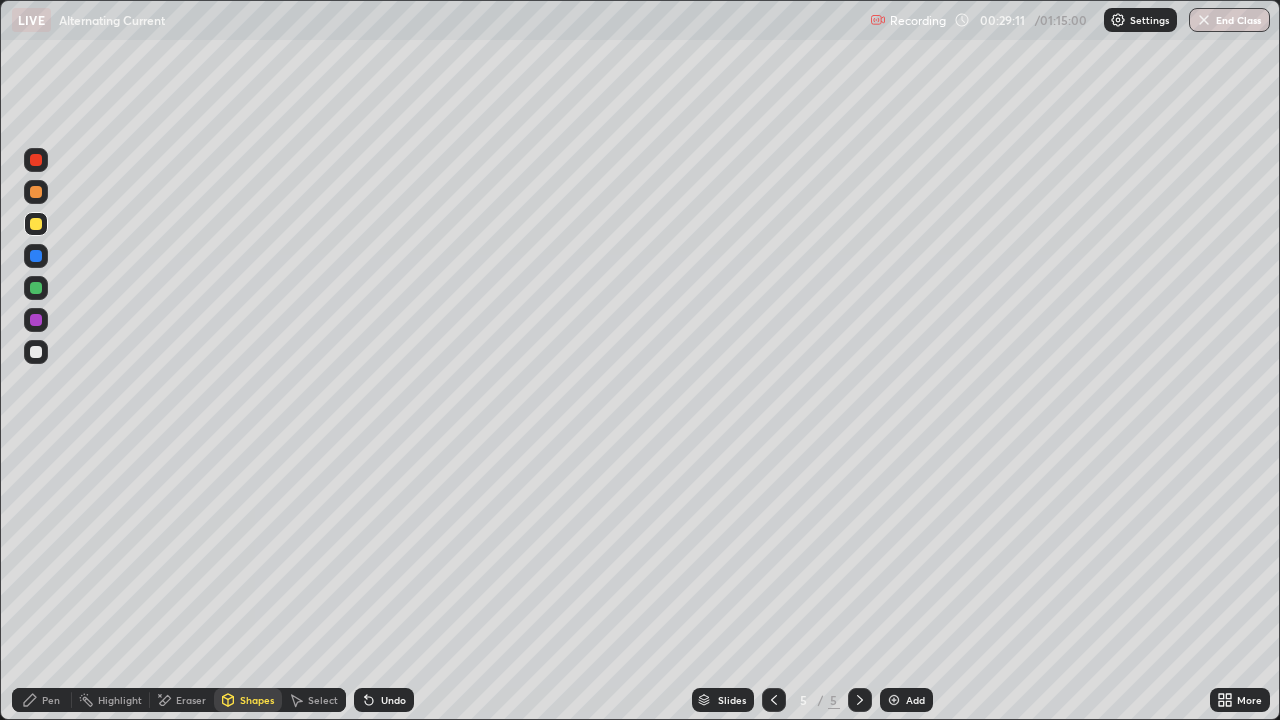 click on "Pen" at bounding box center (51, 700) 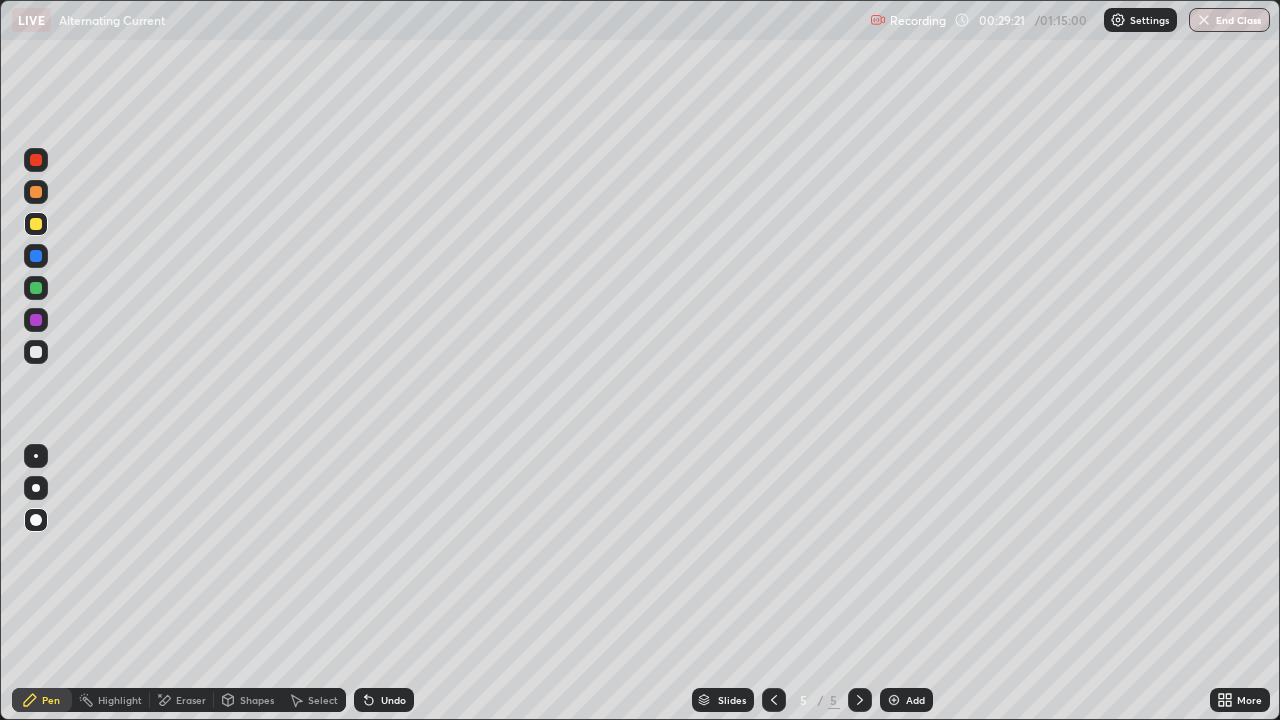 click on "Shapes" at bounding box center (248, 700) 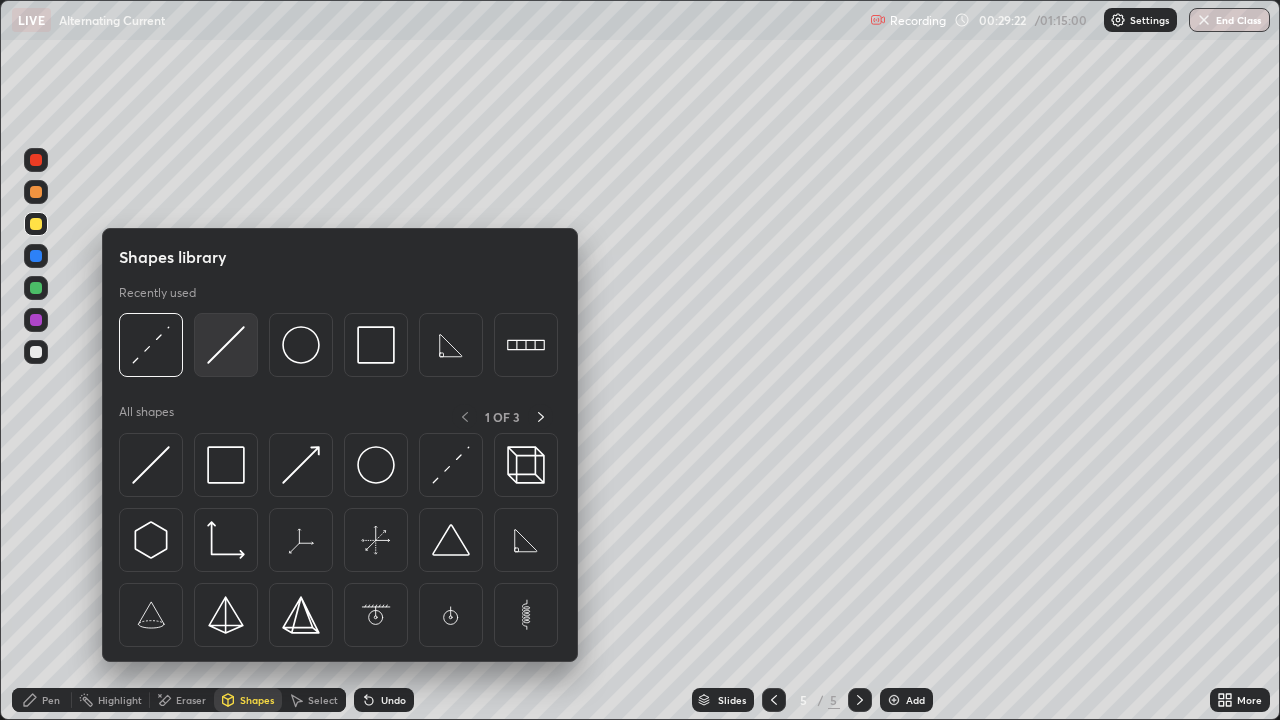 click at bounding box center [226, 345] 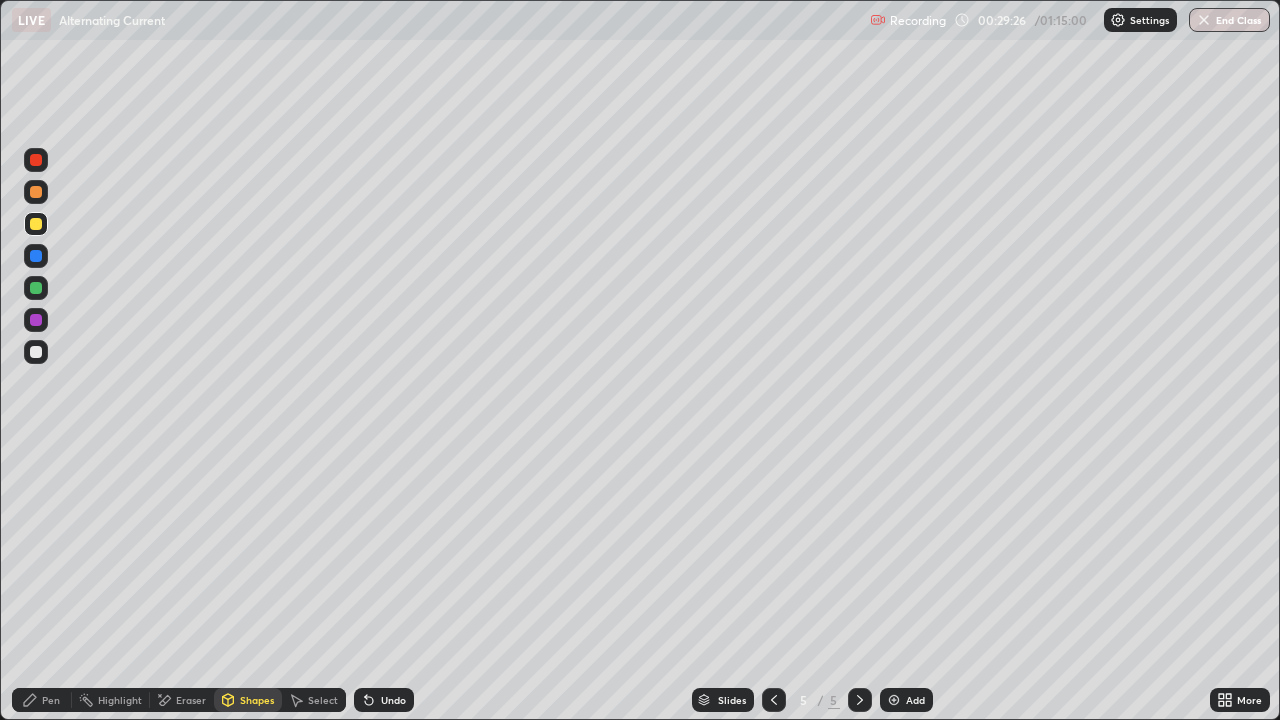 click on "Pen" at bounding box center (42, 700) 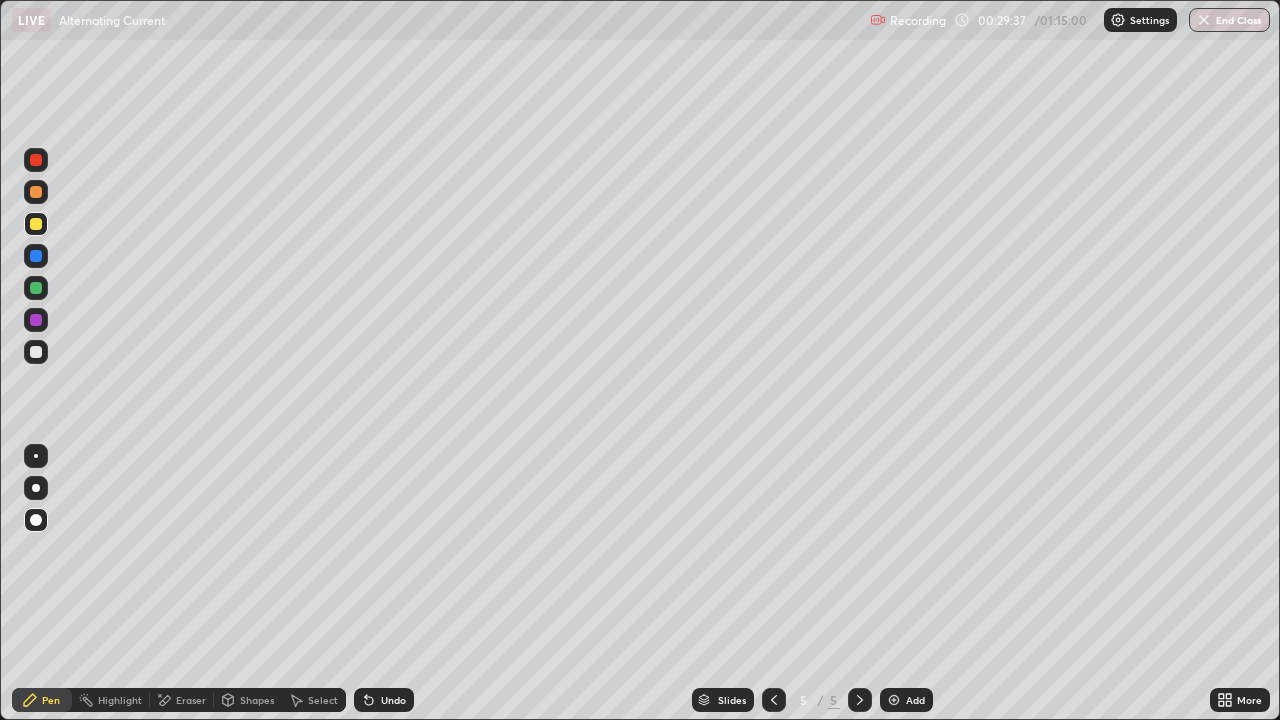click on "Shapes" at bounding box center (248, 700) 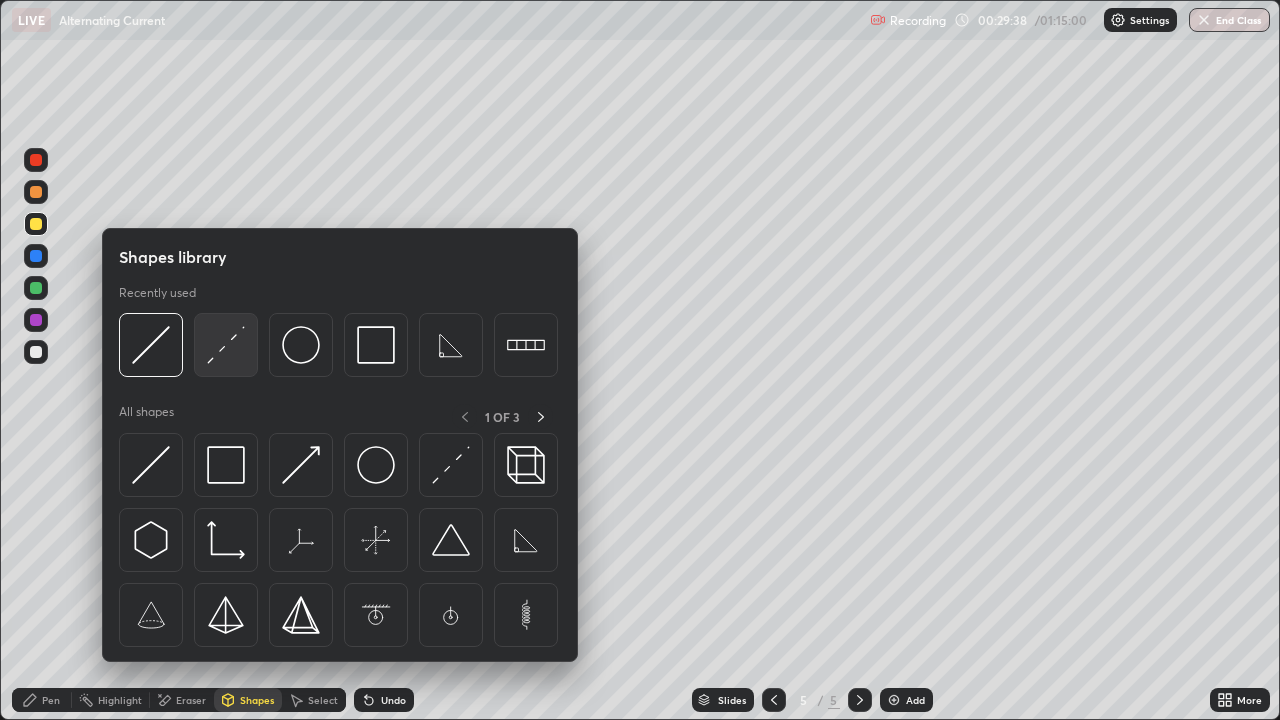click at bounding box center [226, 345] 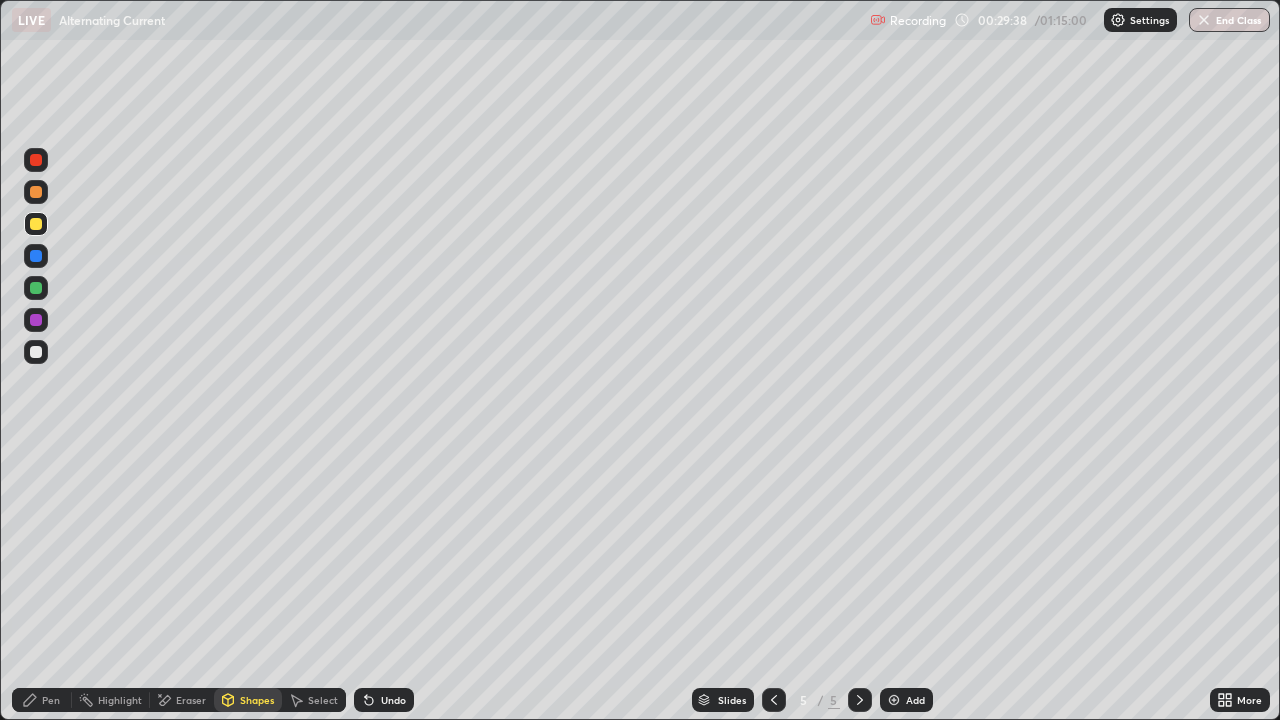 click at bounding box center [36, 352] 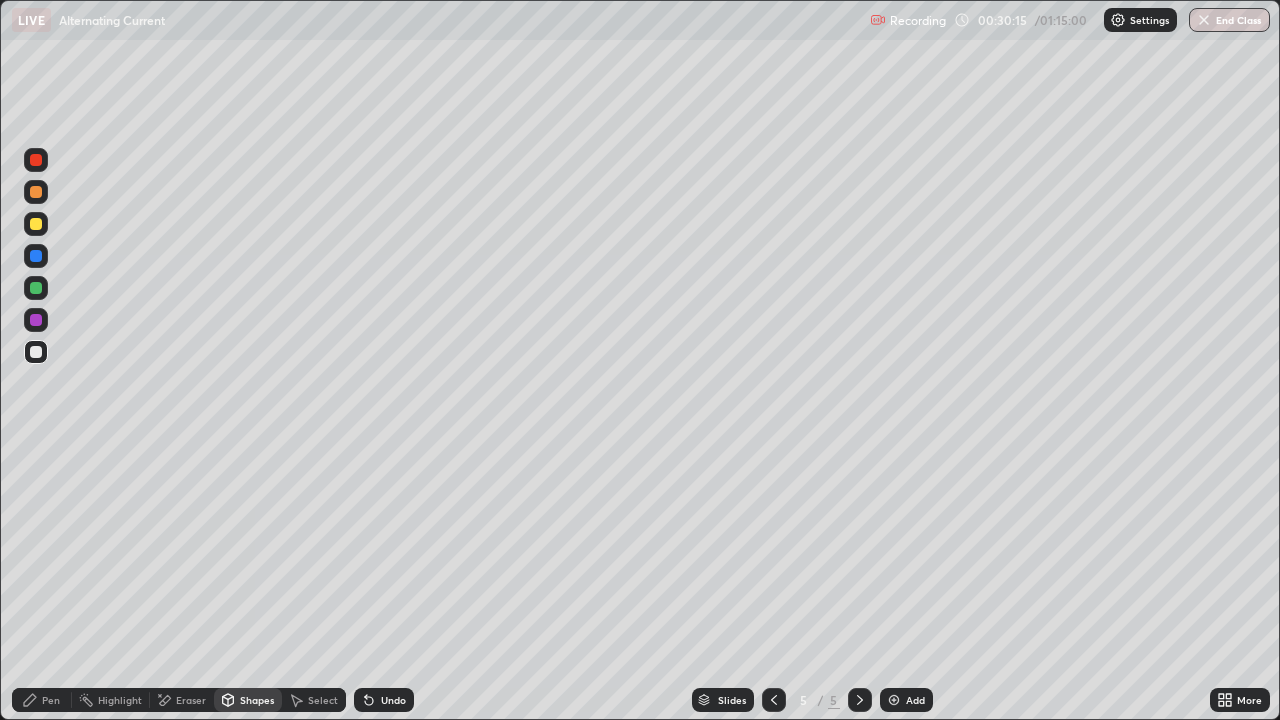 click on "Pen" at bounding box center [42, 700] 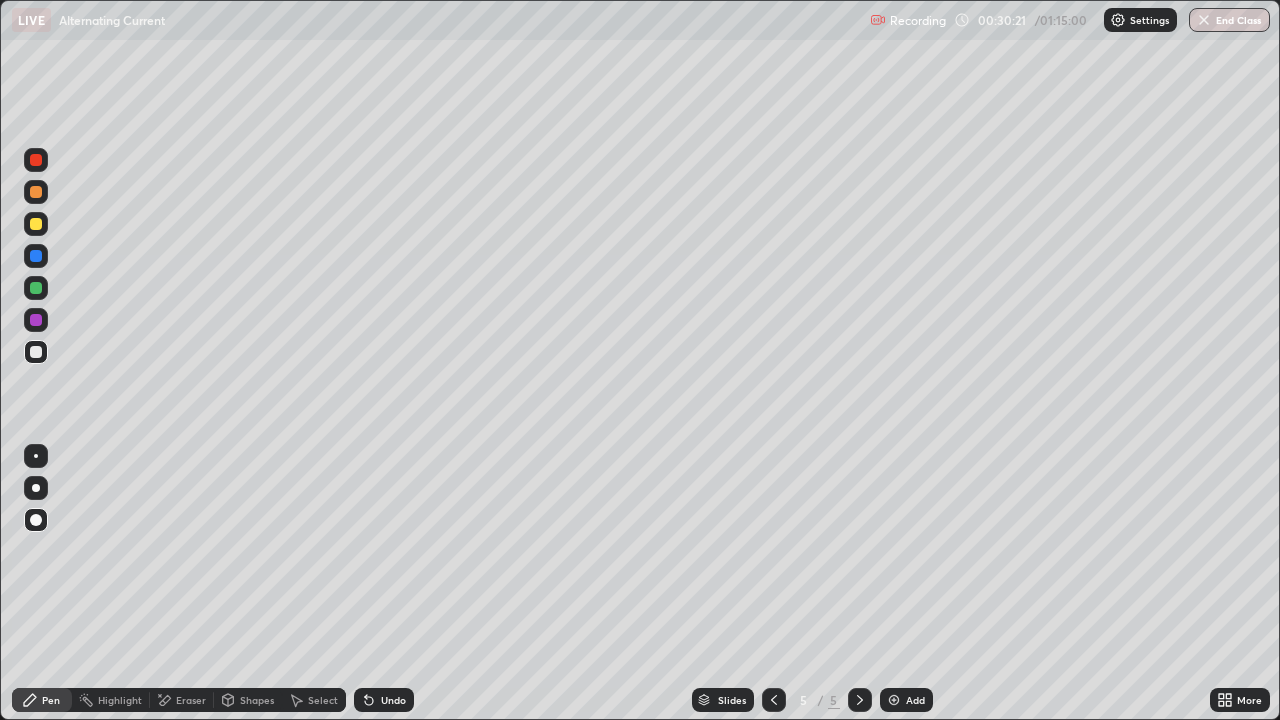 click on "Shapes" at bounding box center [248, 700] 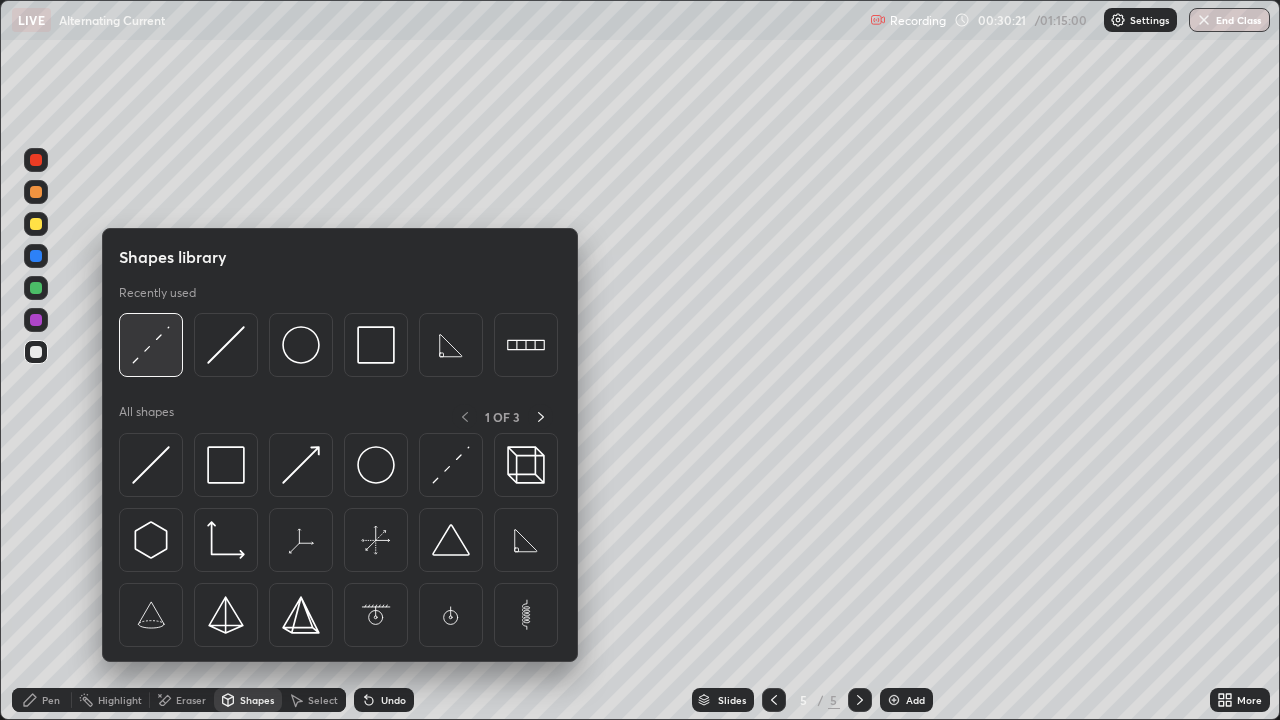 click at bounding box center (151, 345) 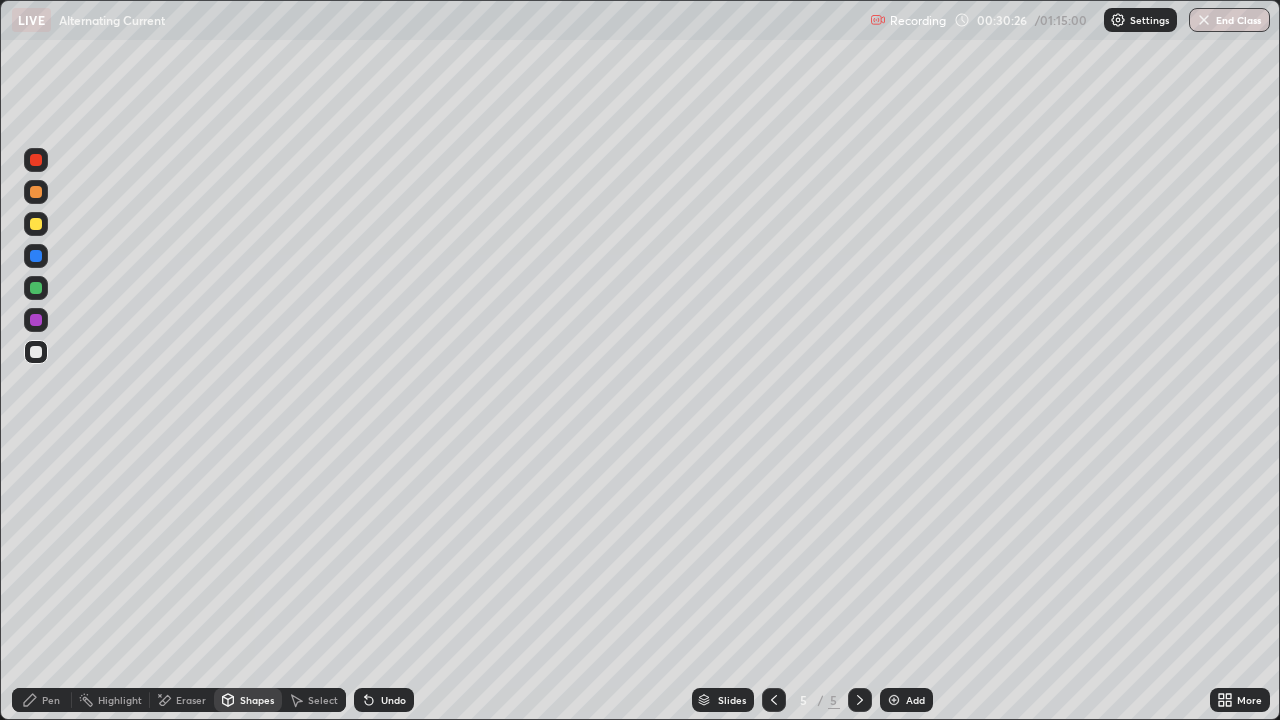click 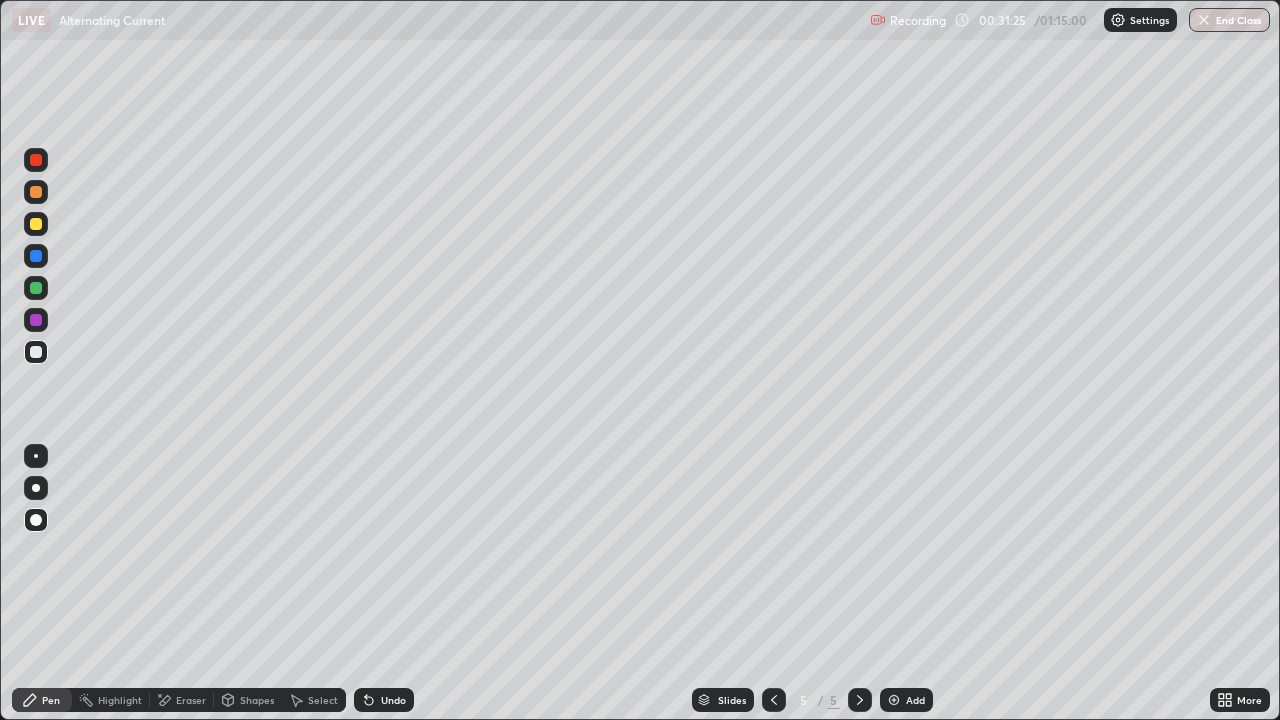 click on "Shapes" at bounding box center [248, 700] 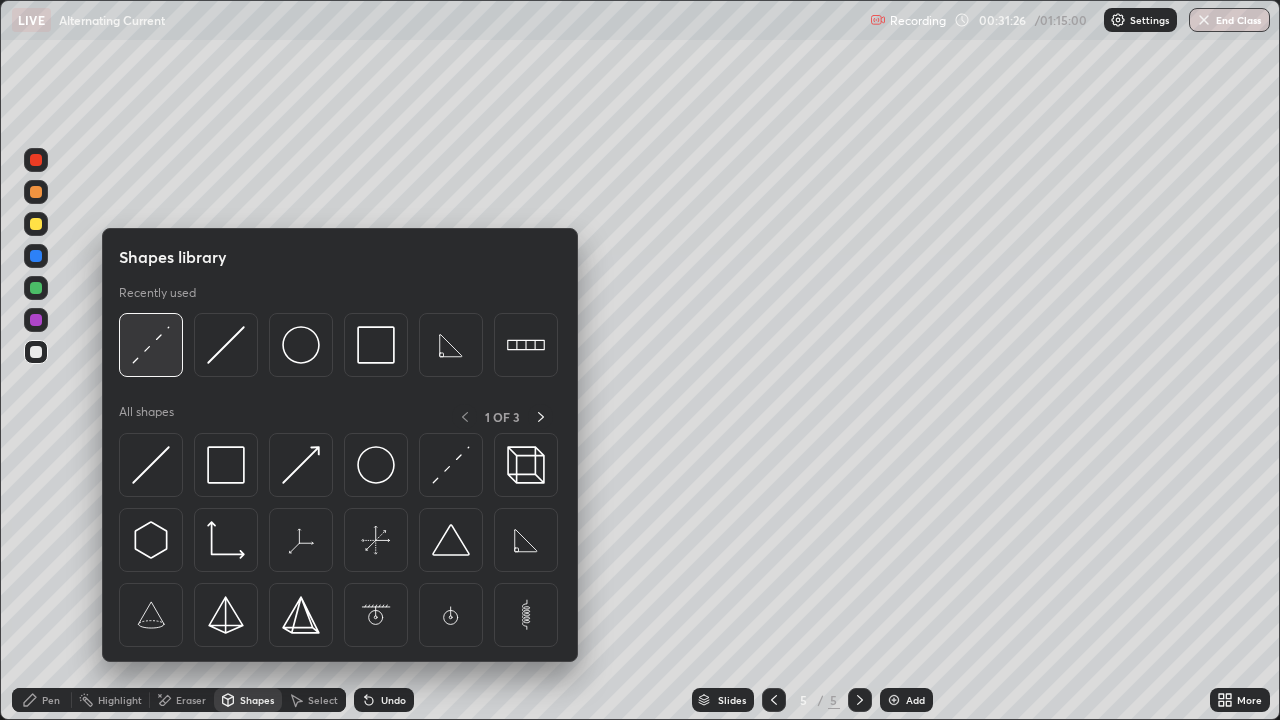 click at bounding box center (151, 345) 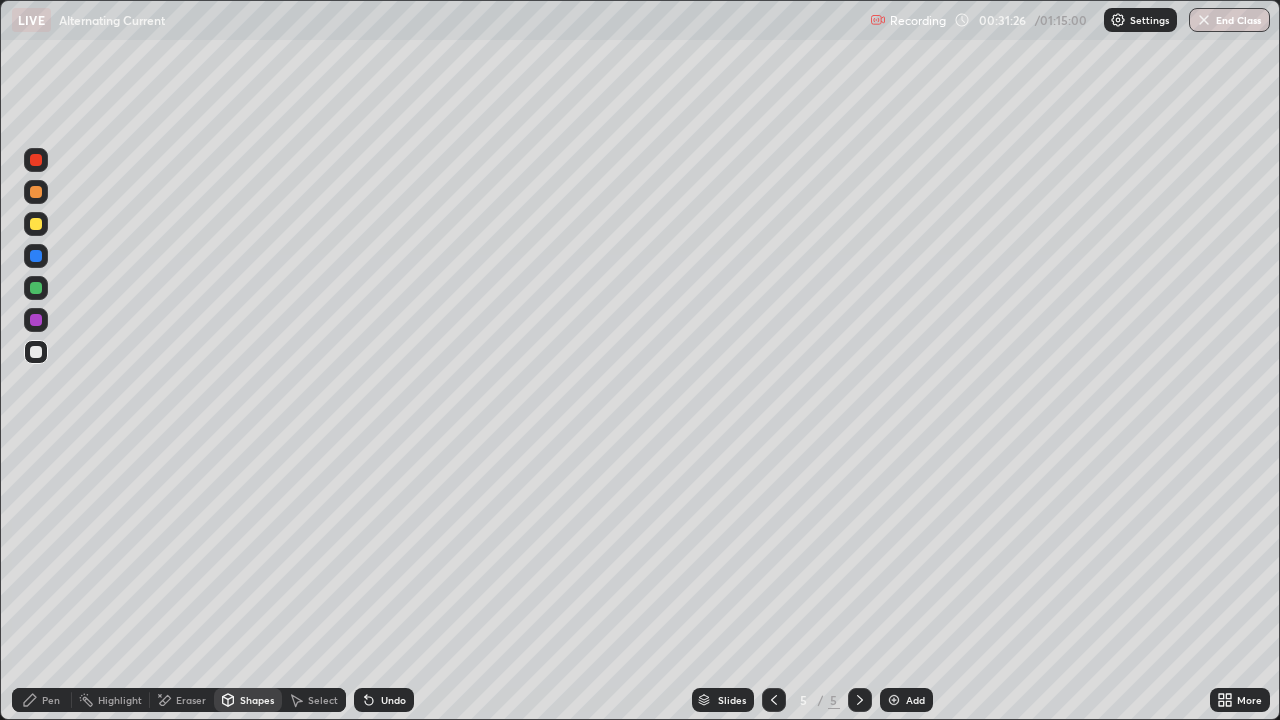 click at bounding box center [36, 224] 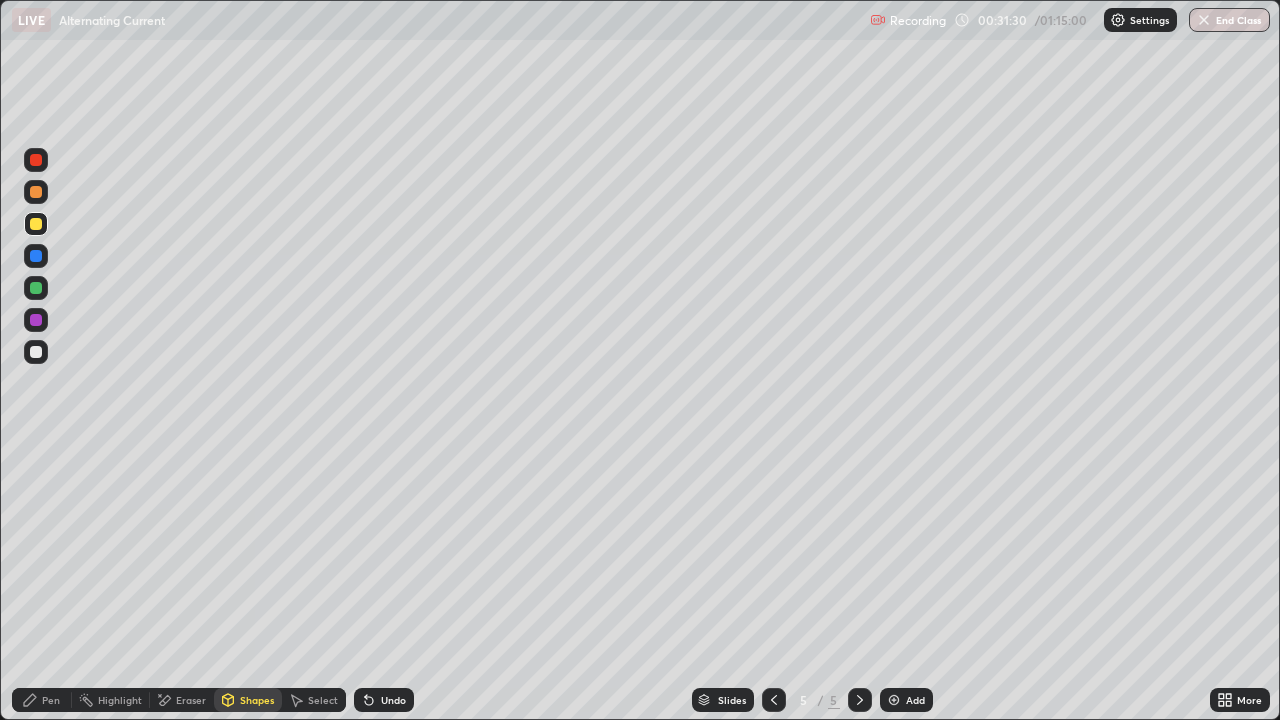 click 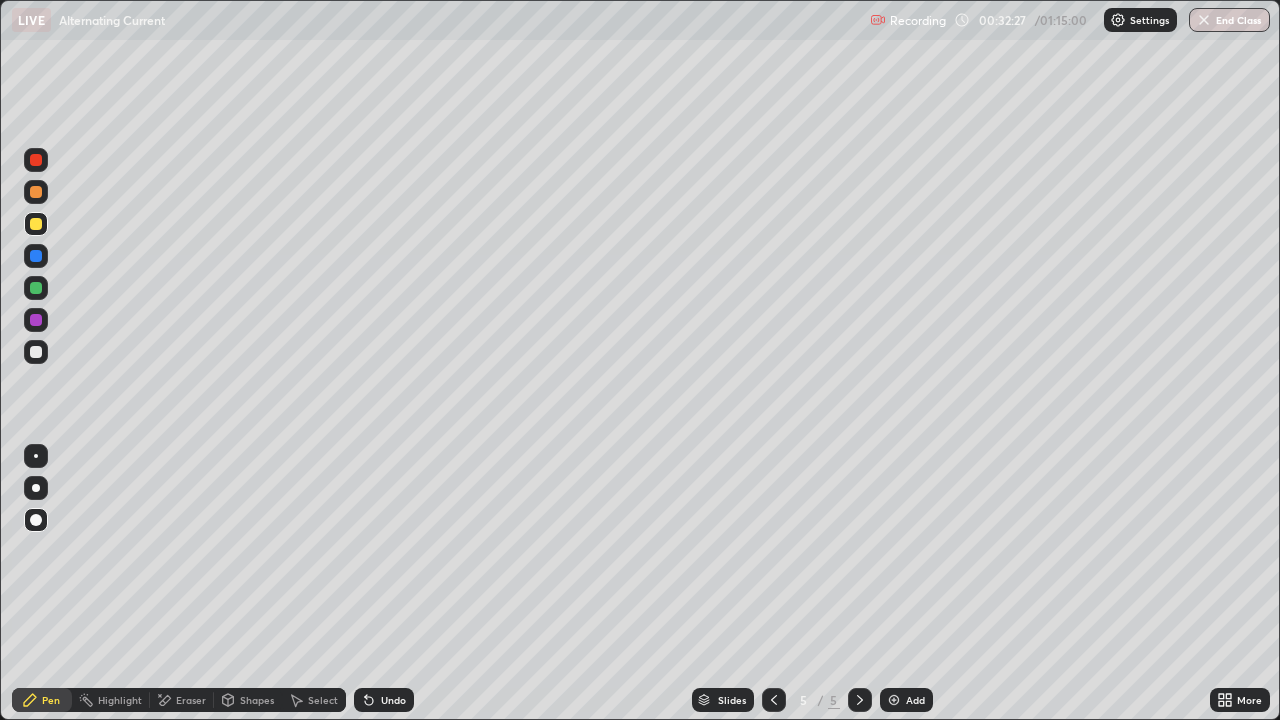 click on "Shapes" at bounding box center [257, 700] 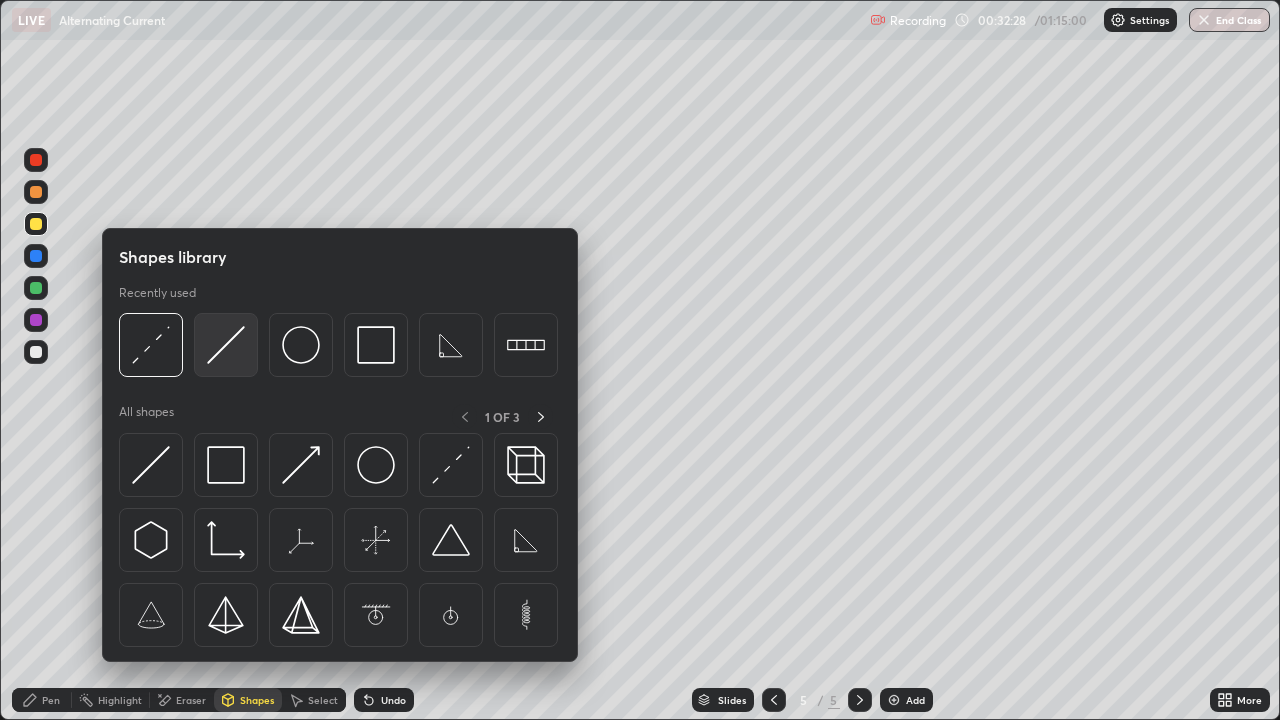 click at bounding box center (226, 345) 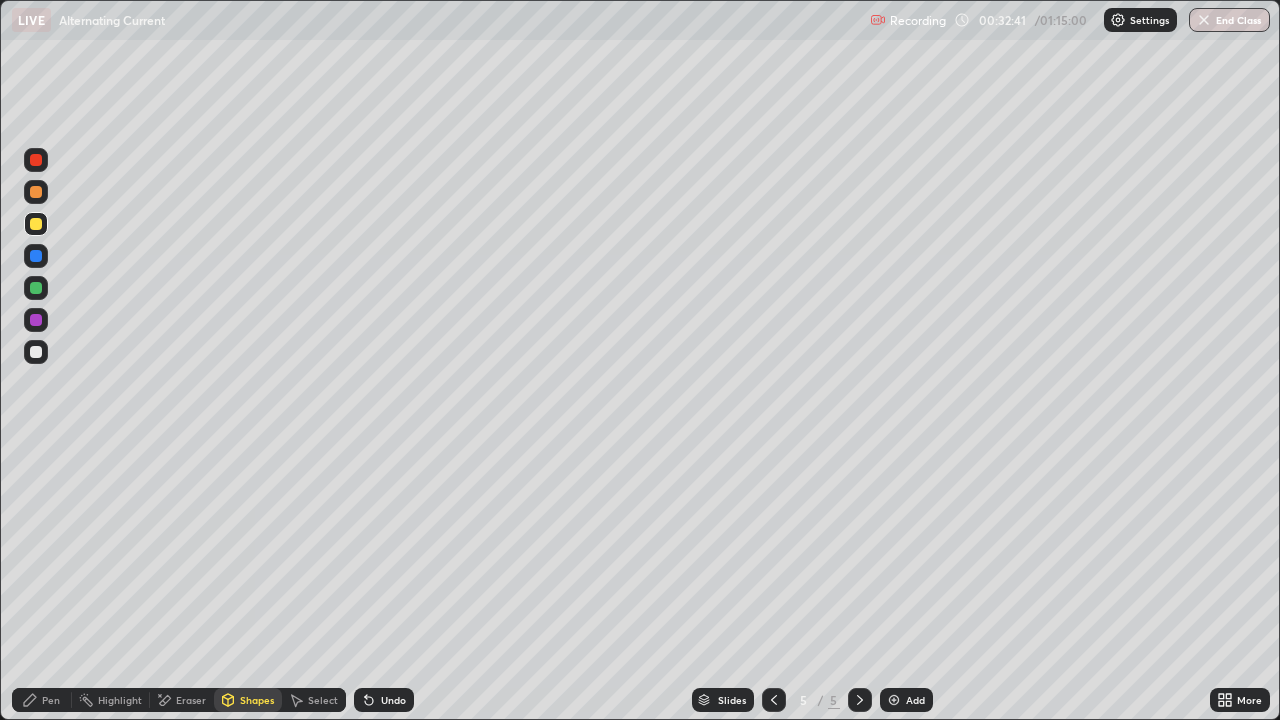 click on "Pen" at bounding box center [42, 700] 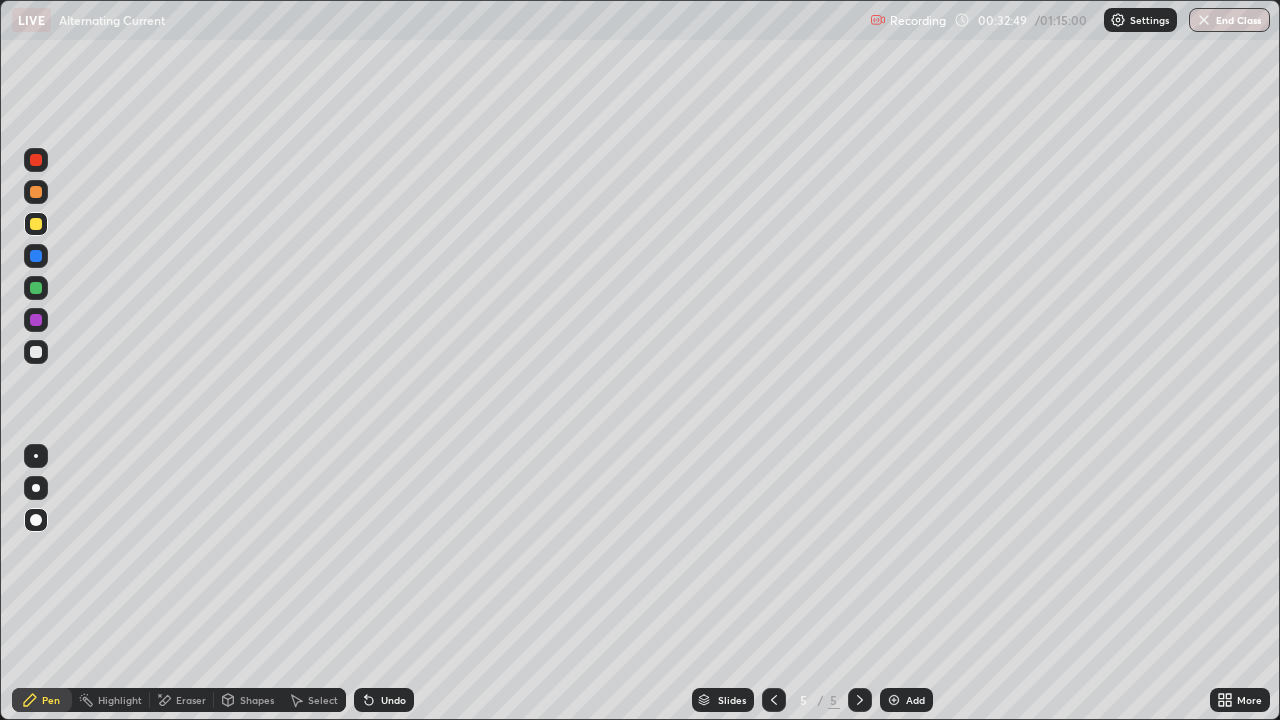 click 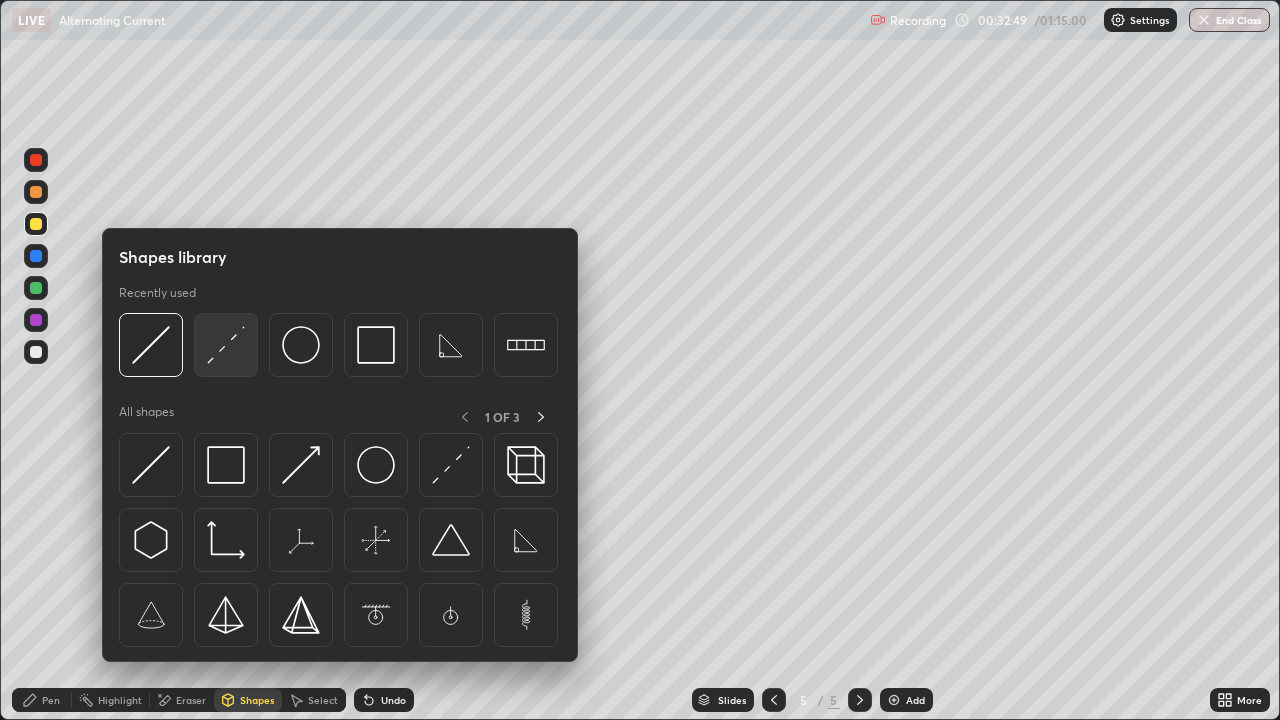 click at bounding box center [226, 345] 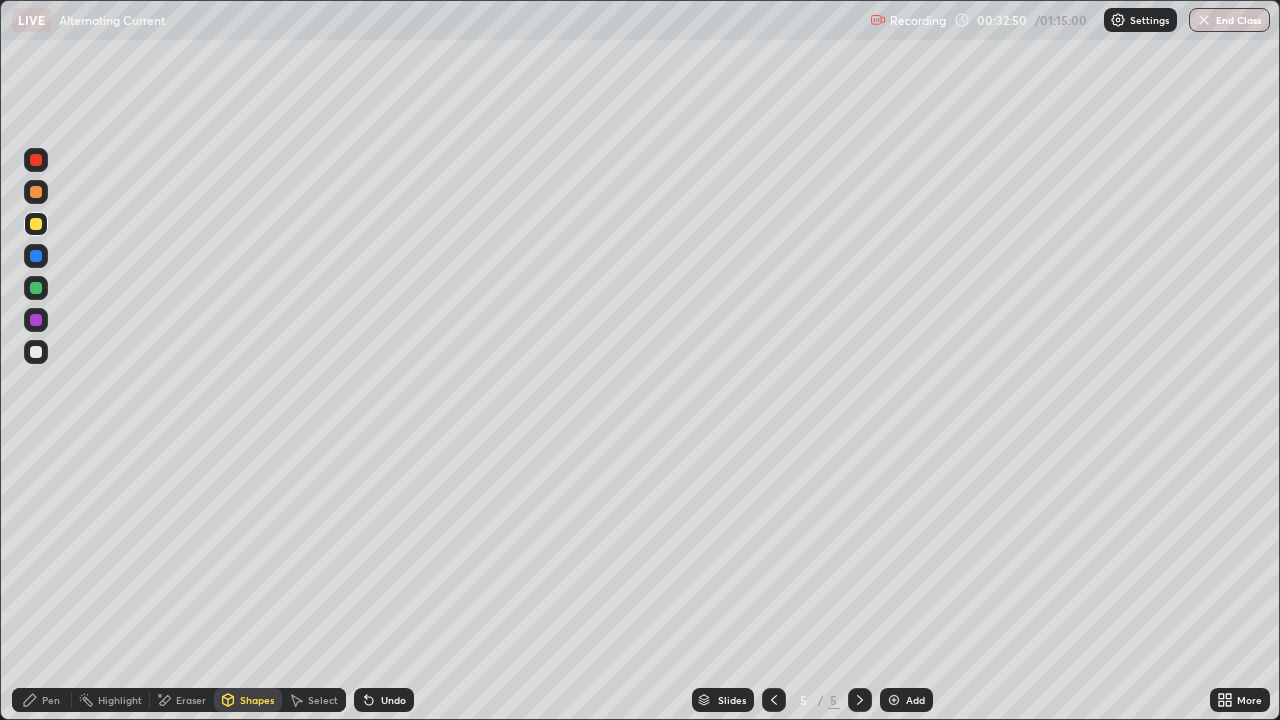 click at bounding box center (36, 352) 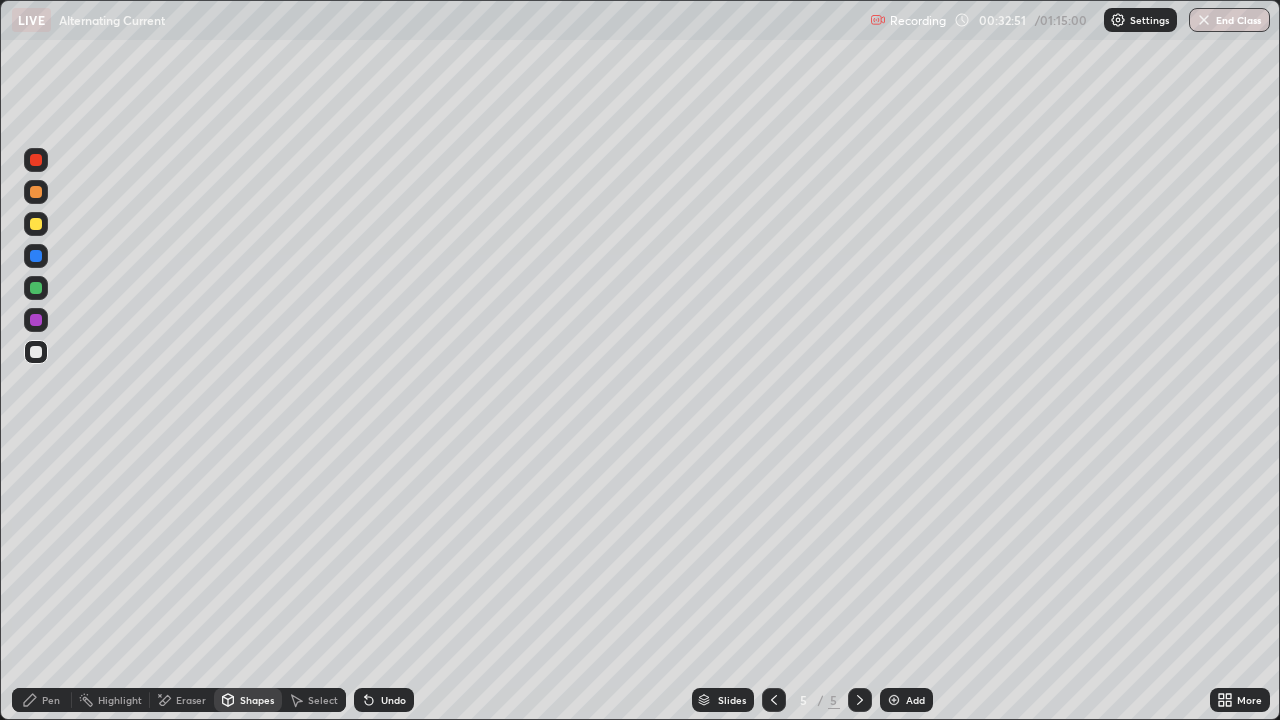 click at bounding box center [36, 352] 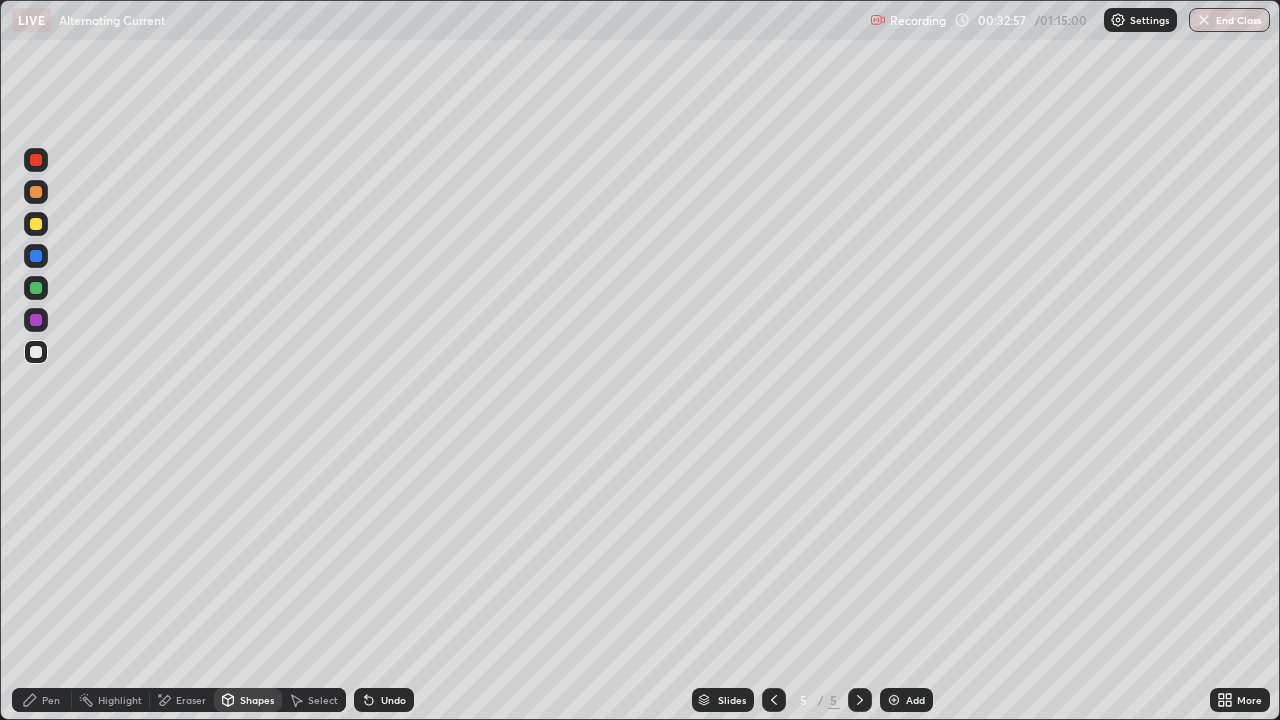 click on "Pen" at bounding box center [51, 700] 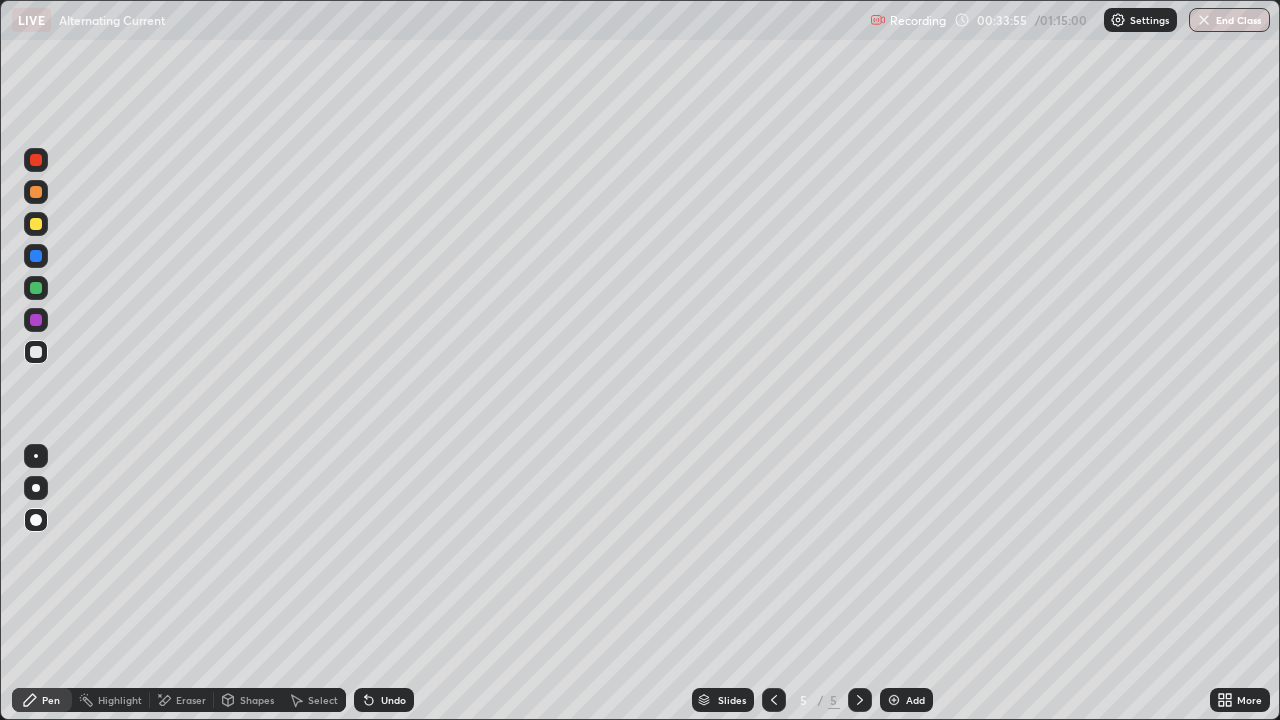 click on "Undo" at bounding box center (393, 700) 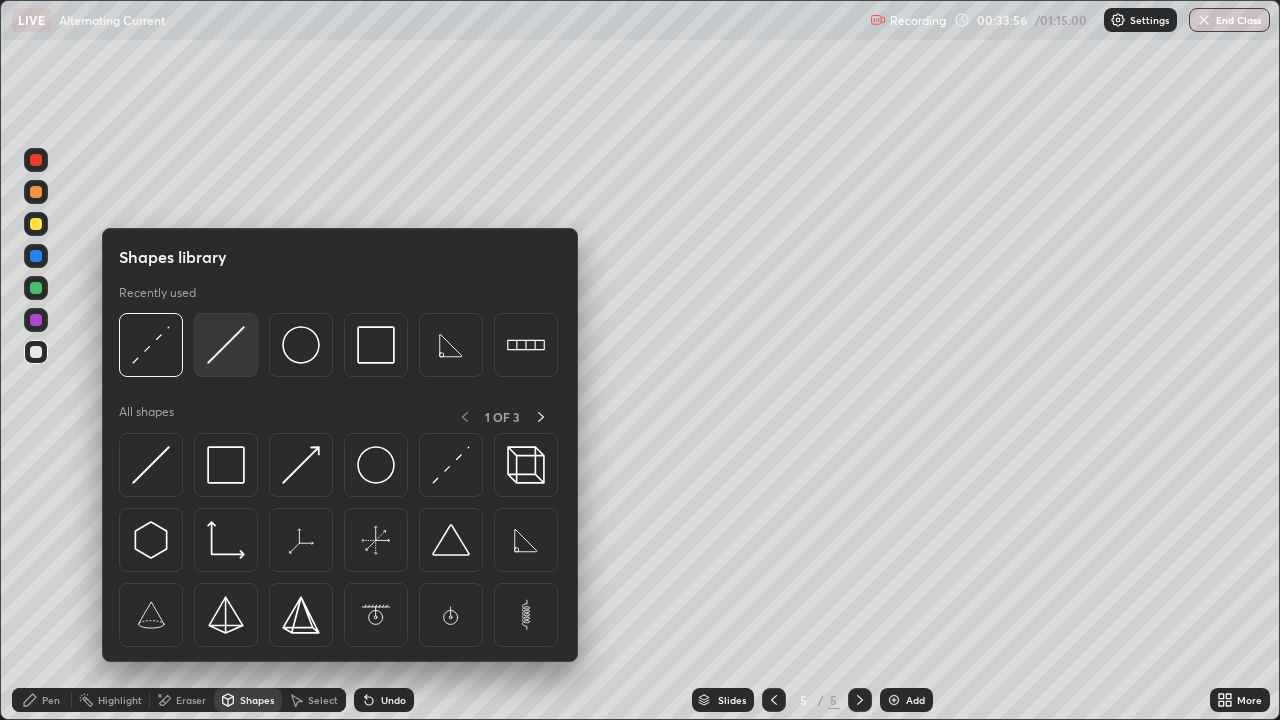click at bounding box center [226, 345] 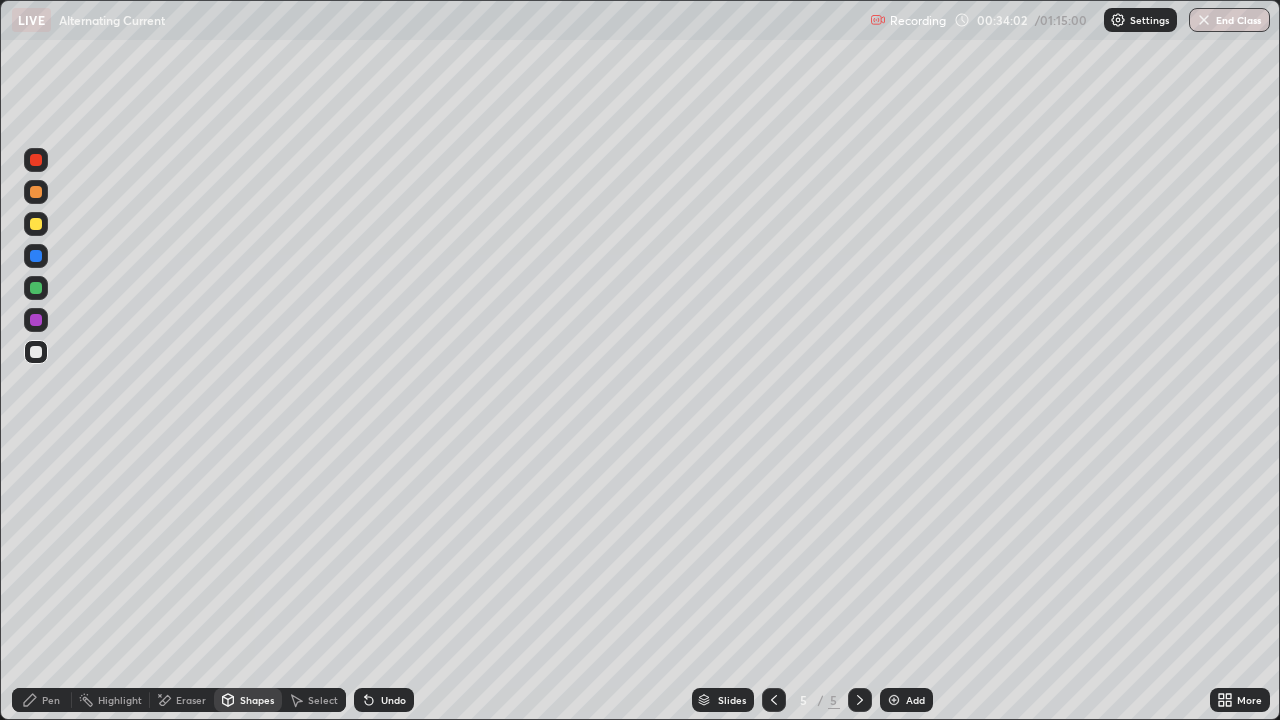 click on "Pen" at bounding box center (42, 700) 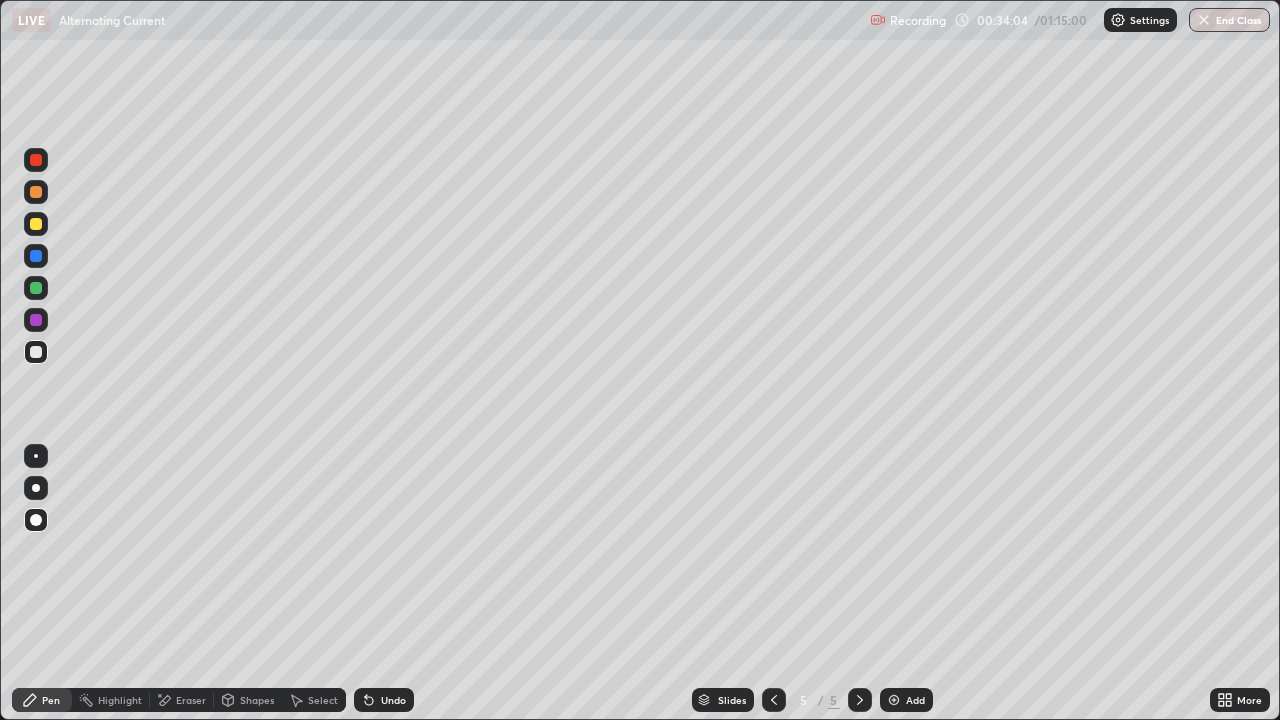 click on "Undo" at bounding box center [393, 700] 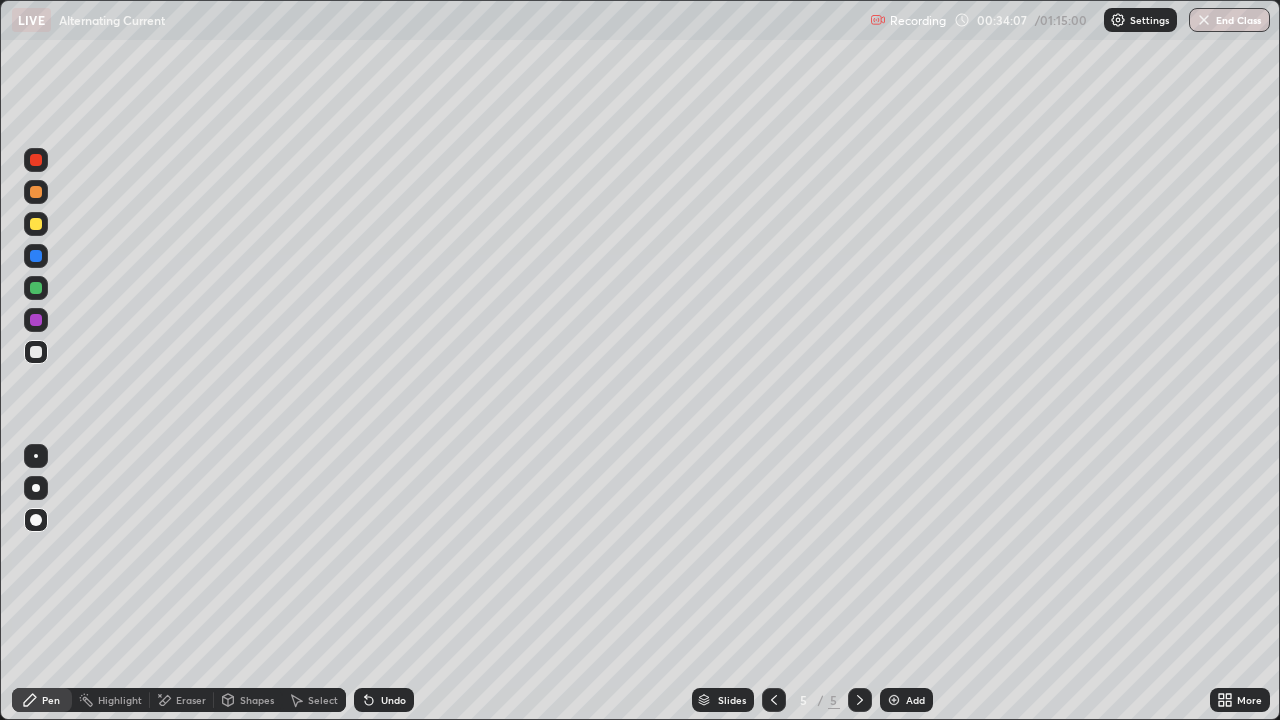 click on "Shapes" at bounding box center [257, 700] 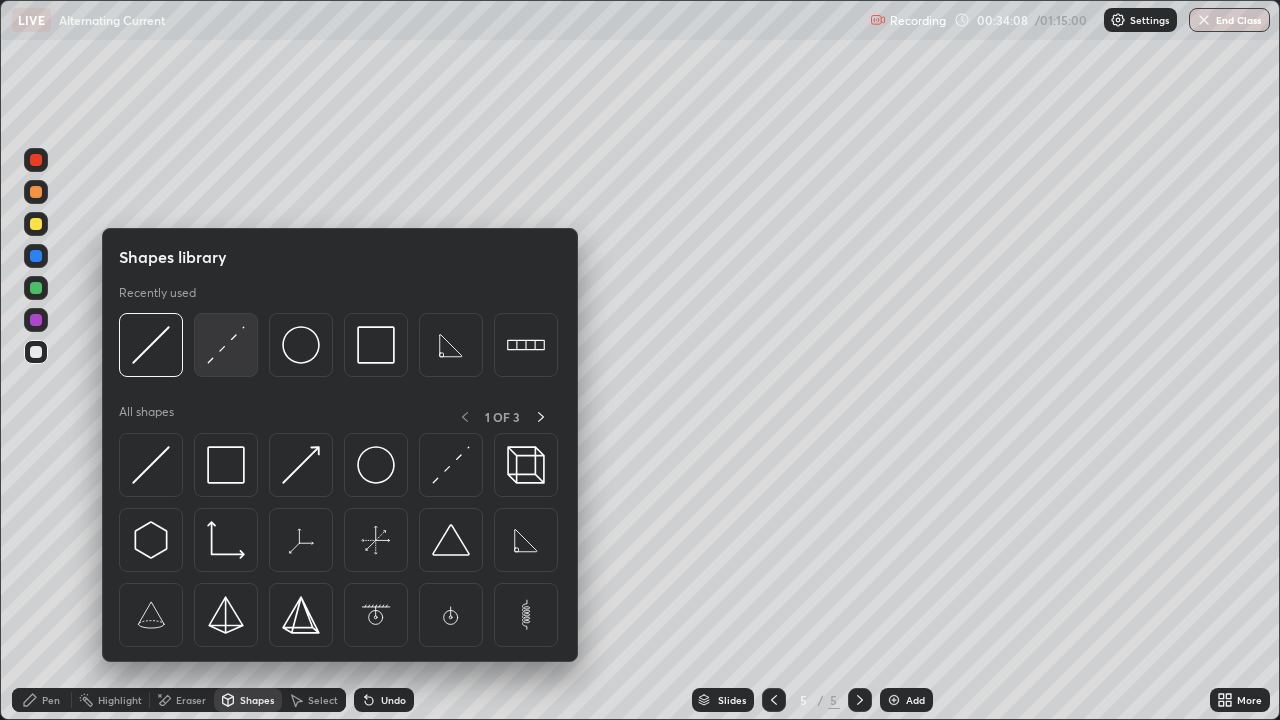 click at bounding box center (226, 345) 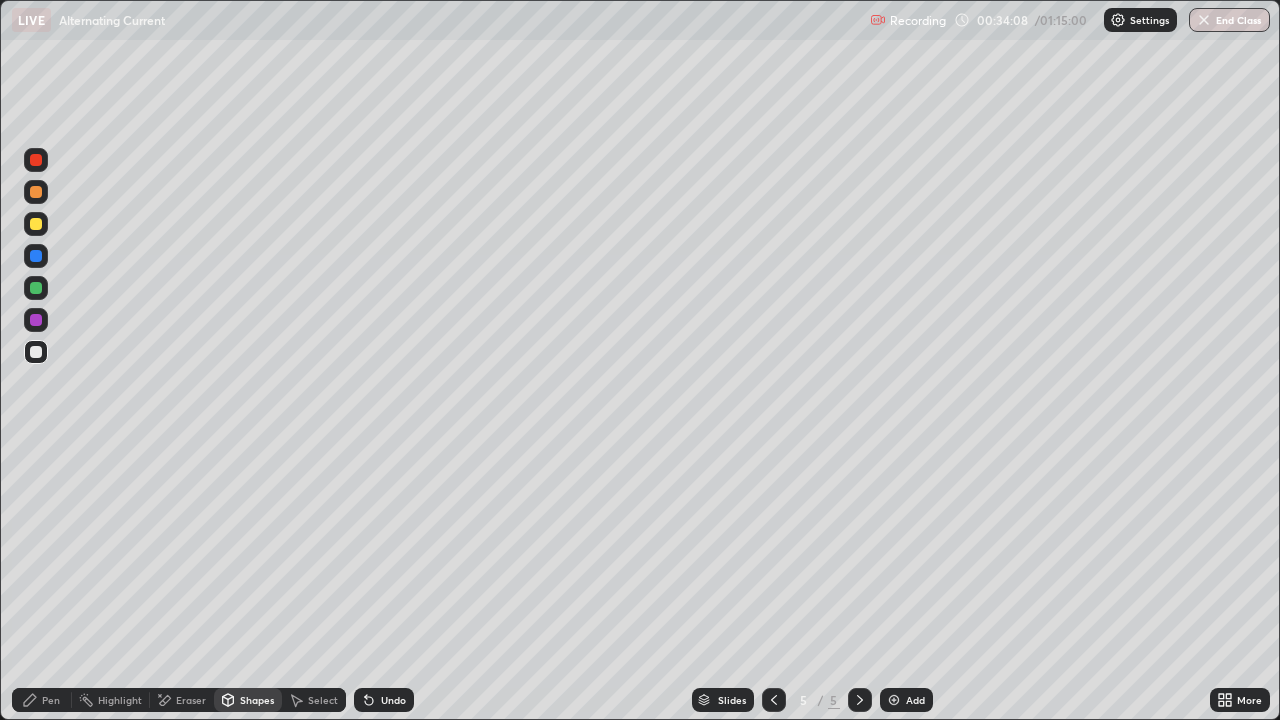 click at bounding box center [36, 224] 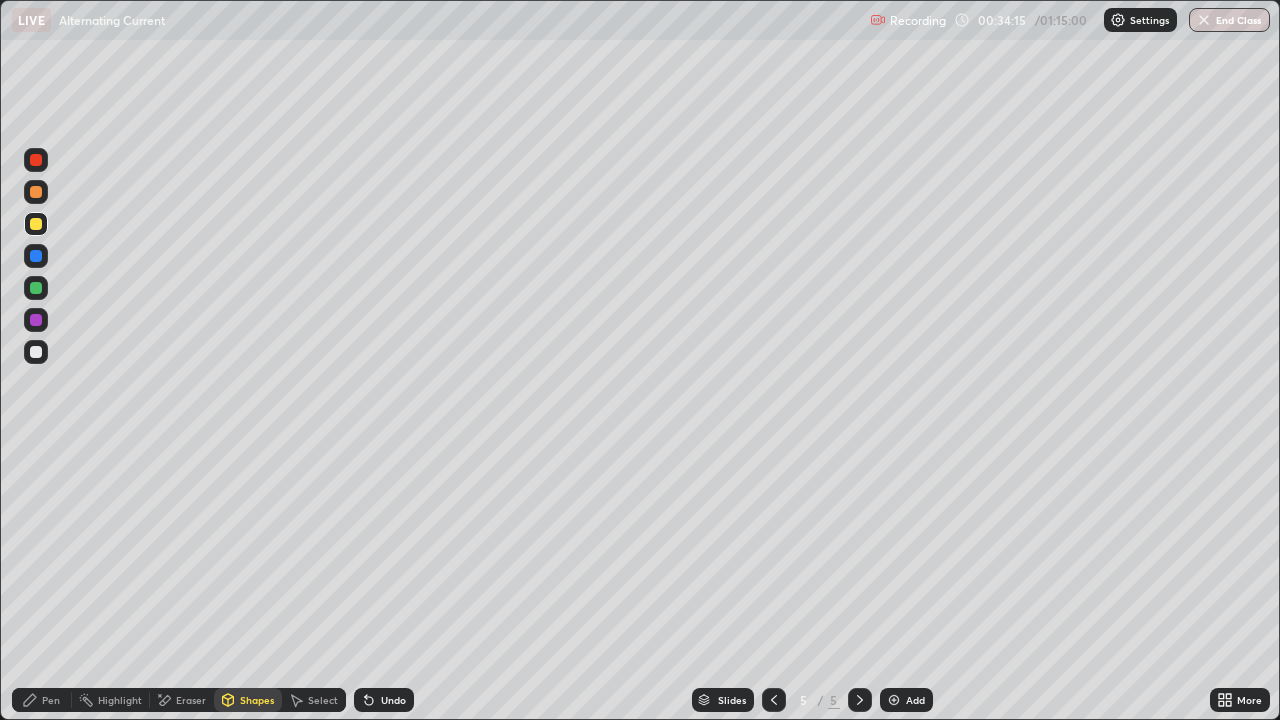 click on "Pen" at bounding box center [42, 700] 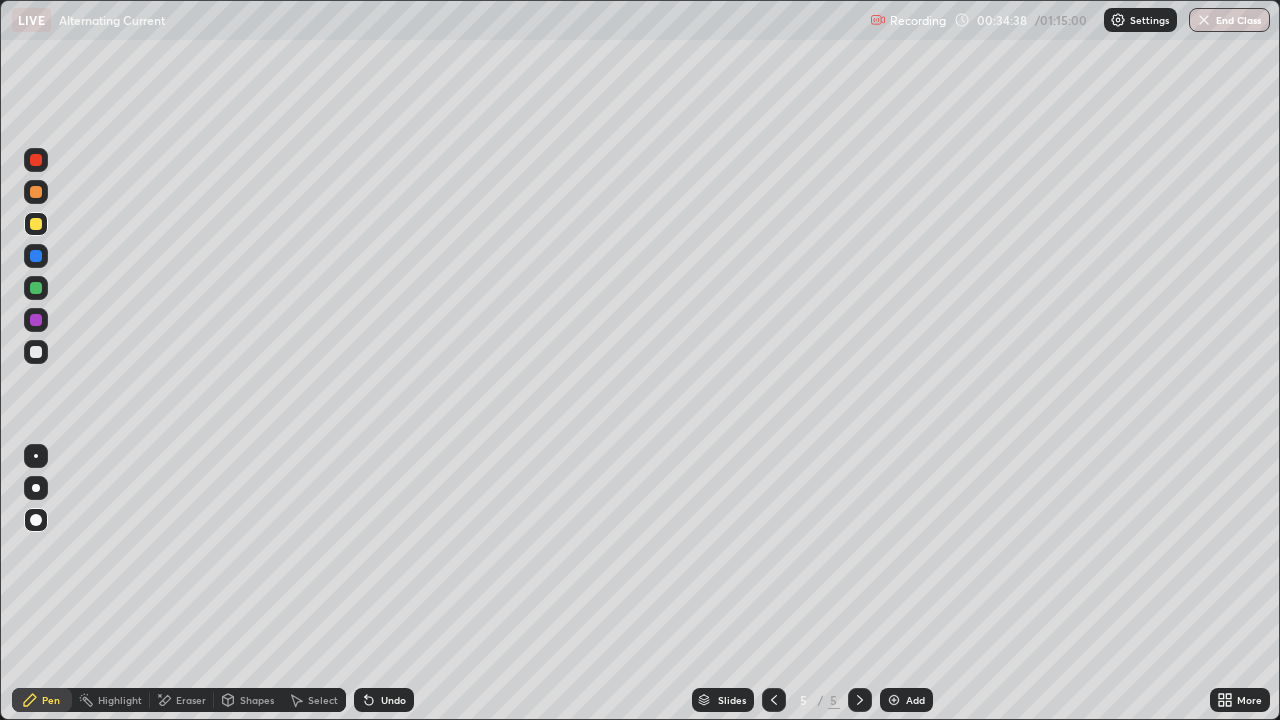 click 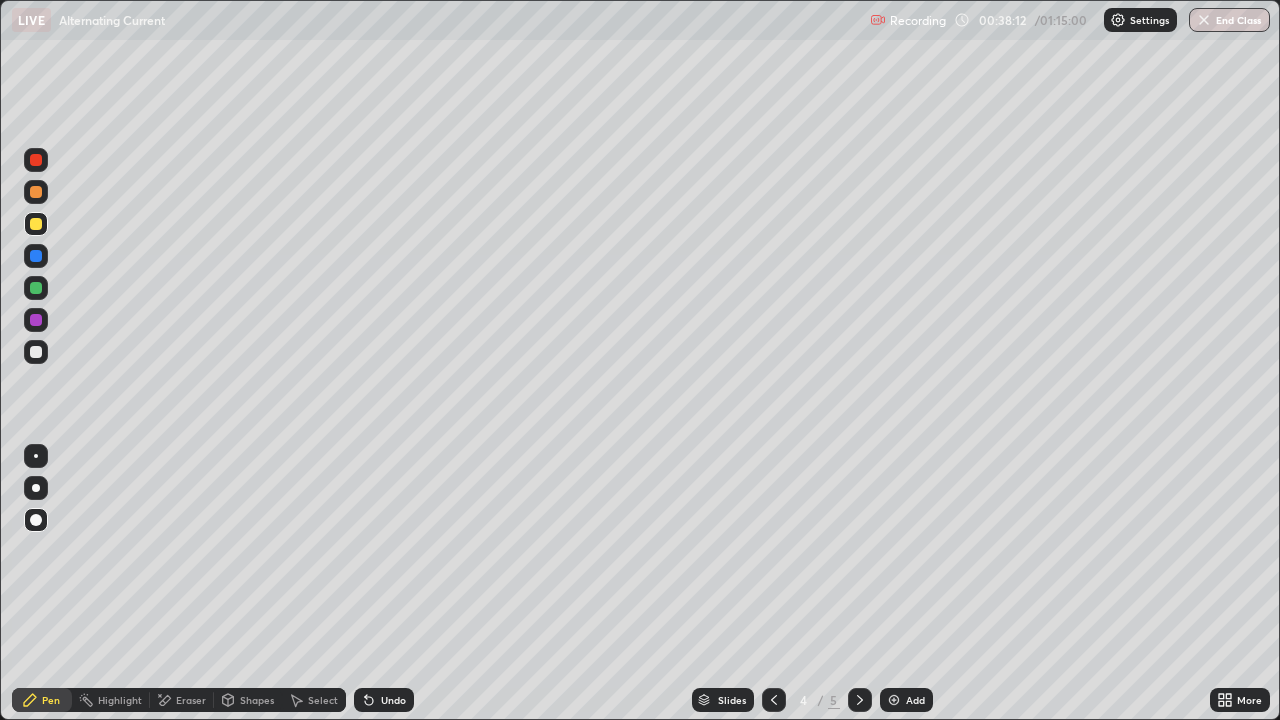 click 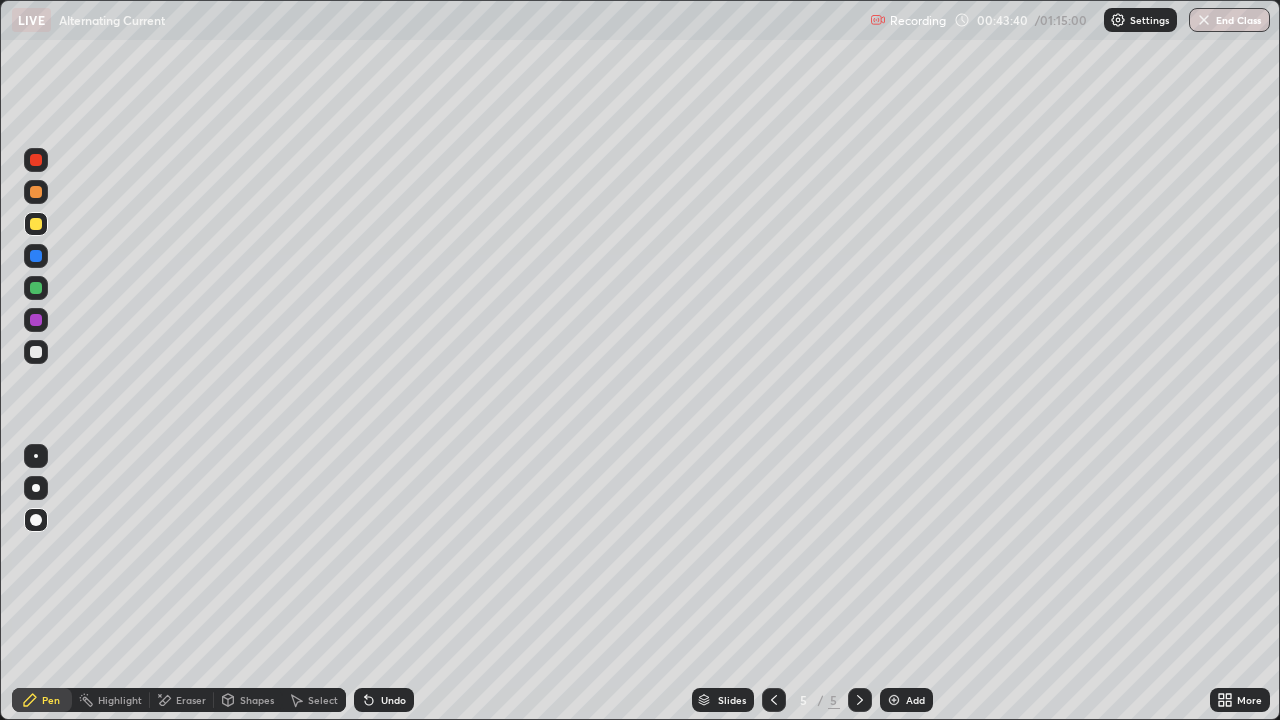 click on "Add" at bounding box center (915, 700) 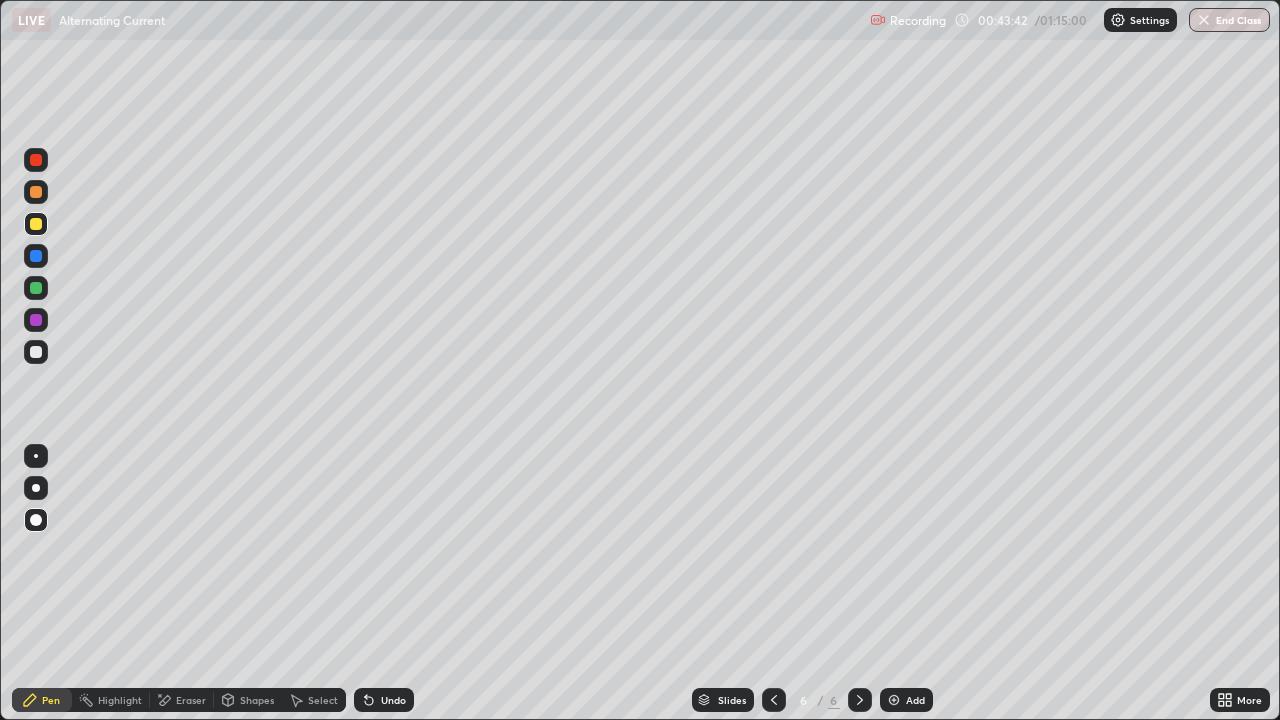 click at bounding box center [36, 520] 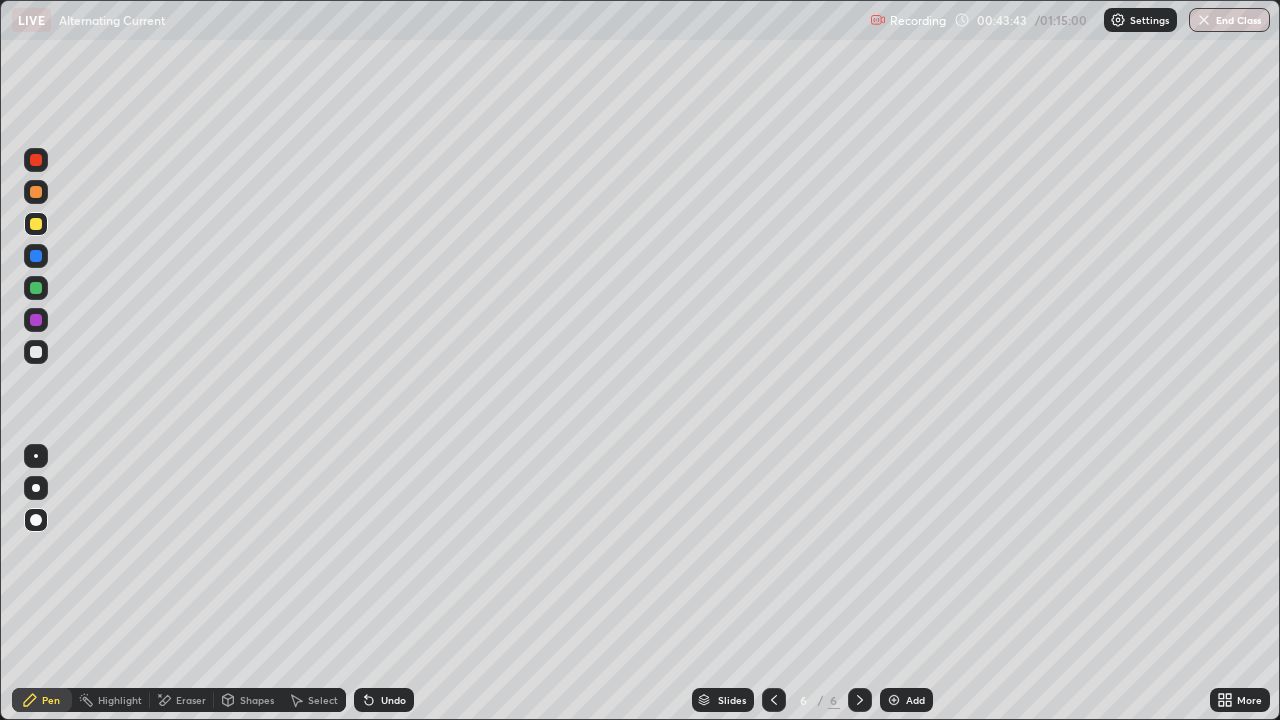 click at bounding box center [36, 352] 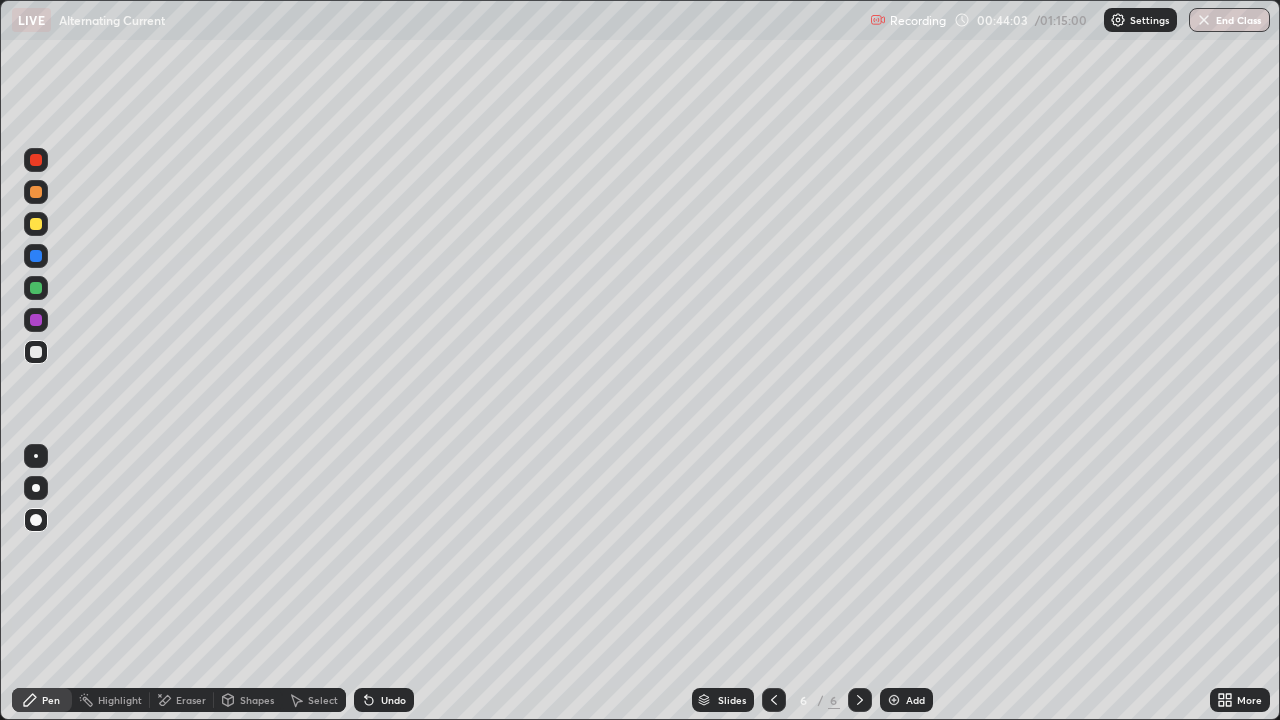click on "Shapes" at bounding box center [257, 700] 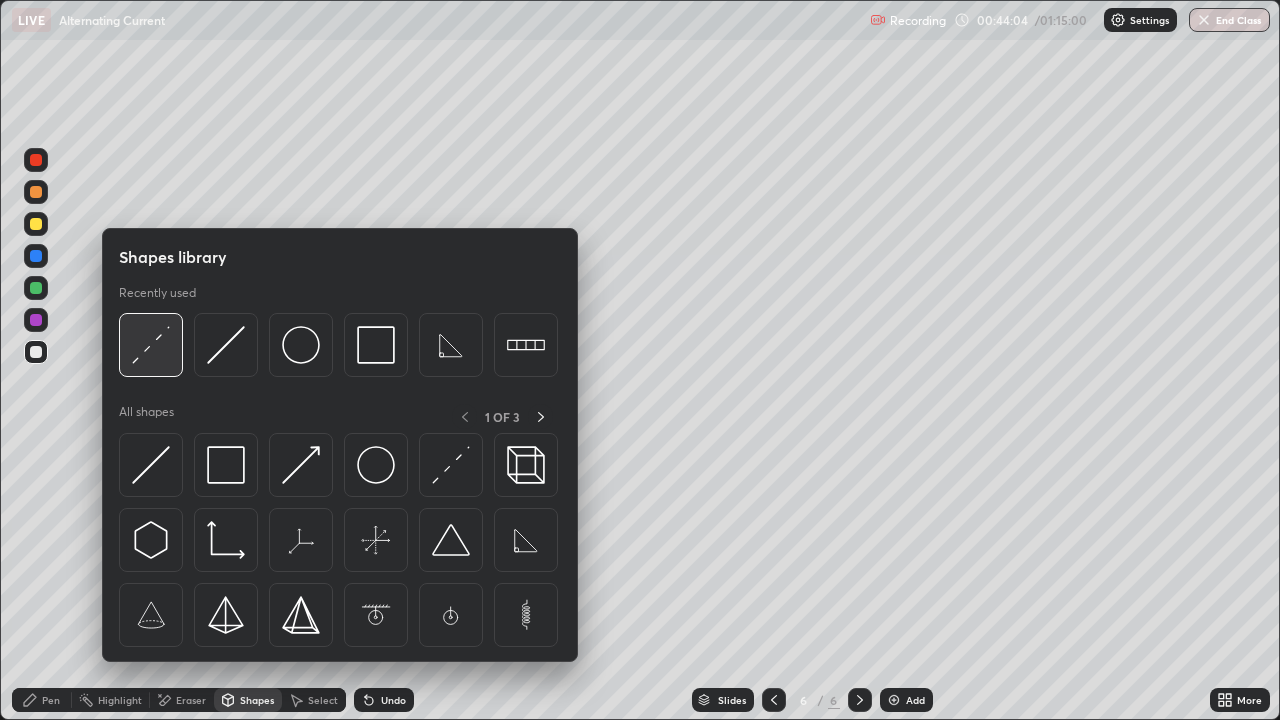 click at bounding box center [151, 345] 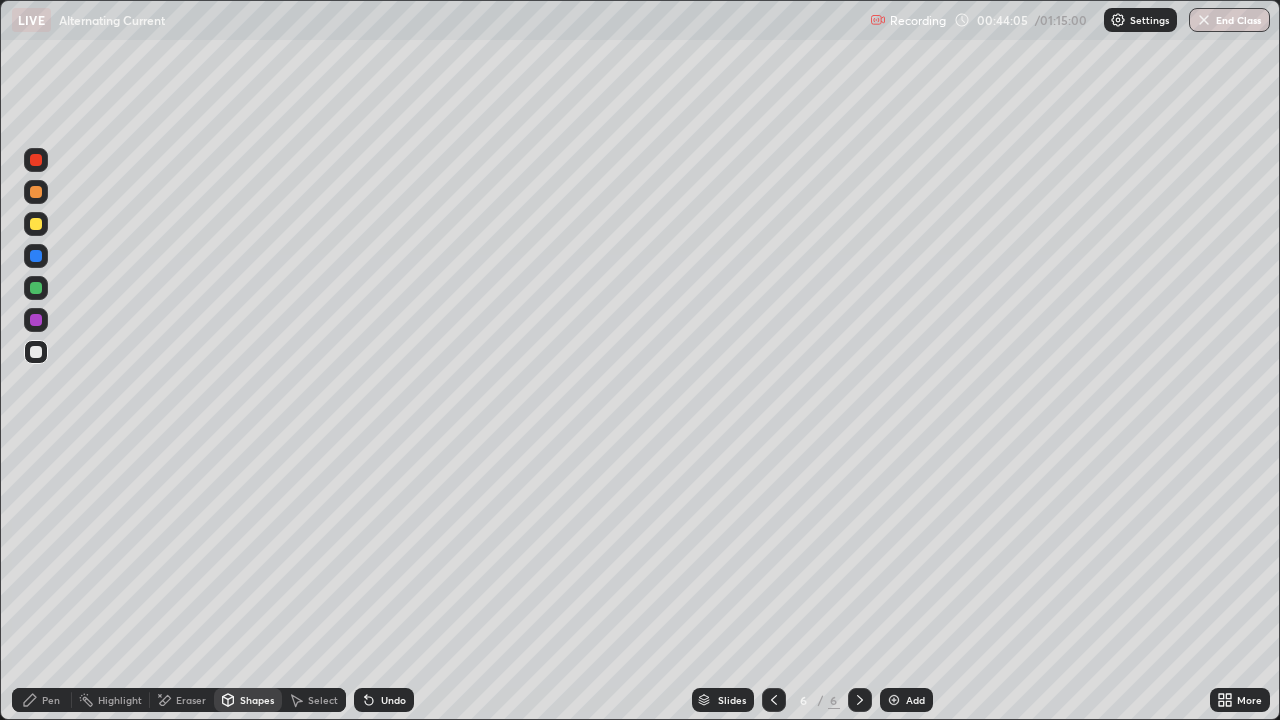 click at bounding box center [36, 224] 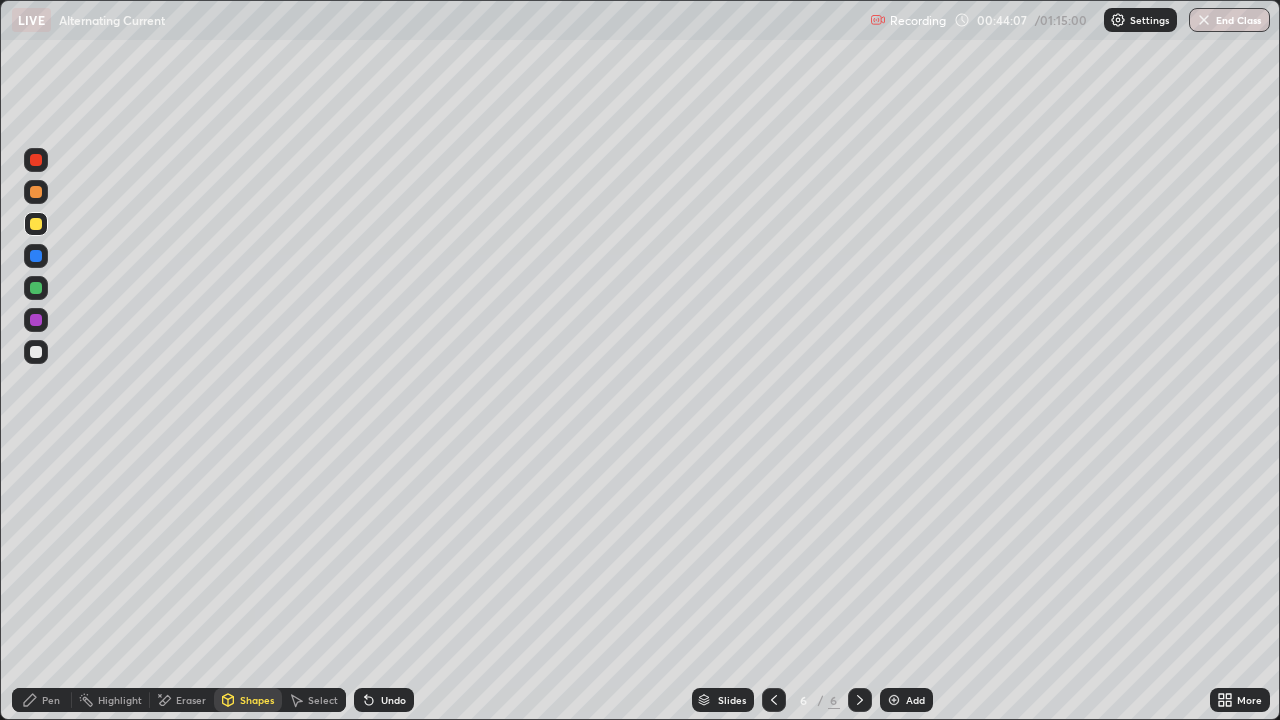 click 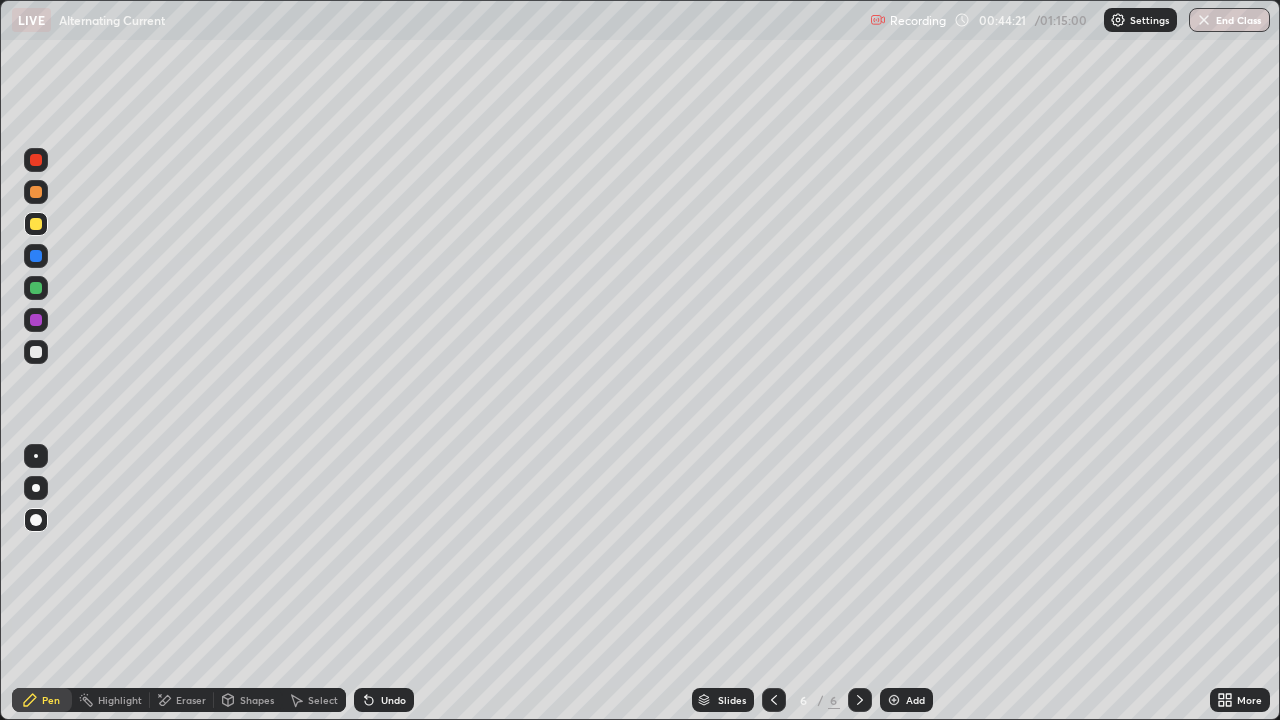 click at bounding box center (36, 352) 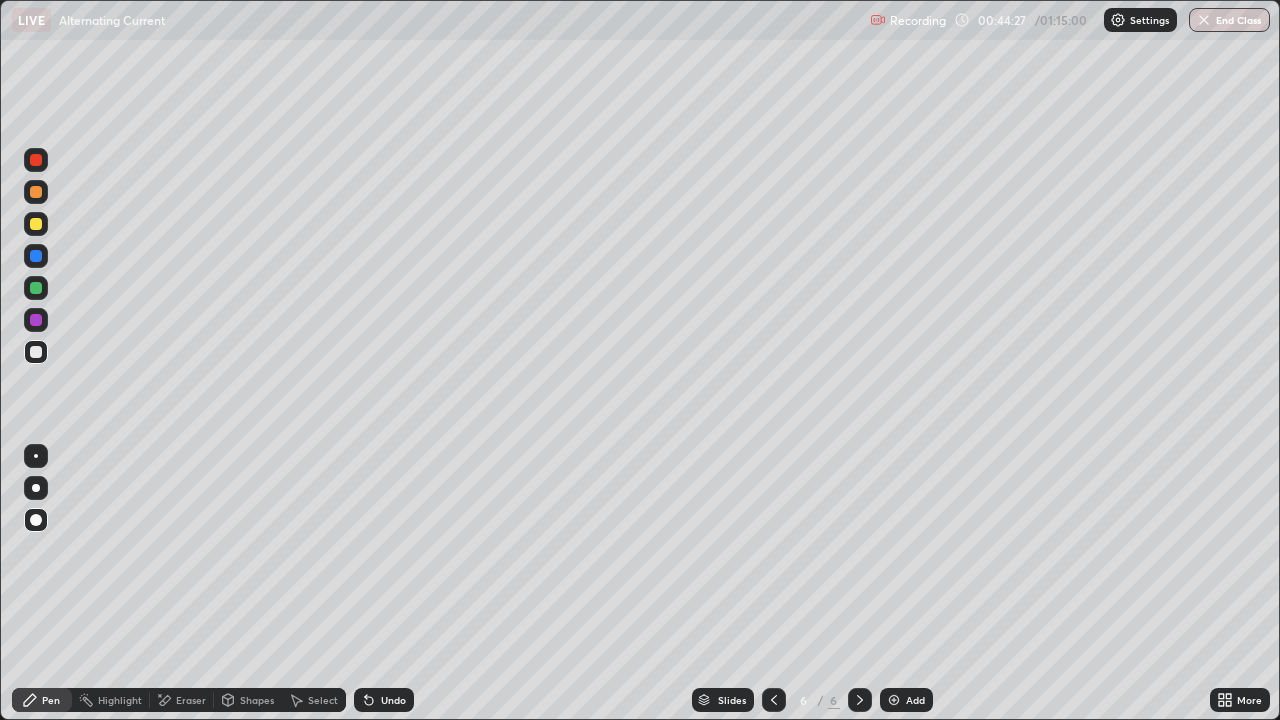 click on "Undo" at bounding box center (384, 700) 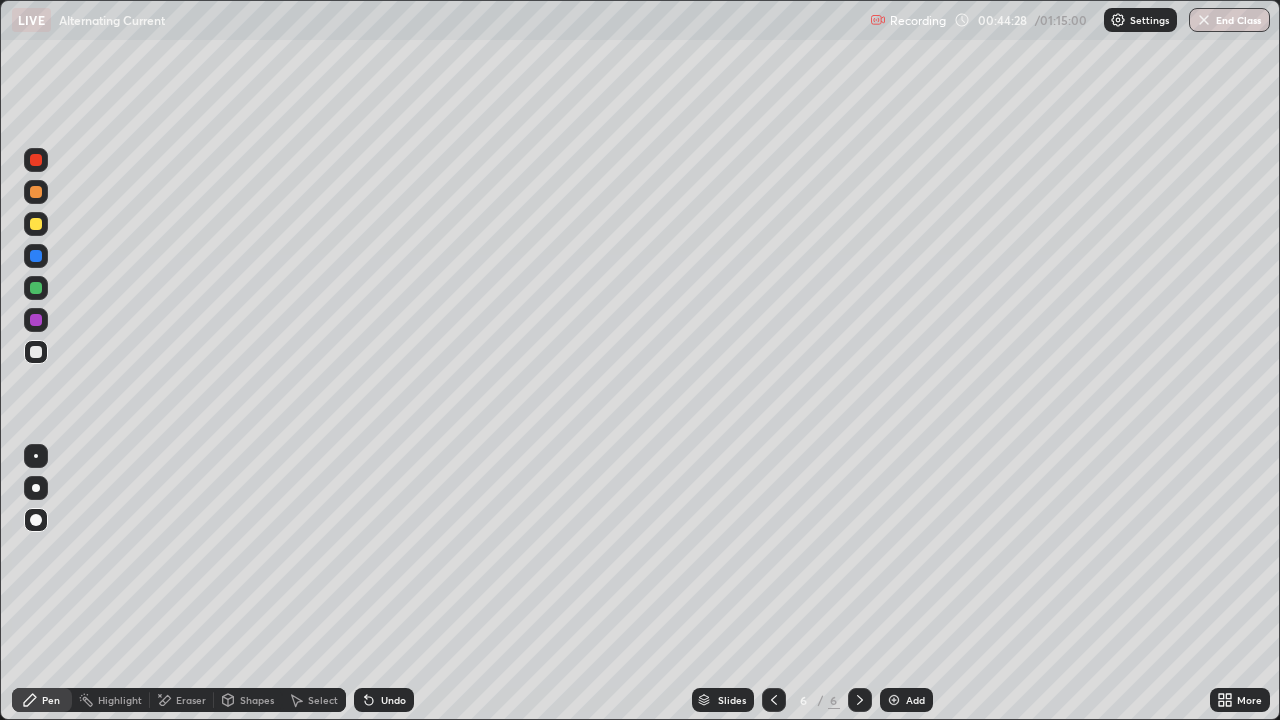 click on "Undo" at bounding box center [384, 700] 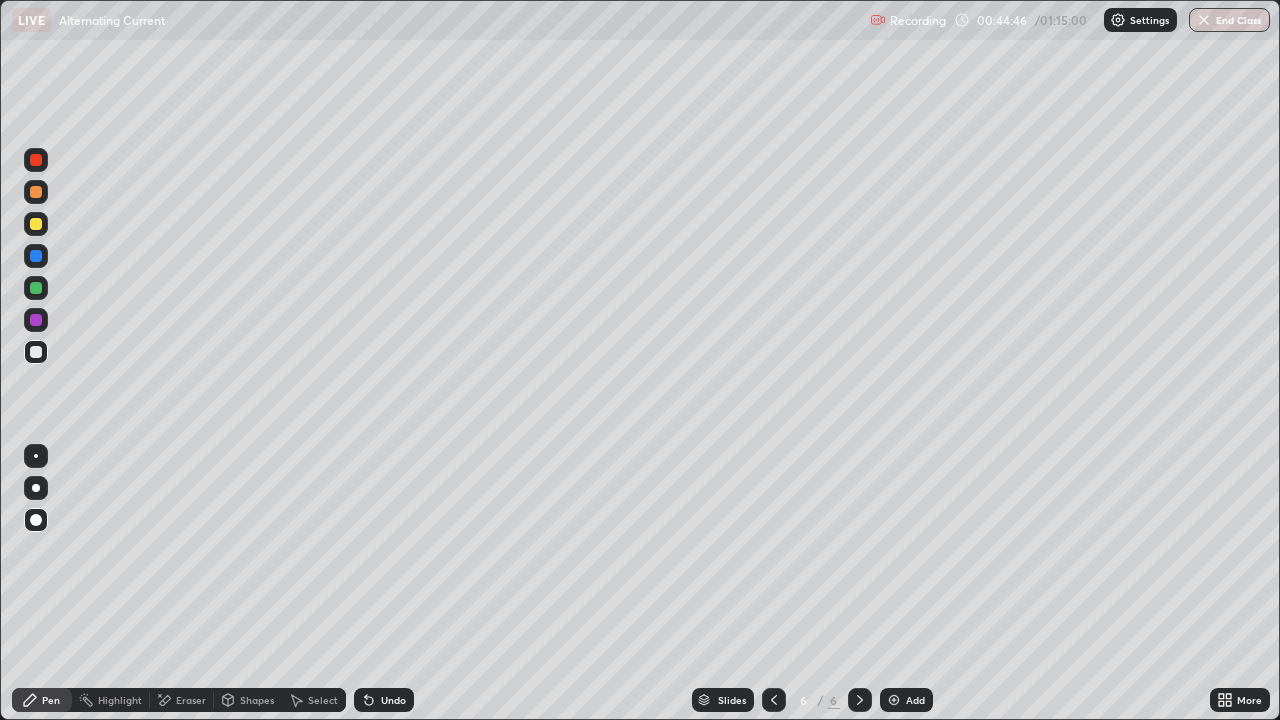 click on "Eraser" at bounding box center (191, 700) 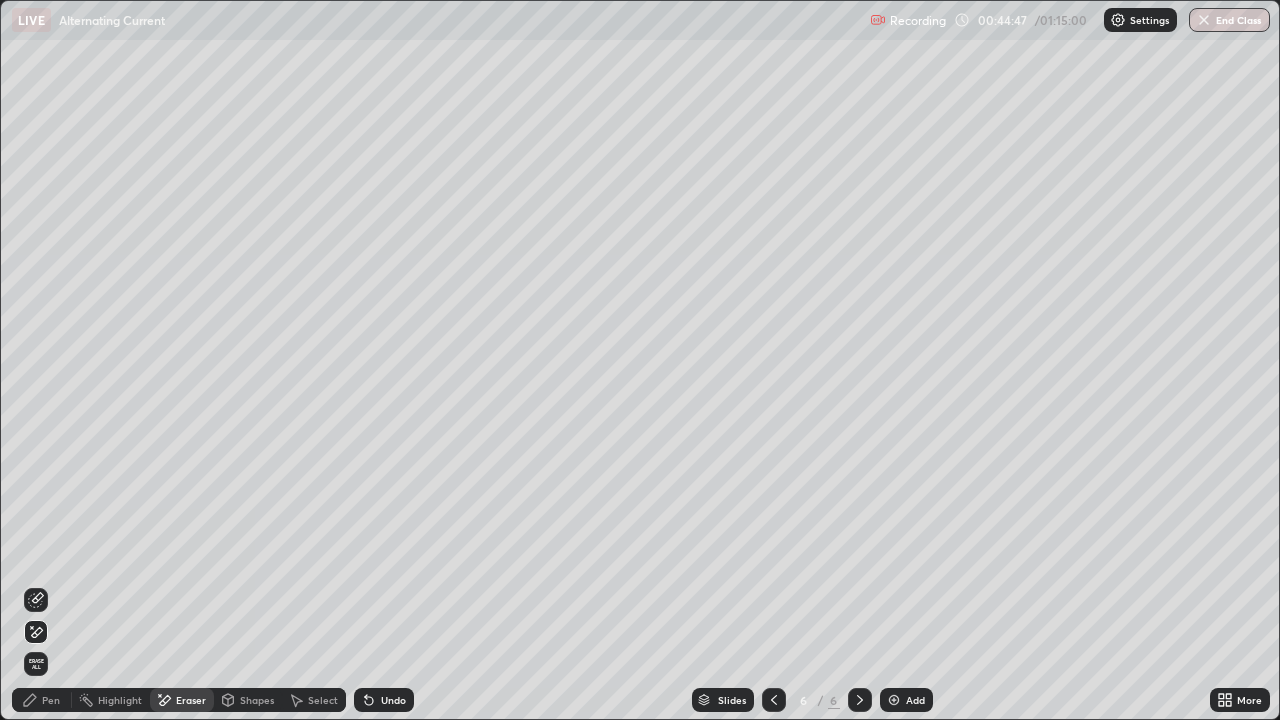 click 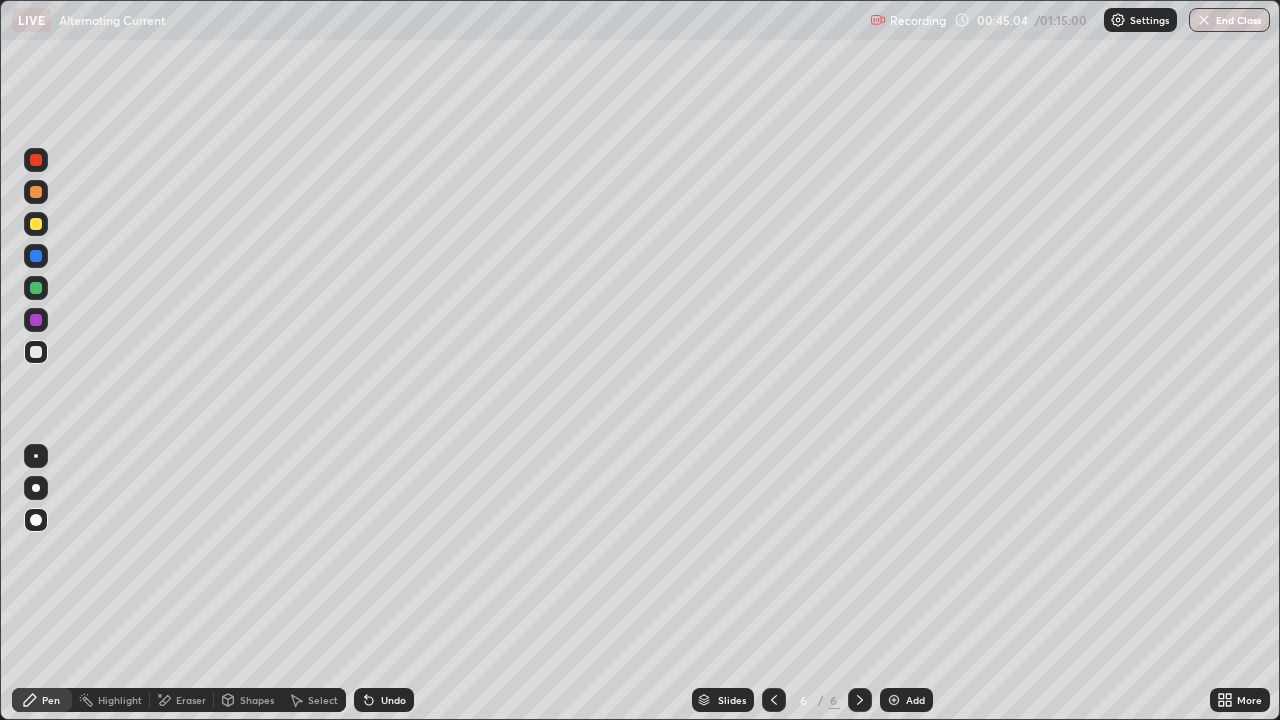 click on "Undo" at bounding box center [384, 700] 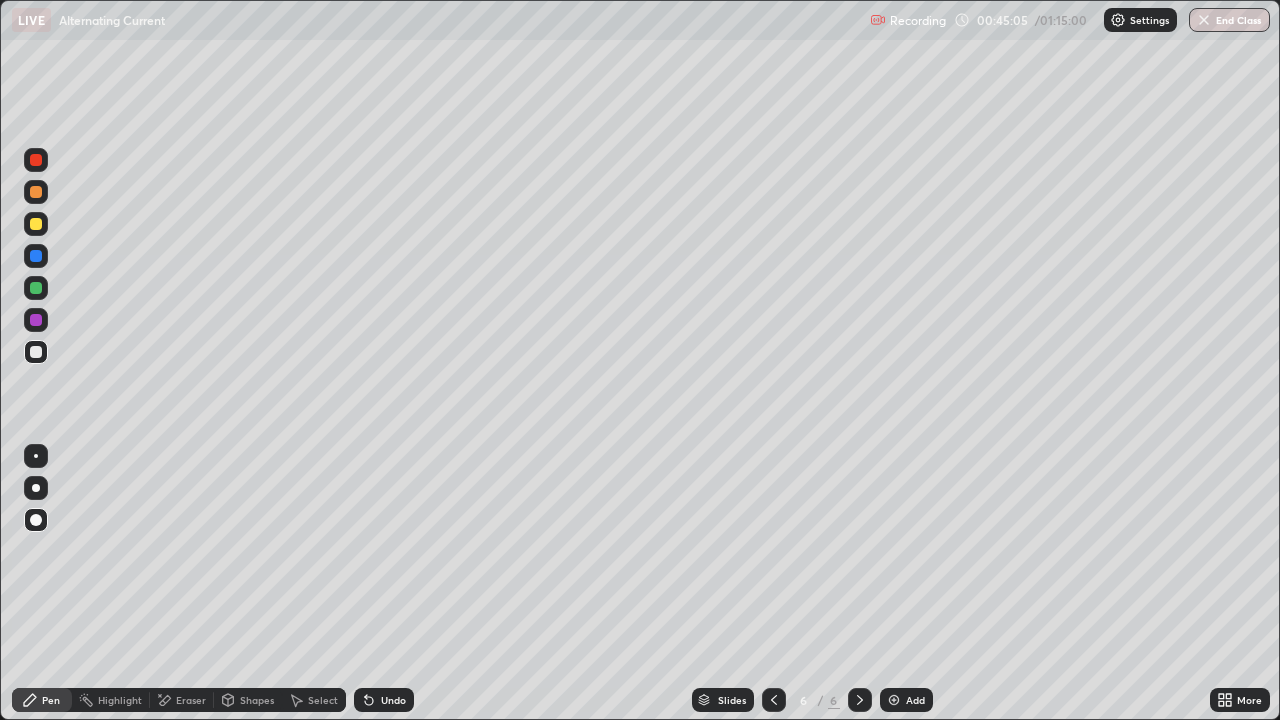 click on "Undo" at bounding box center [393, 700] 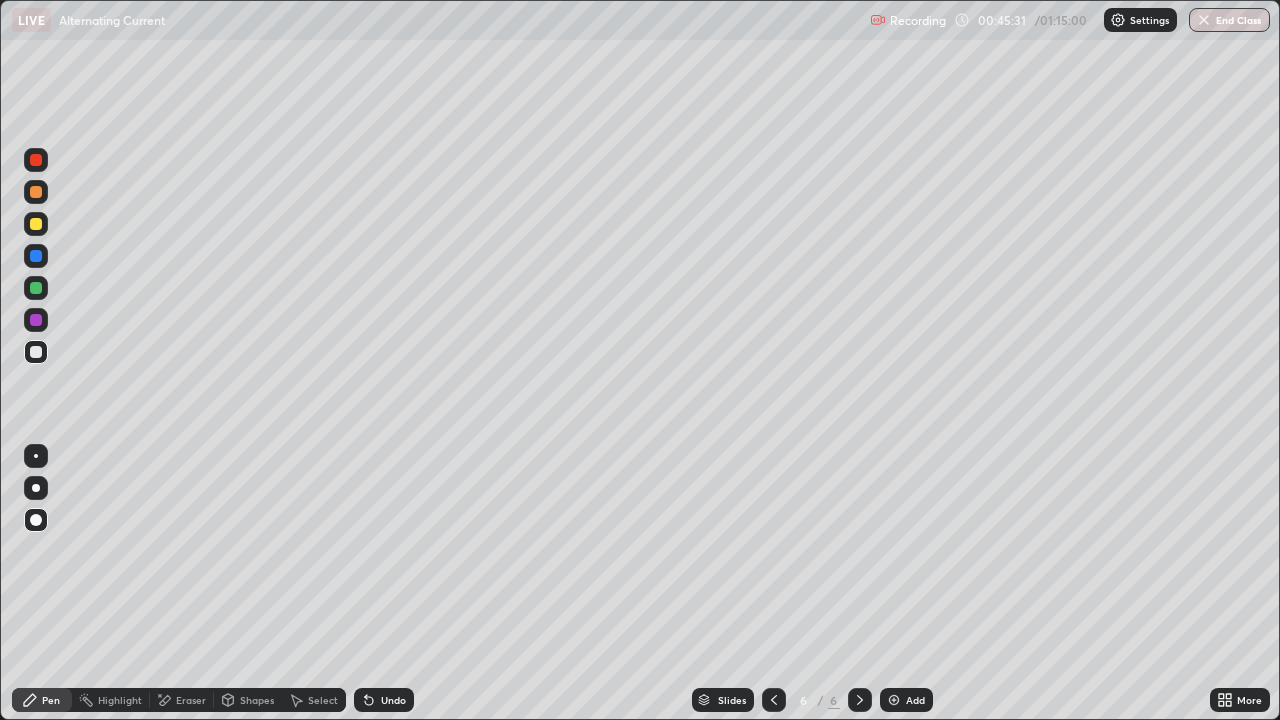 click on "Shapes" at bounding box center [248, 700] 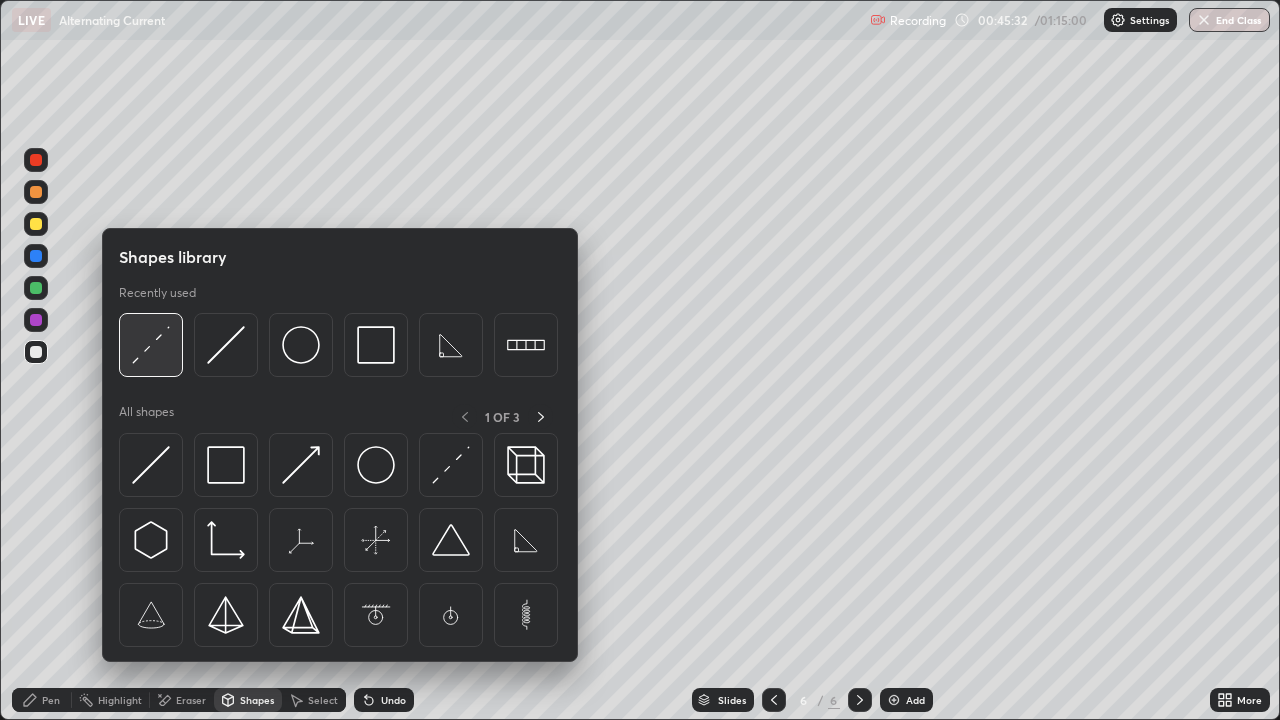 click at bounding box center (151, 345) 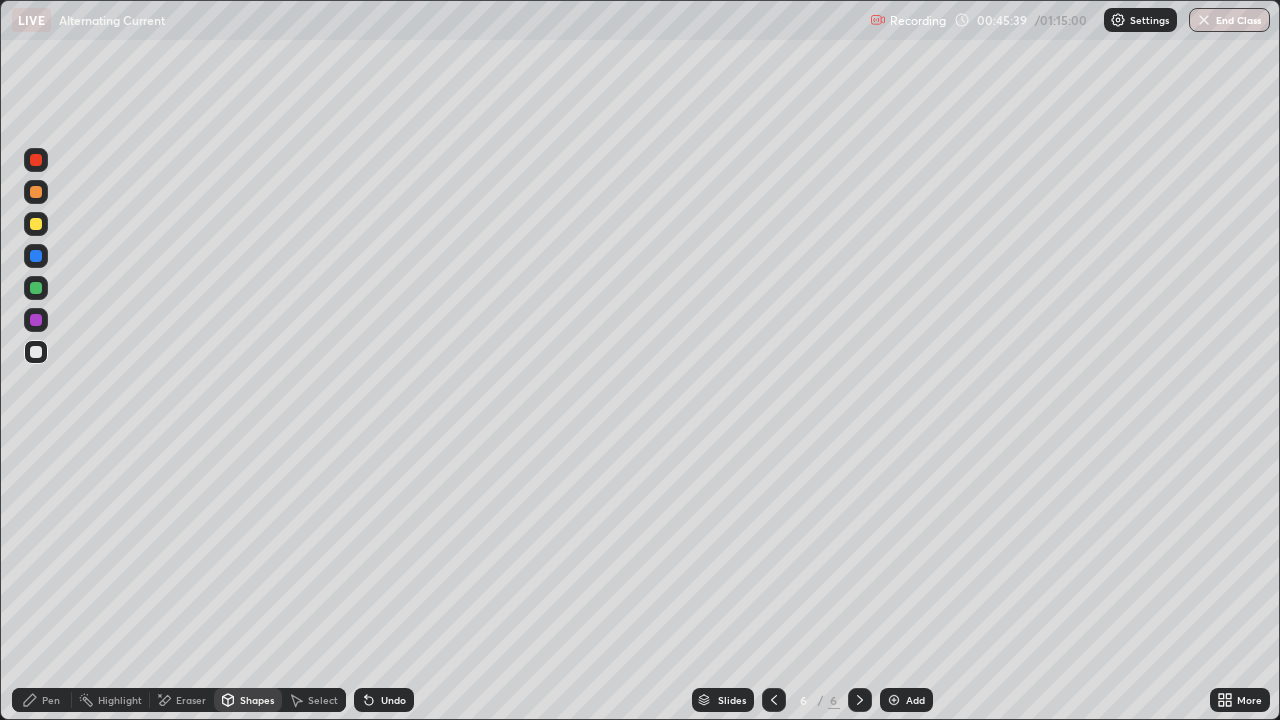 click 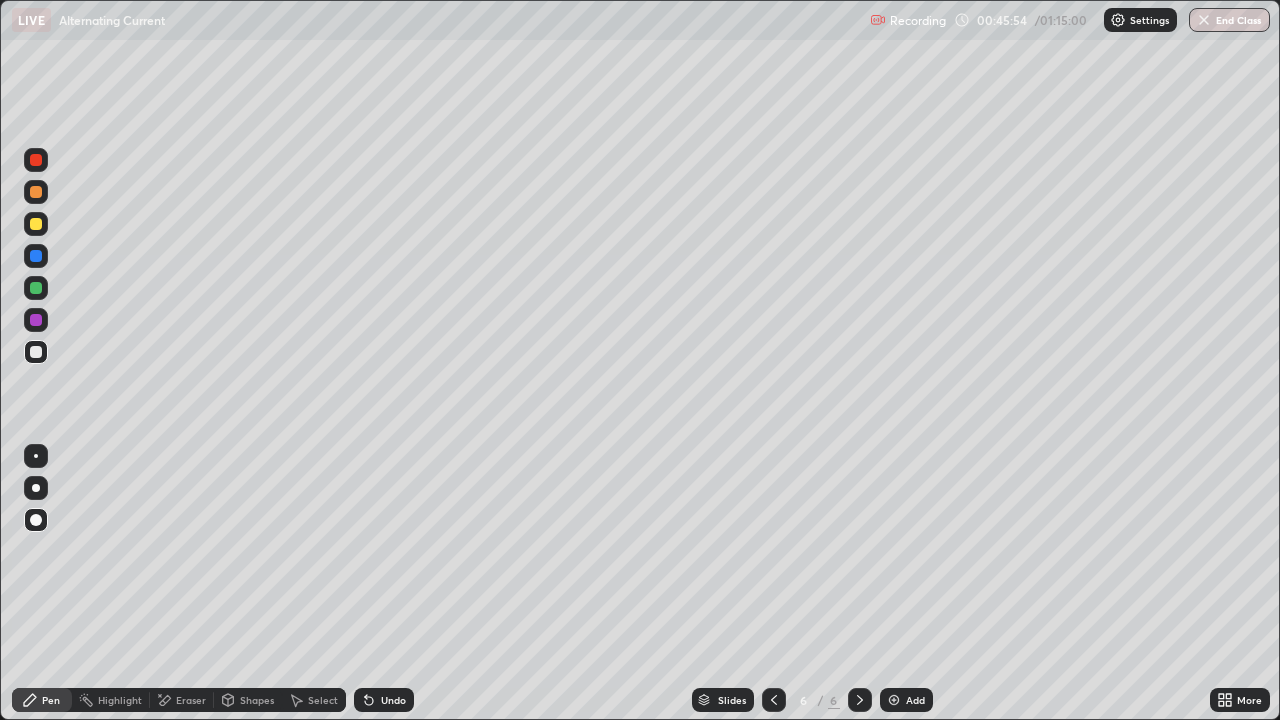 click on "Shapes" at bounding box center (248, 700) 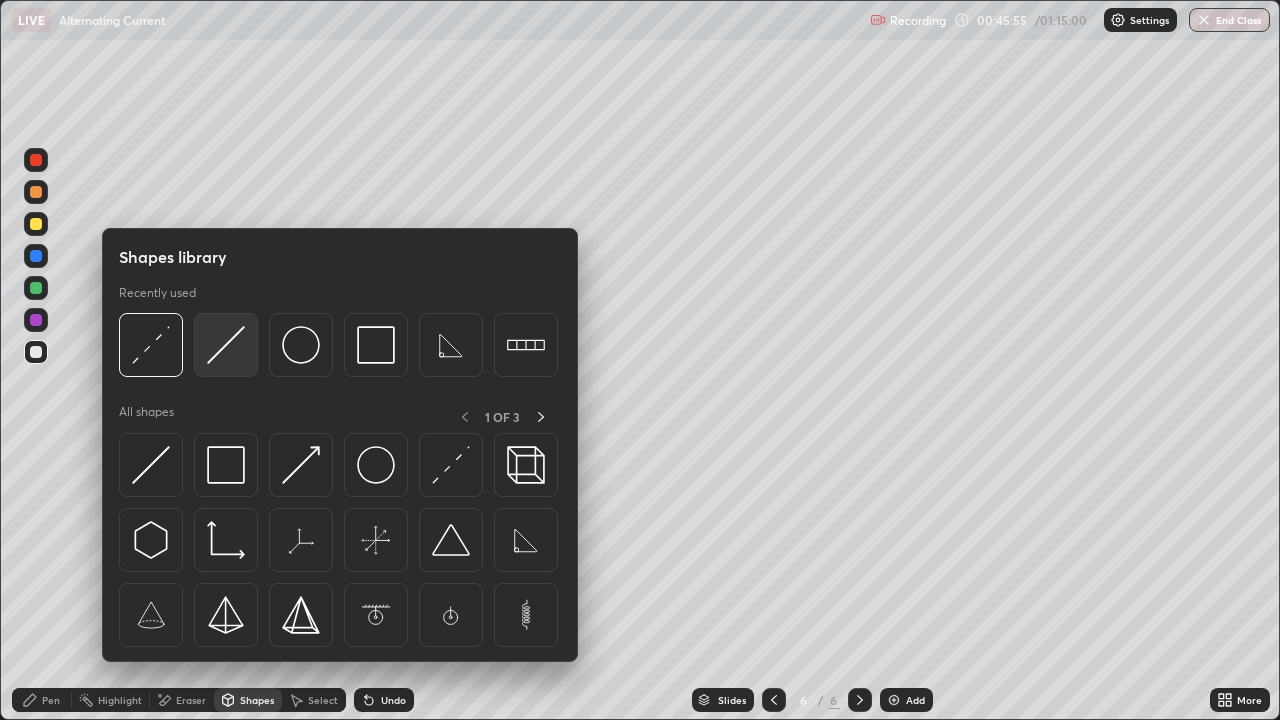 click at bounding box center [226, 345] 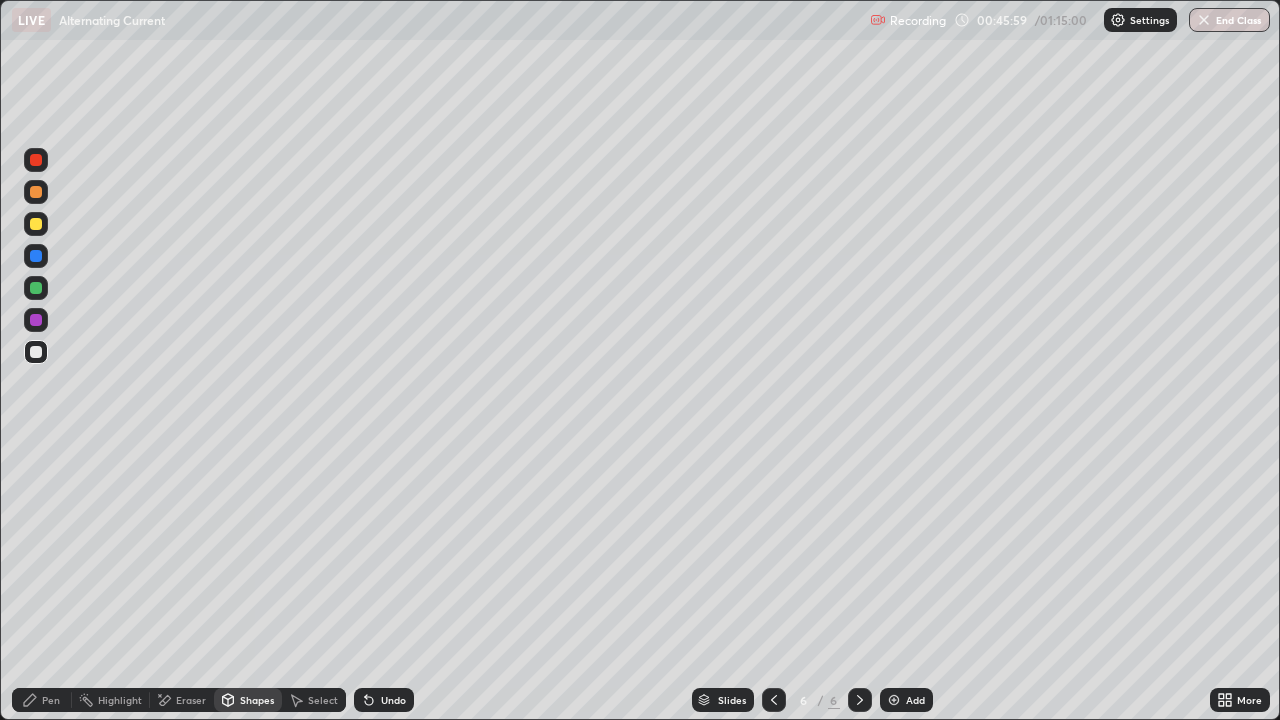 click on "Pen" at bounding box center (42, 700) 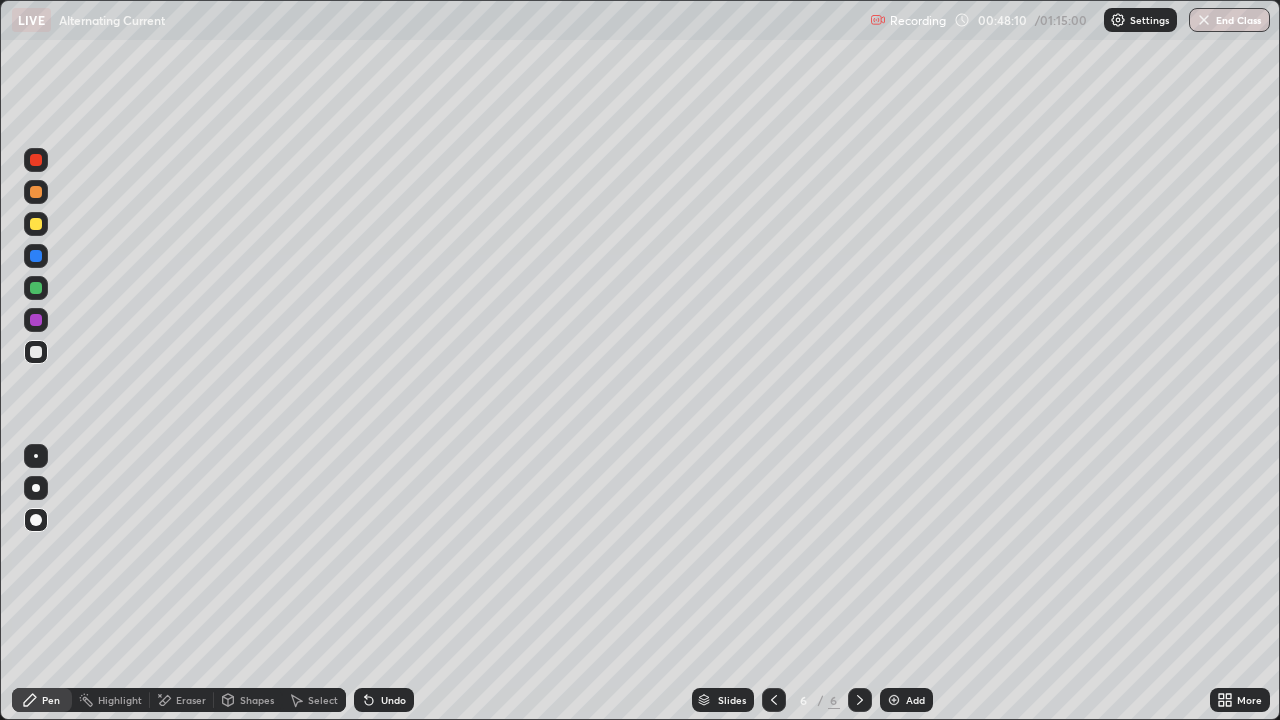 click on "Undo" at bounding box center [384, 700] 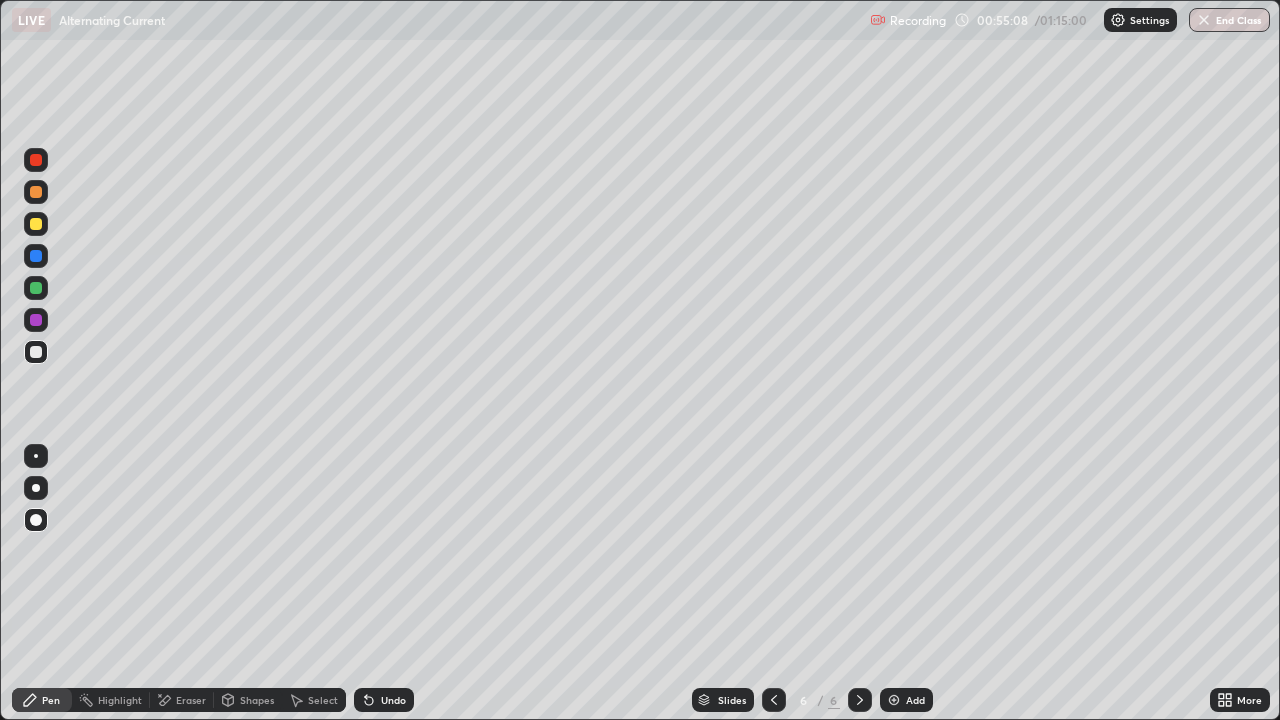 click on "Shapes" at bounding box center (257, 700) 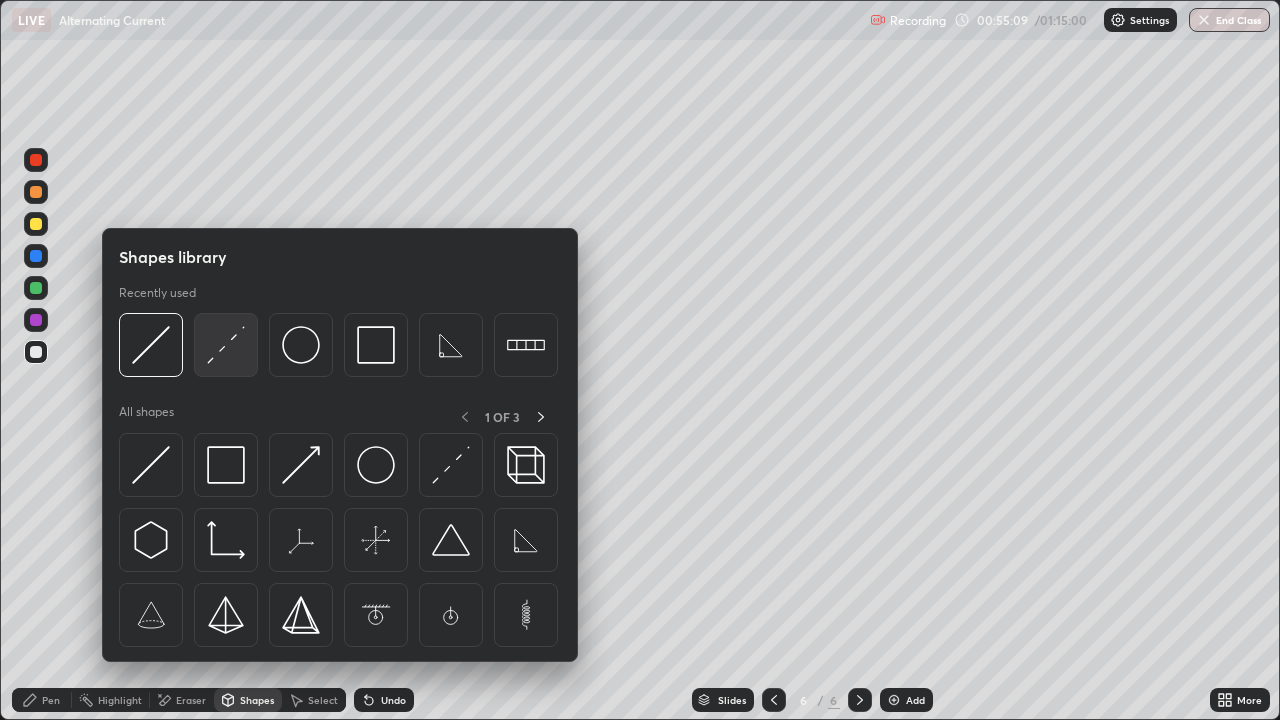 click at bounding box center [226, 345] 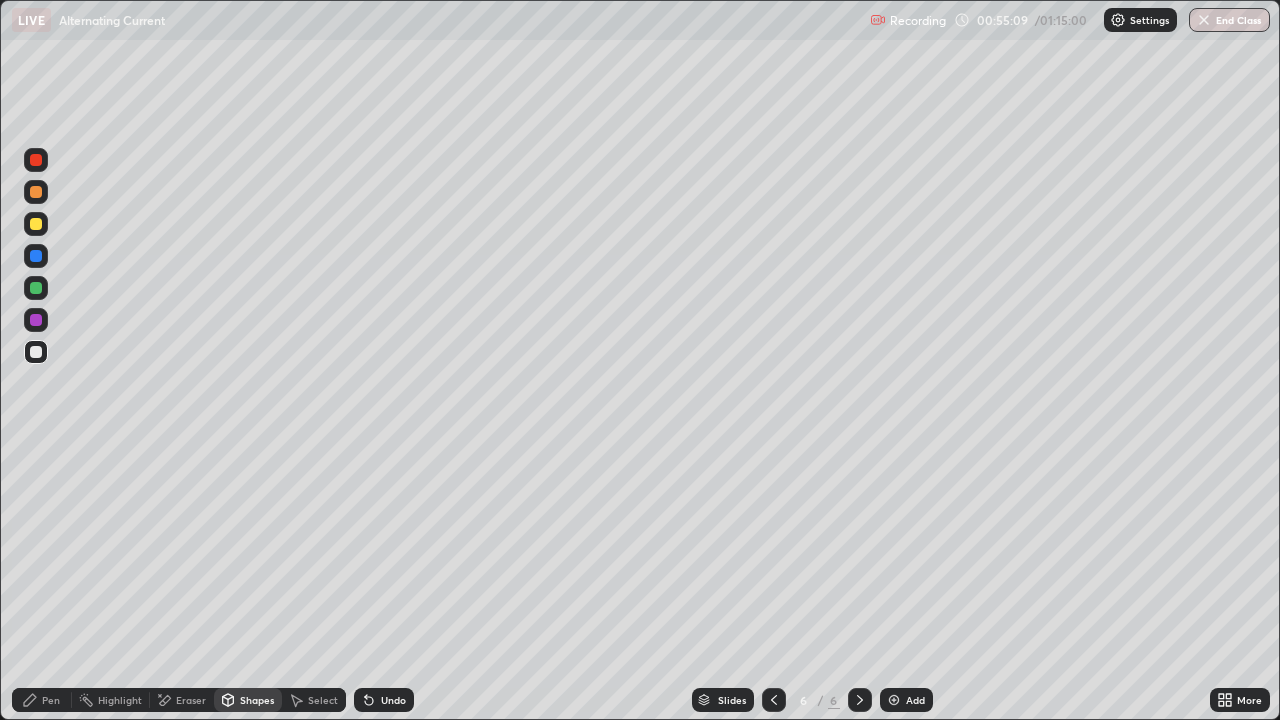 click at bounding box center (36, 224) 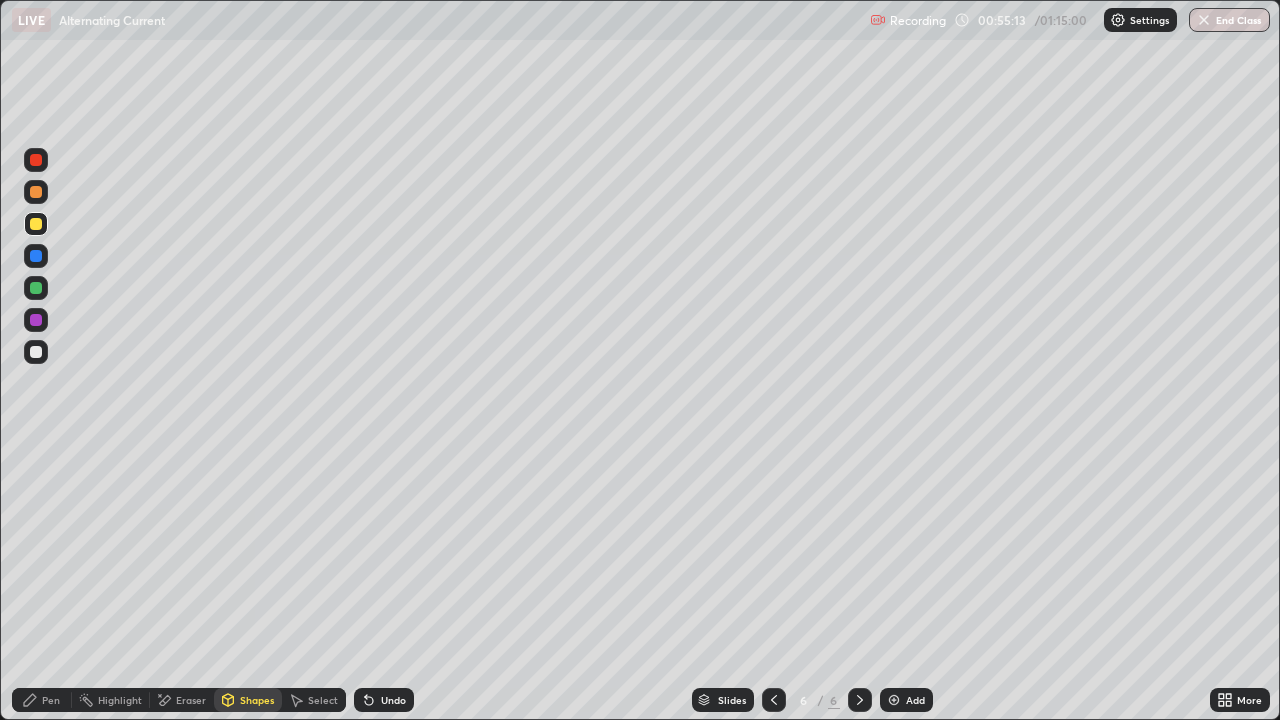 click on "Add" at bounding box center [915, 700] 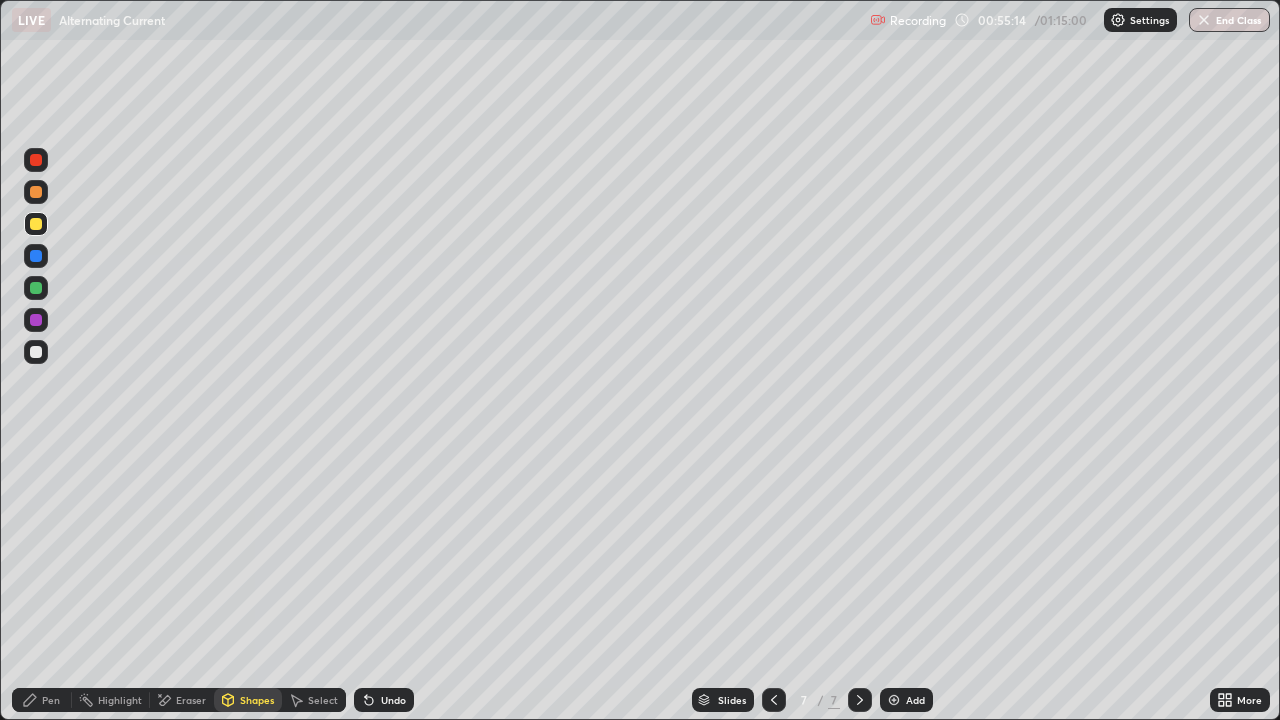 click on "Pen" at bounding box center (42, 700) 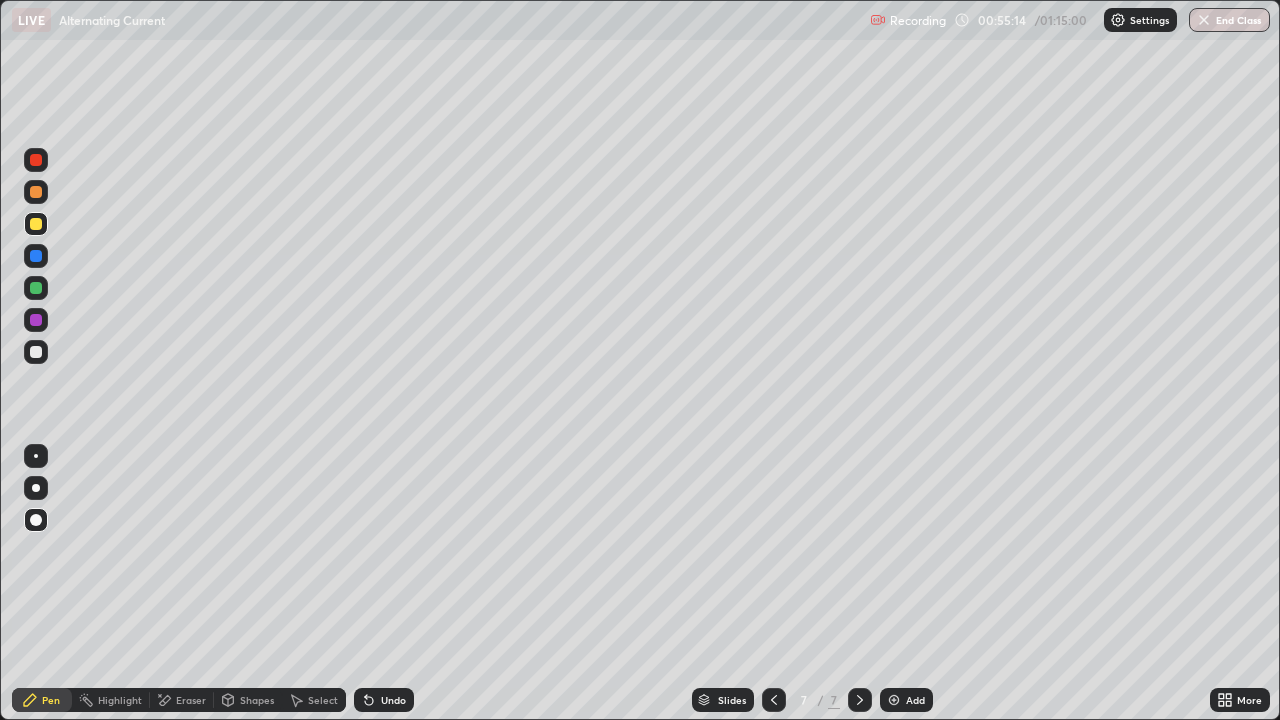 click on "Pen" at bounding box center [42, 700] 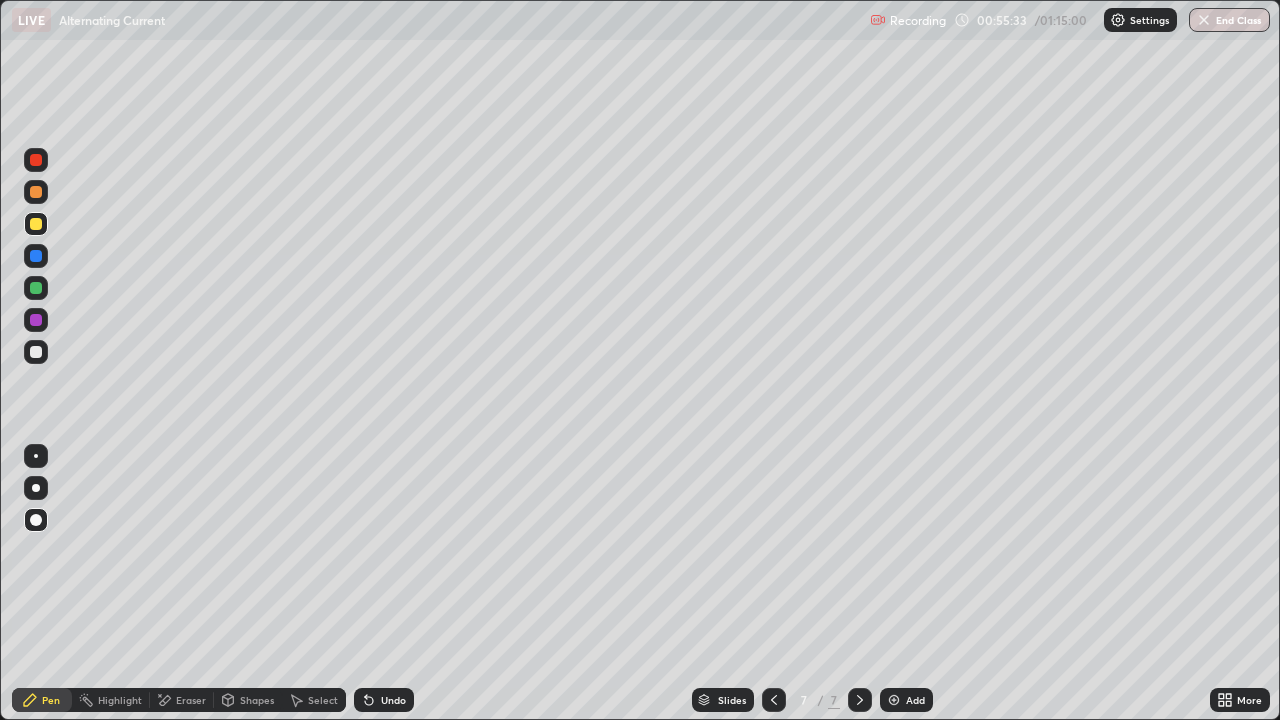 click 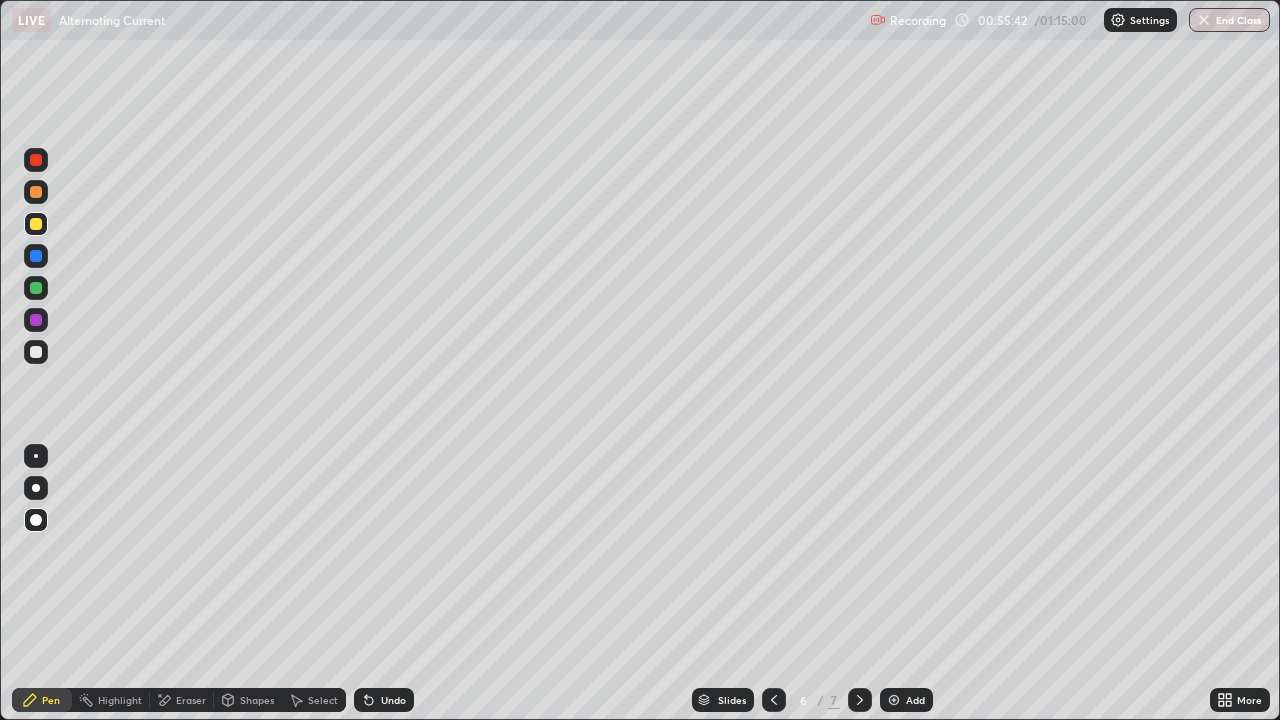 click at bounding box center [860, 700] 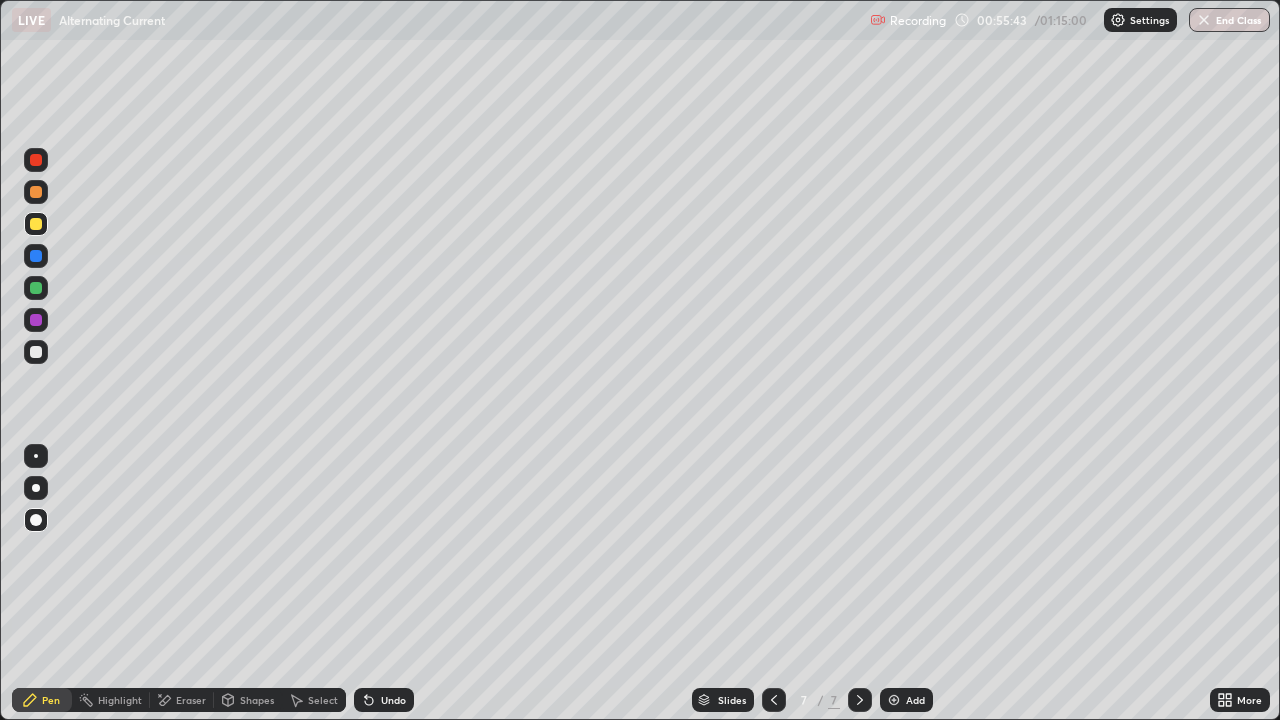 click on "Eraser" at bounding box center [182, 700] 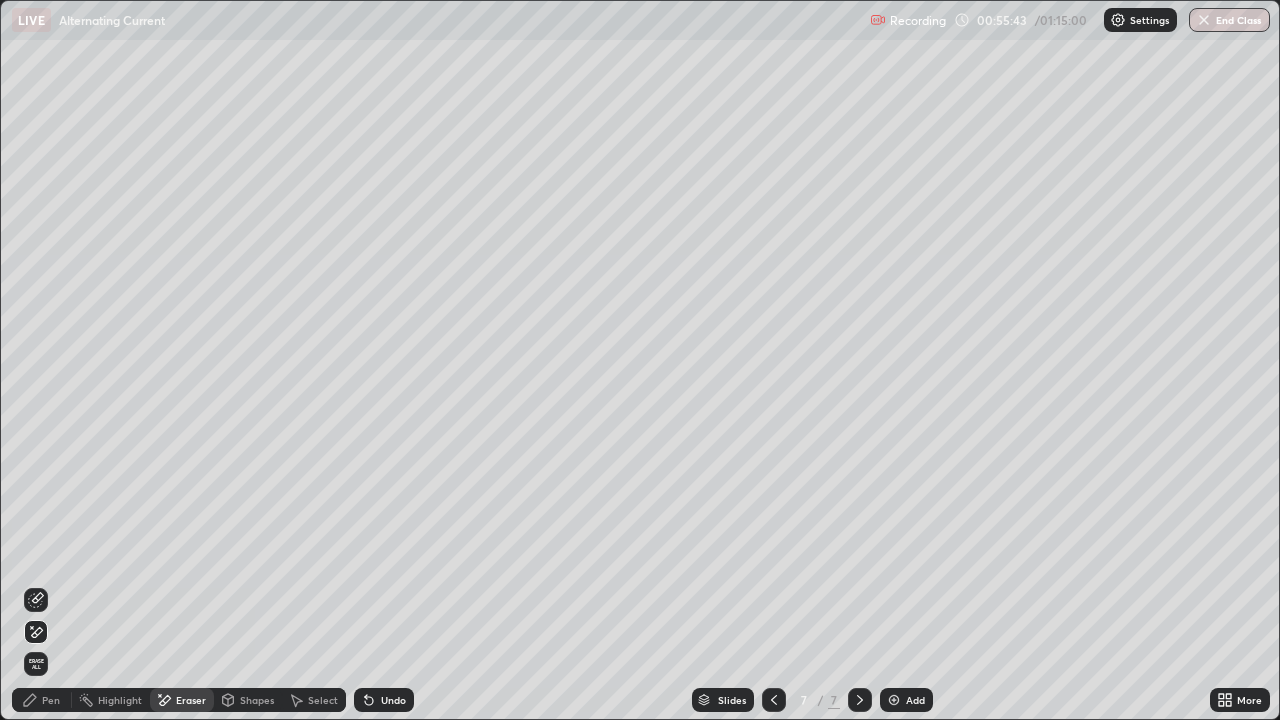 click on "Shapes" at bounding box center (257, 700) 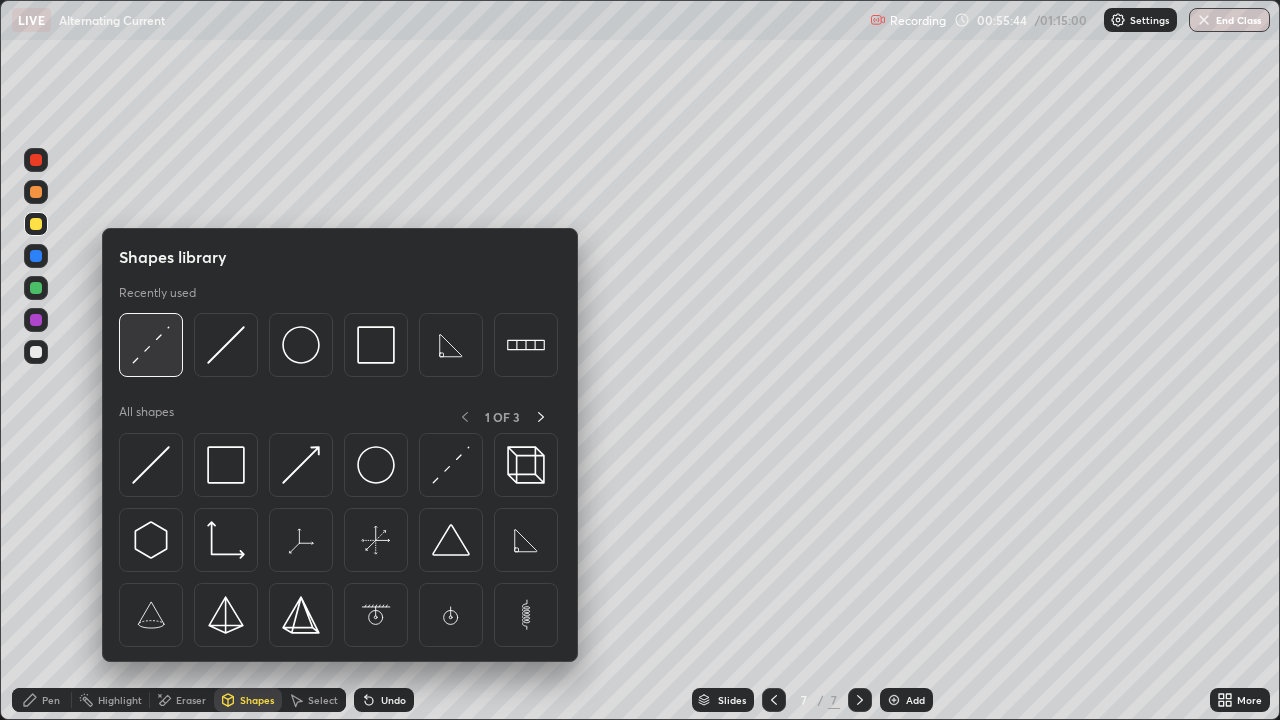 click at bounding box center (151, 345) 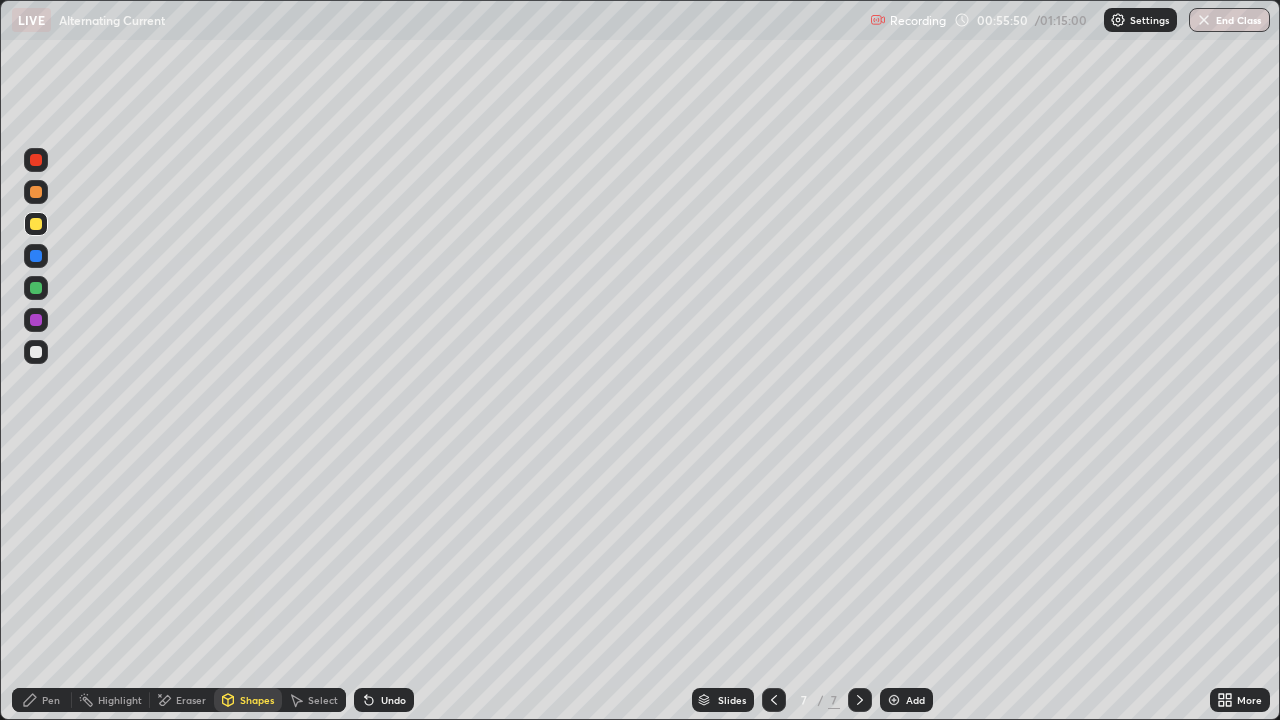 click on "Pen" at bounding box center [42, 700] 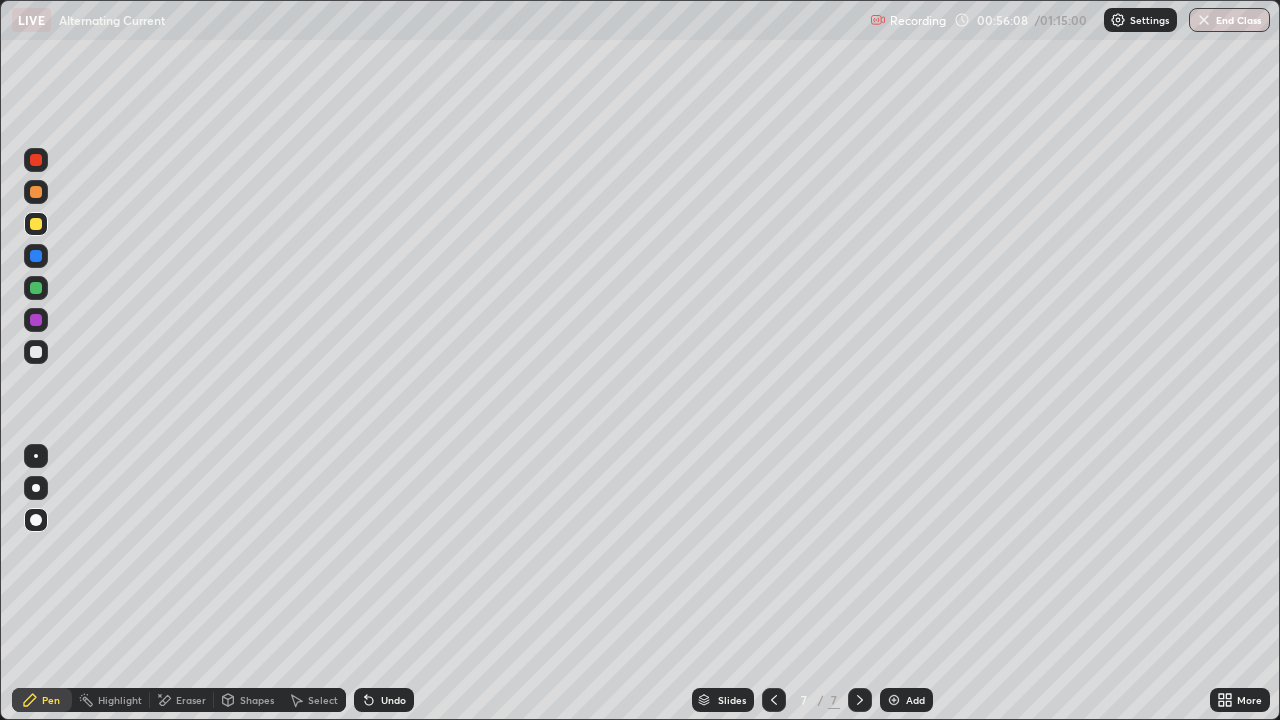 click on "Pen" at bounding box center (42, 700) 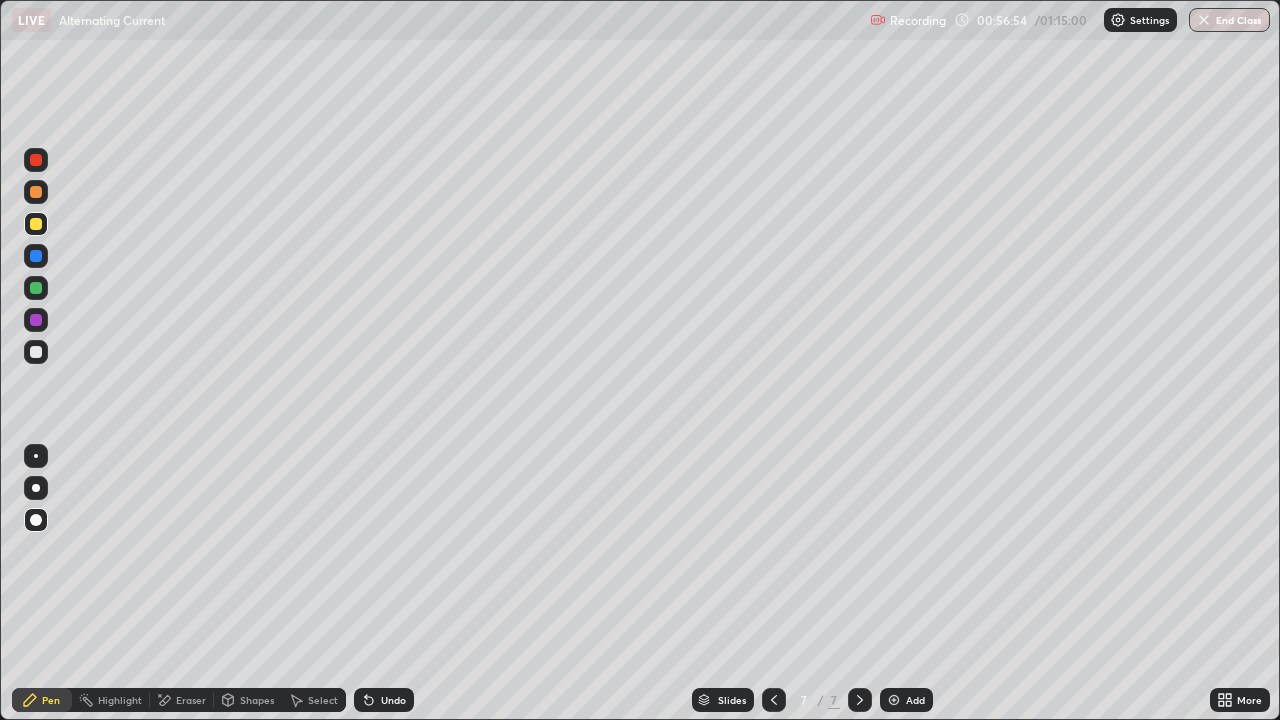 click on "Shapes" at bounding box center (248, 700) 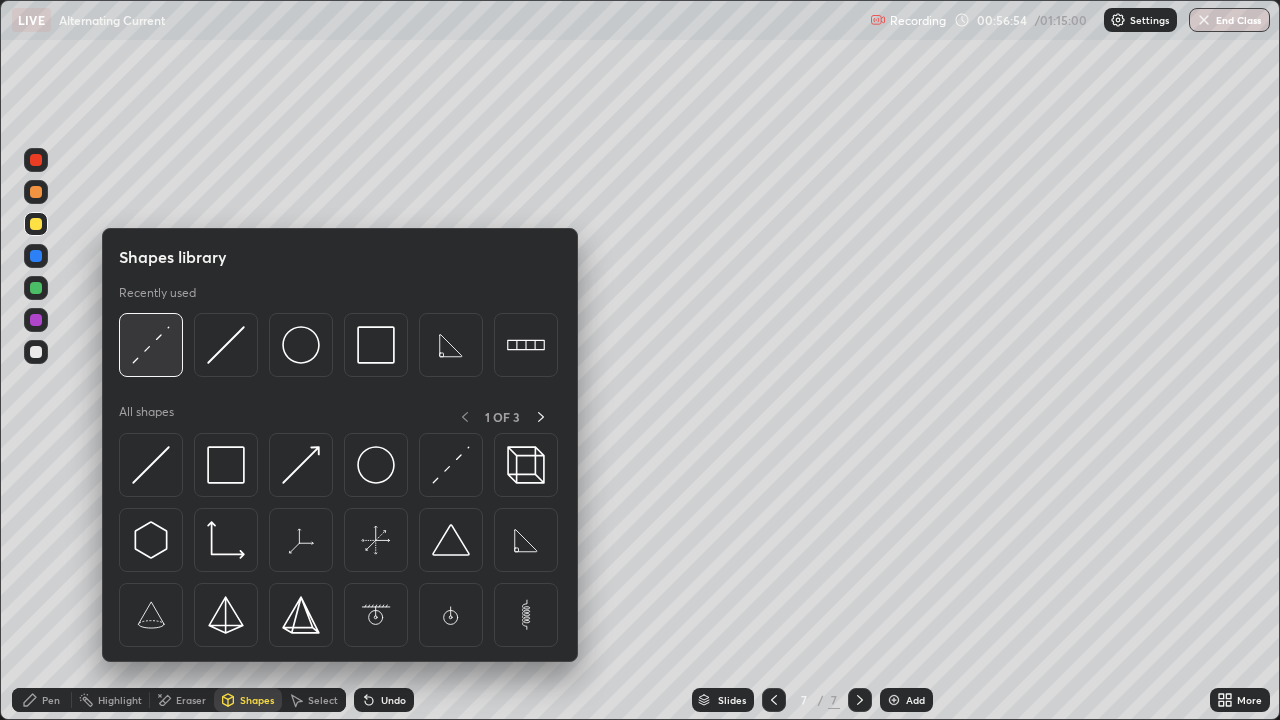click at bounding box center (151, 345) 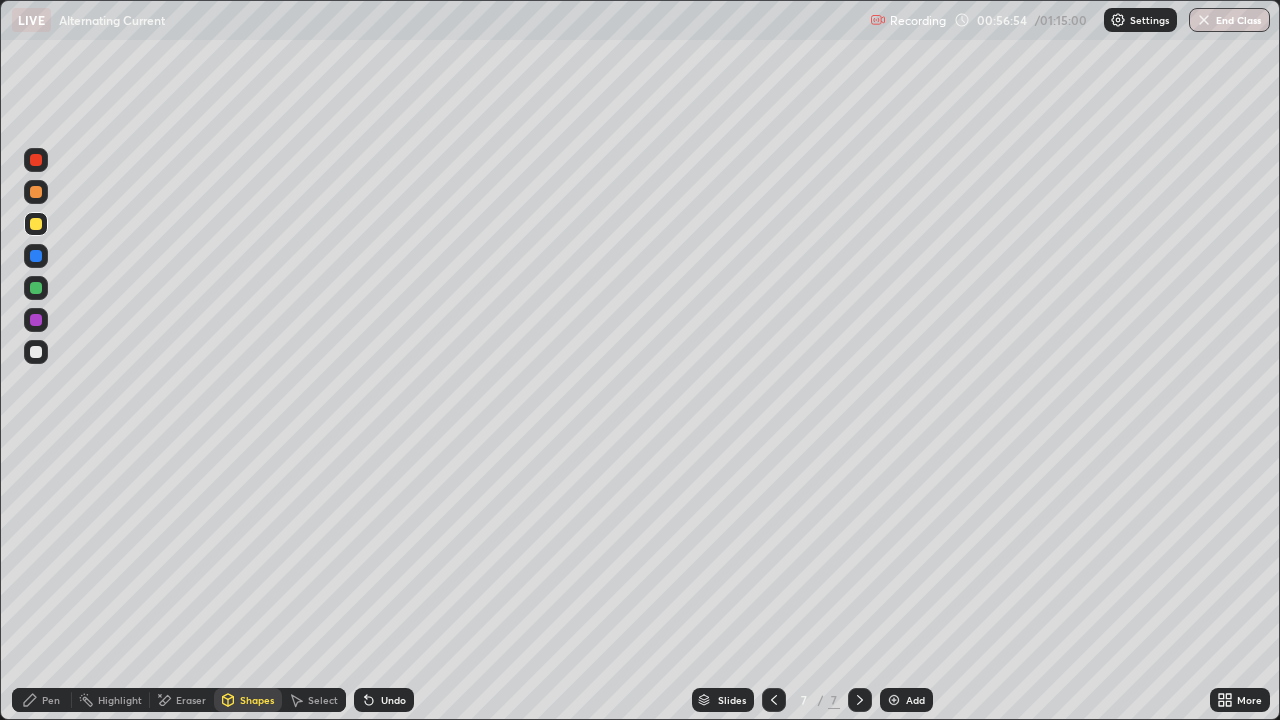 click at bounding box center (36, 352) 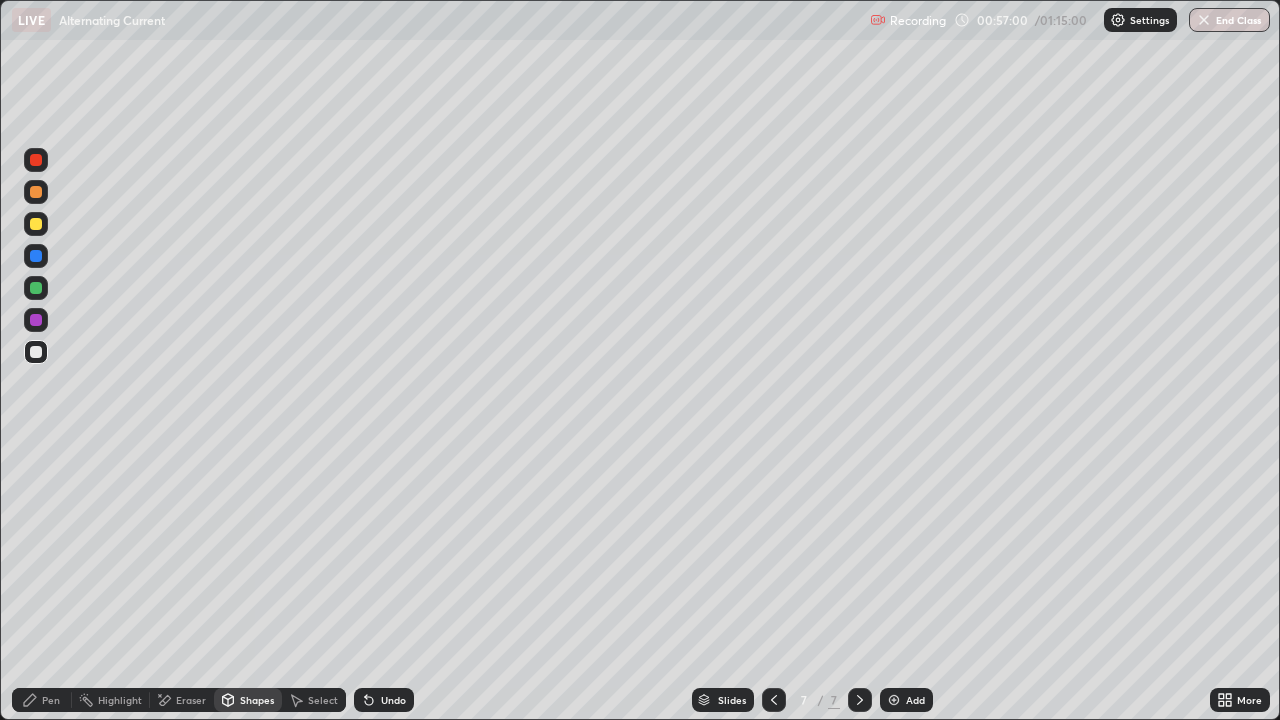 click on "Pen" at bounding box center (51, 700) 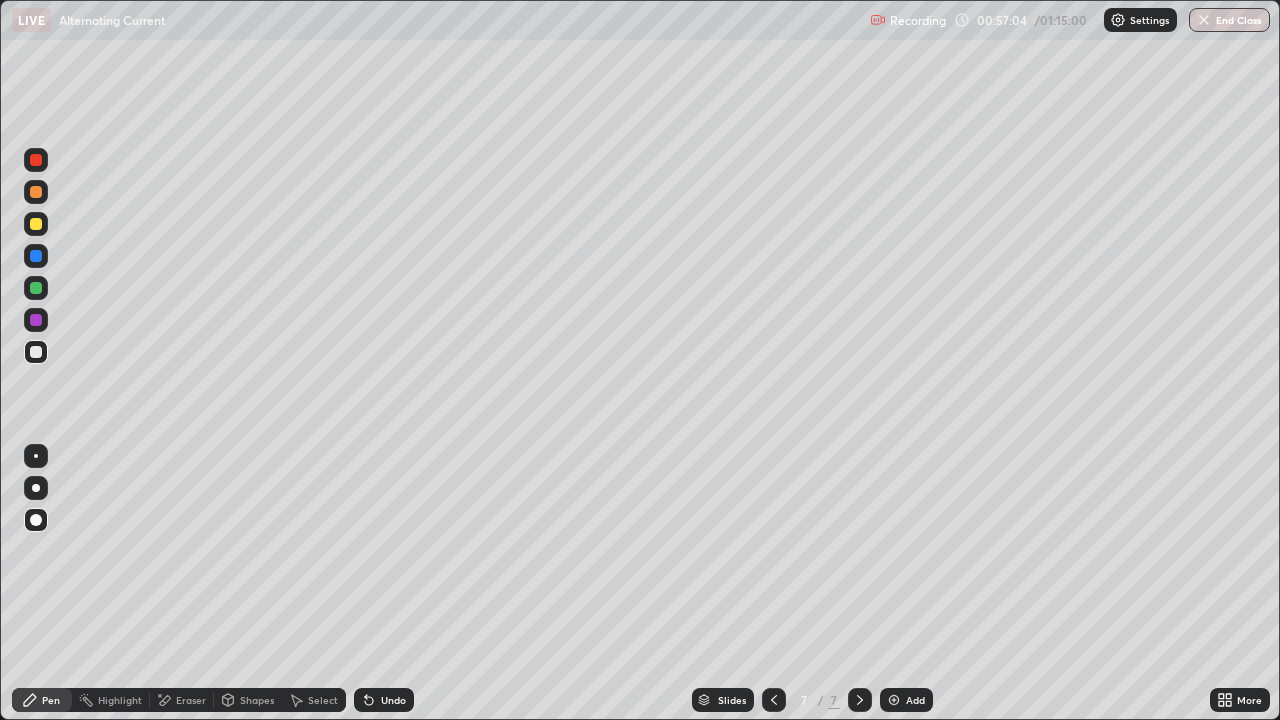 click at bounding box center [36, 224] 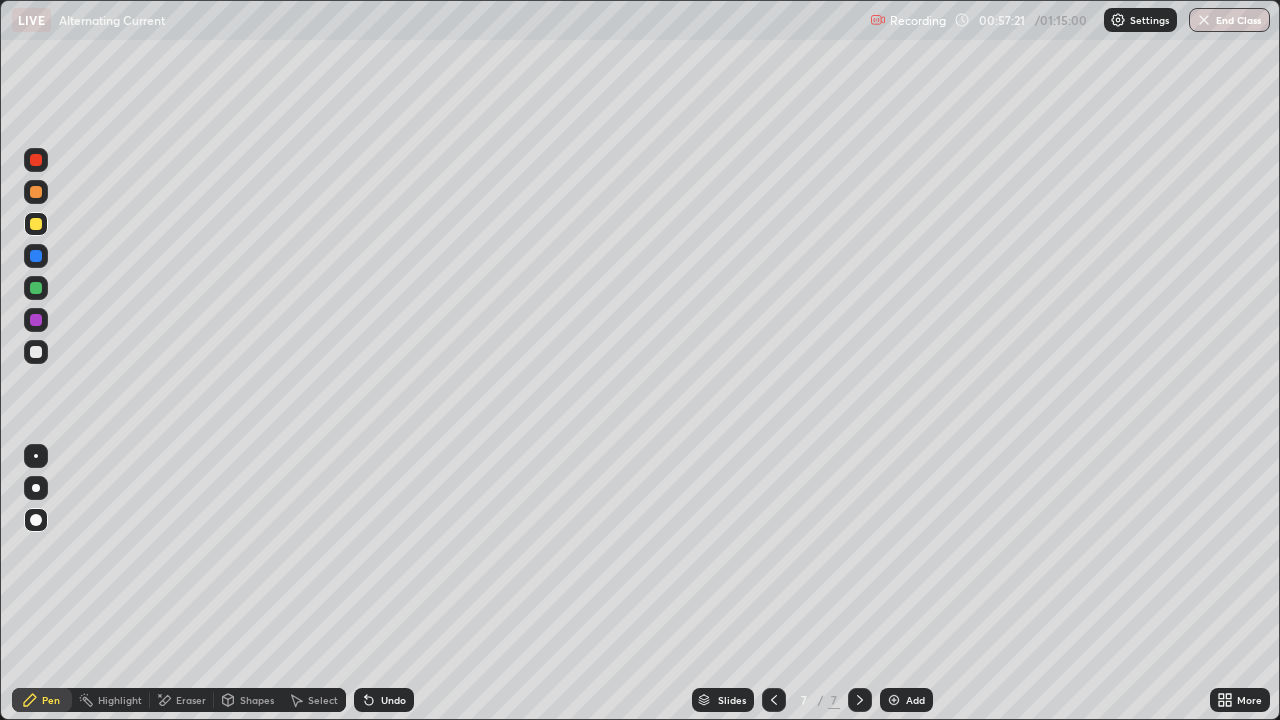 click on "Shapes" at bounding box center [257, 700] 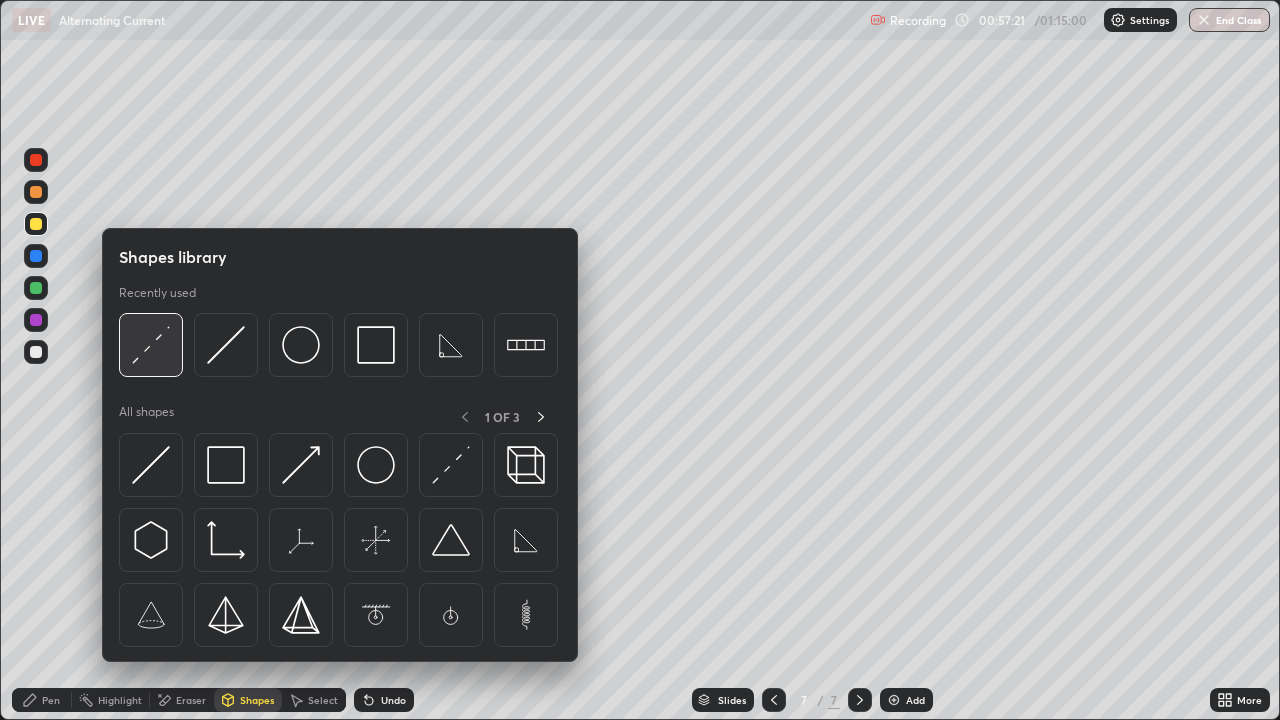 click at bounding box center (151, 345) 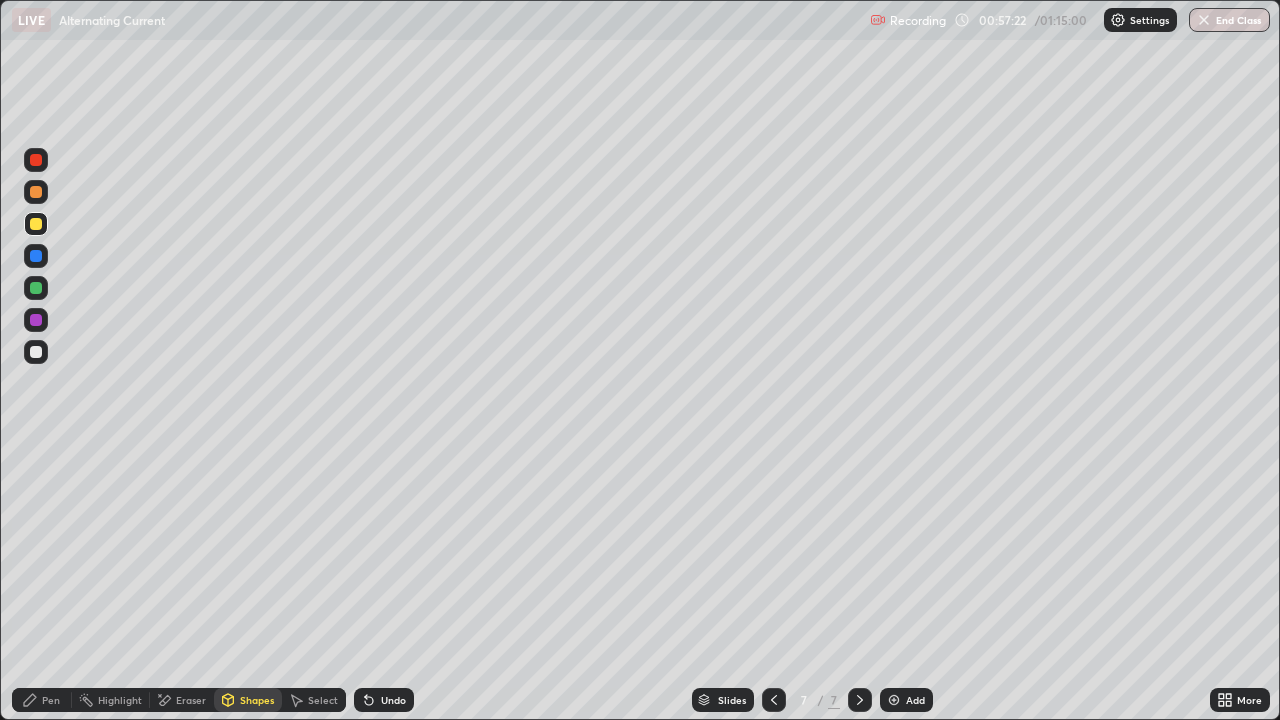 click at bounding box center [36, 352] 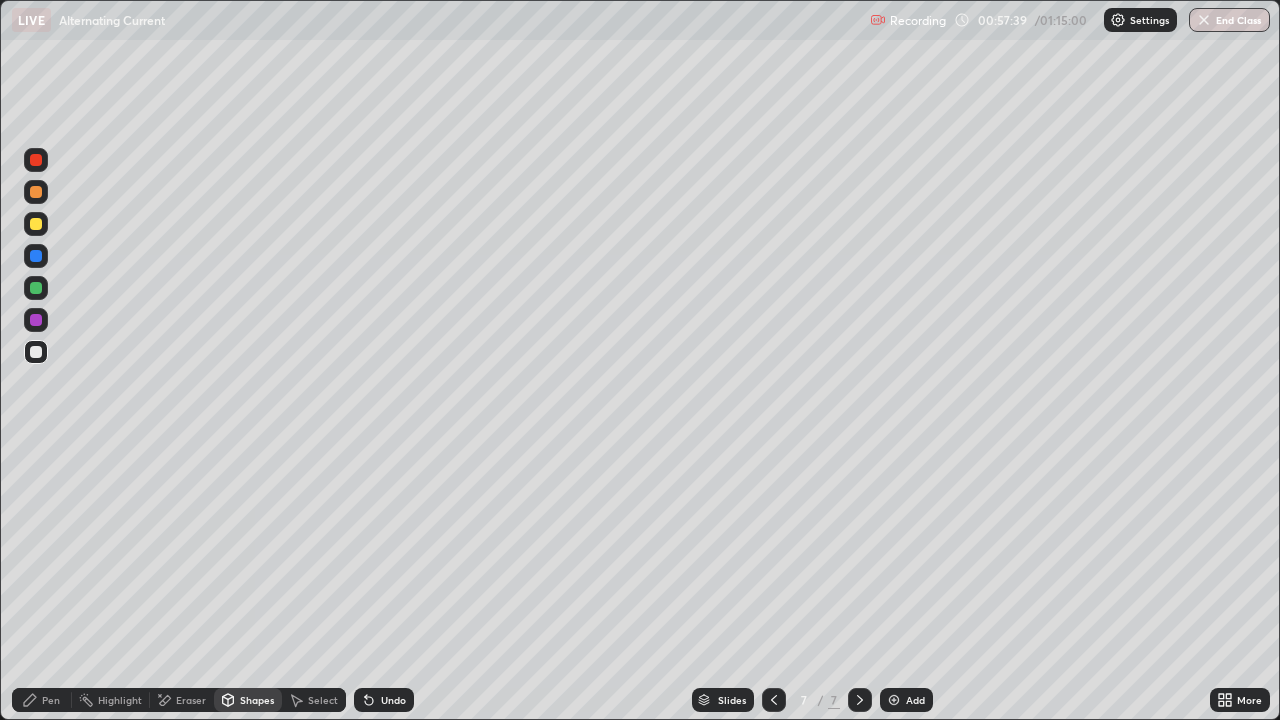 click 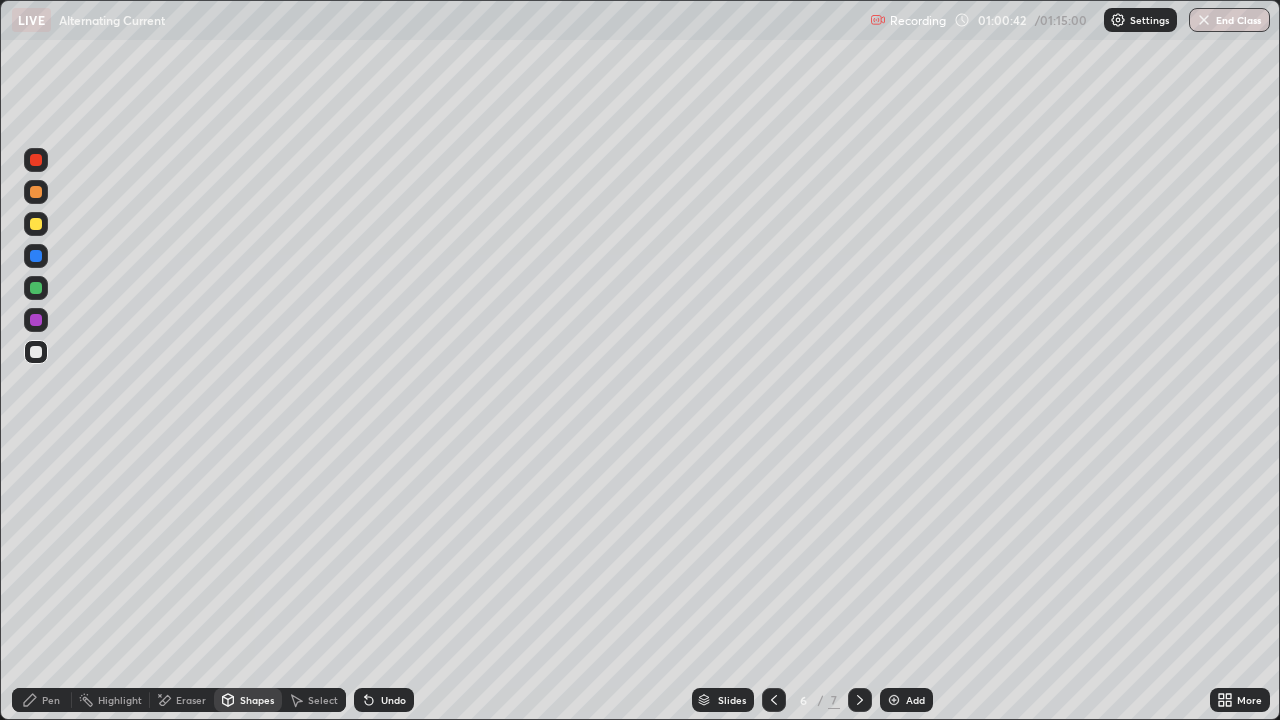 click 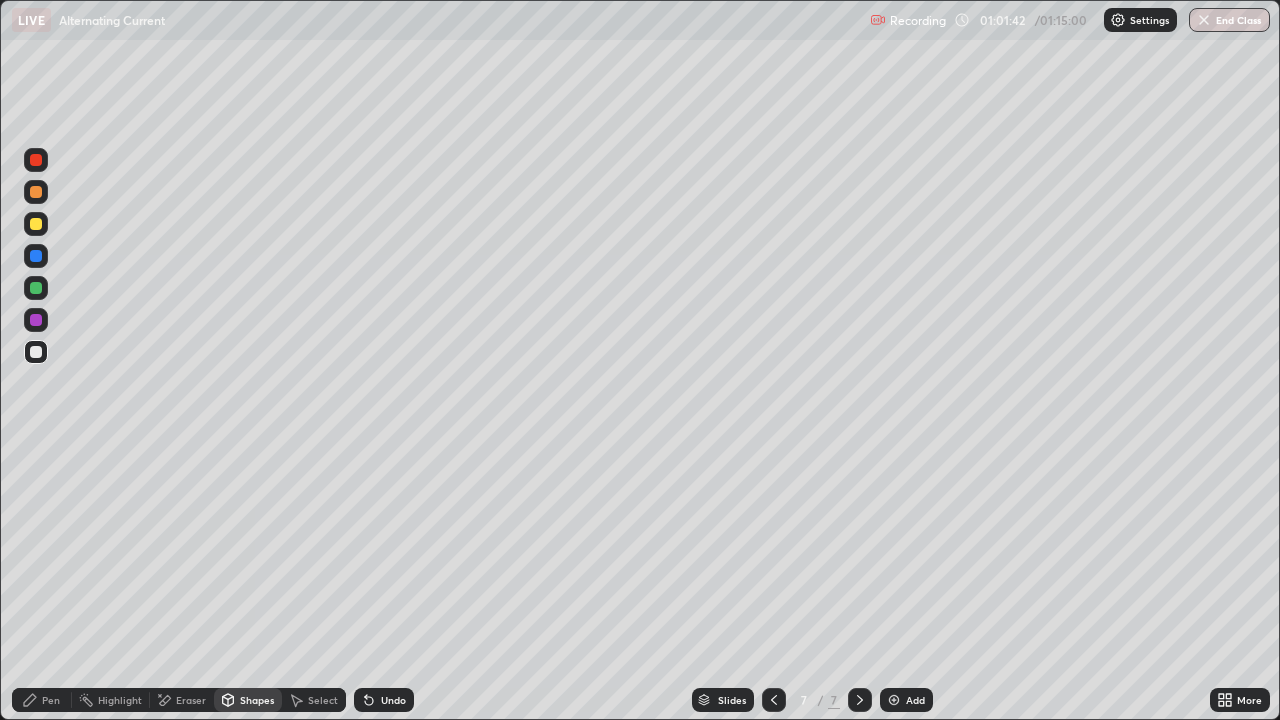 click at bounding box center [36, 412] 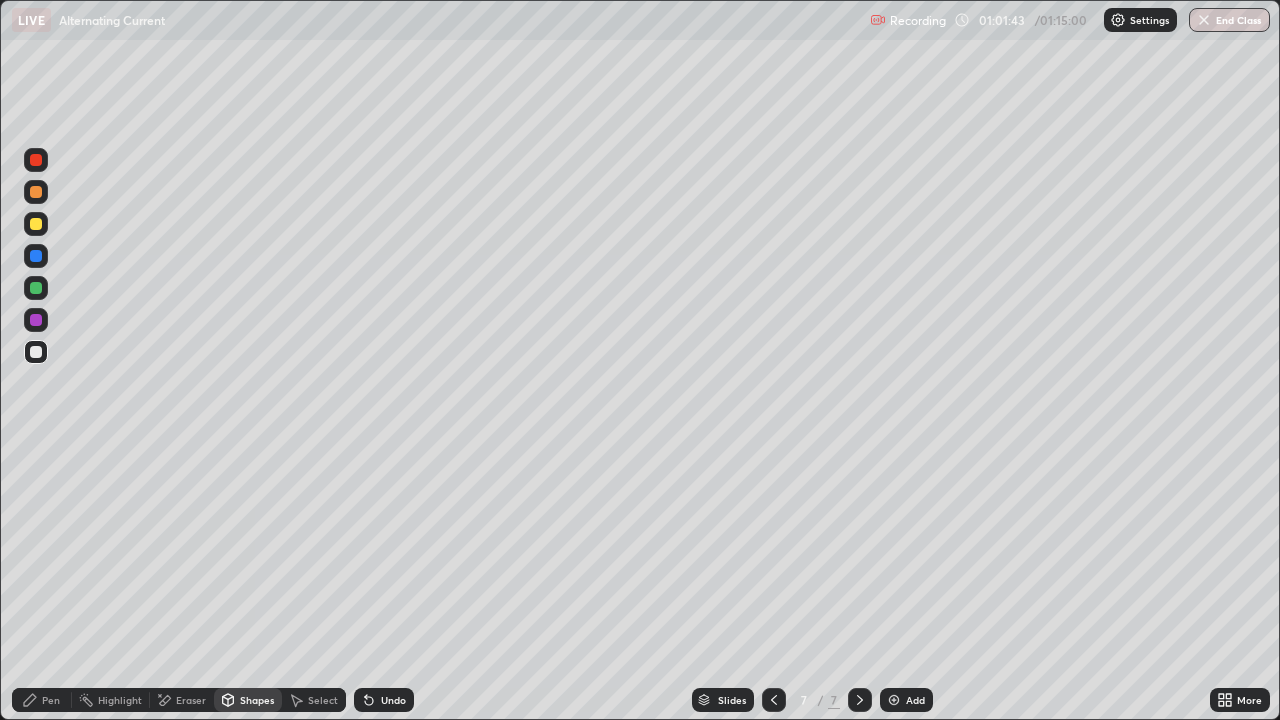 click at bounding box center (36, 412) 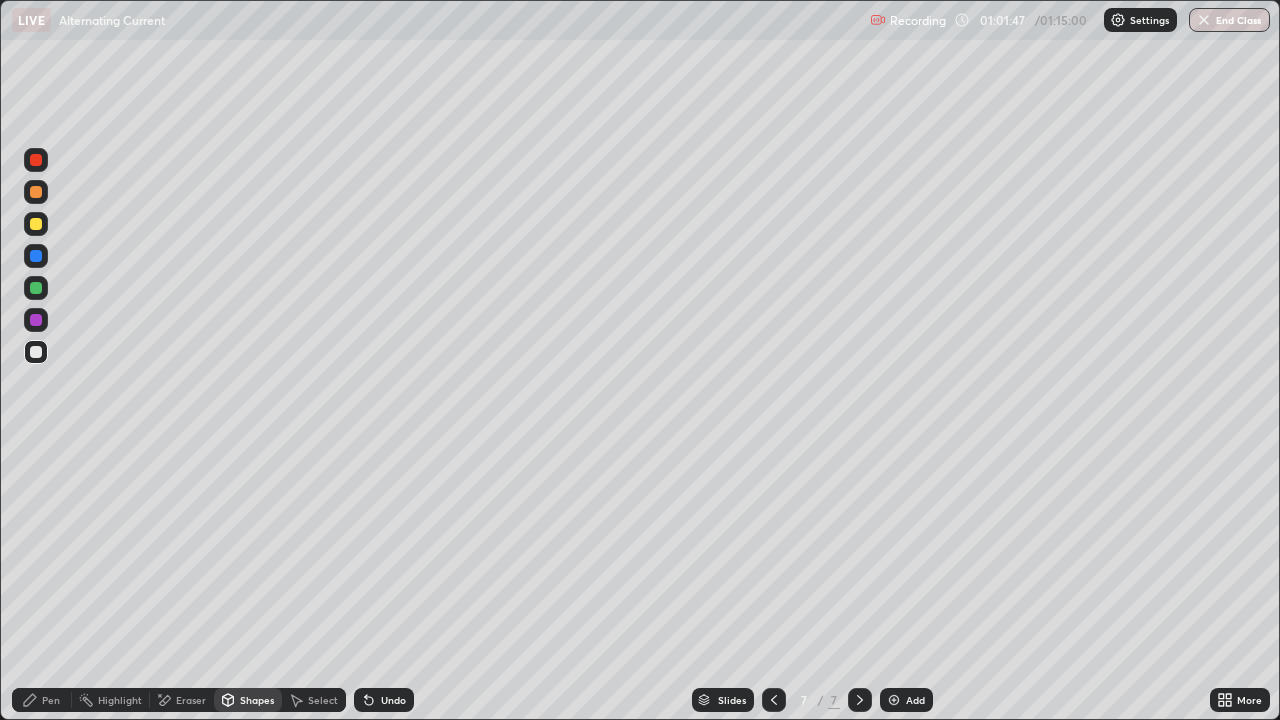 click 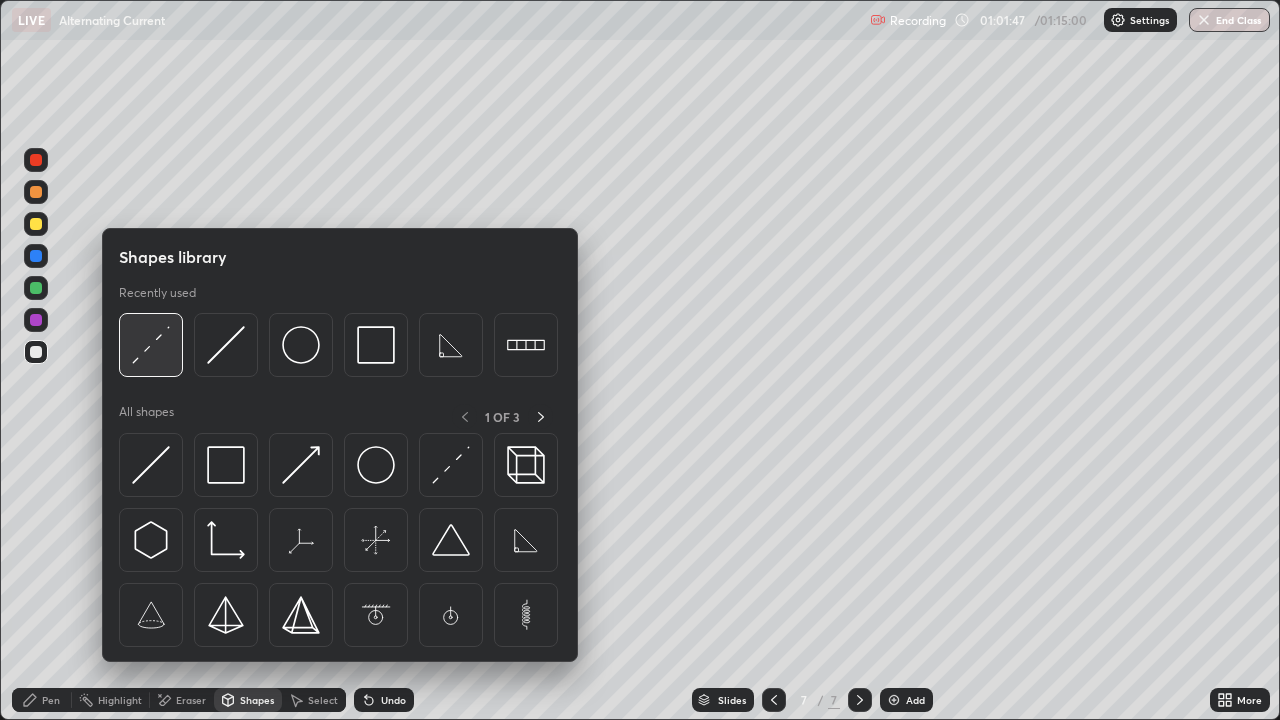 click at bounding box center [151, 345] 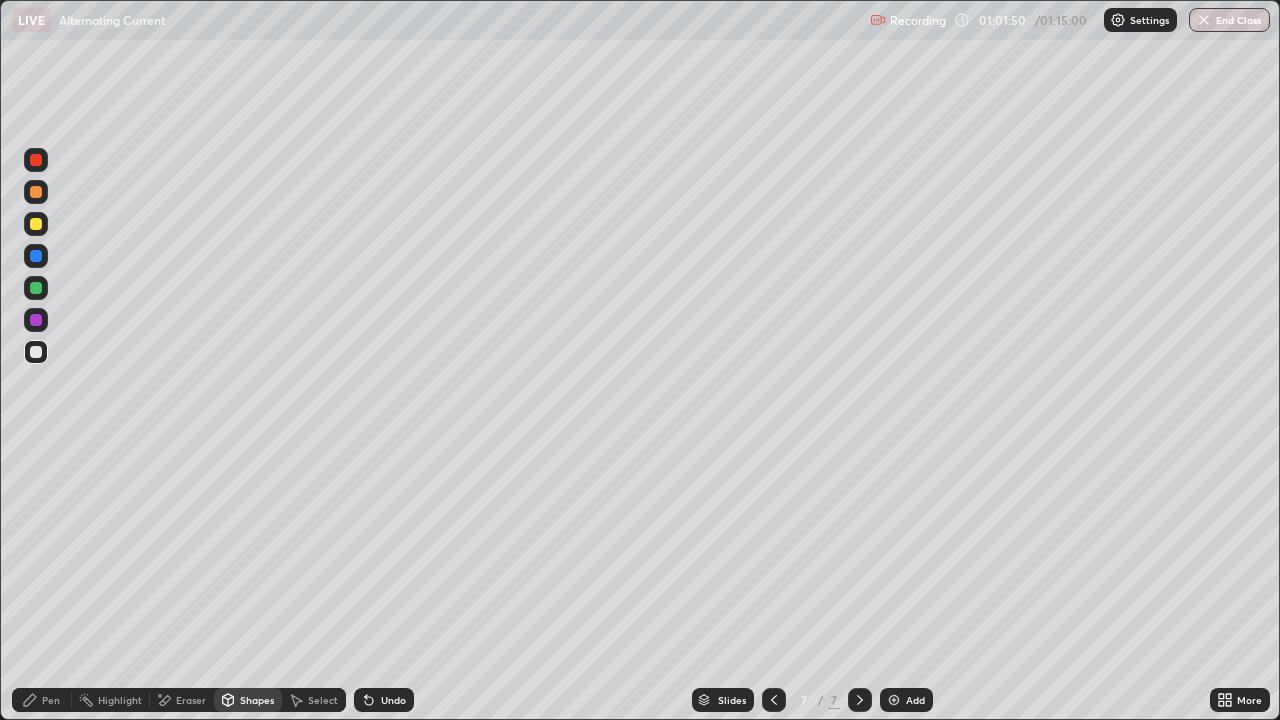 click on "Pen" at bounding box center (51, 700) 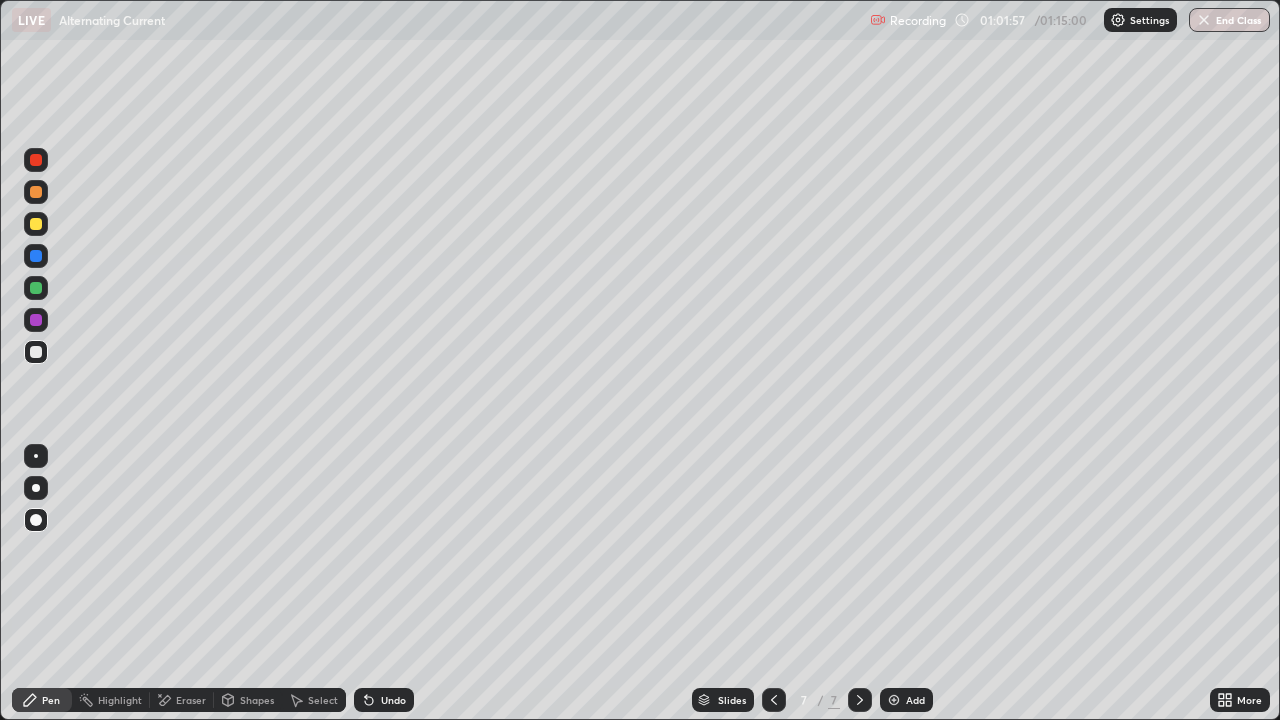 click 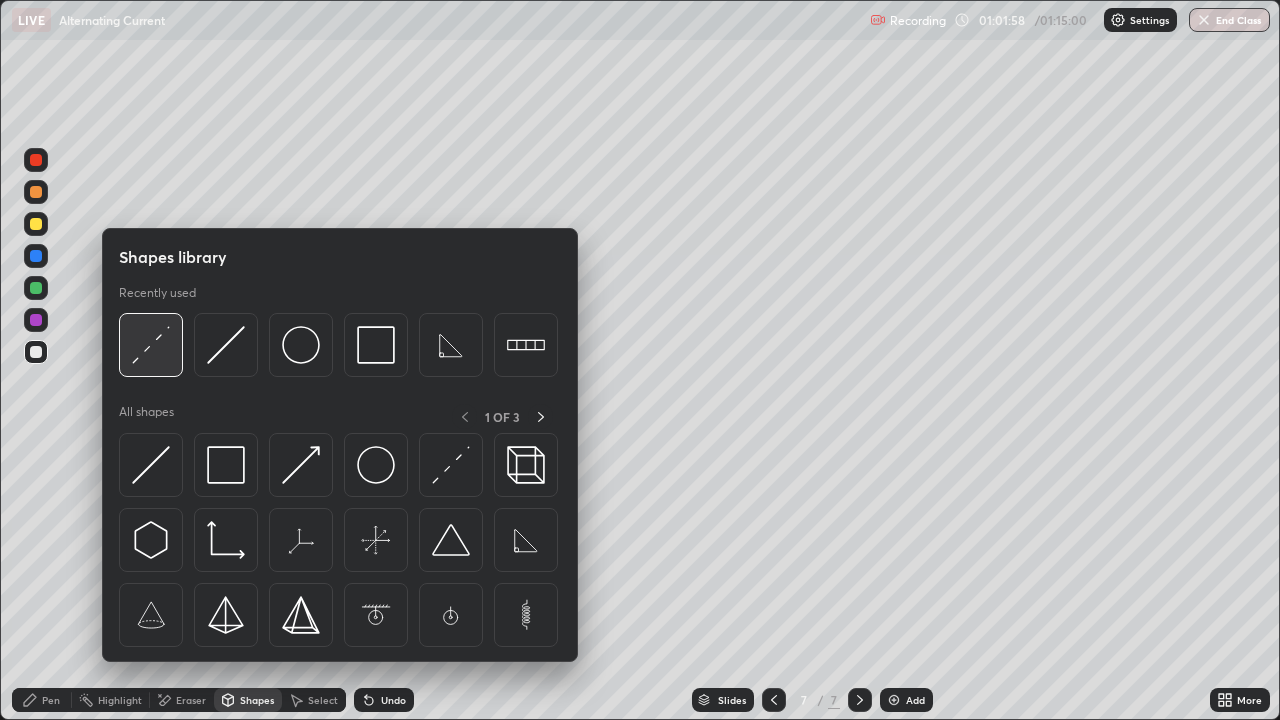 click at bounding box center [151, 345] 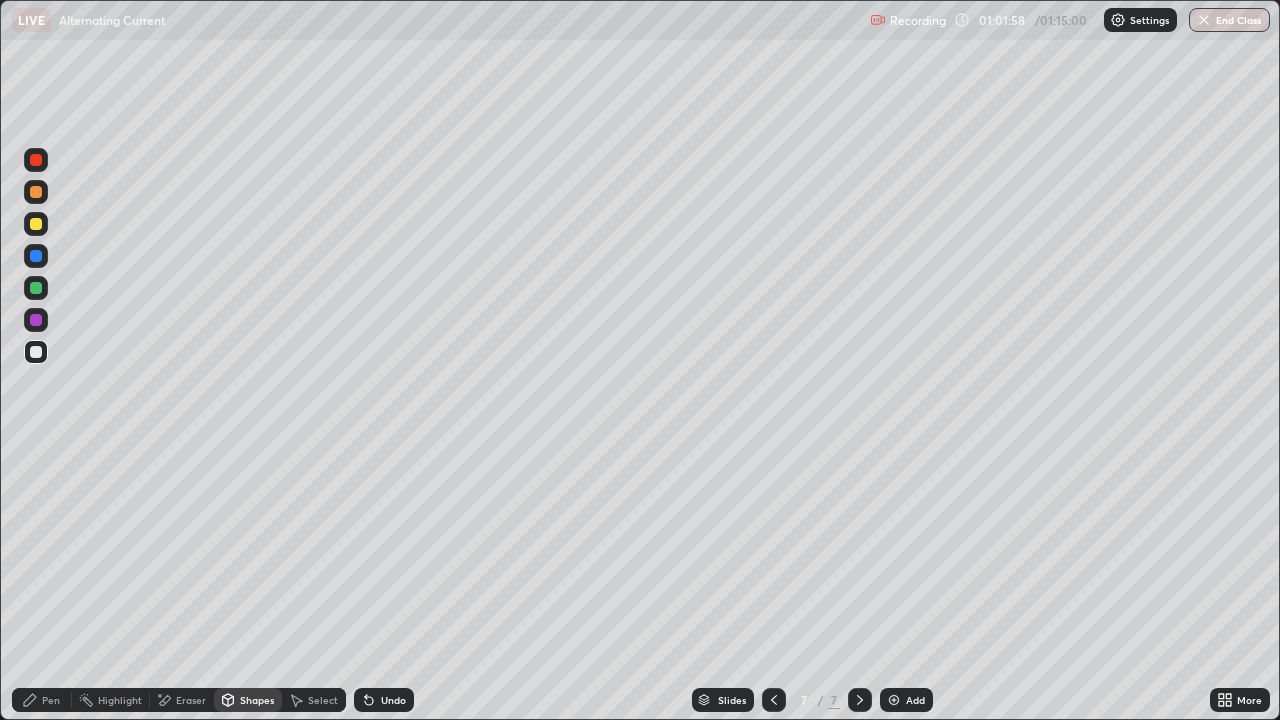 click at bounding box center (36, 224) 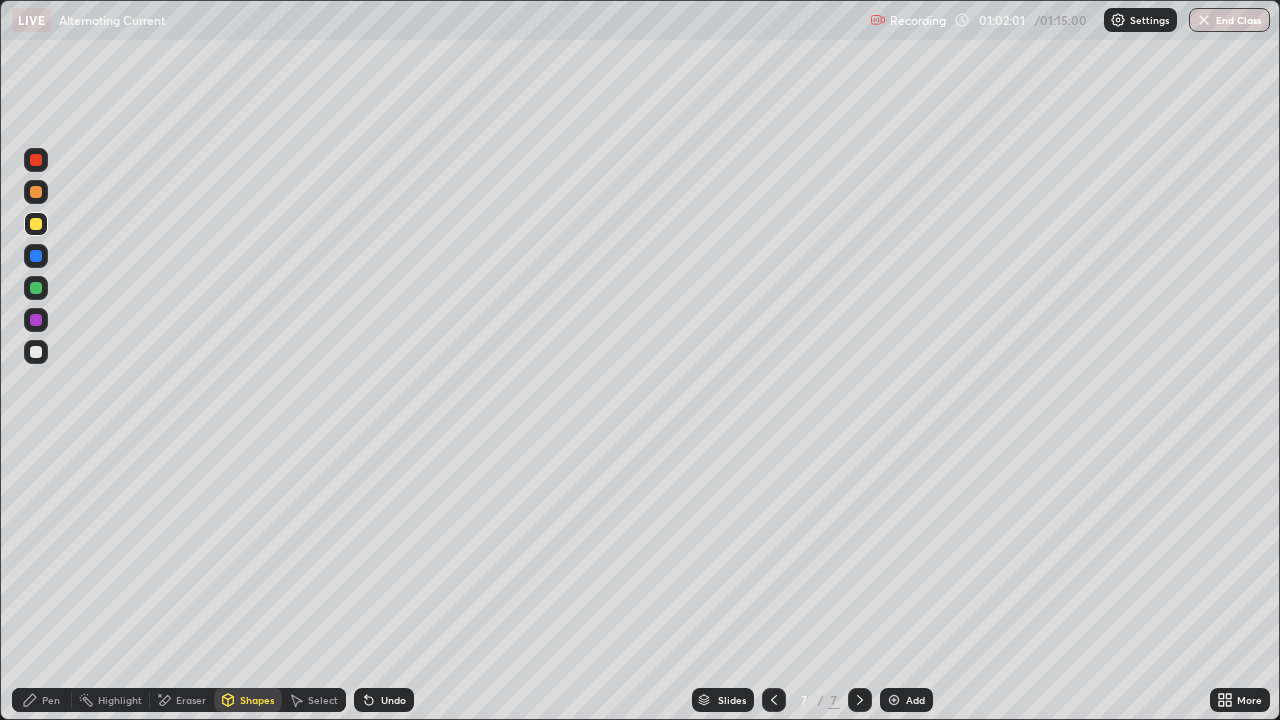 click on "Pen" at bounding box center (51, 700) 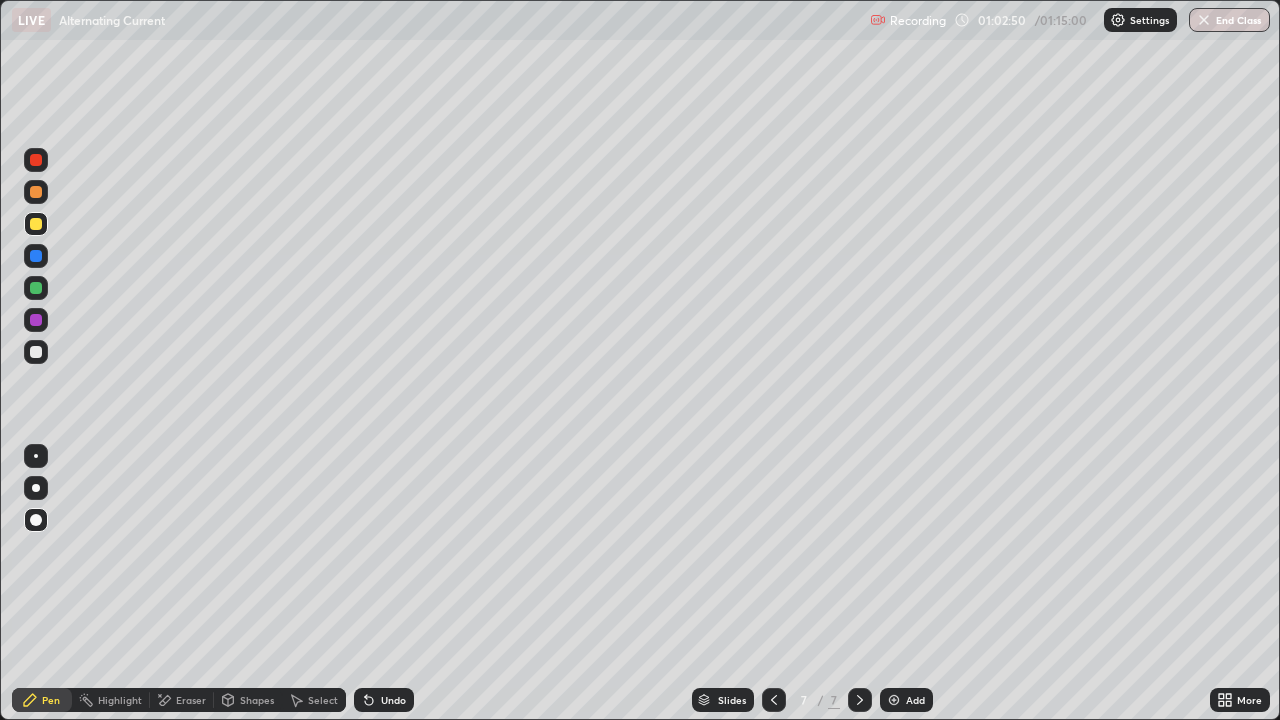 click on "Shapes" at bounding box center [248, 700] 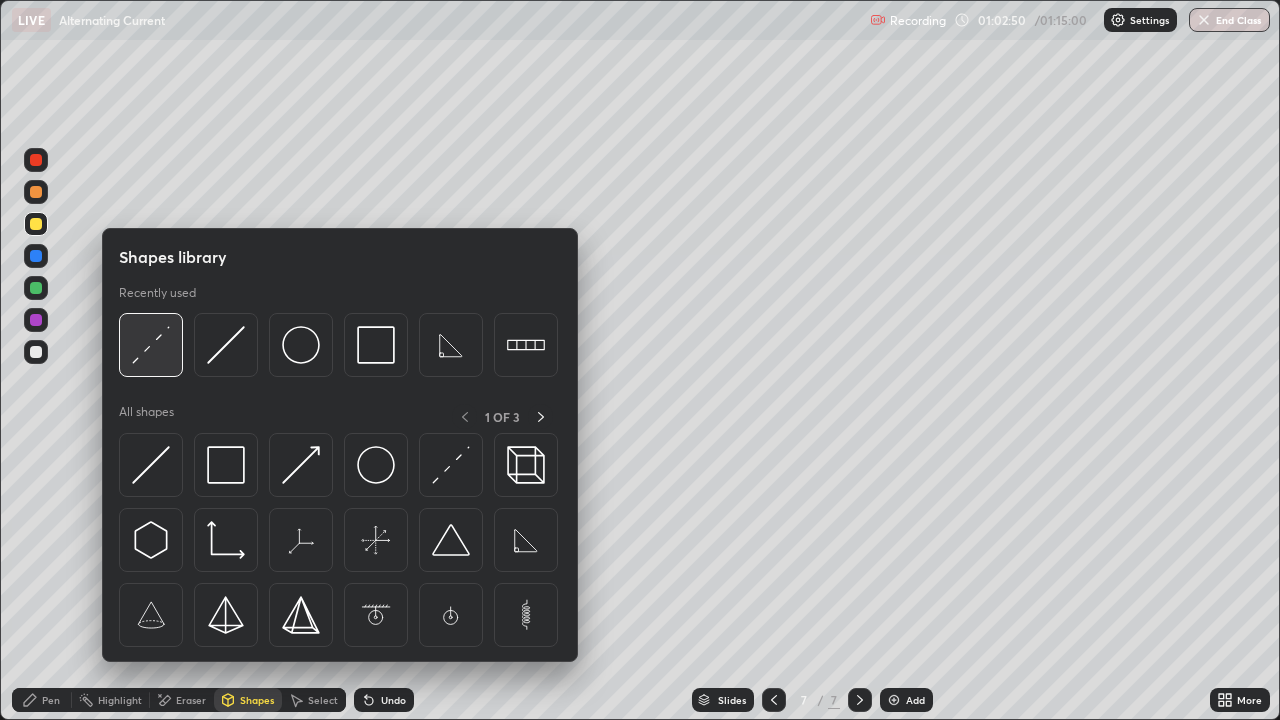 click at bounding box center (151, 345) 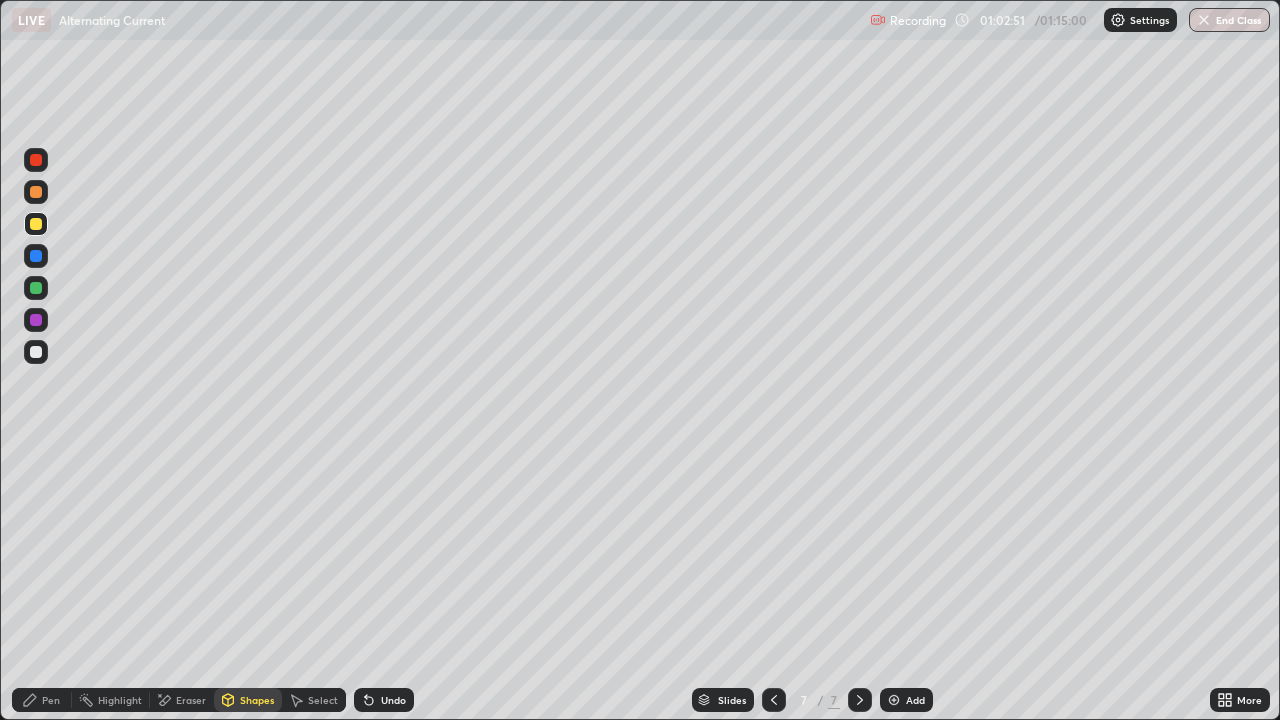 click at bounding box center [36, 352] 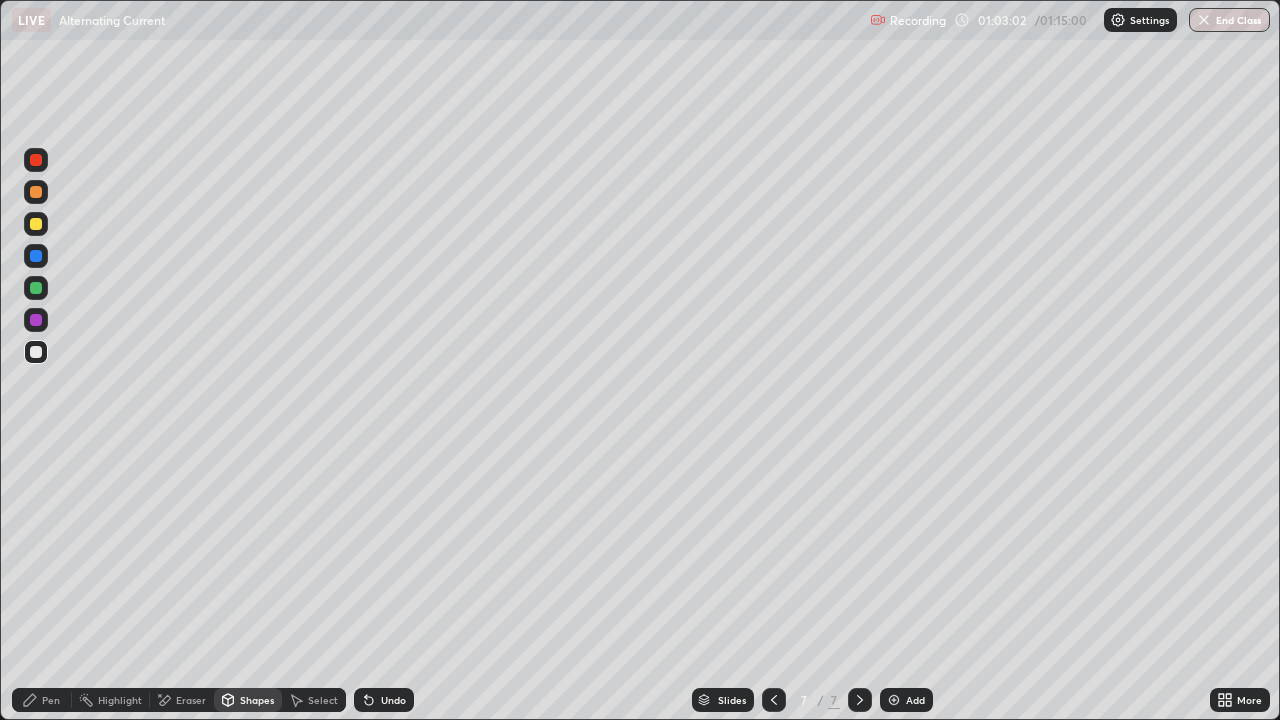 click on "Pen" at bounding box center [42, 700] 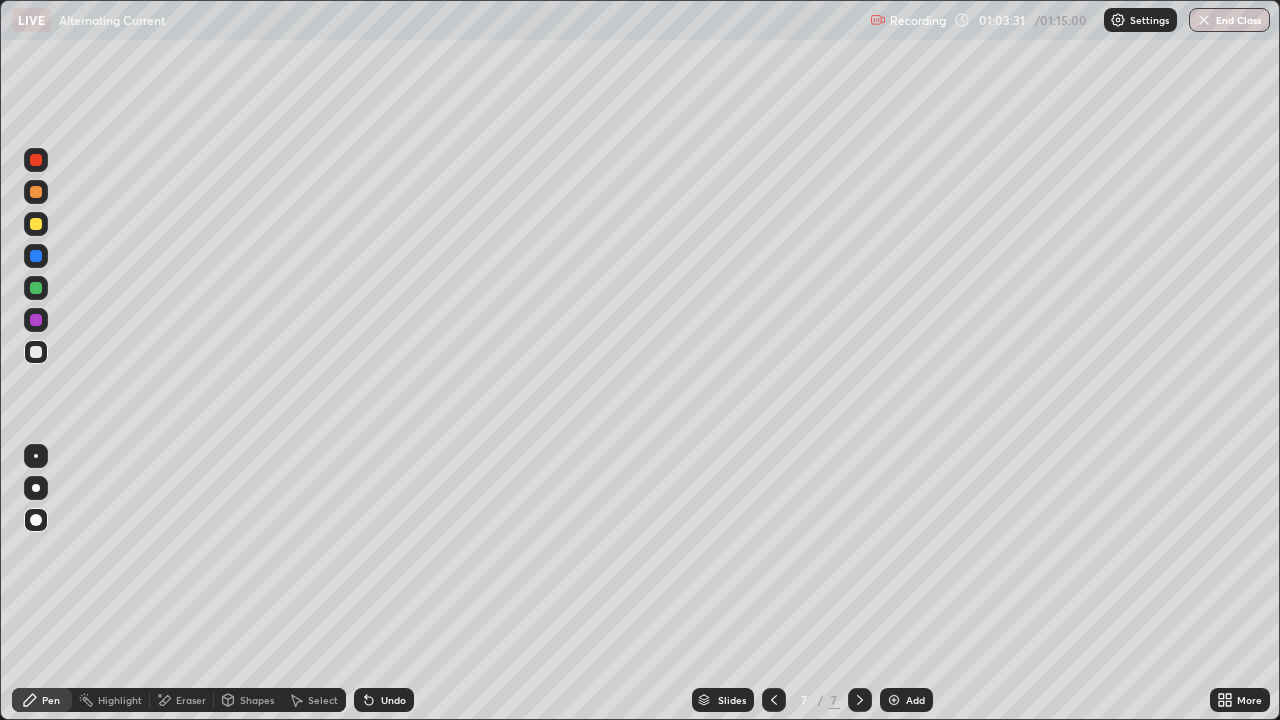 click on "Shapes" at bounding box center [248, 700] 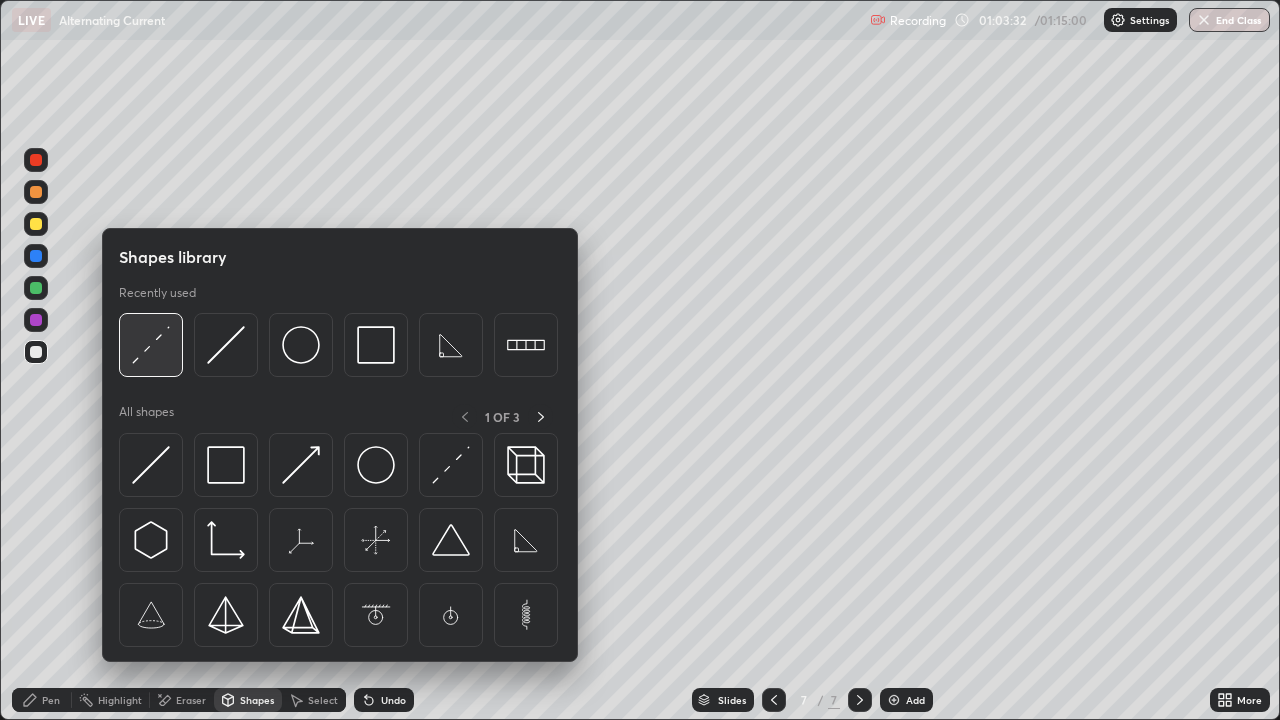 click at bounding box center [151, 345] 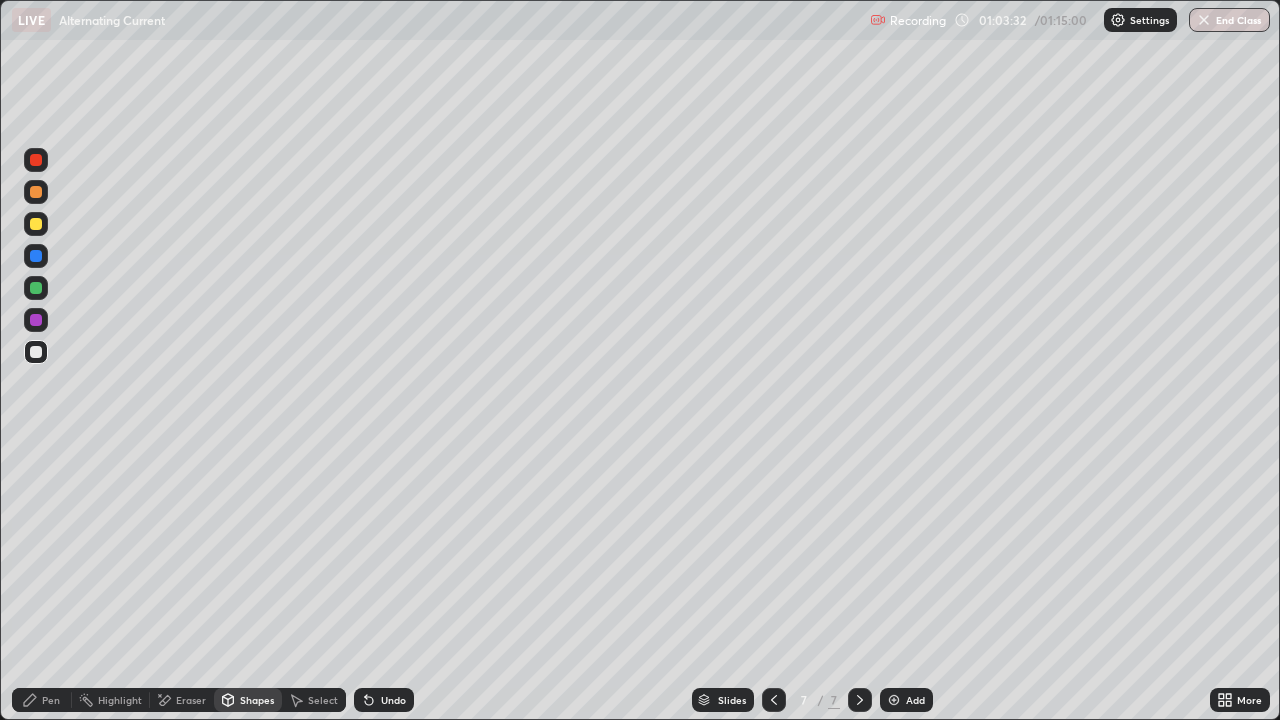 click at bounding box center (36, 224) 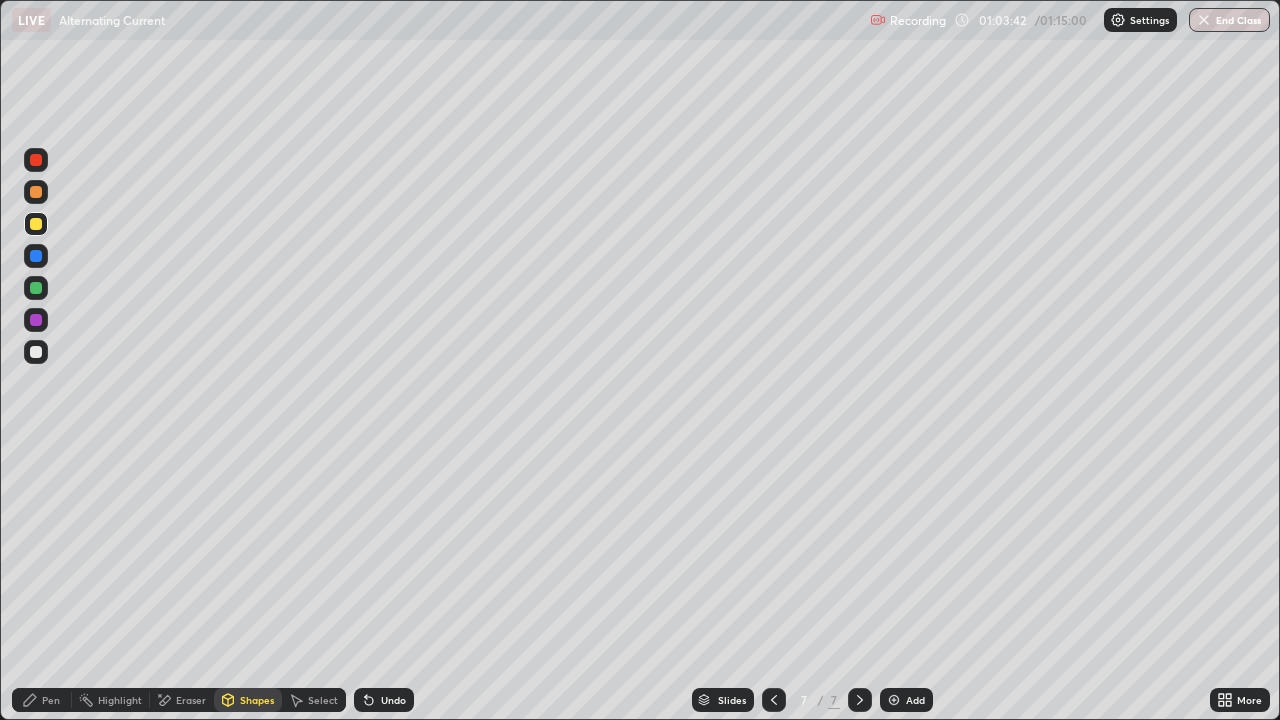 click on "Pen" at bounding box center [42, 700] 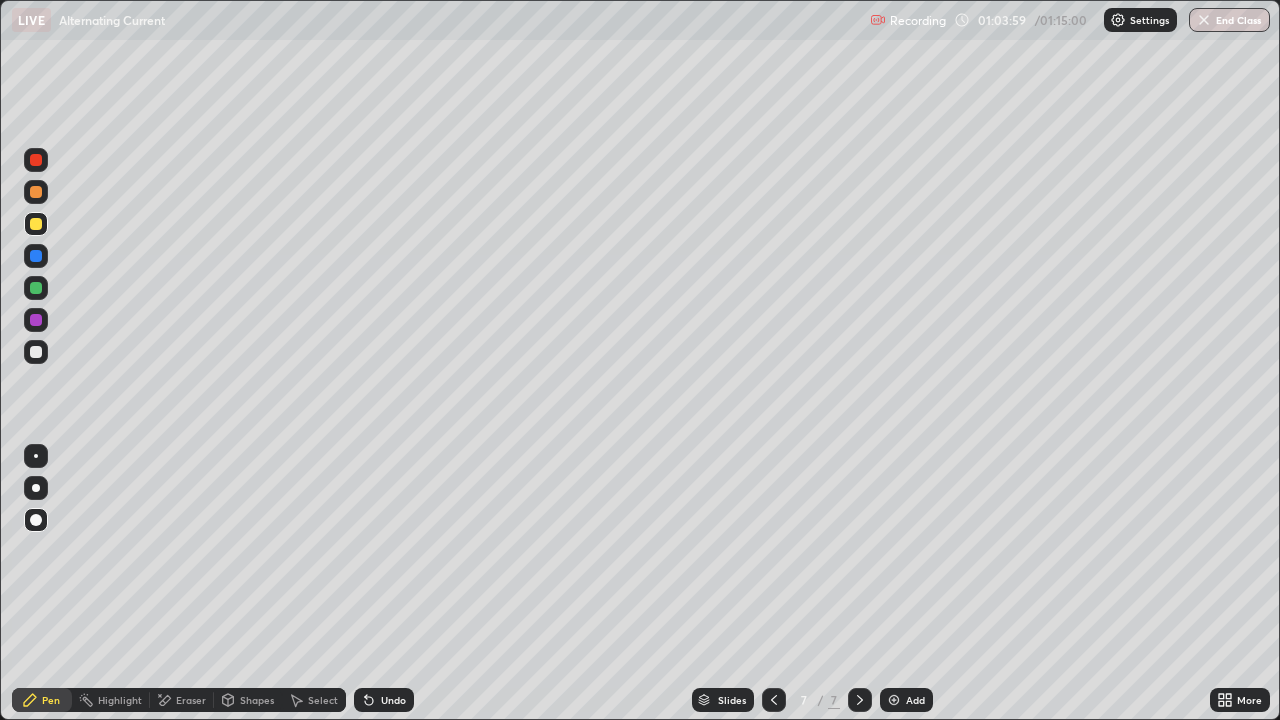 click on "Shapes" at bounding box center [257, 700] 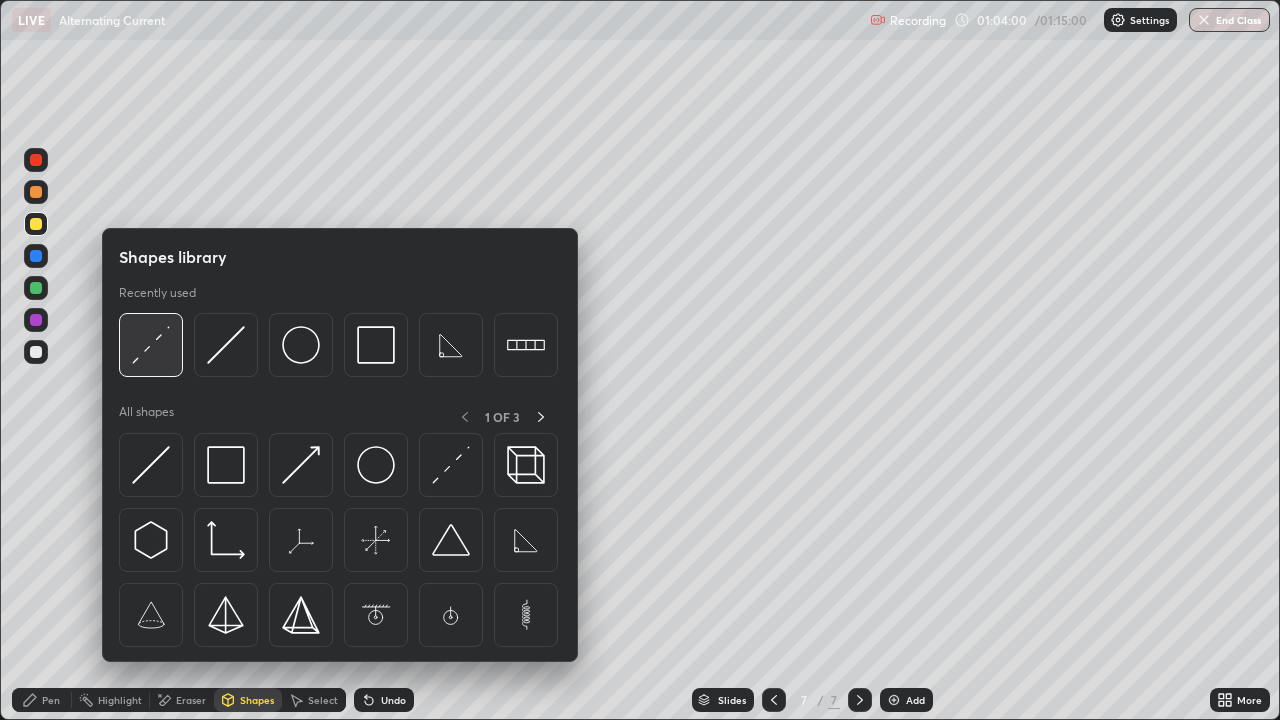 click at bounding box center [151, 345] 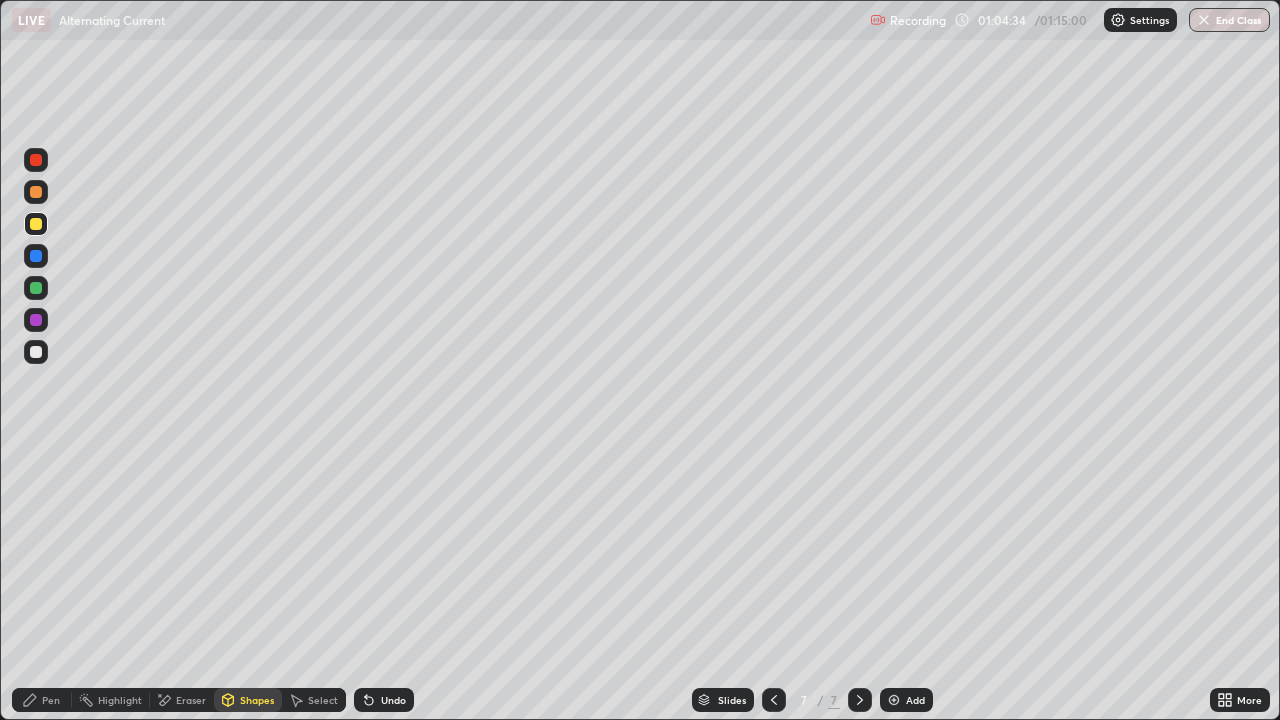 click on "Pen" at bounding box center (51, 700) 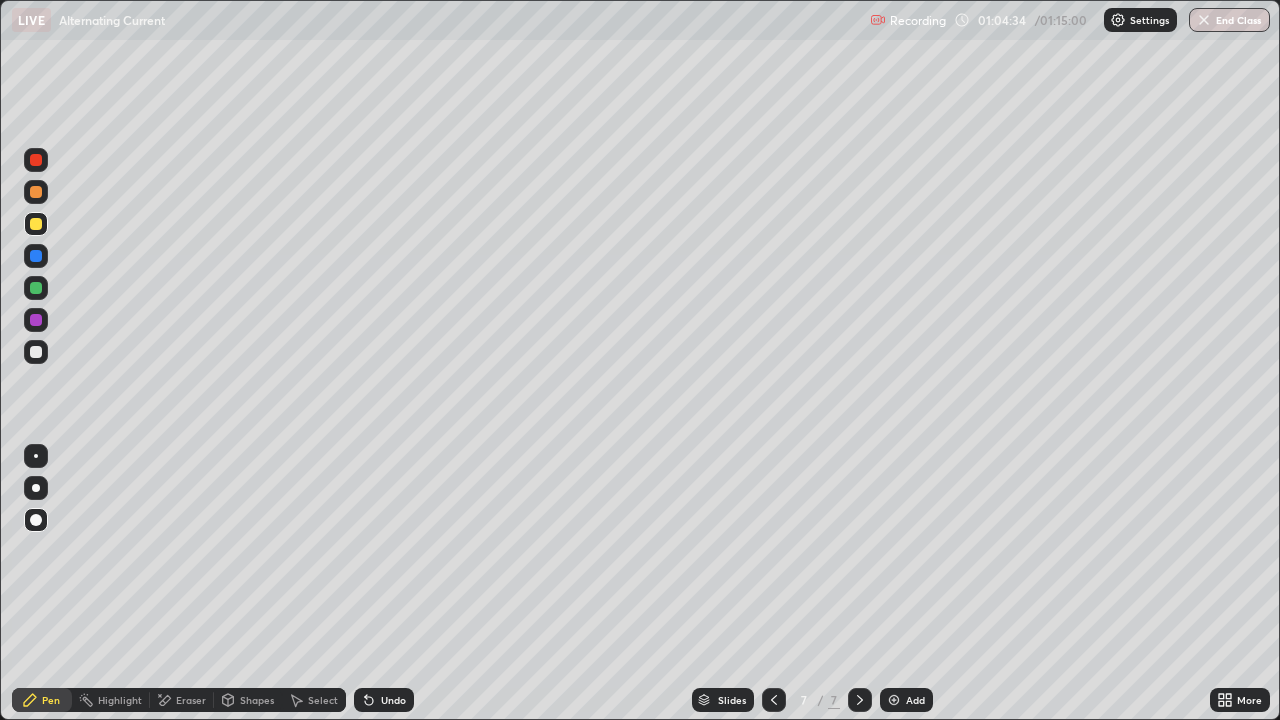 click at bounding box center [36, 352] 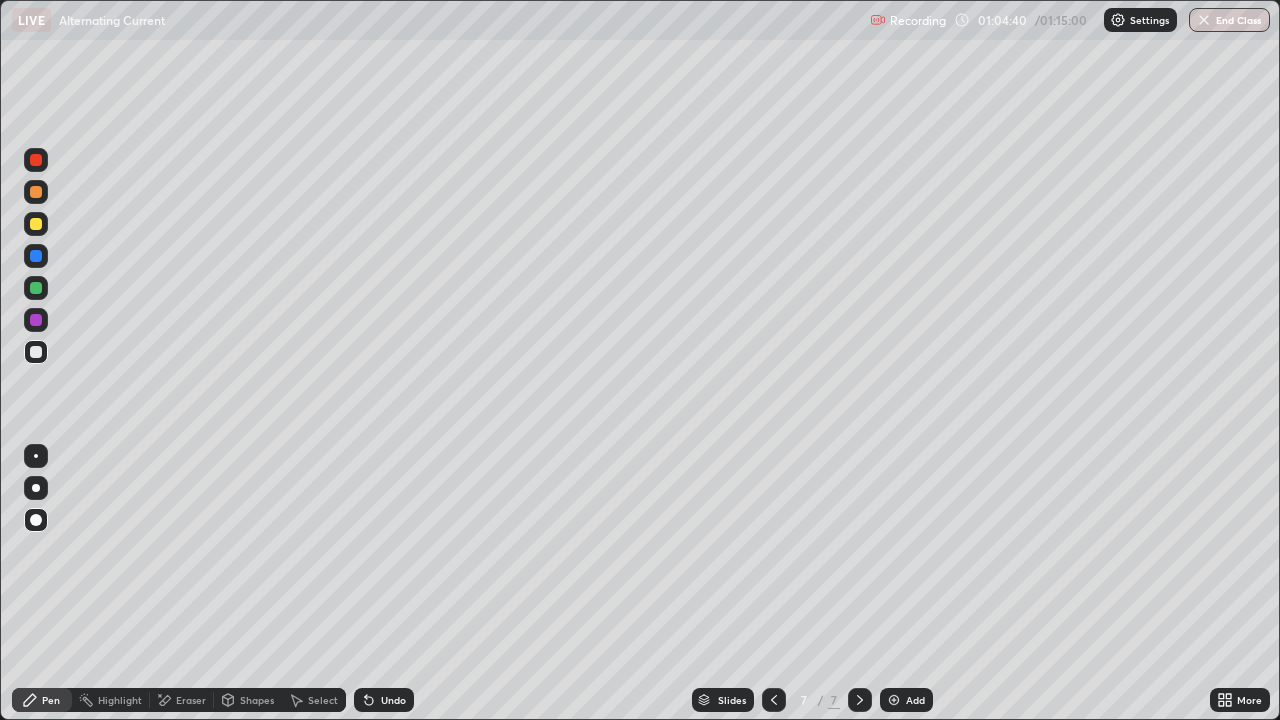 click on "Shapes" at bounding box center [248, 700] 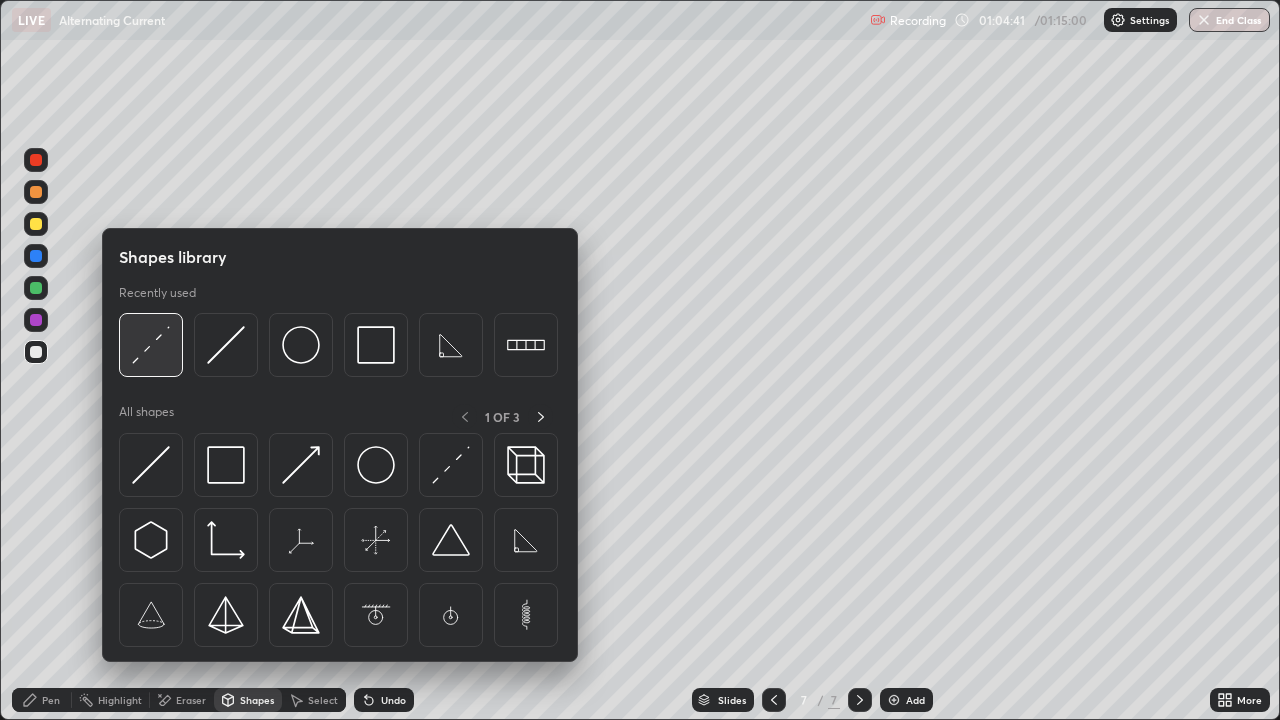 click at bounding box center [151, 345] 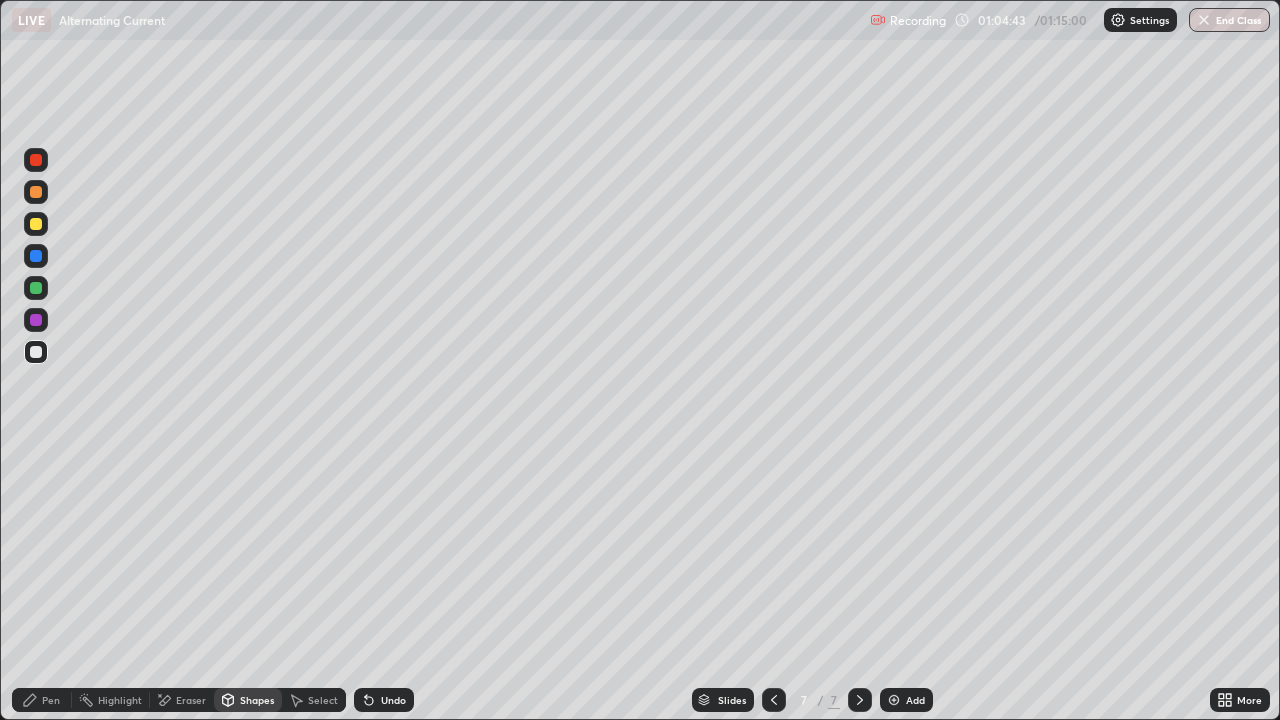 click on "Pen" at bounding box center (42, 700) 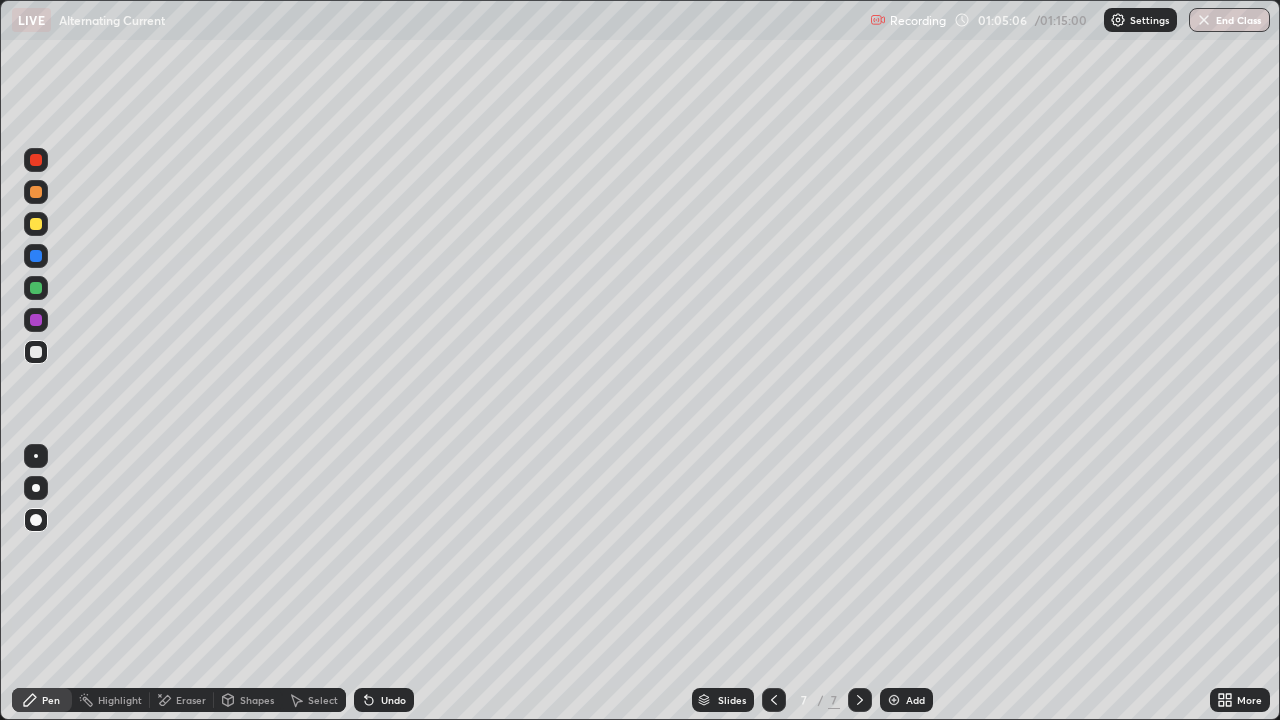 click on "Shapes" at bounding box center [257, 700] 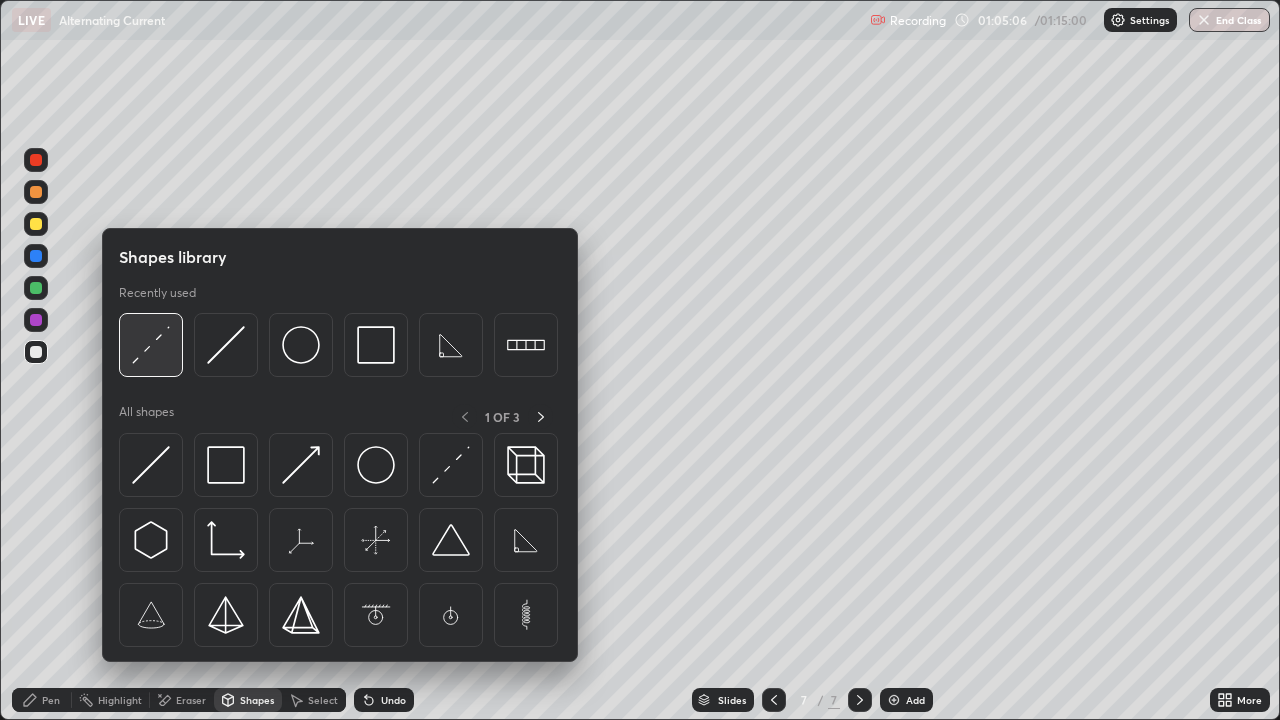 click at bounding box center [151, 345] 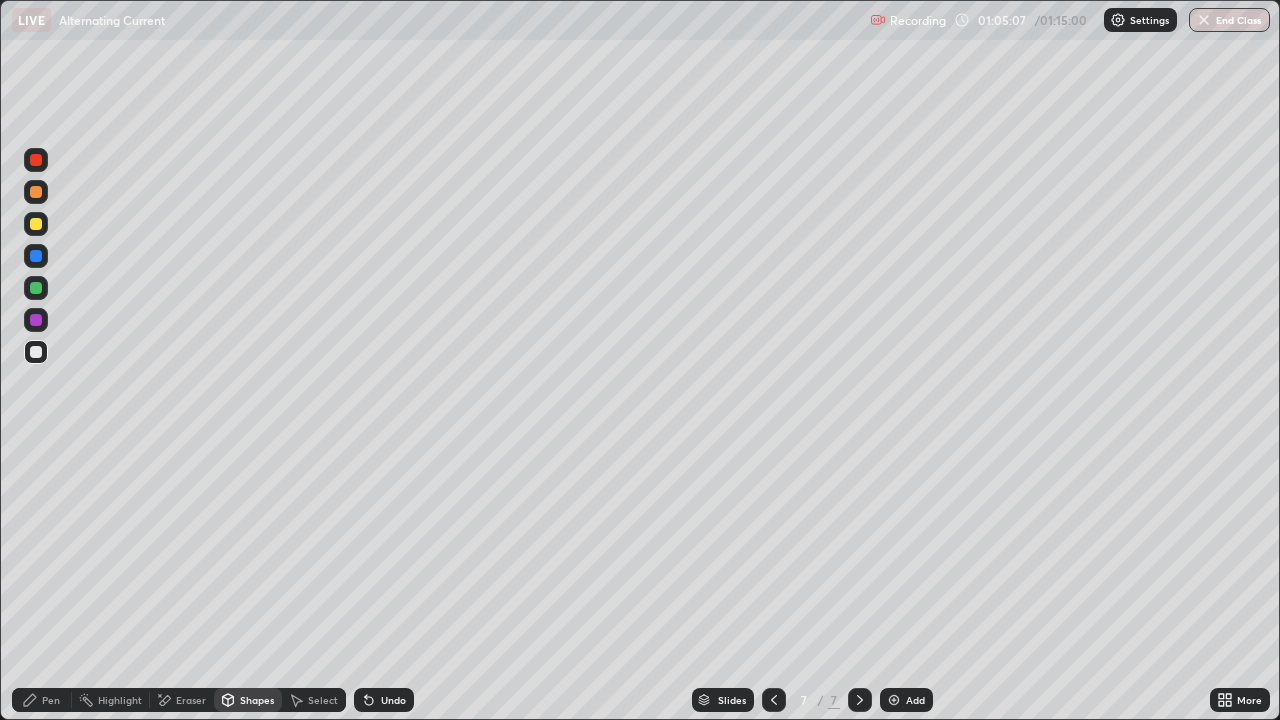 click at bounding box center (36, 224) 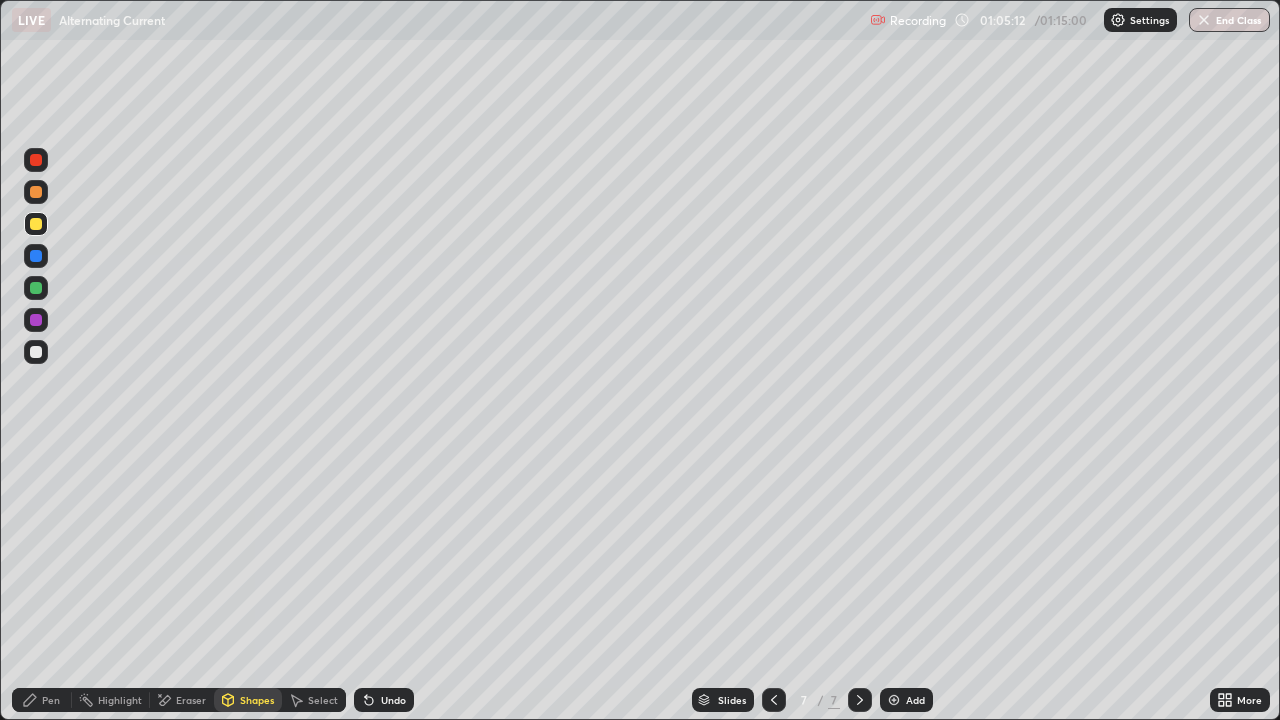 click on "Pen" at bounding box center (42, 700) 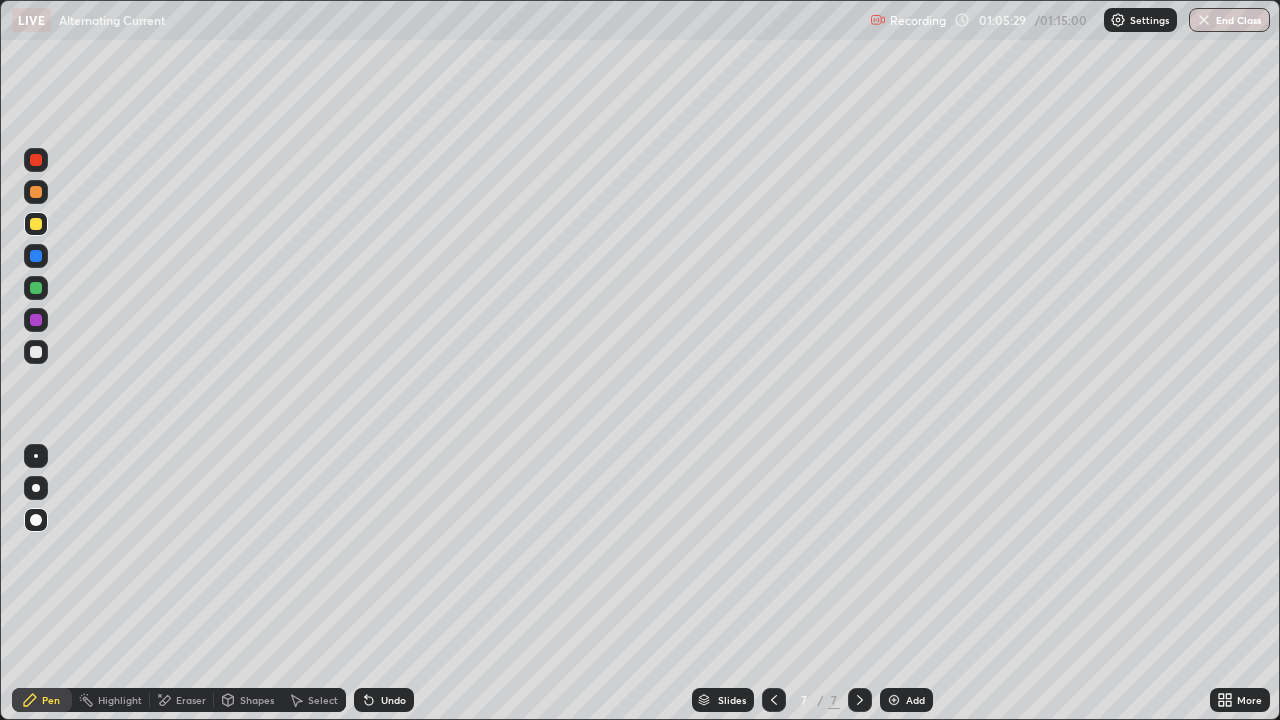 click on "Shapes" at bounding box center (257, 700) 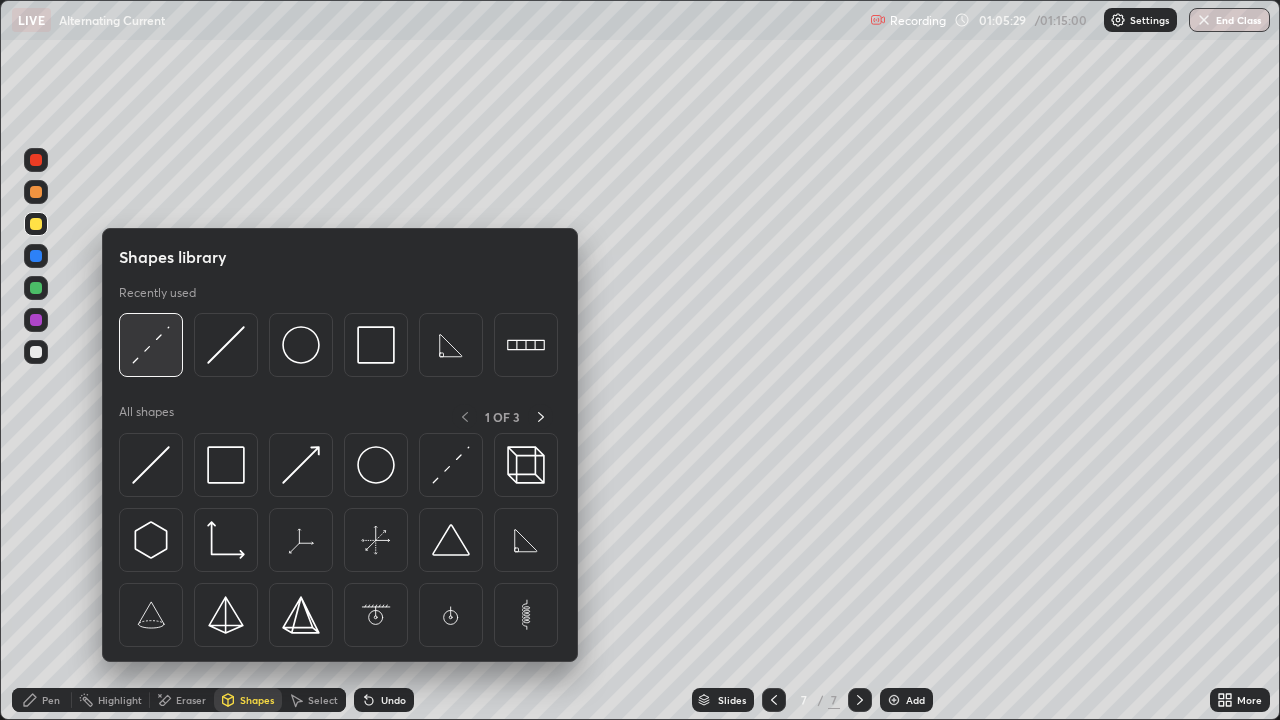 click at bounding box center [151, 345] 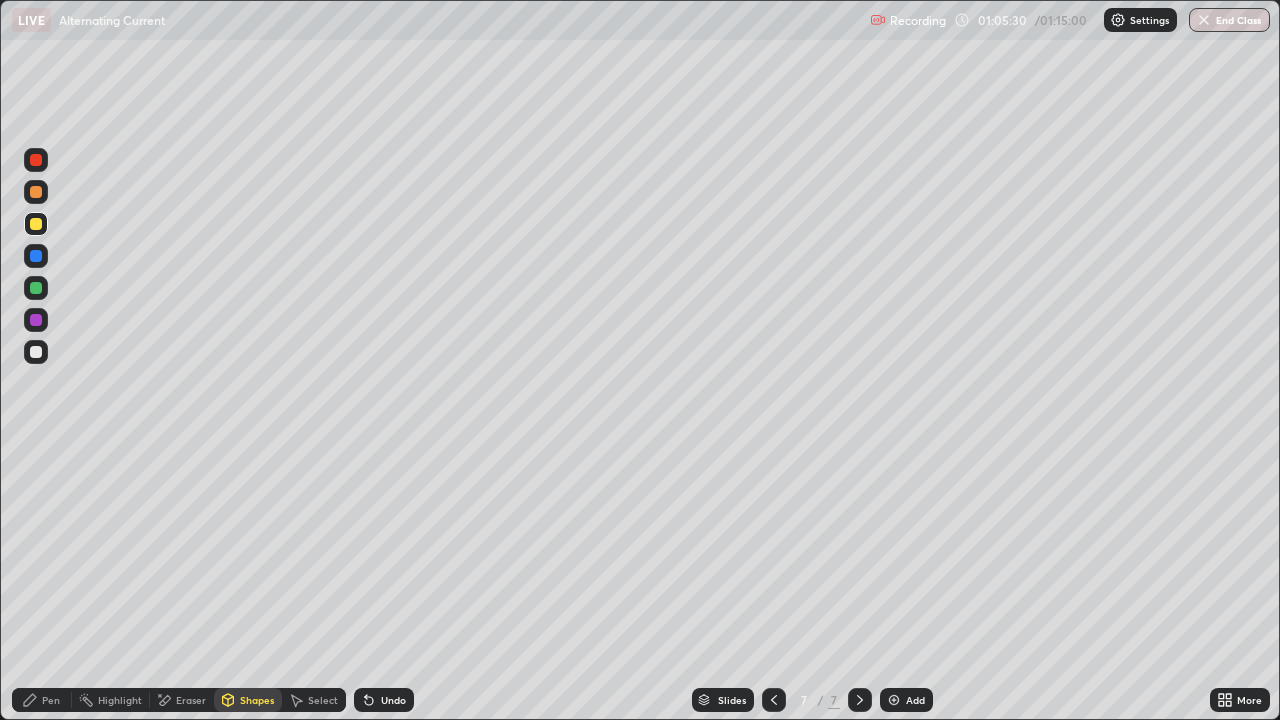 click at bounding box center [36, 352] 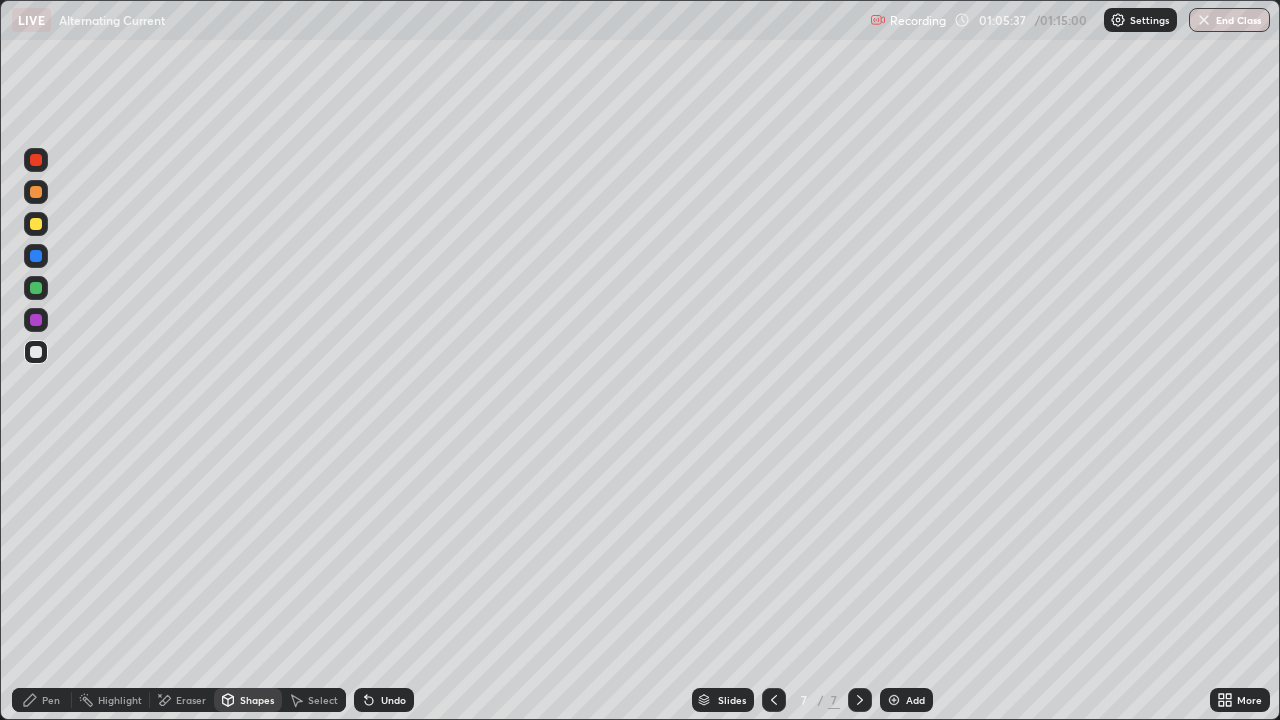 click on "Pen" at bounding box center (51, 700) 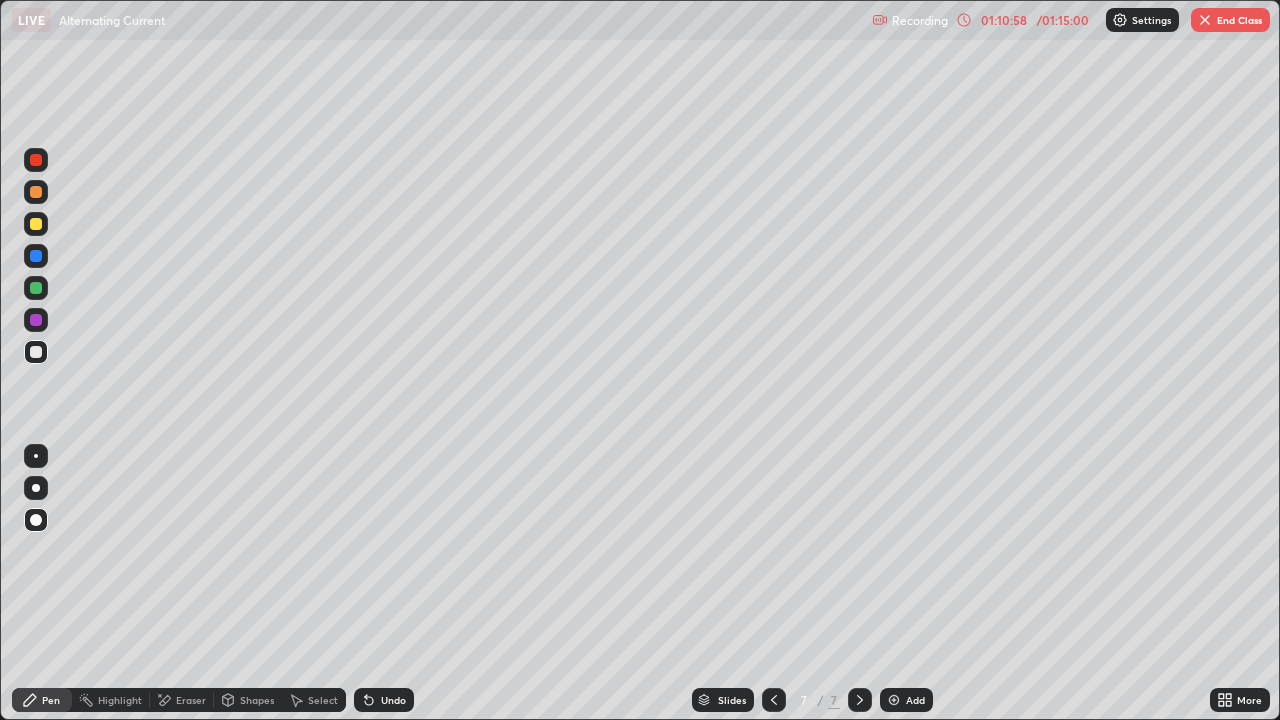 click at bounding box center [1205, 20] 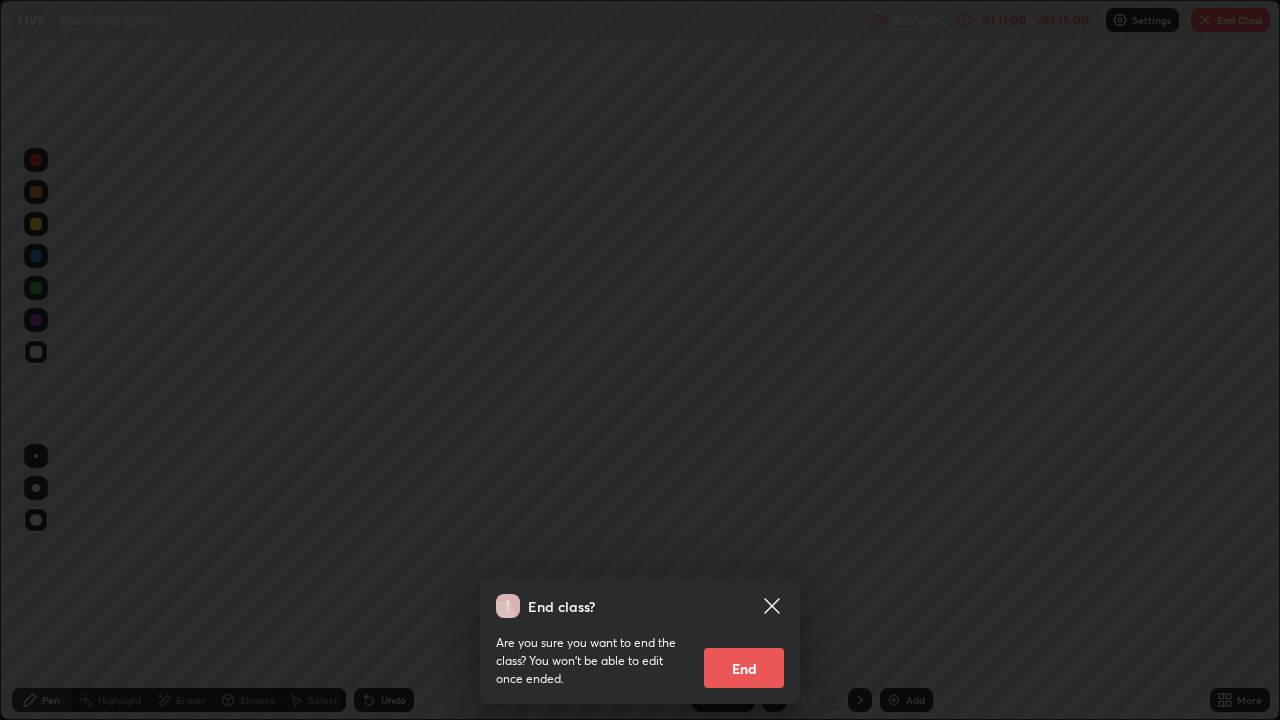 click on "End" at bounding box center [744, 668] 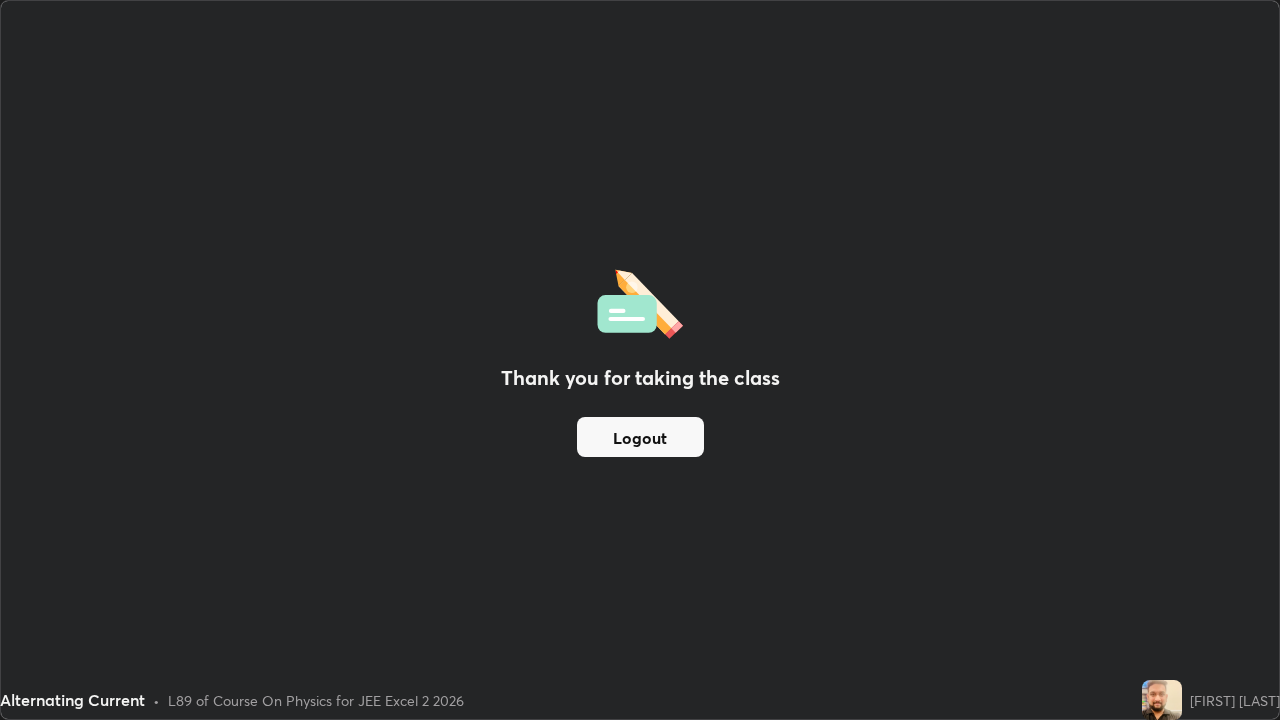 click on "Logout" at bounding box center (640, 437) 